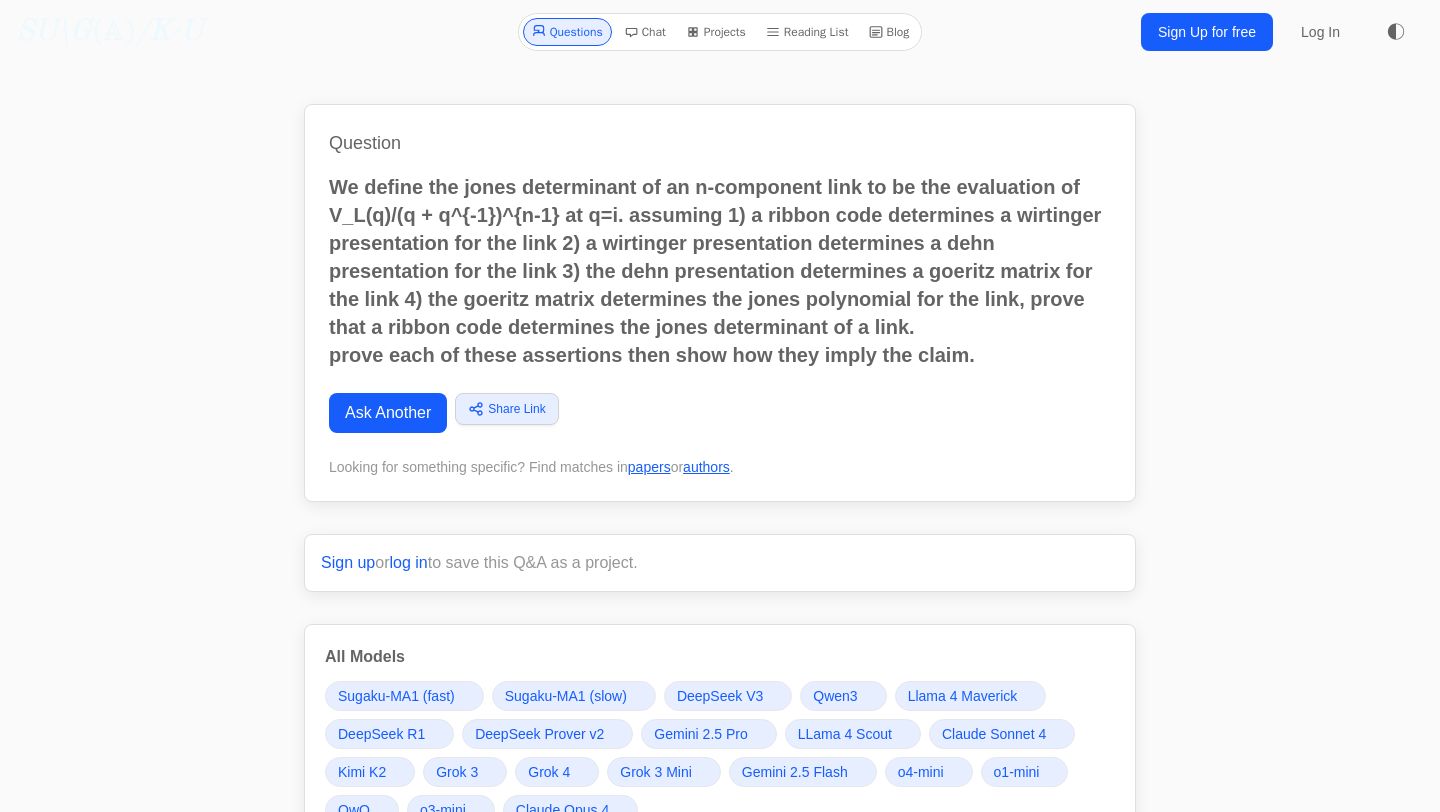 scroll, scrollTop: 0, scrollLeft: 0, axis: both 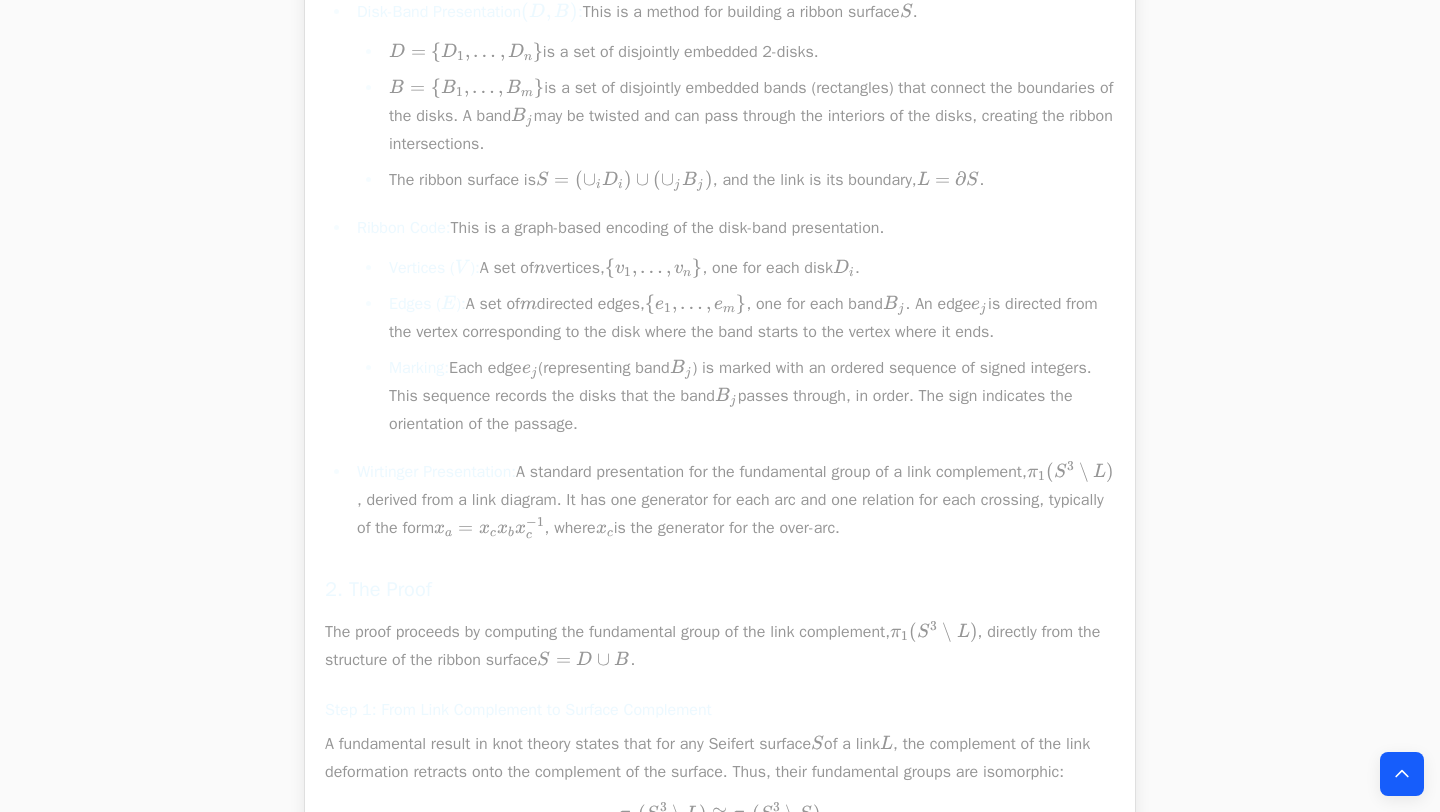 drag, startPoint x: 718, startPoint y: 270, endPoint x: 840, endPoint y: 270, distance: 122 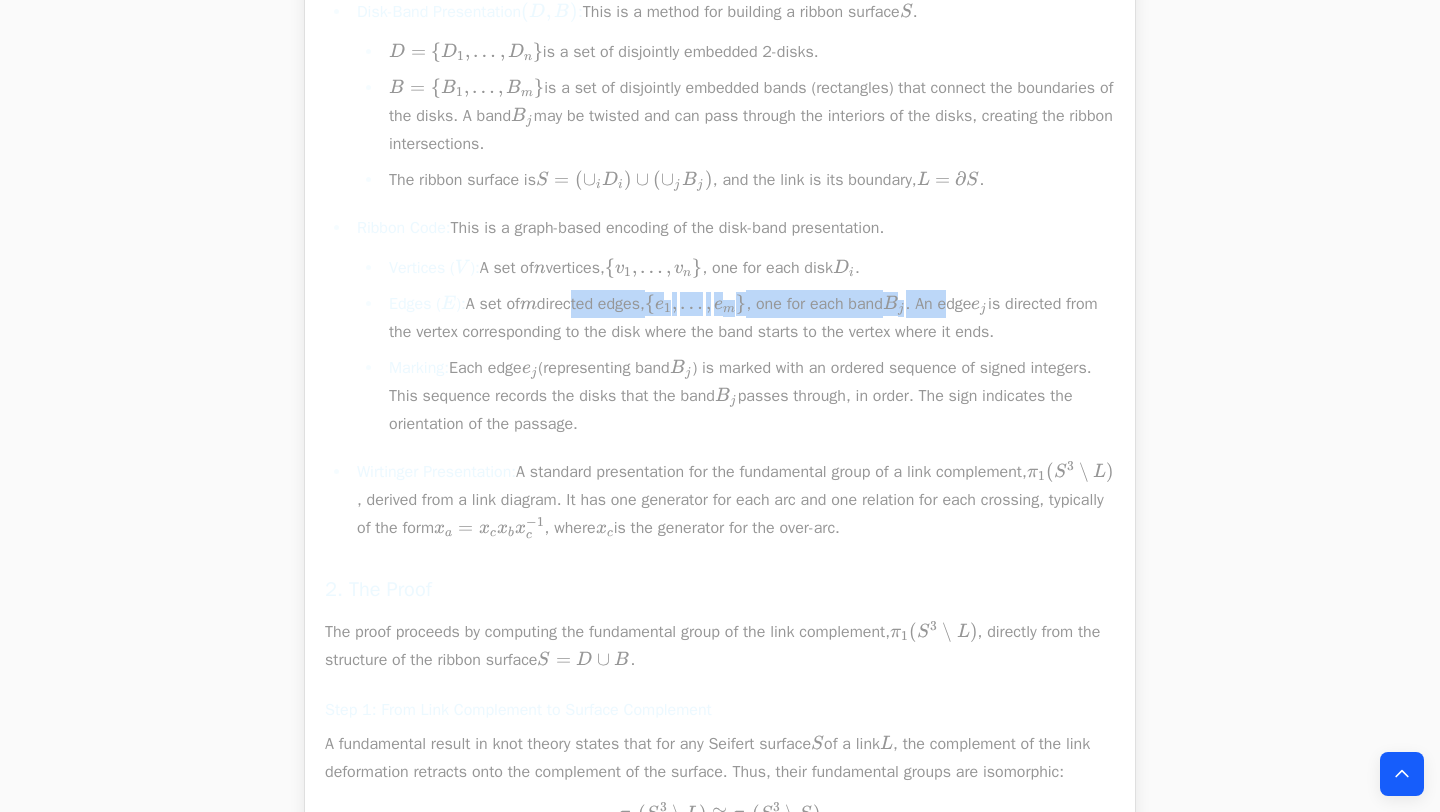 drag, startPoint x: 778, startPoint y: 291, endPoint x: 988, endPoint y: 296, distance: 210.05951 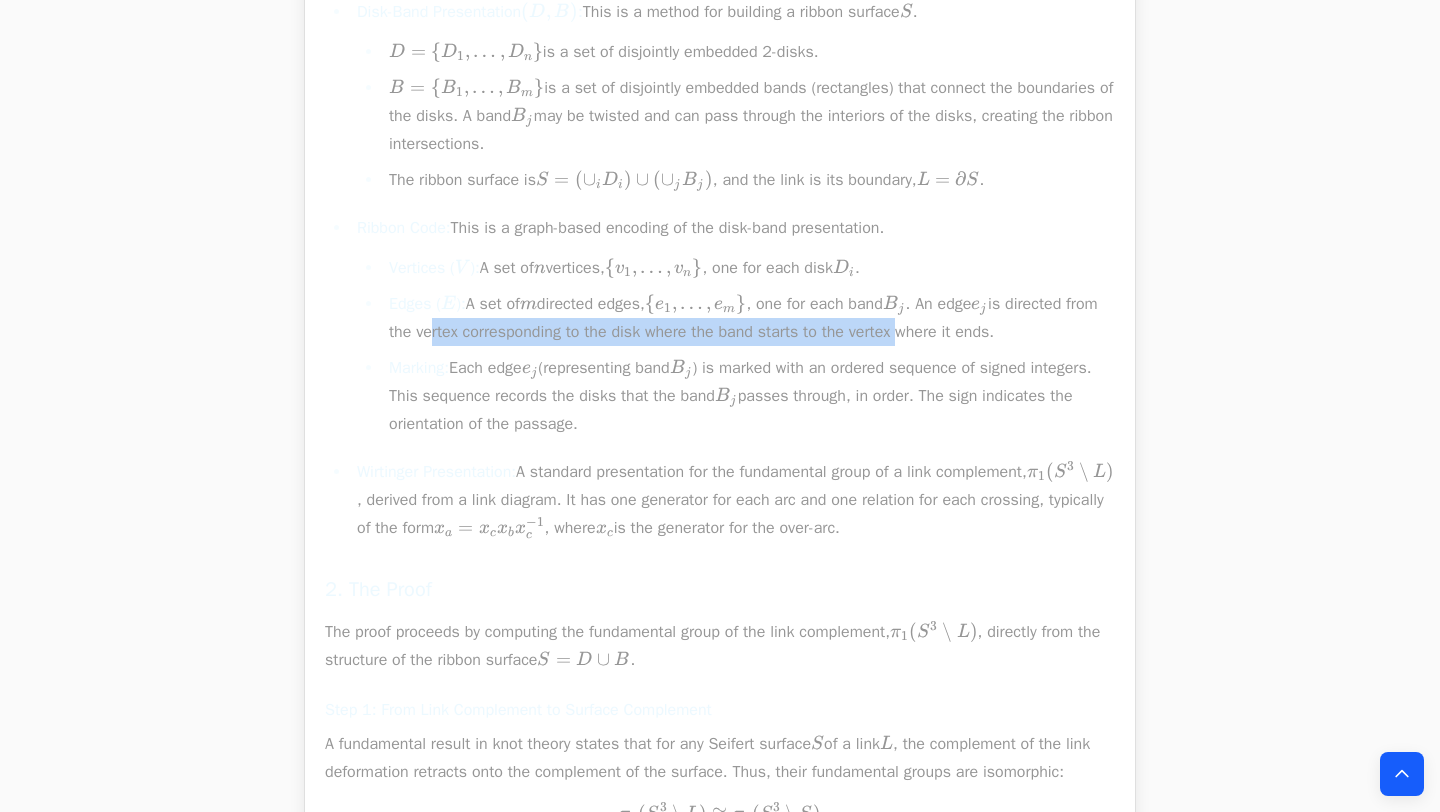 drag, startPoint x: 765, startPoint y: 339, endPoint x: 961, endPoint y: 345, distance: 196.09181 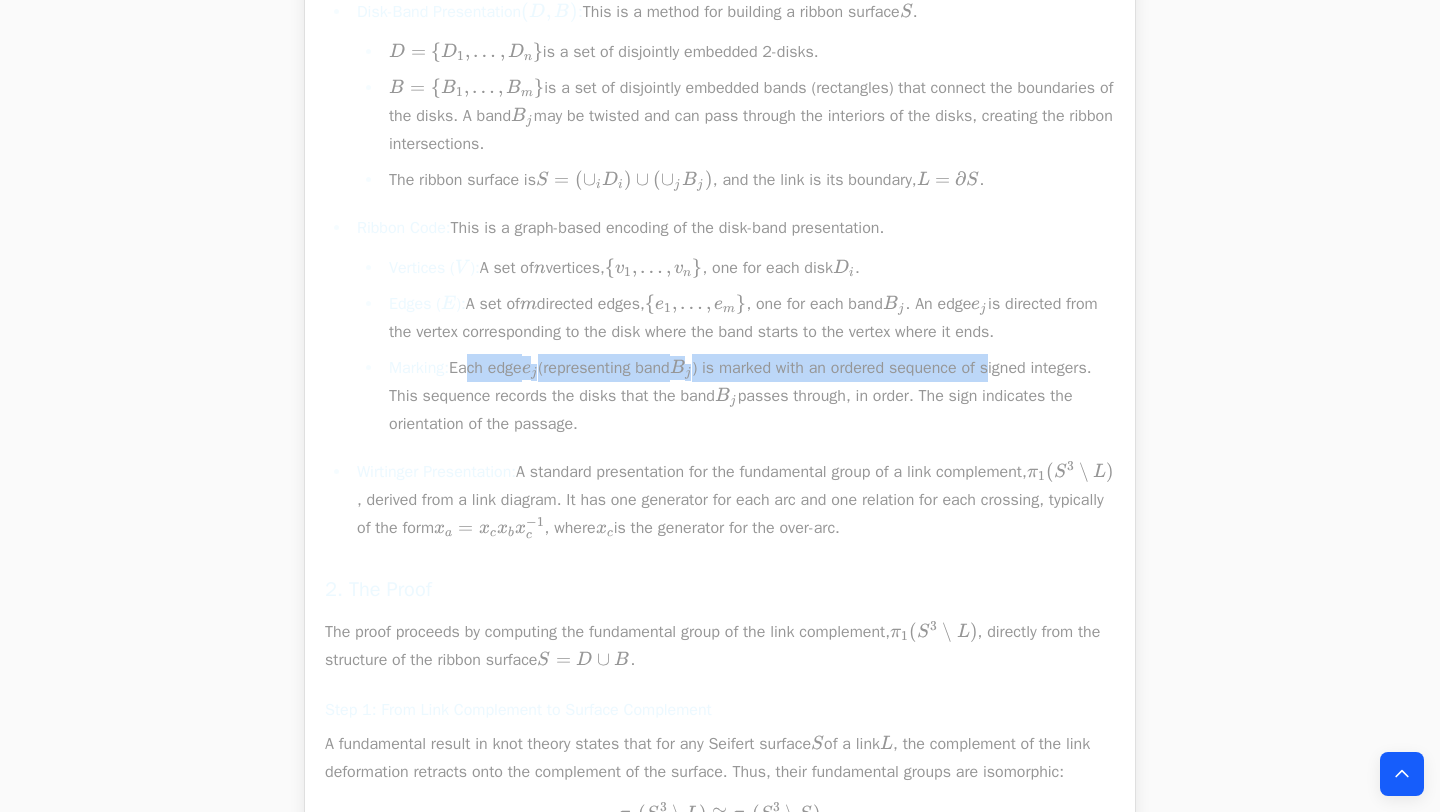 drag, startPoint x: 488, startPoint y: 375, endPoint x: 1030, endPoint y: 371, distance: 542.0148 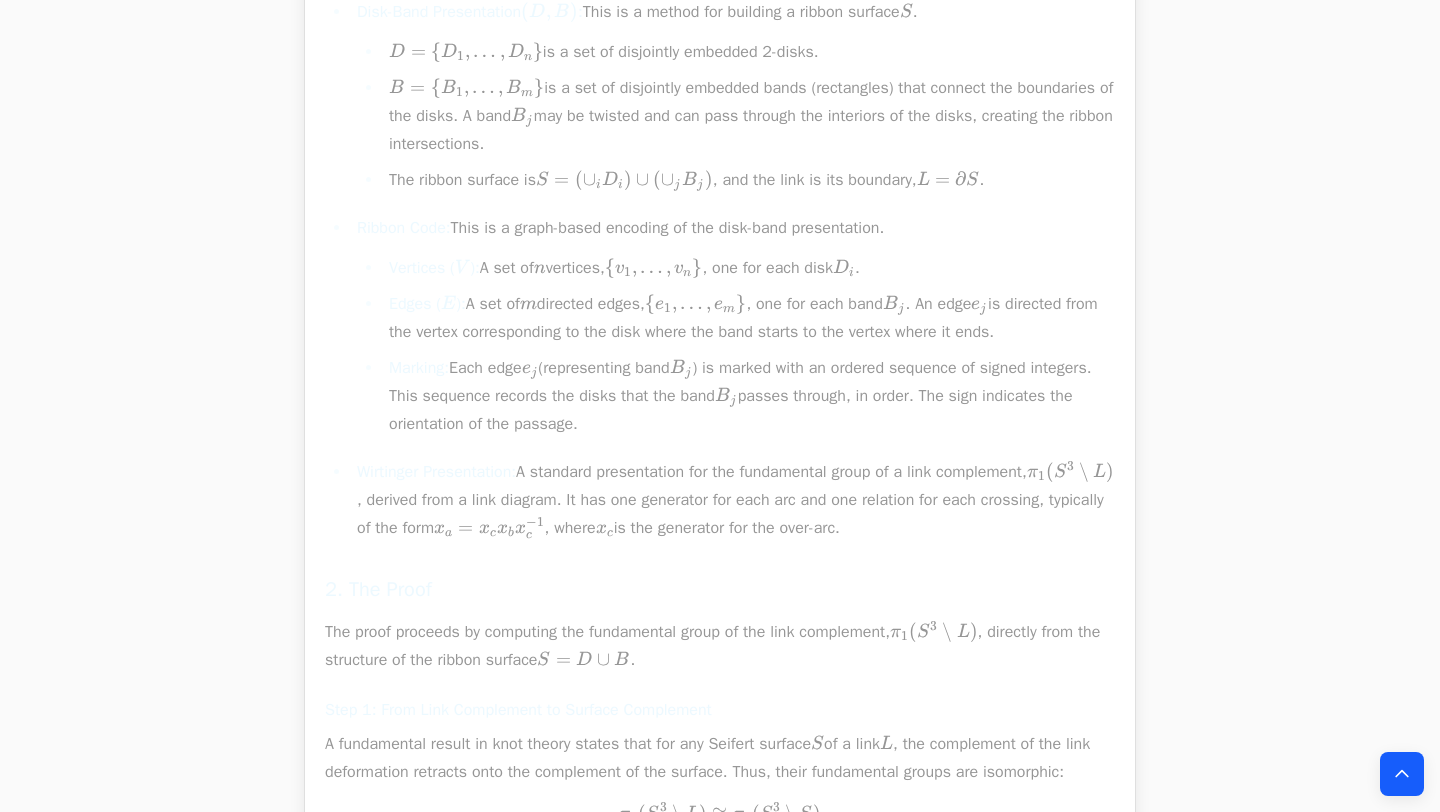 drag, startPoint x: 563, startPoint y: 478, endPoint x: 1004, endPoint y: 477, distance: 441.00113 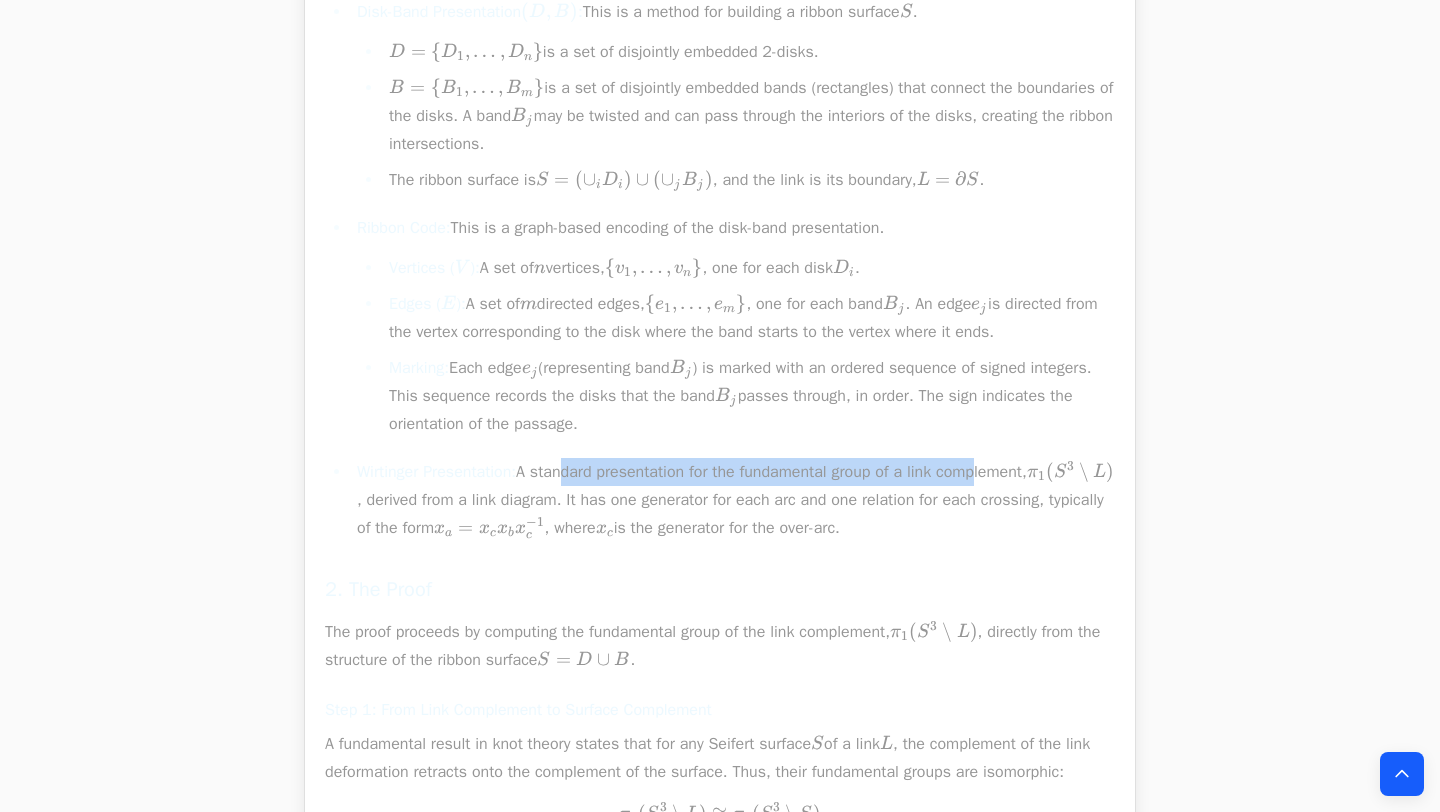 drag, startPoint x: 1004, startPoint y: 477, endPoint x: 527, endPoint y: 472, distance: 477.0262 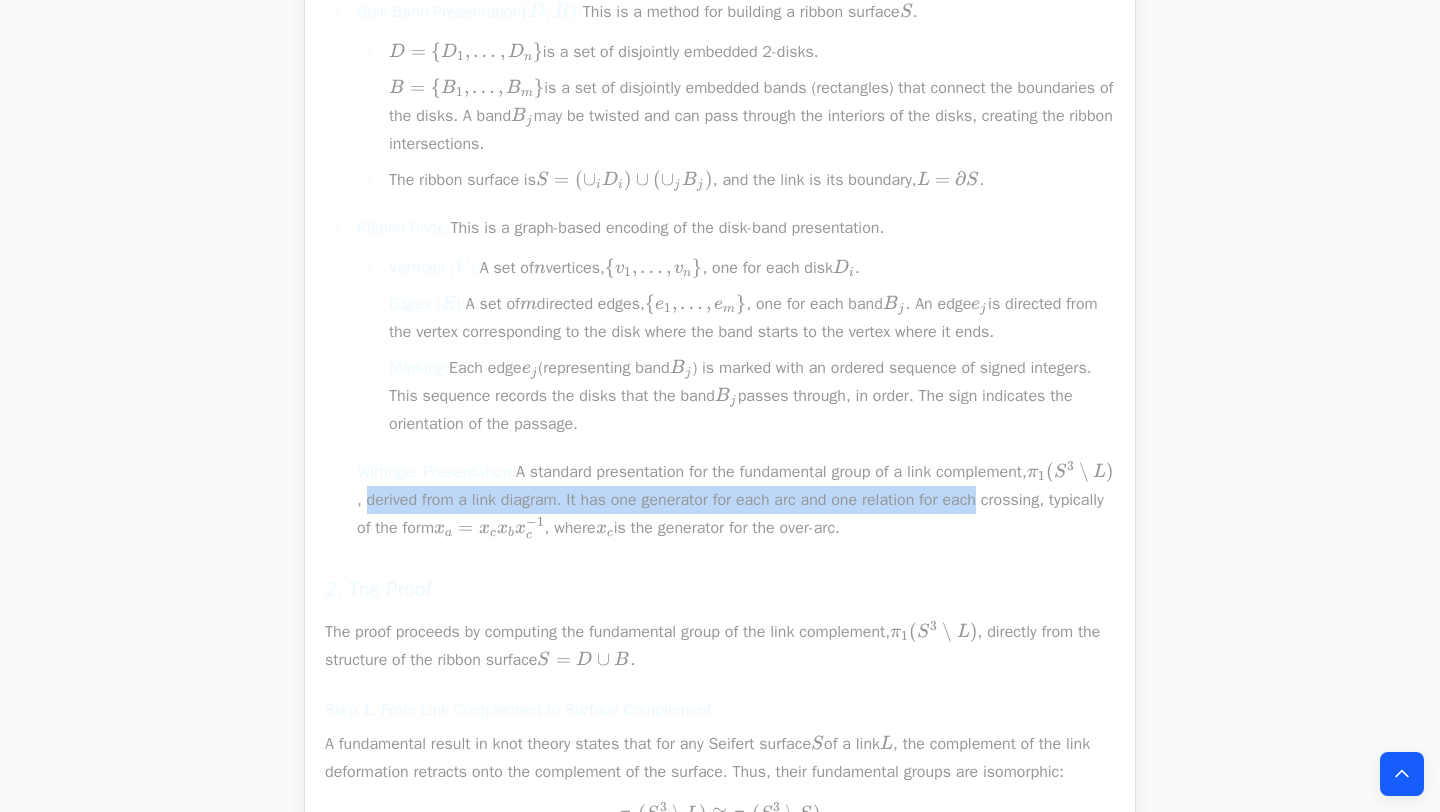 drag, startPoint x: 450, startPoint y: 503, endPoint x: 1111, endPoint y: 507, distance: 661.0121 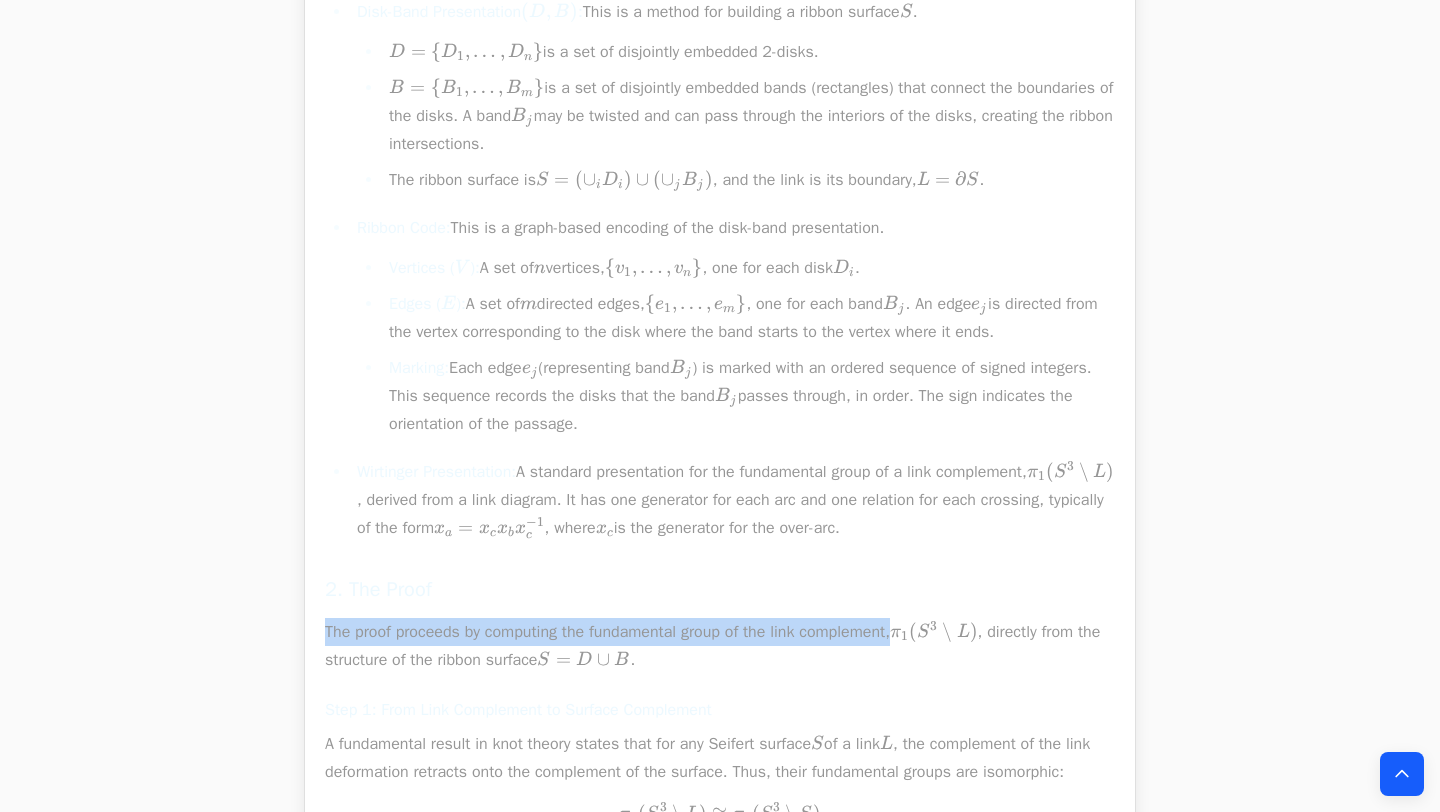 drag, startPoint x: 329, startPoint y: 635, endPoint x: 917, endPoint y: 638, distance: 588.0076 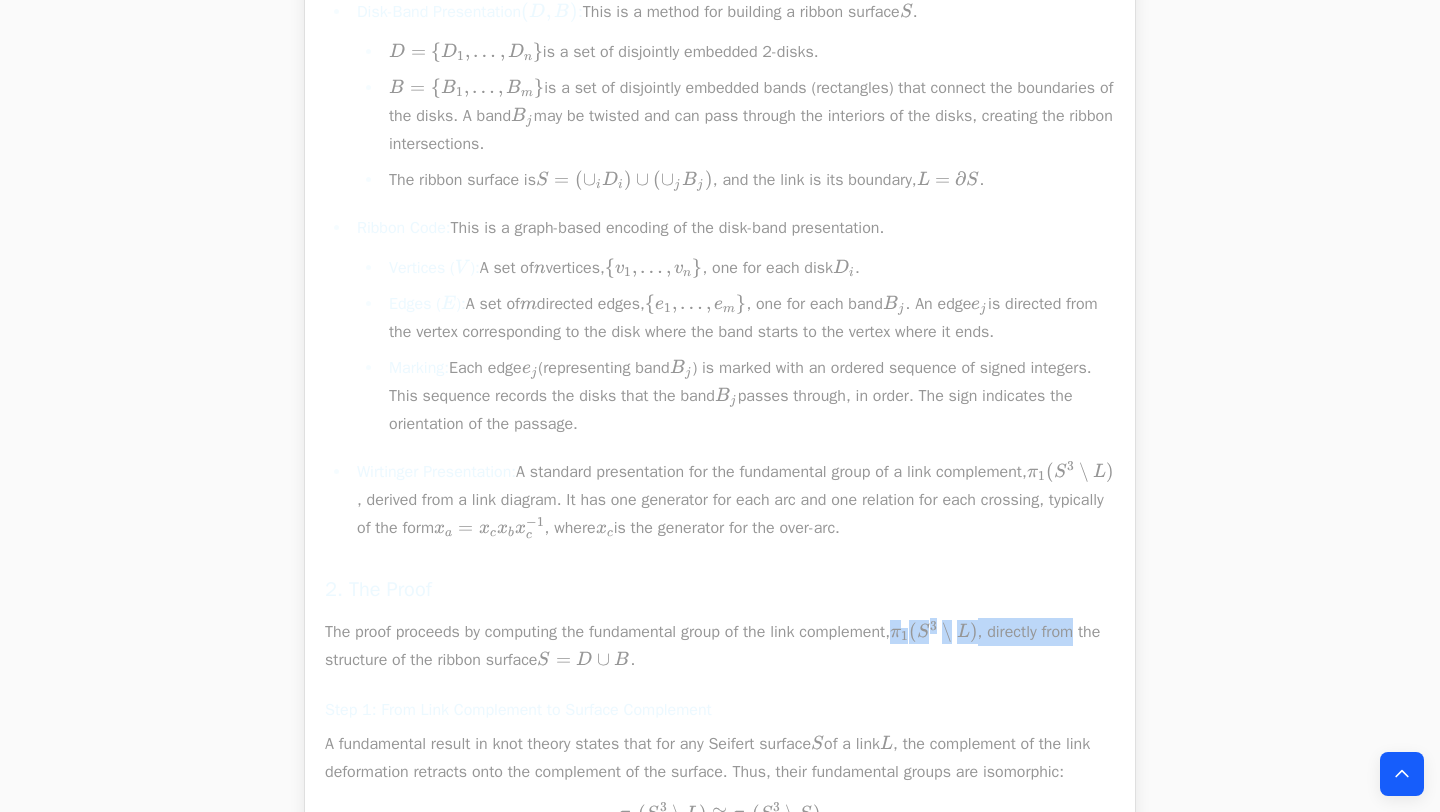 drag, startPoint x: 920, startPoint y: 636, endPoint x: 1119, endPoint y: 640, distance: 199.04019 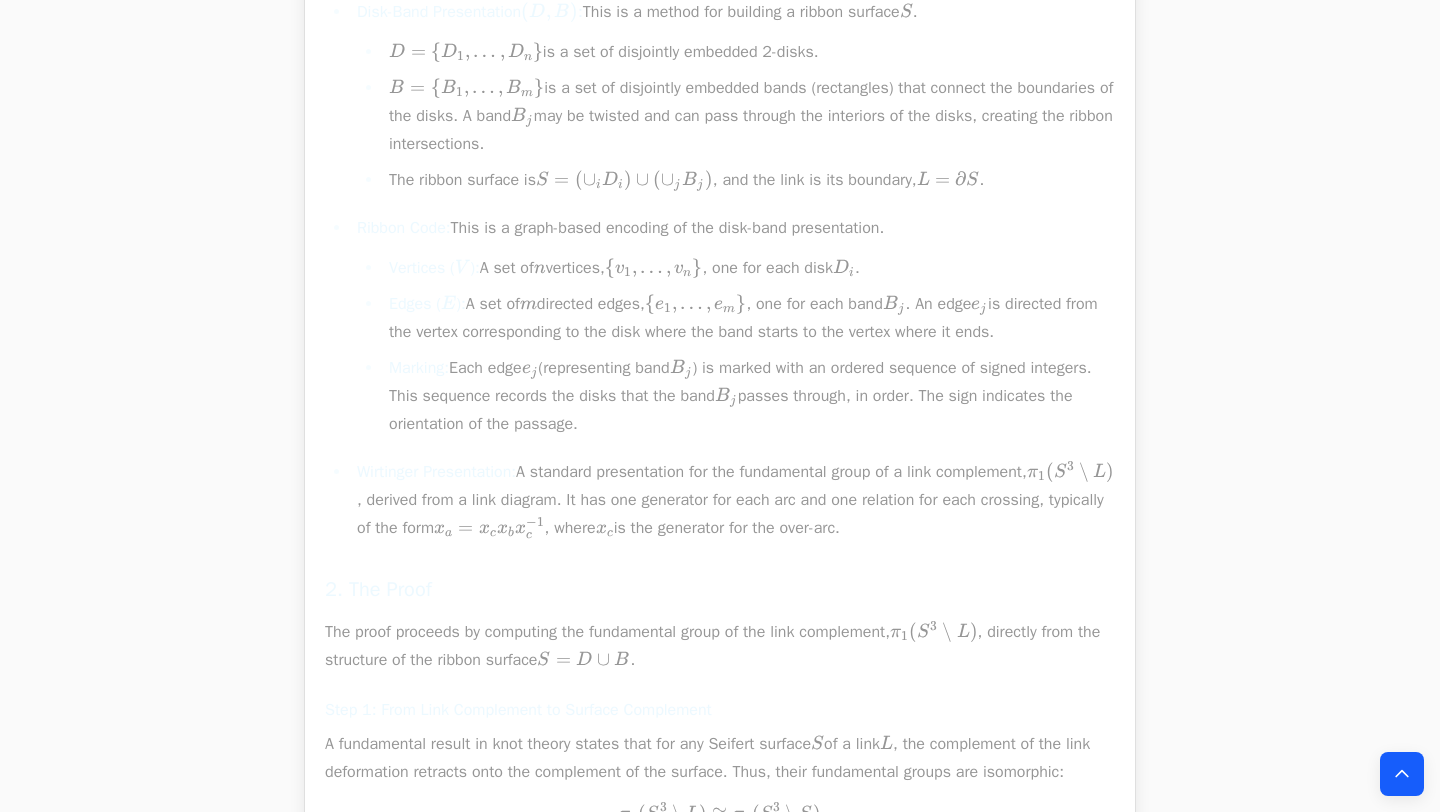 drag, startPoint x: 352, startPoint y: 663, endPoint x: 675, endPoint y: 661, distance: 323.0062 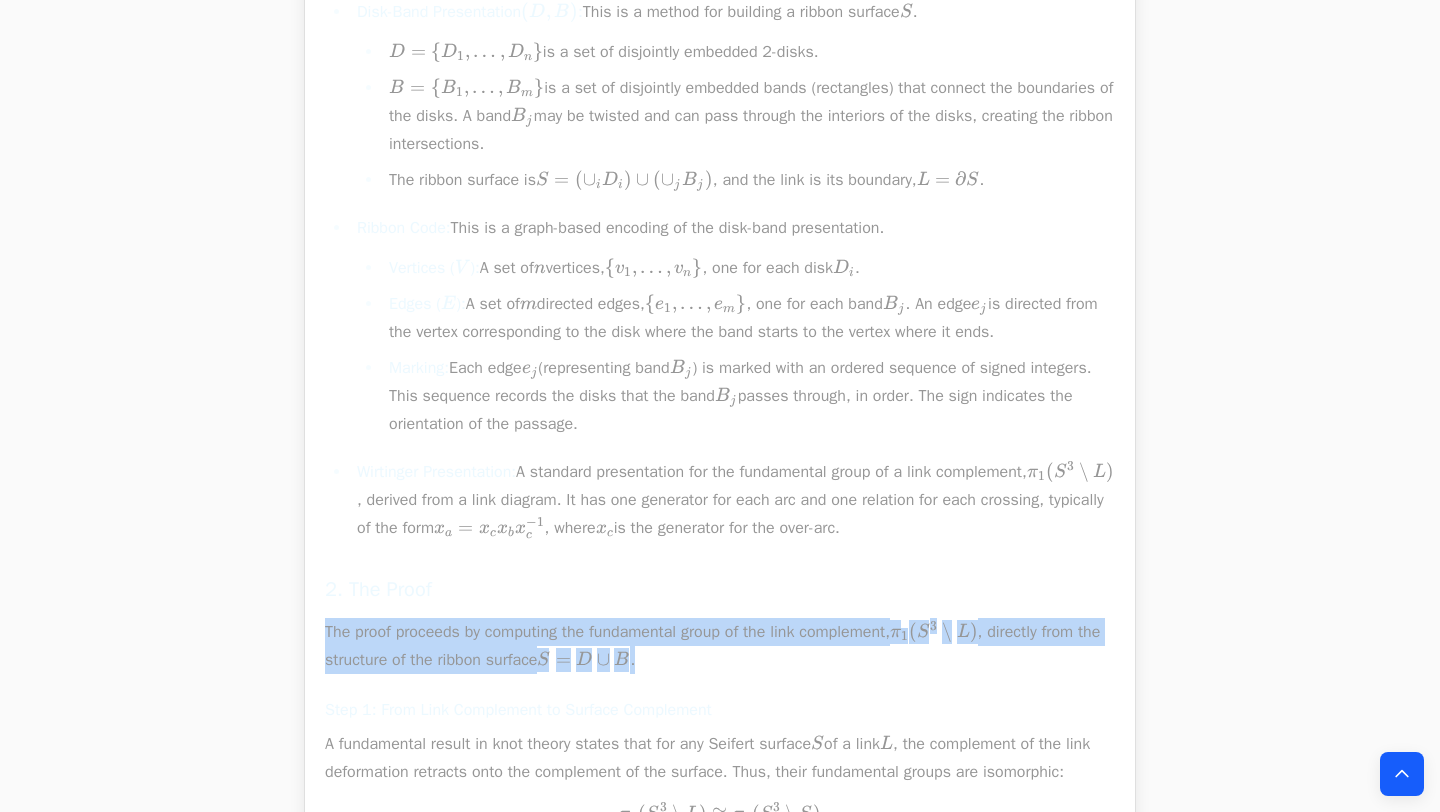drag, startPoint x: 675, startPoint y: 661, endPoint x: 324, endPoint y: 634, distance: 352.03693 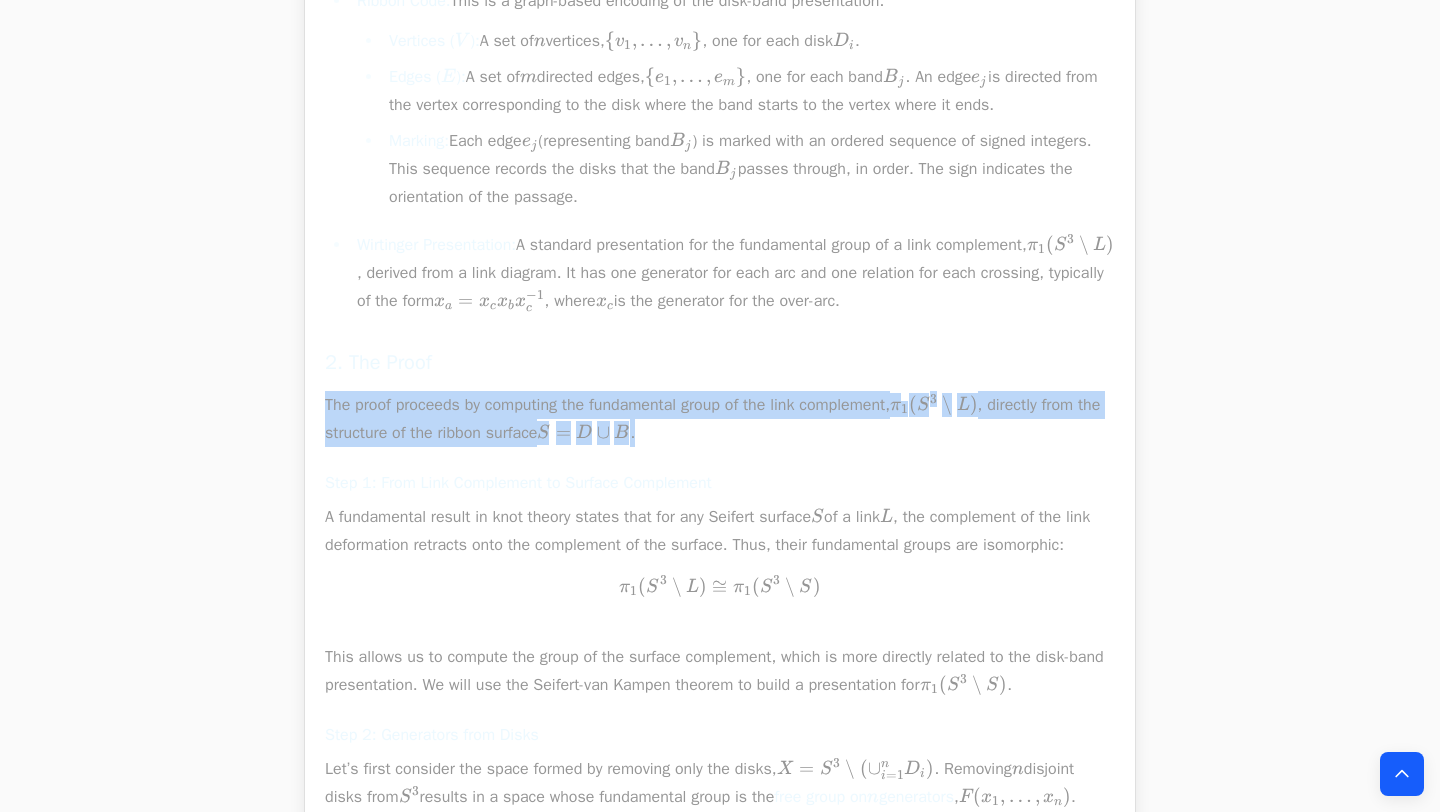 scroll, scrollTop: 1418, scrollLeft: 0, axis: vertical 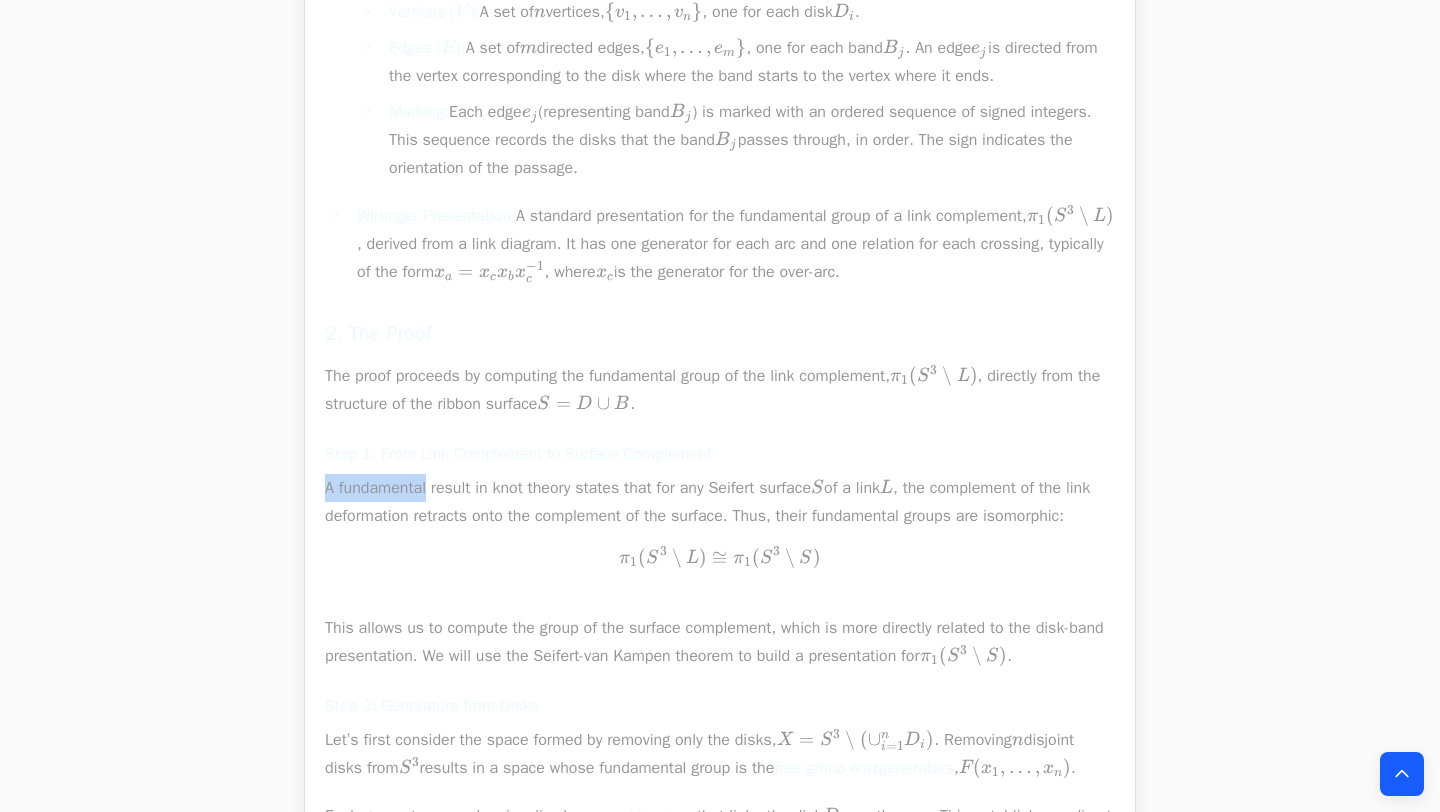 drag, startPoint x: 324, startPoint y: 491, endPoint x: 431, endPoint y: 492, distance: 107.00467 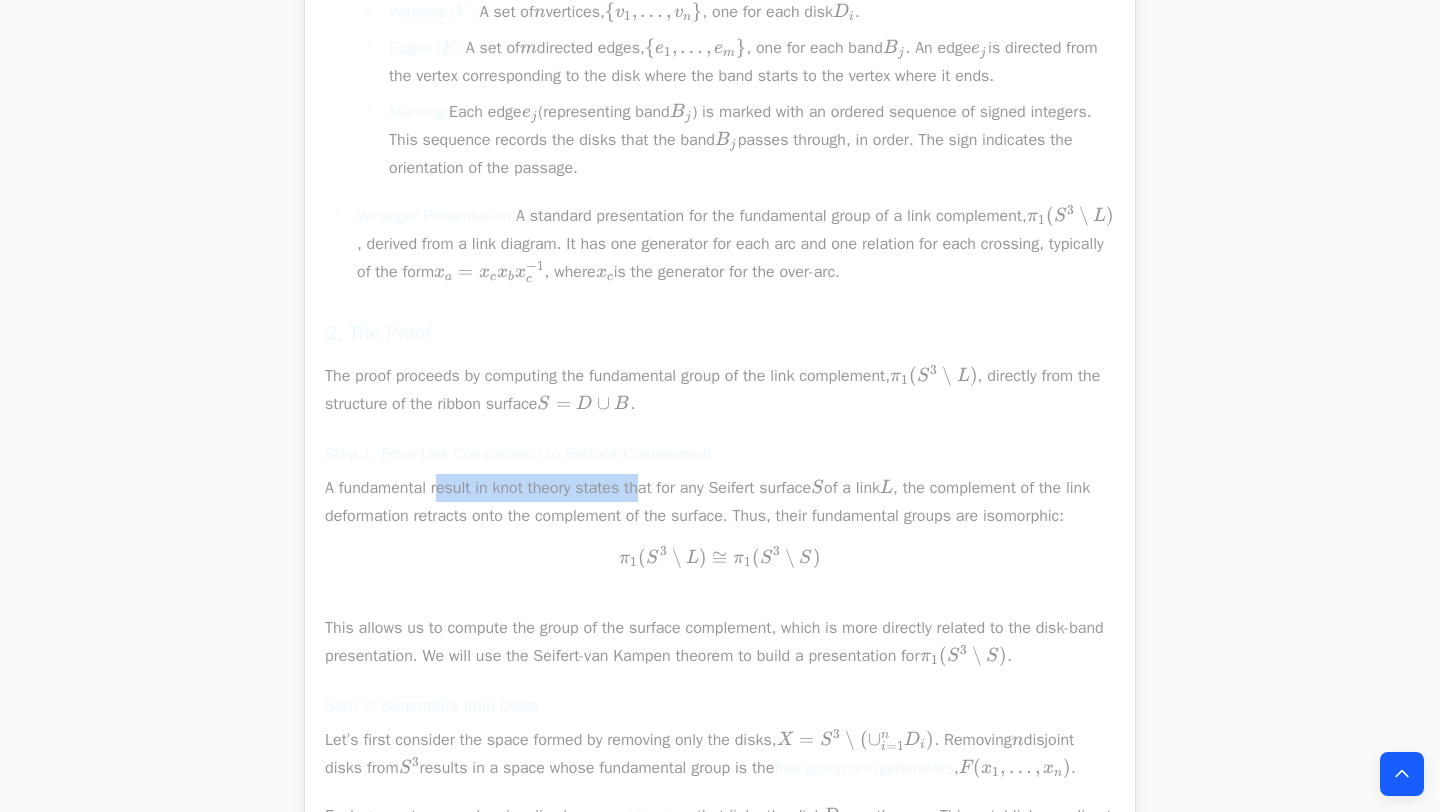 drag, startPoint x: 438, startPoint y: 492, endPoint x: 654, endPoint y: 487, distance: 216.05786 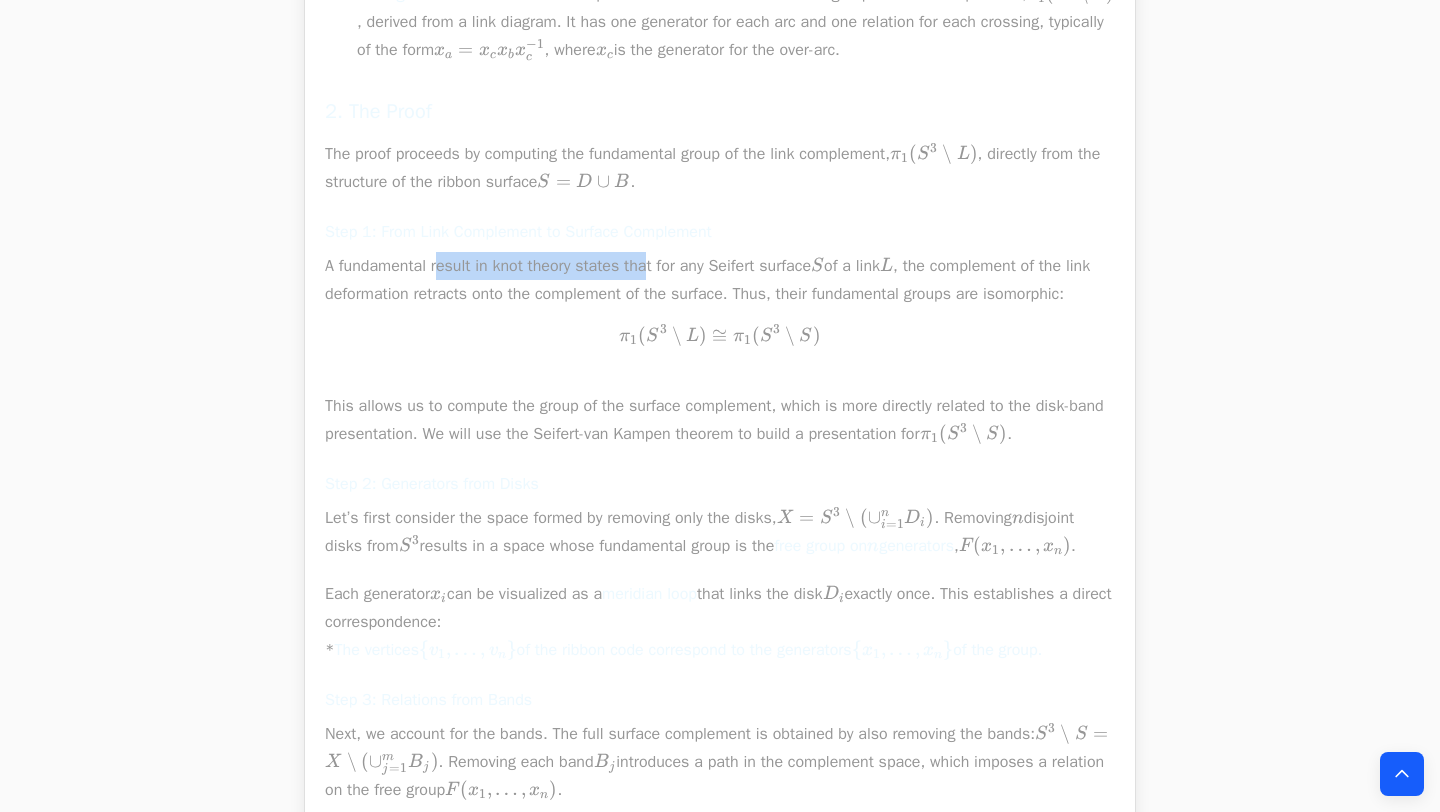 scroll, scrollTop: 1646, scrollLeft: 0, axis: vertical 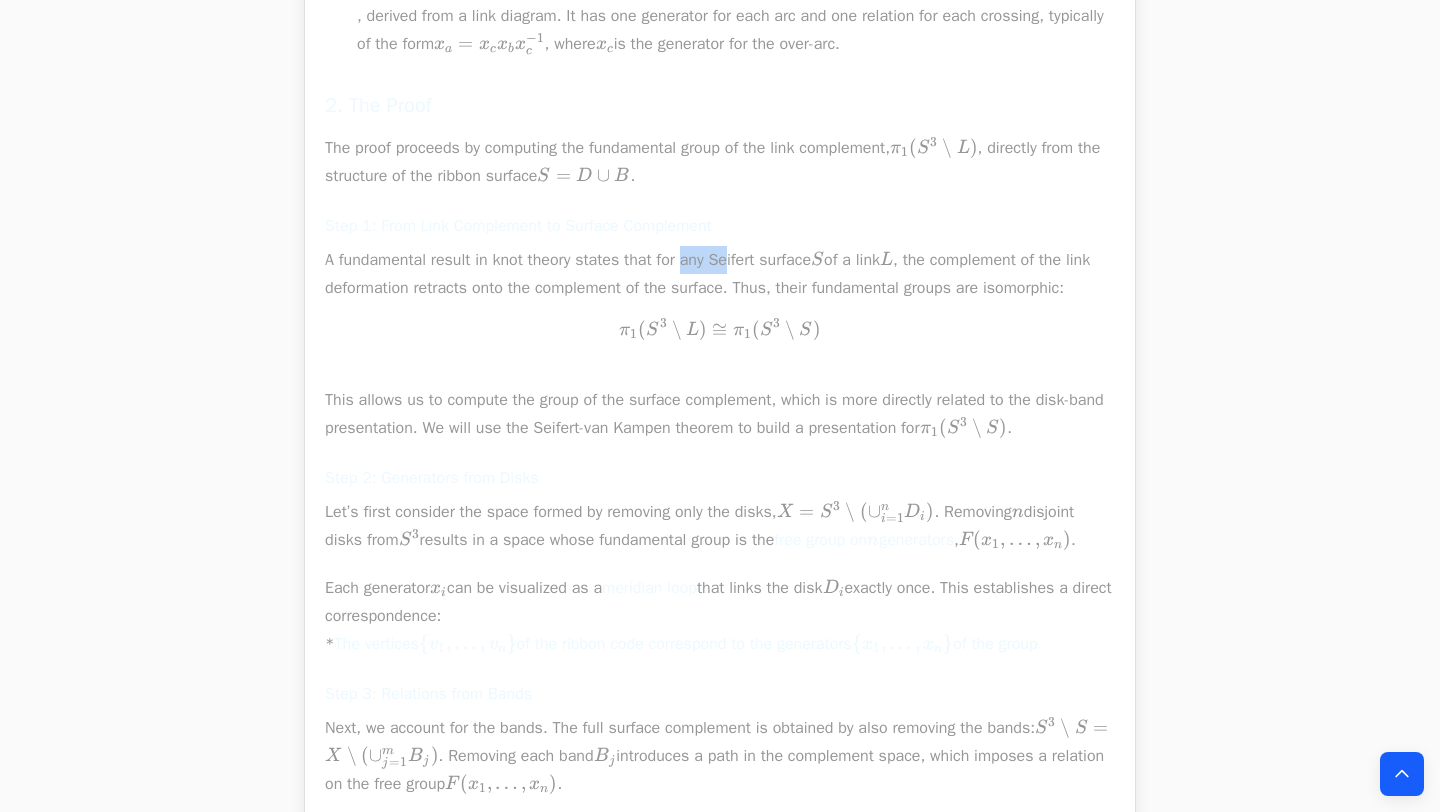 drag, startPoint x: 690, startPoint y: 266, endPoint x: 737, endPoint y: 266, distance: 47 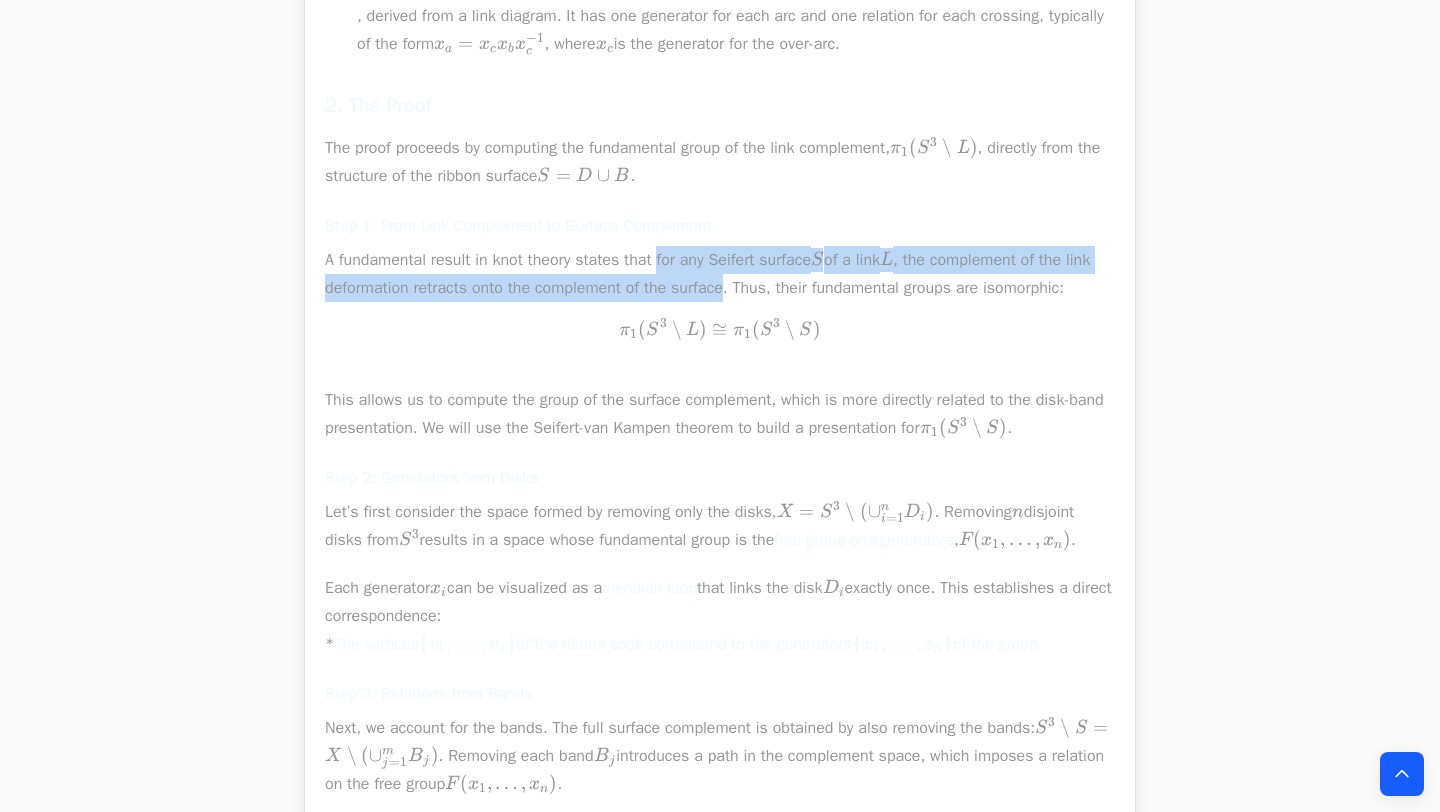 drag, startPoint x: 666, startPoint y: 261, endPoint x: 767, endPoint y: 292, distance: 105.65037 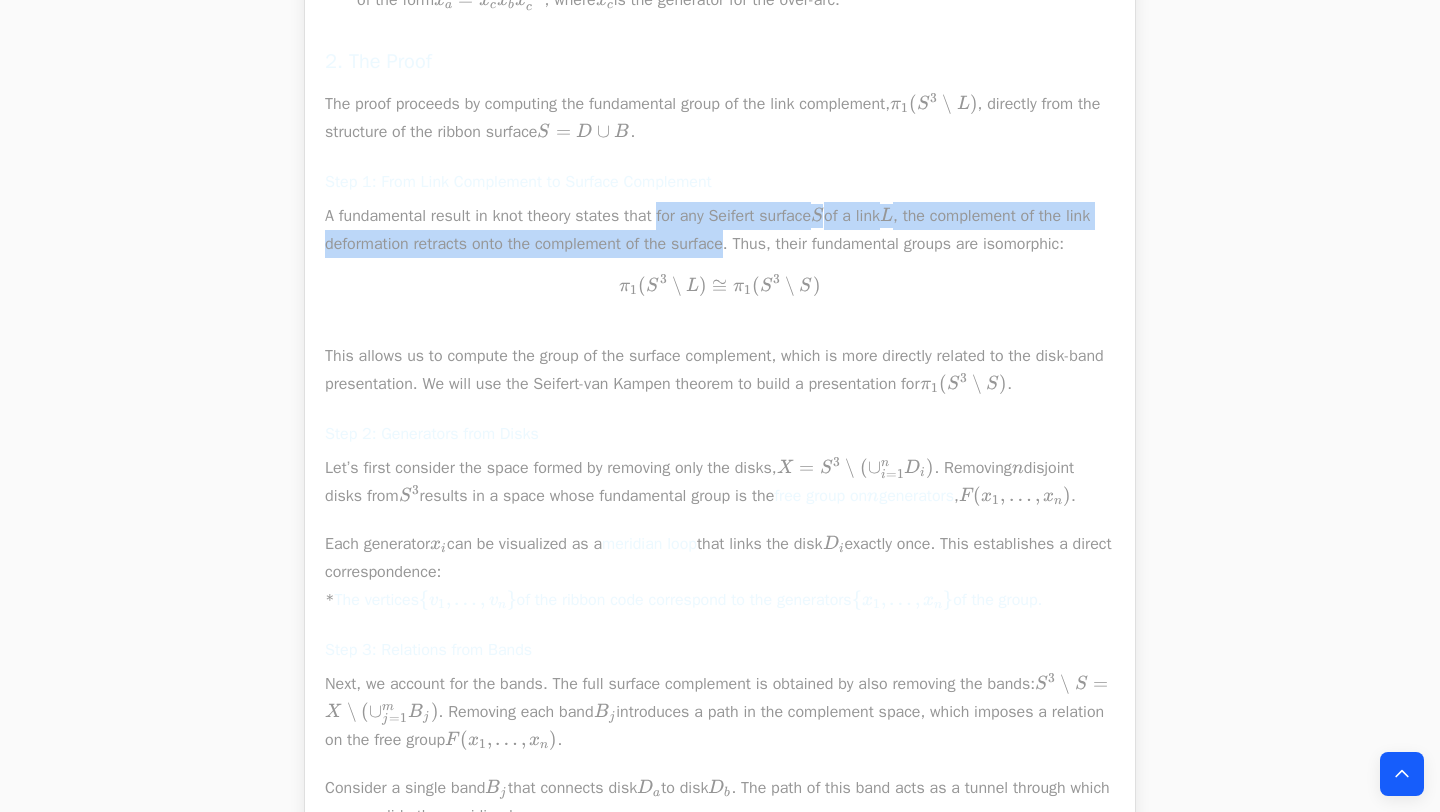 scroll, scrollTop: 1696, scrollLeft: 0, axis: vertical 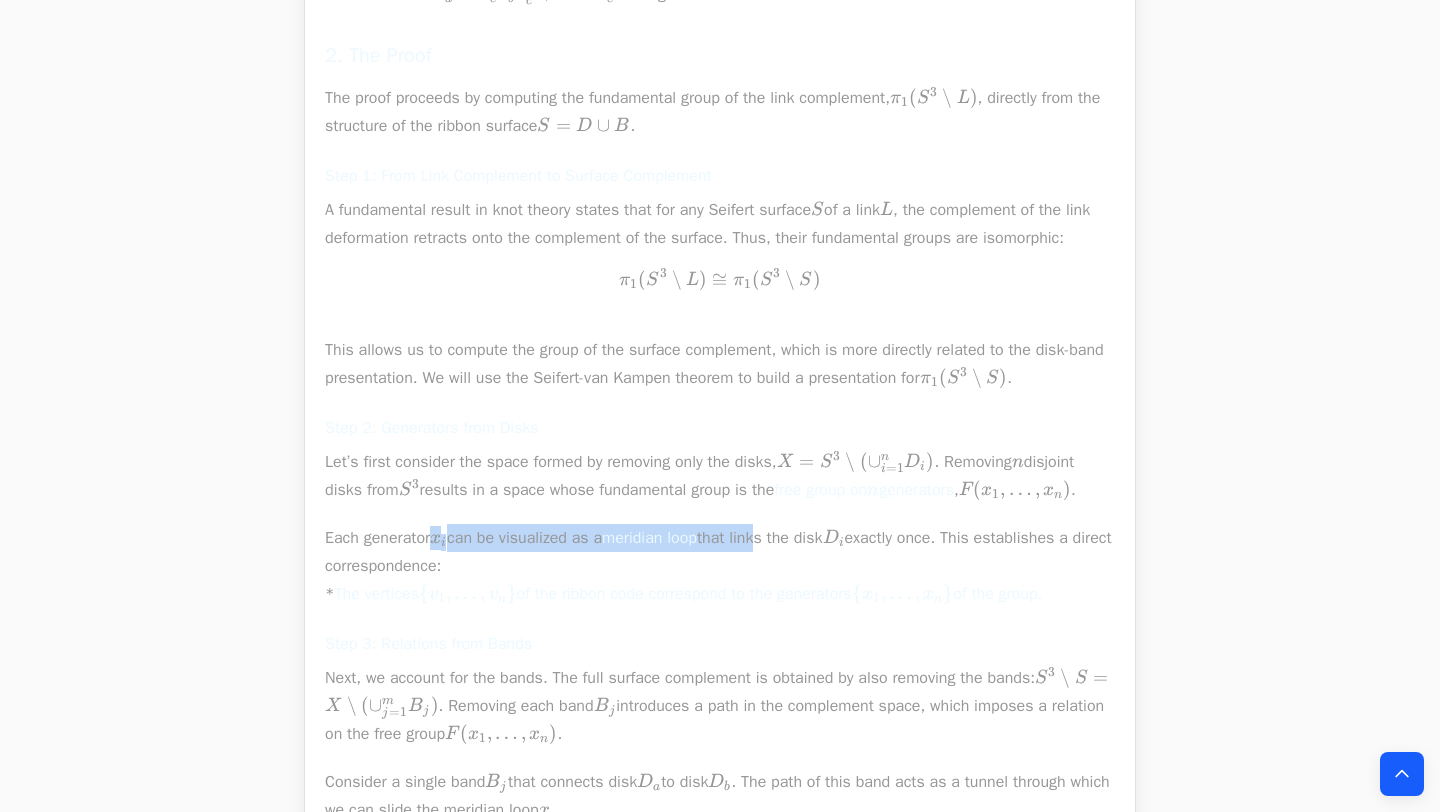 drag, startPoint x: 439, startPoint y: 596, endPoint x: 778, endPoint y: 594, distance: 339.0059 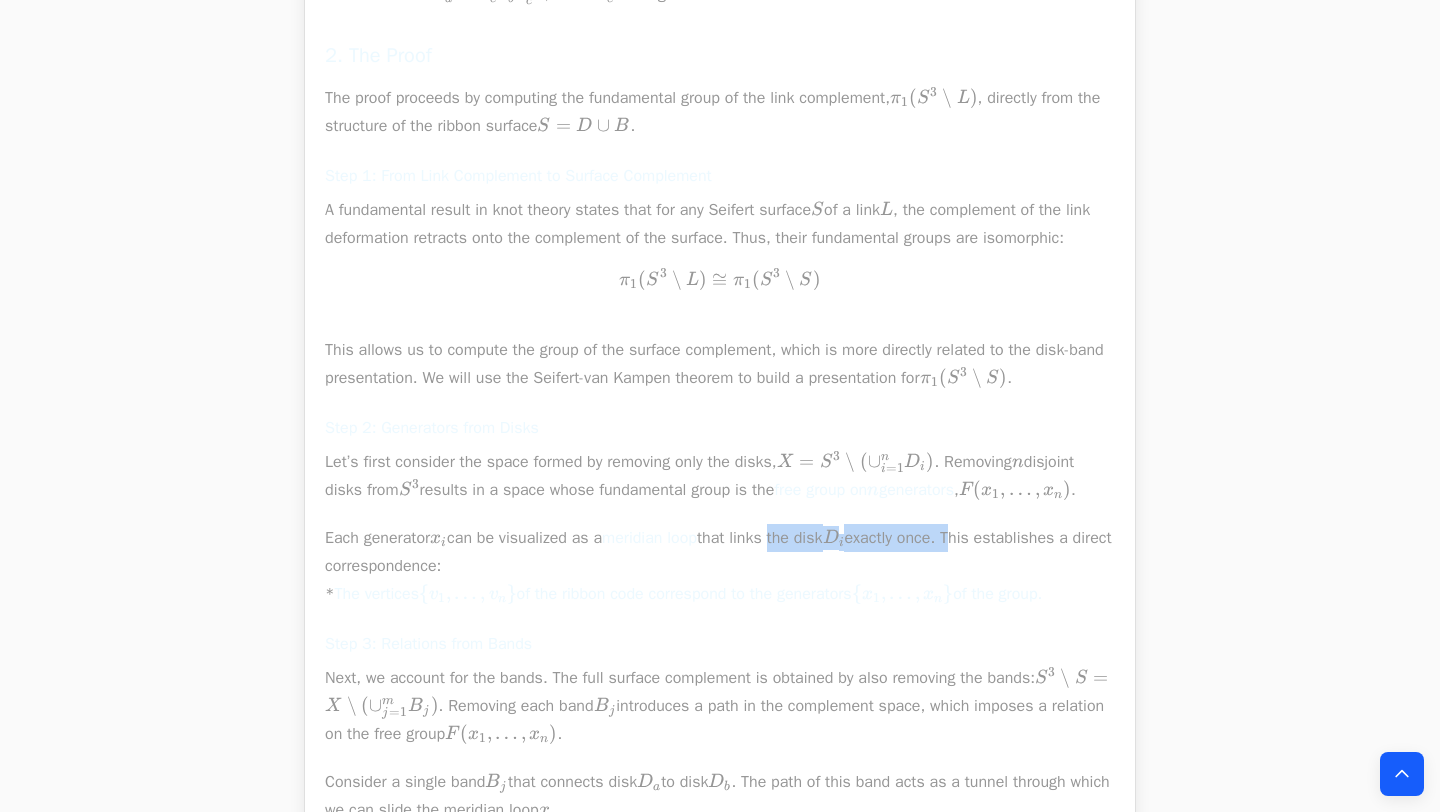 drag, startPoint x: 792, startPoint y: 592, endPoint x: 987, endPoint y: 594, distance: 195.01025 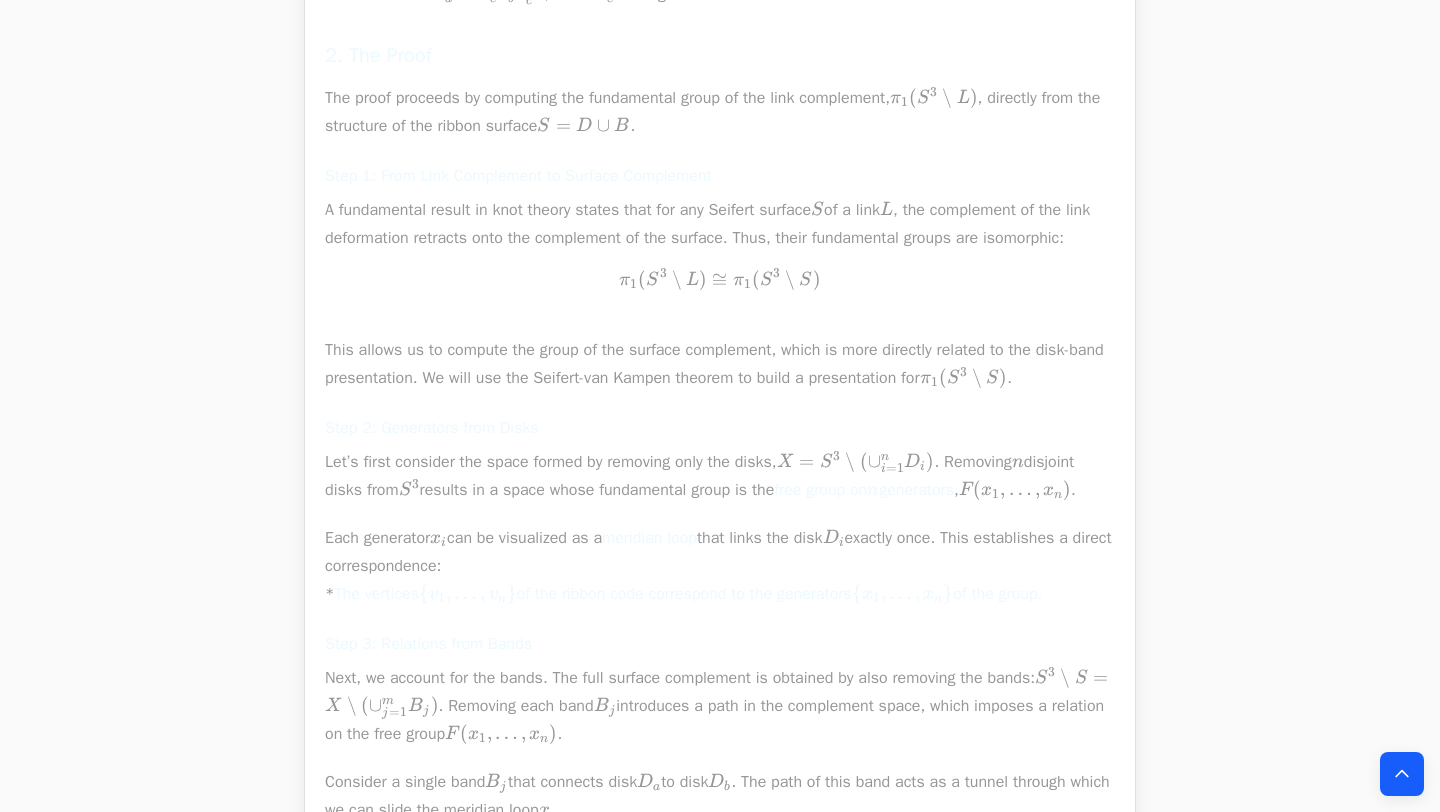 scroll, scrollTop: 1723, scrollLeft: 0, axis: vertical 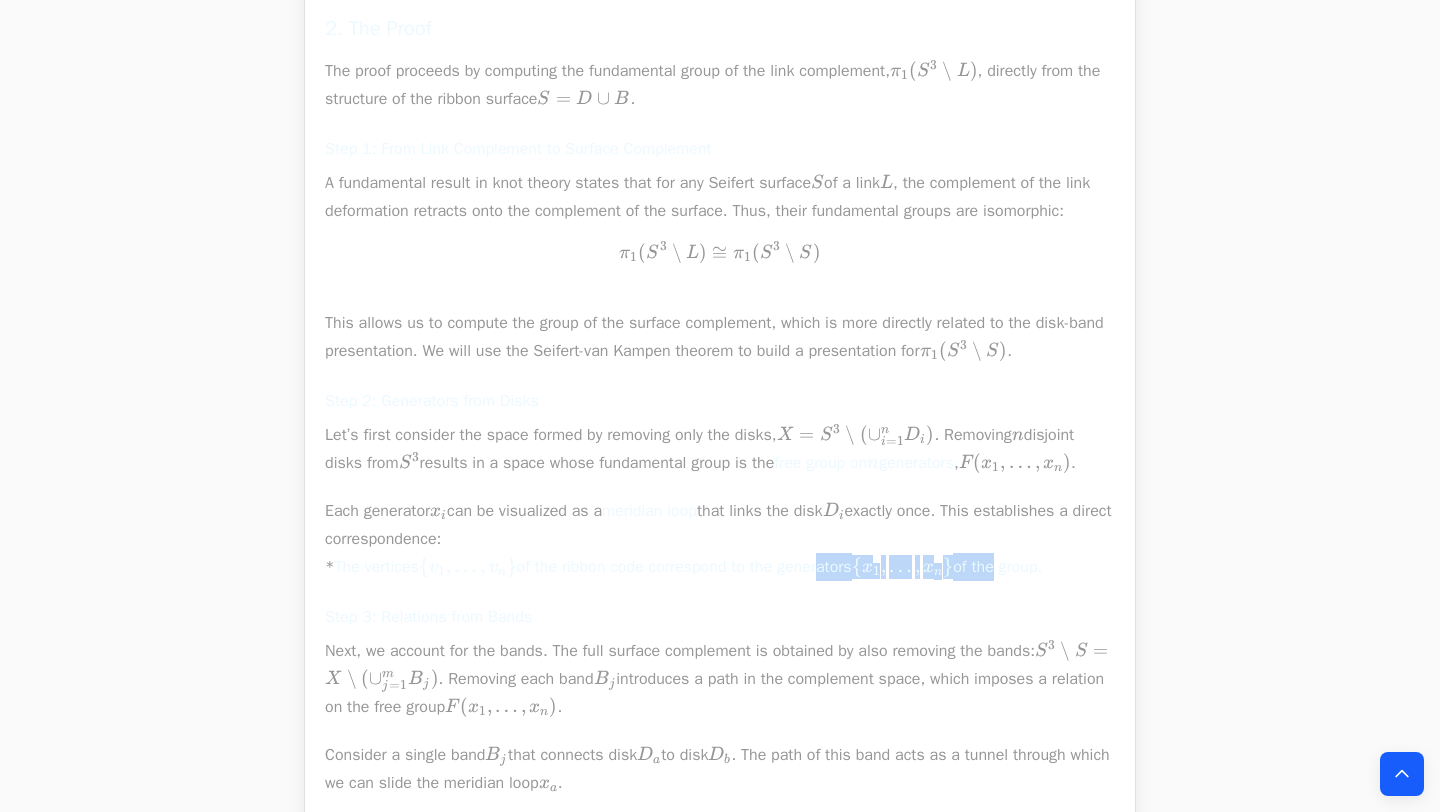 drag, startPoint x: 886, startPoint y: 630, endPoint x: 1097, endPoint y: 631, distance: 211.00237 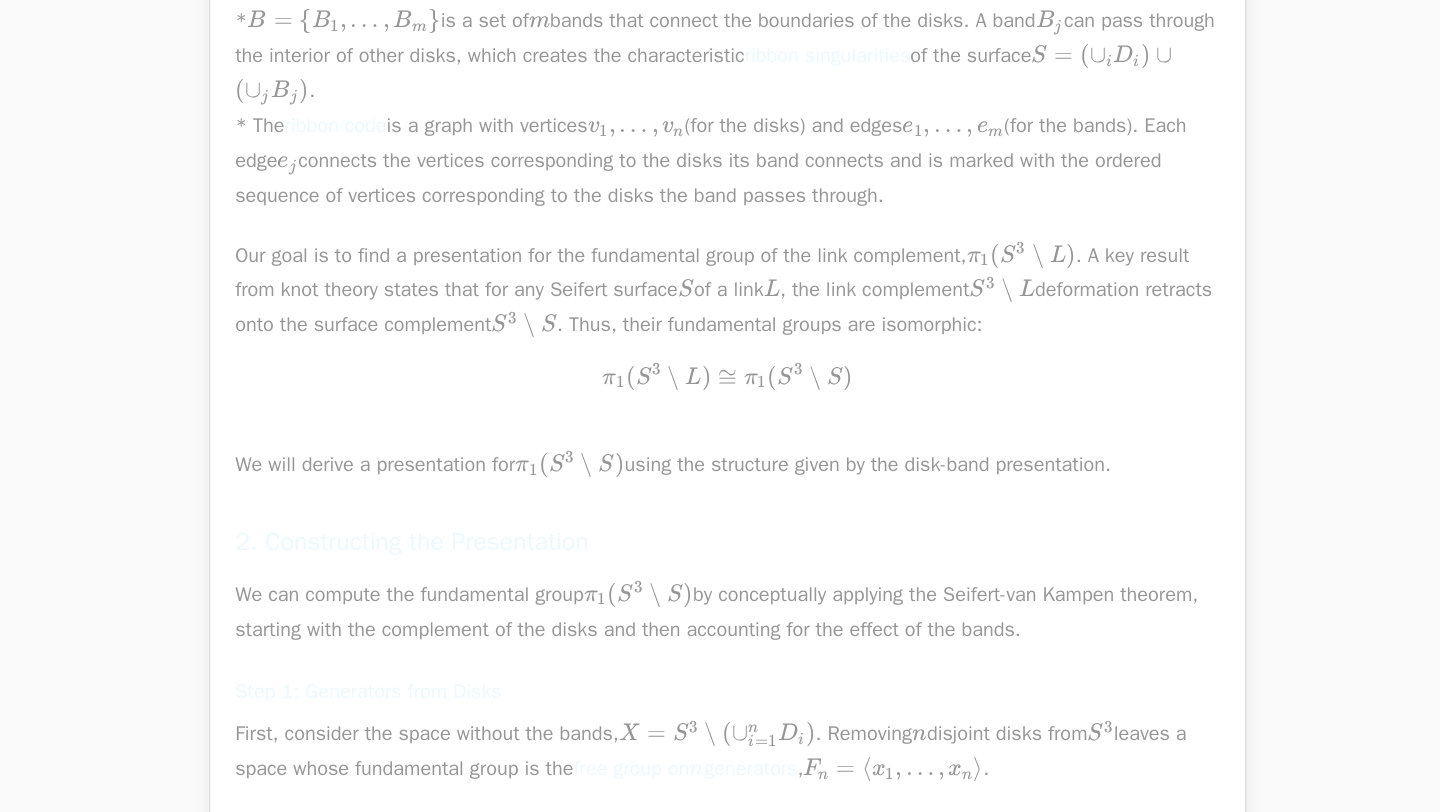 scroll, scrollTop: 3640, scrollLeft: 0, axis: vertical 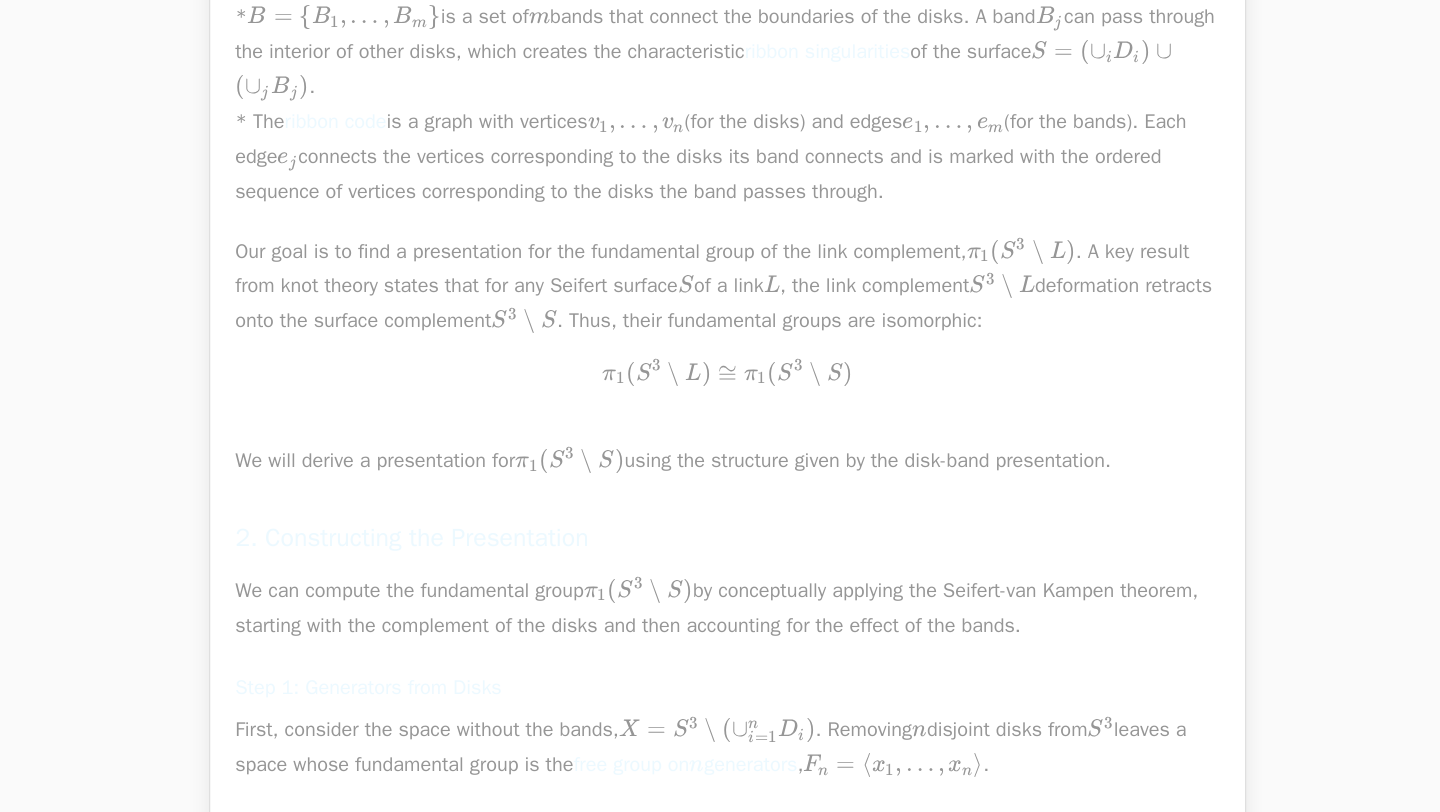 drag, startPoint x: 706, startPoint y: 474, endPoint x: 825, endPoint y: 474, distance: 119 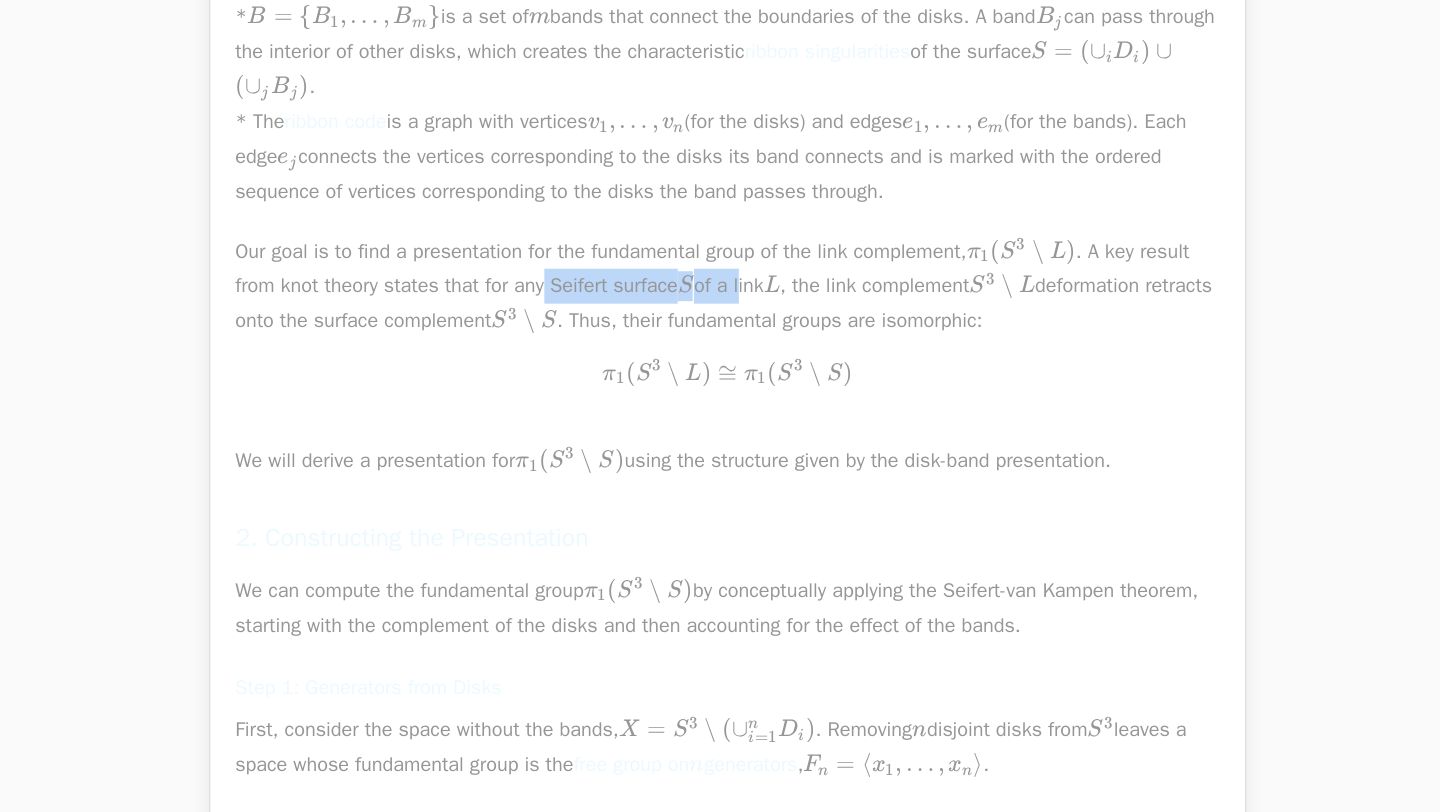 drag, startPoint x: 602, startPoint y: 502, endPoint x: 756, endPoint y: 500, distance: 154.01299 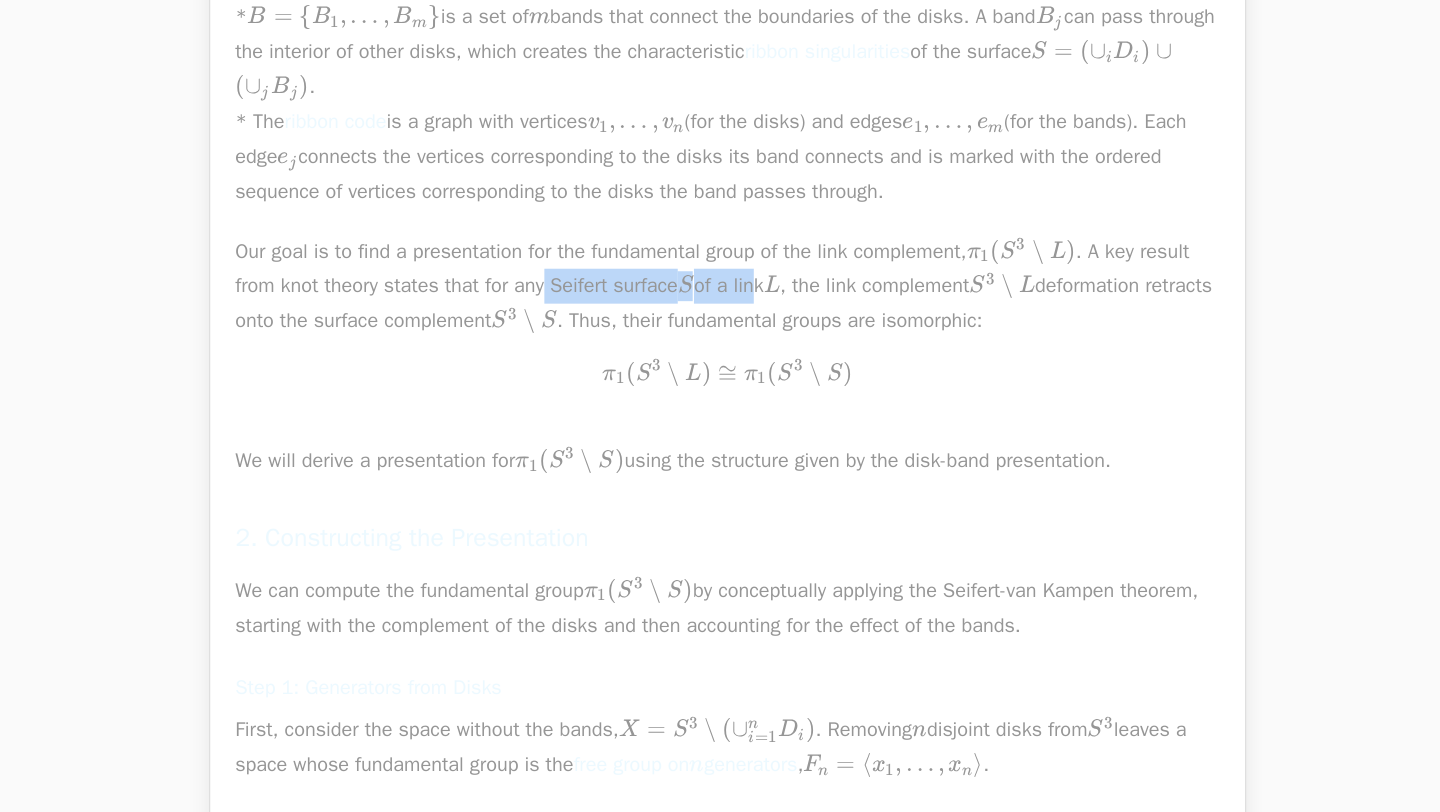 click on "Our goal is to find a presentation for the fundamental group of the link complement,  π 1 ( S 3 ∖ L ) \pi_1(S^3 \setminus L) π 1 ​ ( S 3 ∖ L ) . A key result from knot theory states that for any Seifert surface  S S S  of a link  L L L , the link complement  S 3 ∖ L S^3 \setminus L S 3 ∖ L  deformation retracts onto the surface complement  S 3 ∖ S S^3 \setminus S S 3 ∖ S . Thus, their fundamental groups are isomorphic:
π 1 ( S 3 ∖ L ) ≅ π 1 ( S 3 ∖ S )  \pi_1(S^3 \setminus L) \cong \pi_1(S^3 \setminus S)  π 1 ​ ( S 3 ∖ L ) ≅ π 1 ​ ( S 3 ∖ S )
We will derive a presentation for  π 1 ( S 3 ∖ S ) \pi_1(S^3 \setminus S) π 1 ​ ( S 3 ∖ S )  using the structure given by the disk-band presentation." at bounding box center [720, 446] 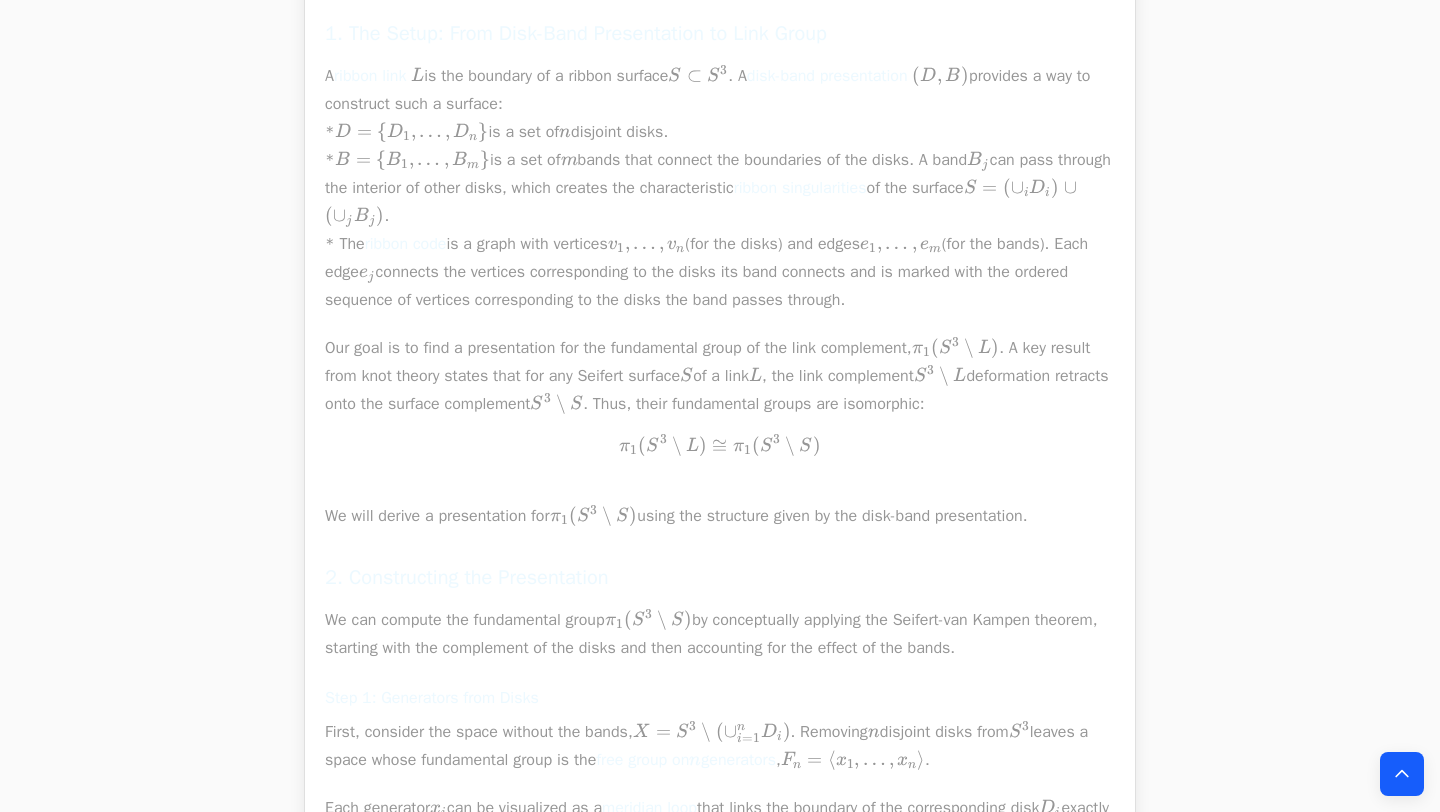 scroll, scrollTop: 3659, scrollLeft: 0, axis: vertical 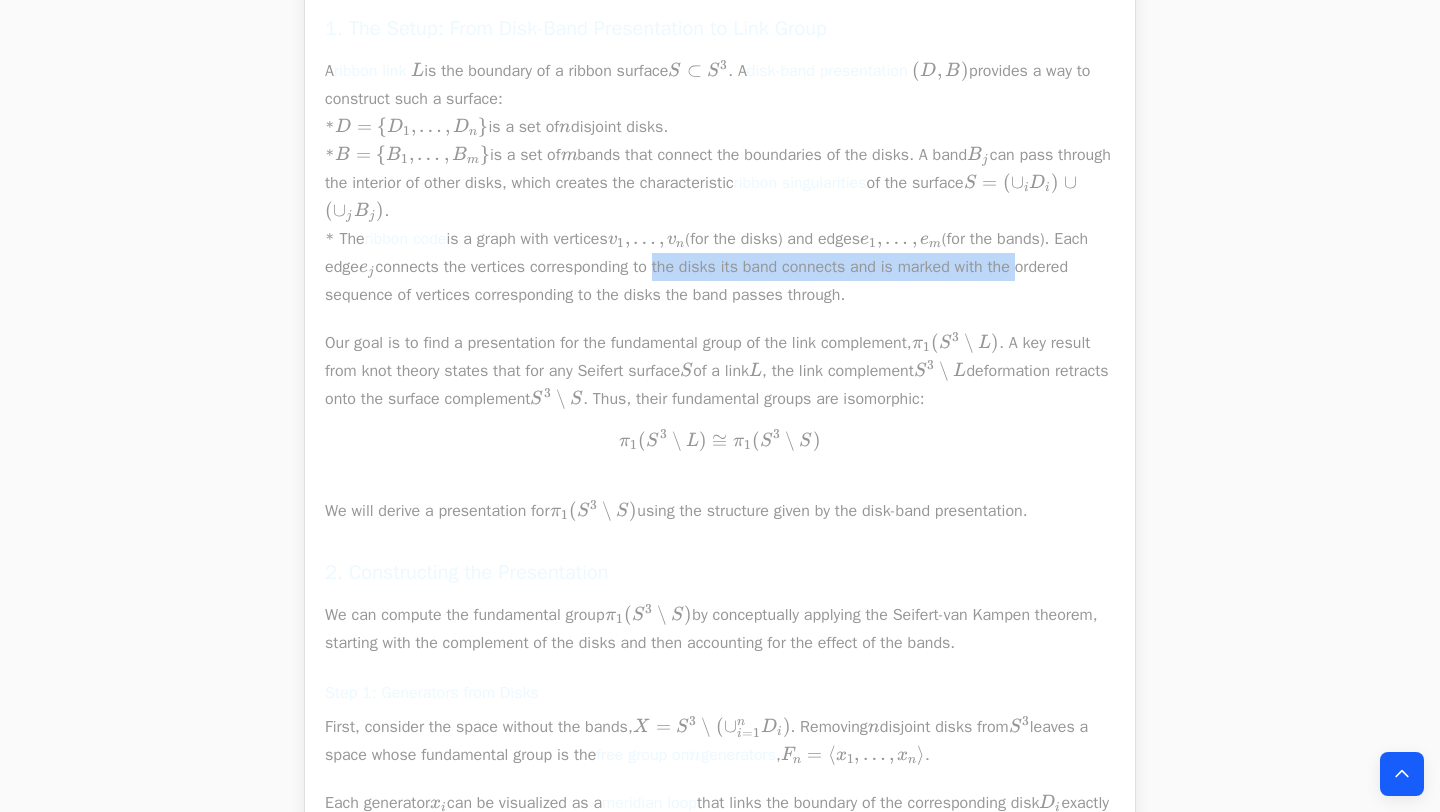 drag, startPoint x: 710, startPoint y: 378, endPoint x: 1096, endPoint y: 380, distance: 386.0052 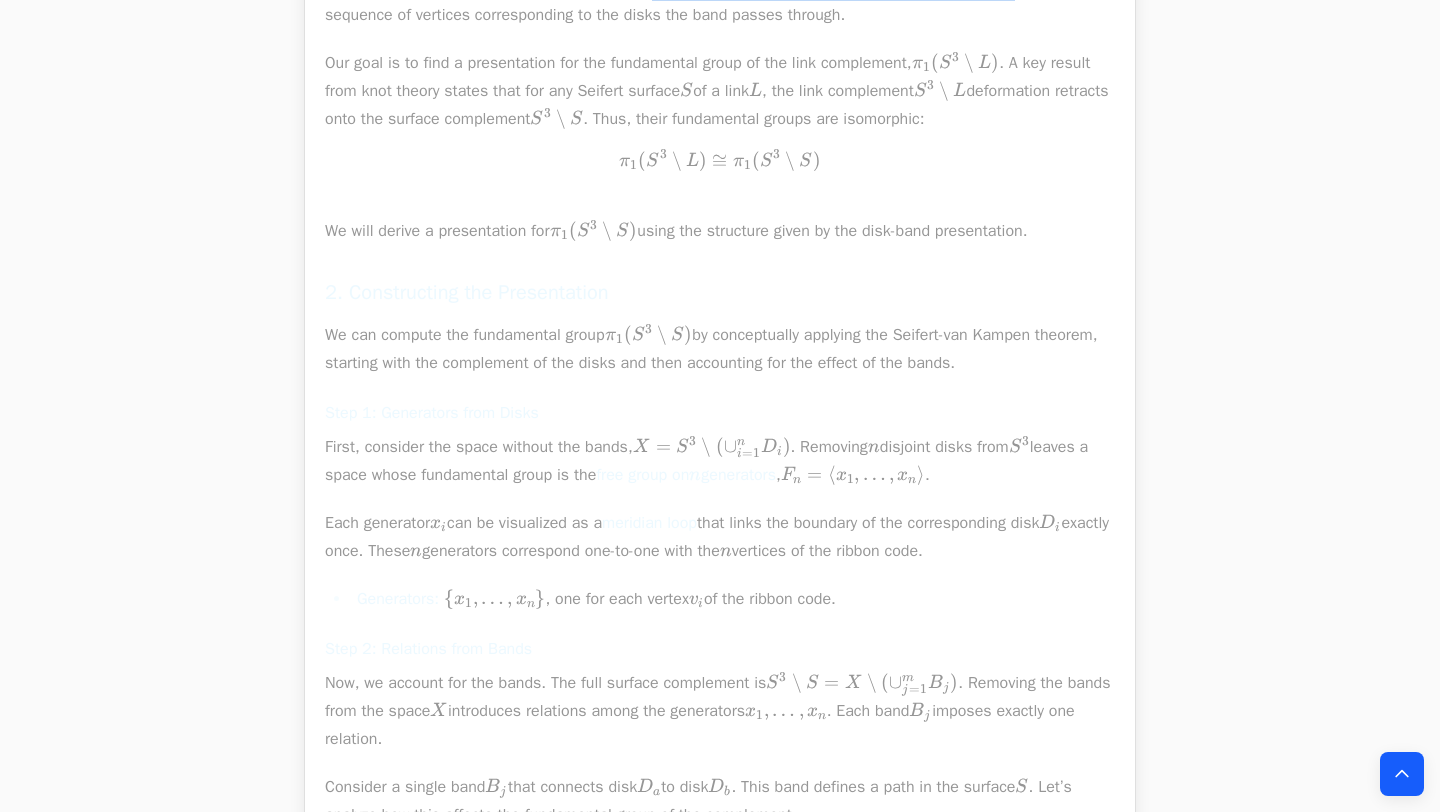 scroll, scrollTop: 3942, scrollLeft: 0, axis: vertical 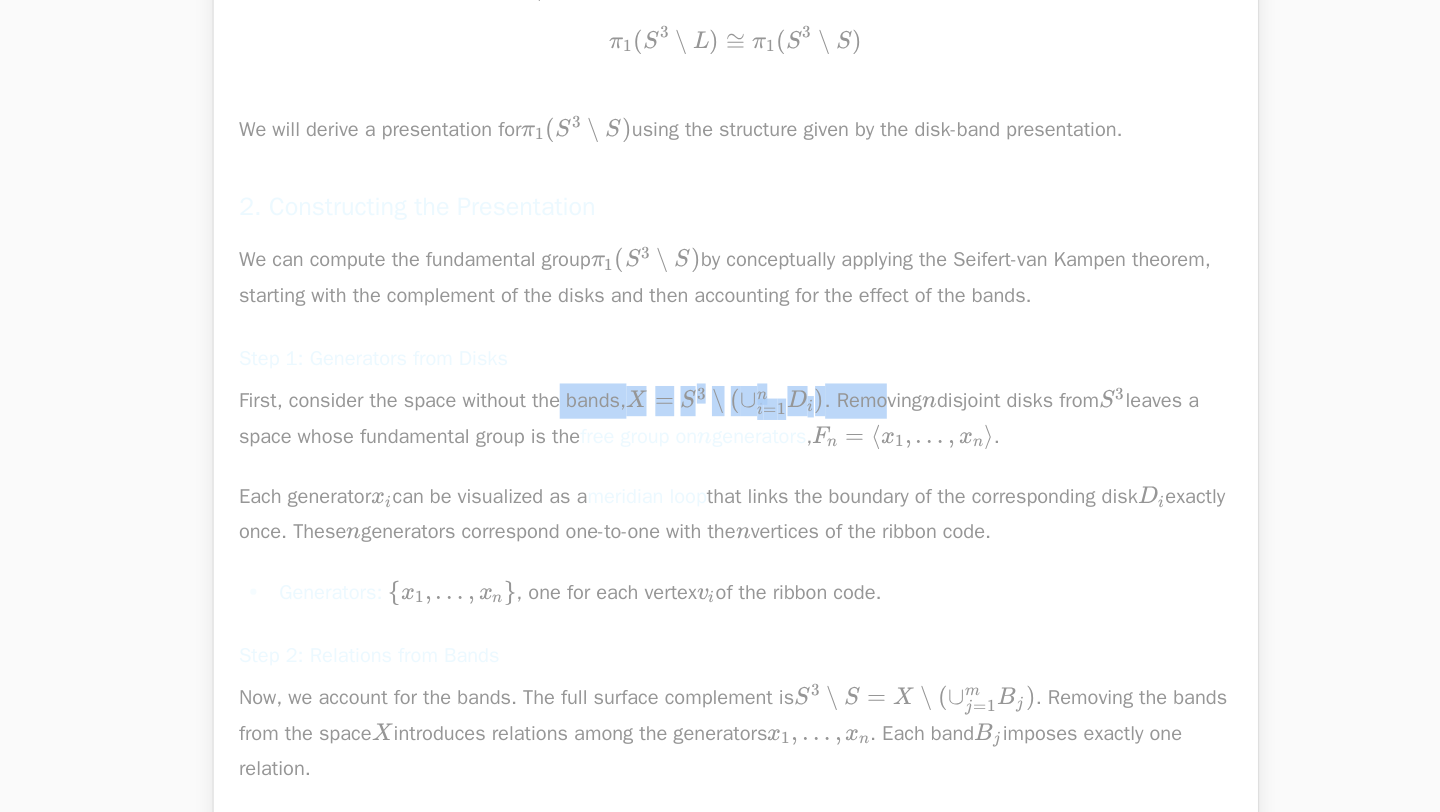 drag, startPoint x: 644, startPoint y: 555, endPoint x: 855, endPoint y: 556, distance: 211.00237 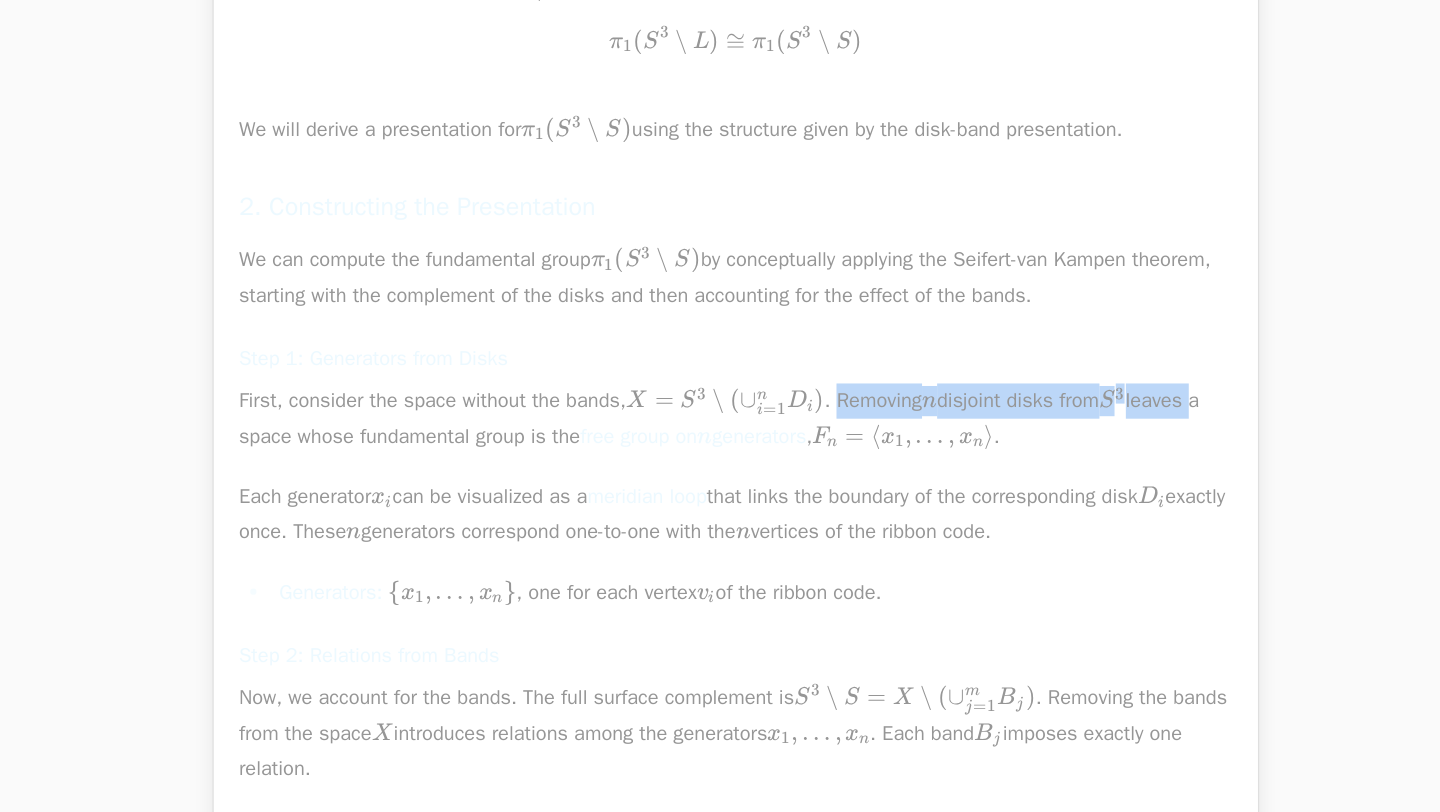 drag, startPoint x: 812, startPoint y: 557, endPoint x: 1105, endPoint y: 557, distance: 293 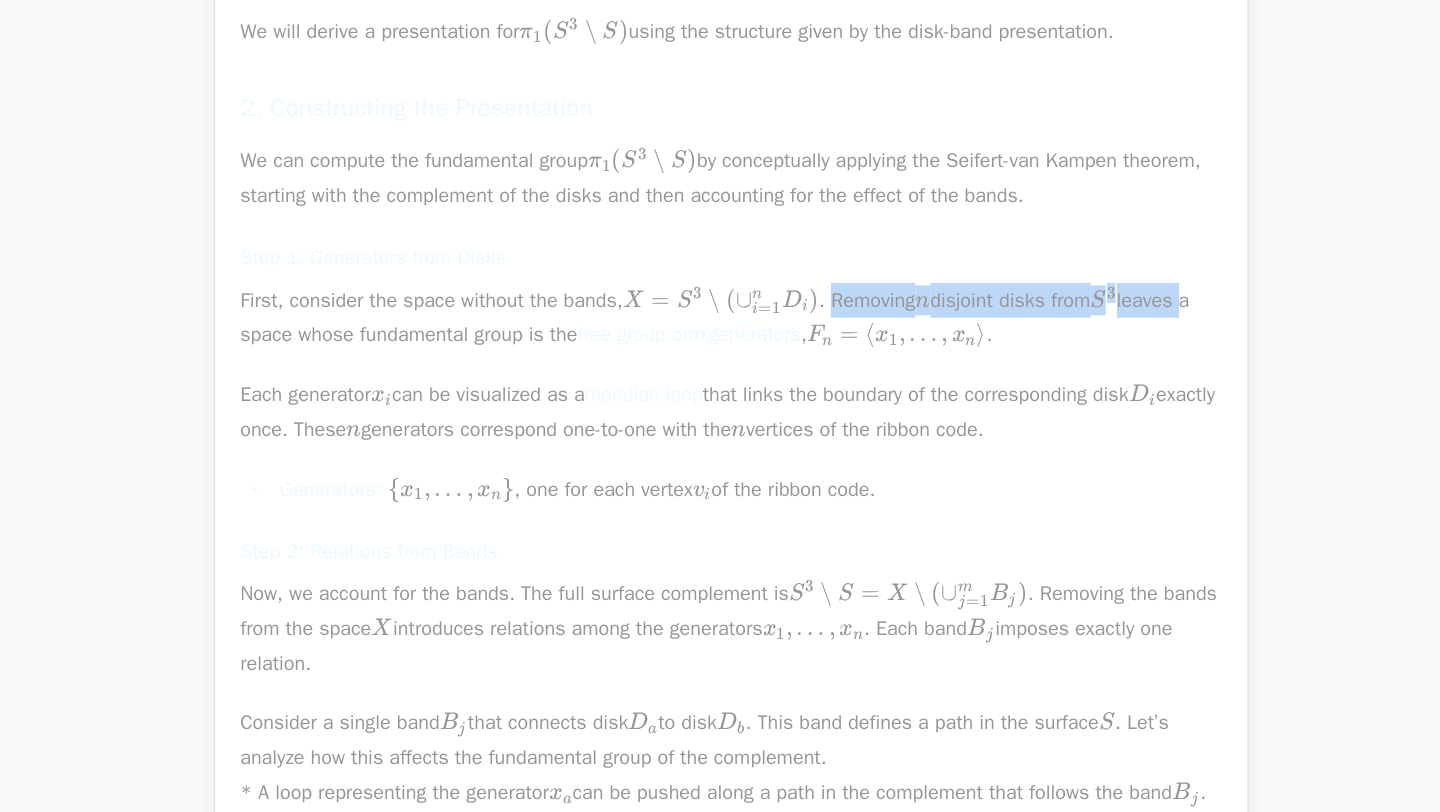 scroll, scrollTop: 3993, scrollLeft: 0, axis: vertical 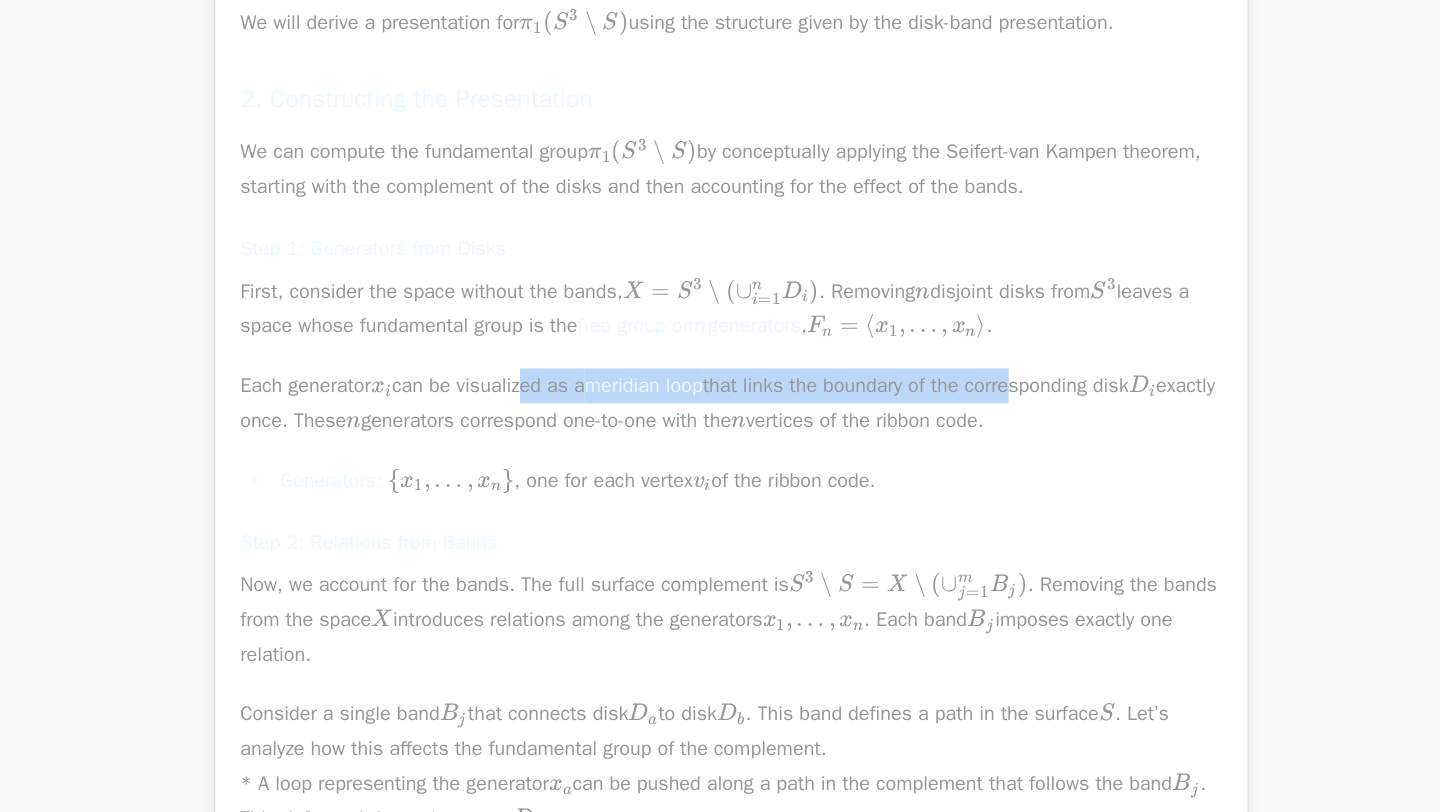 drag, startPoint x: 558, startPoint y: 588, endPoint x: 985, endPoint y: 590, distance: 427.00467 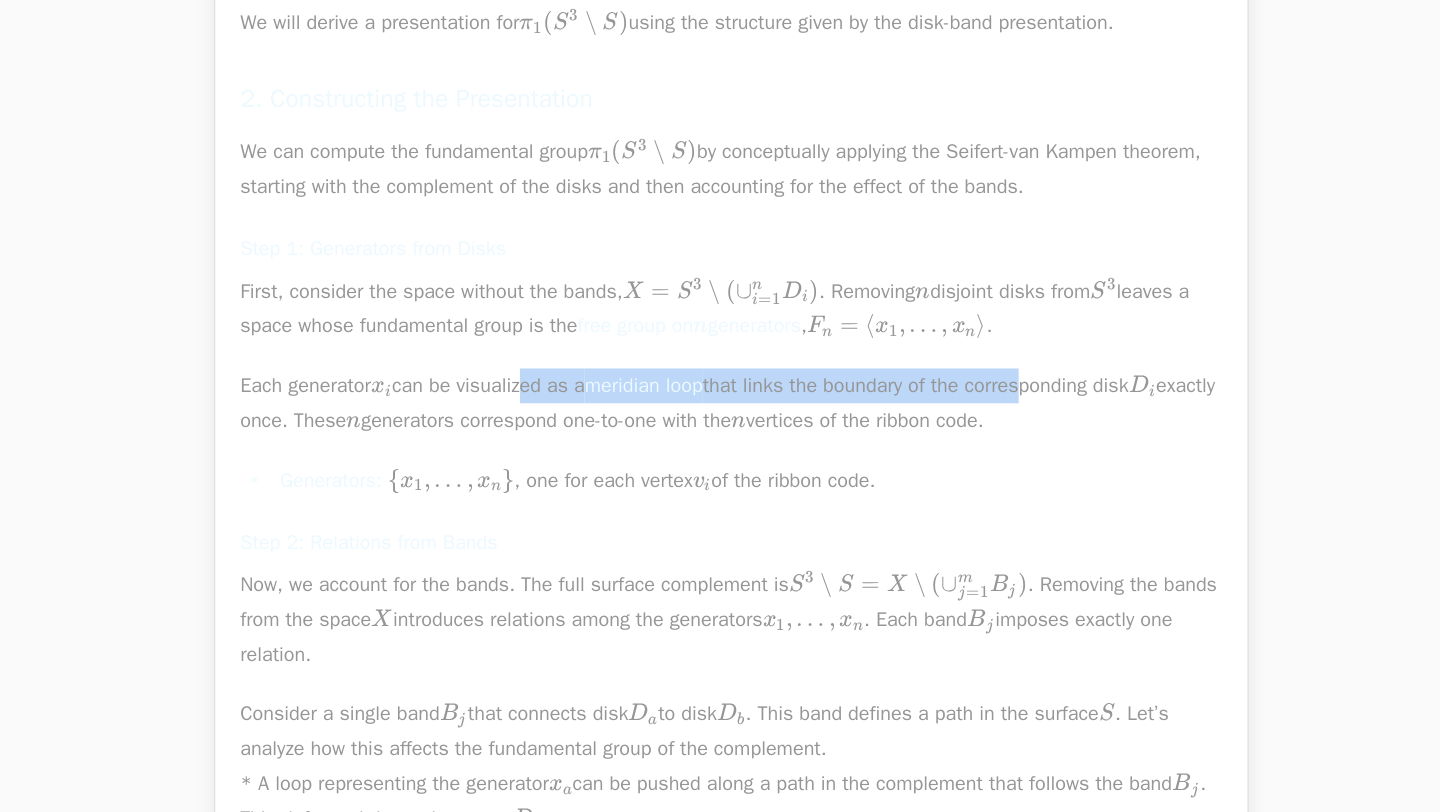 drag, startPoint x: 618, startPoint y: 614, endPoint x: 917, endPoint y: 618, distance: 299.02676 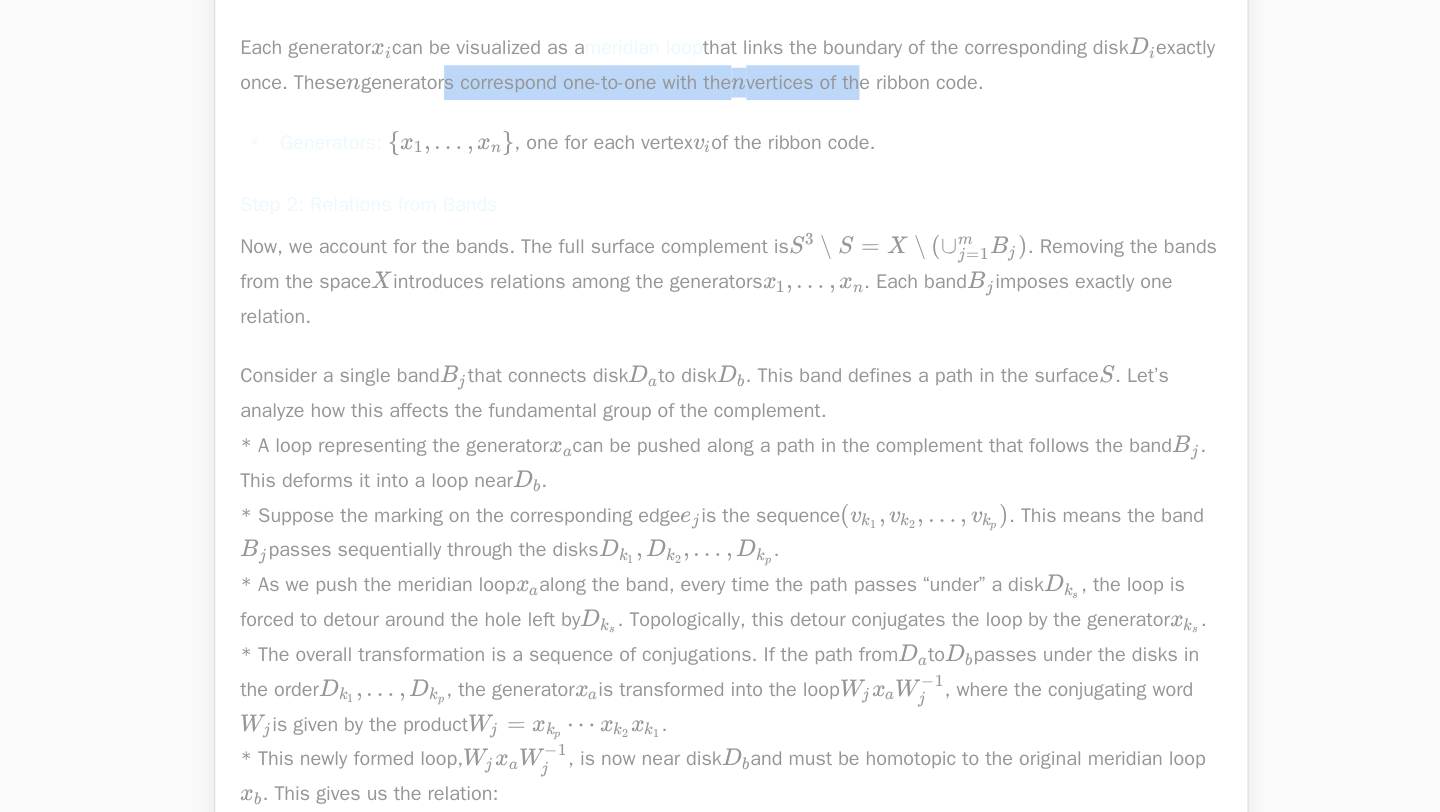scroll, scrollTop: 4272, scrollLeft: 0, axis: vertical 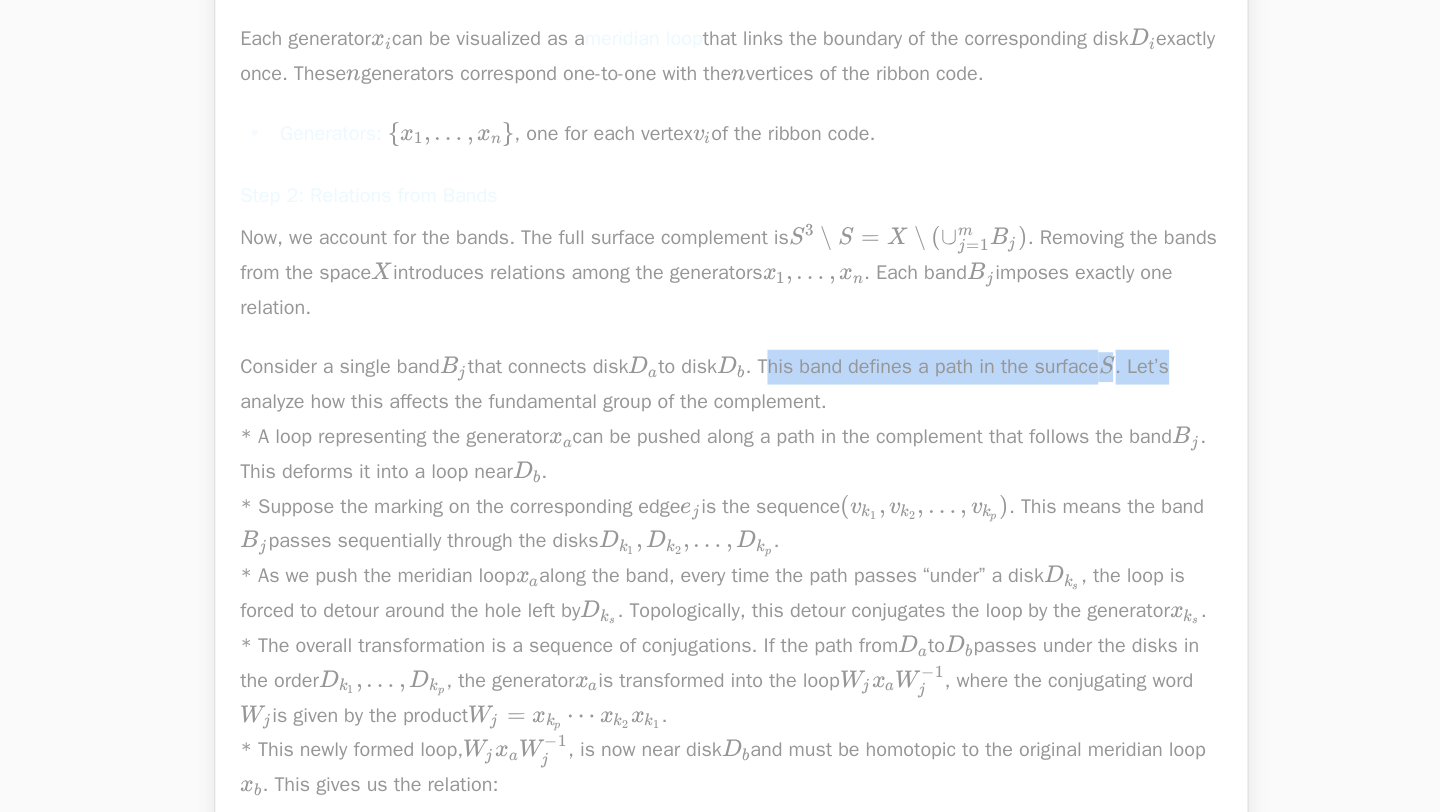 drag, startPoint x: 796, startPoint y: 567, endPoint x: 1110, endPoint y: 566, distance: 314.0016 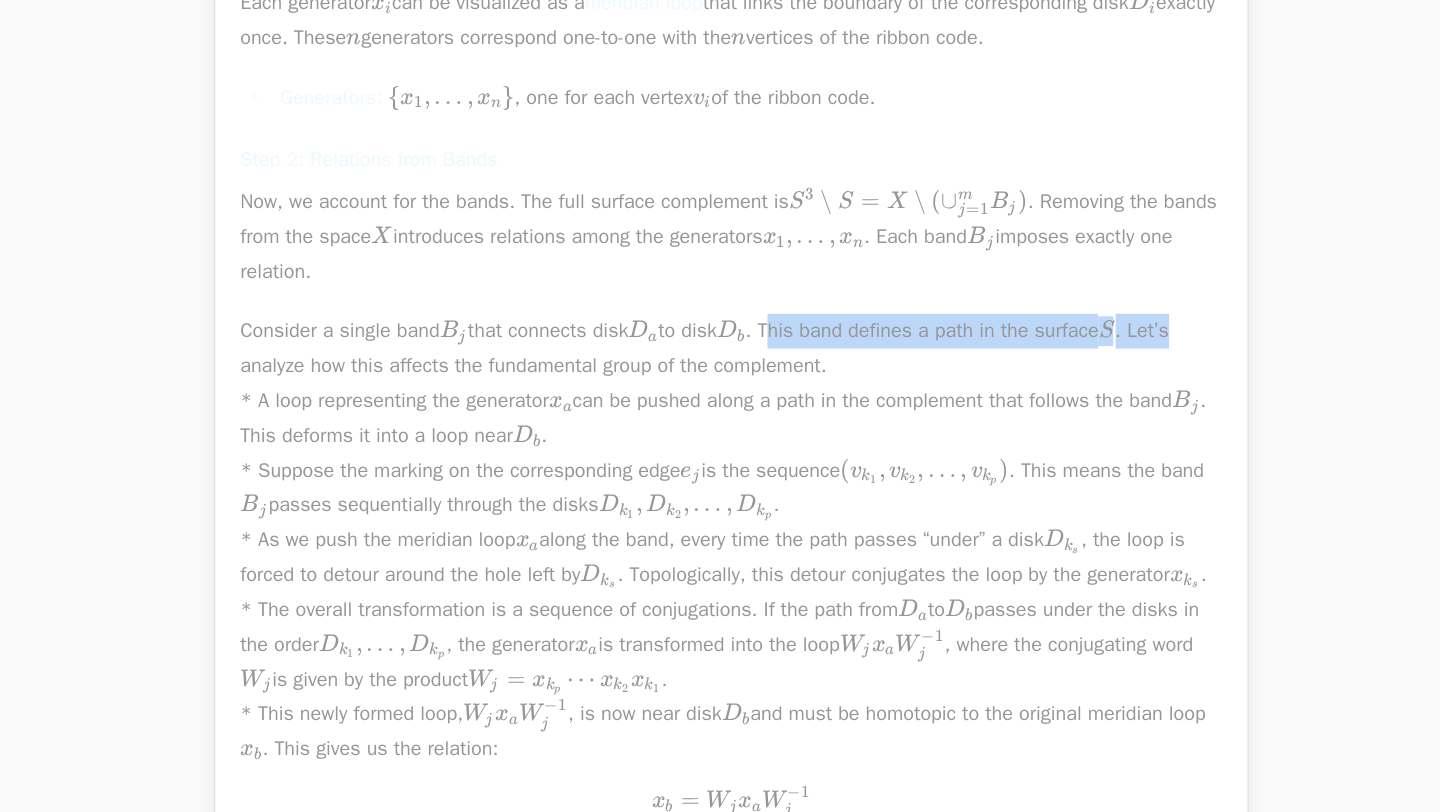 scroll, scrollTop: 4305, scrollLeft: 0, axis: vertical 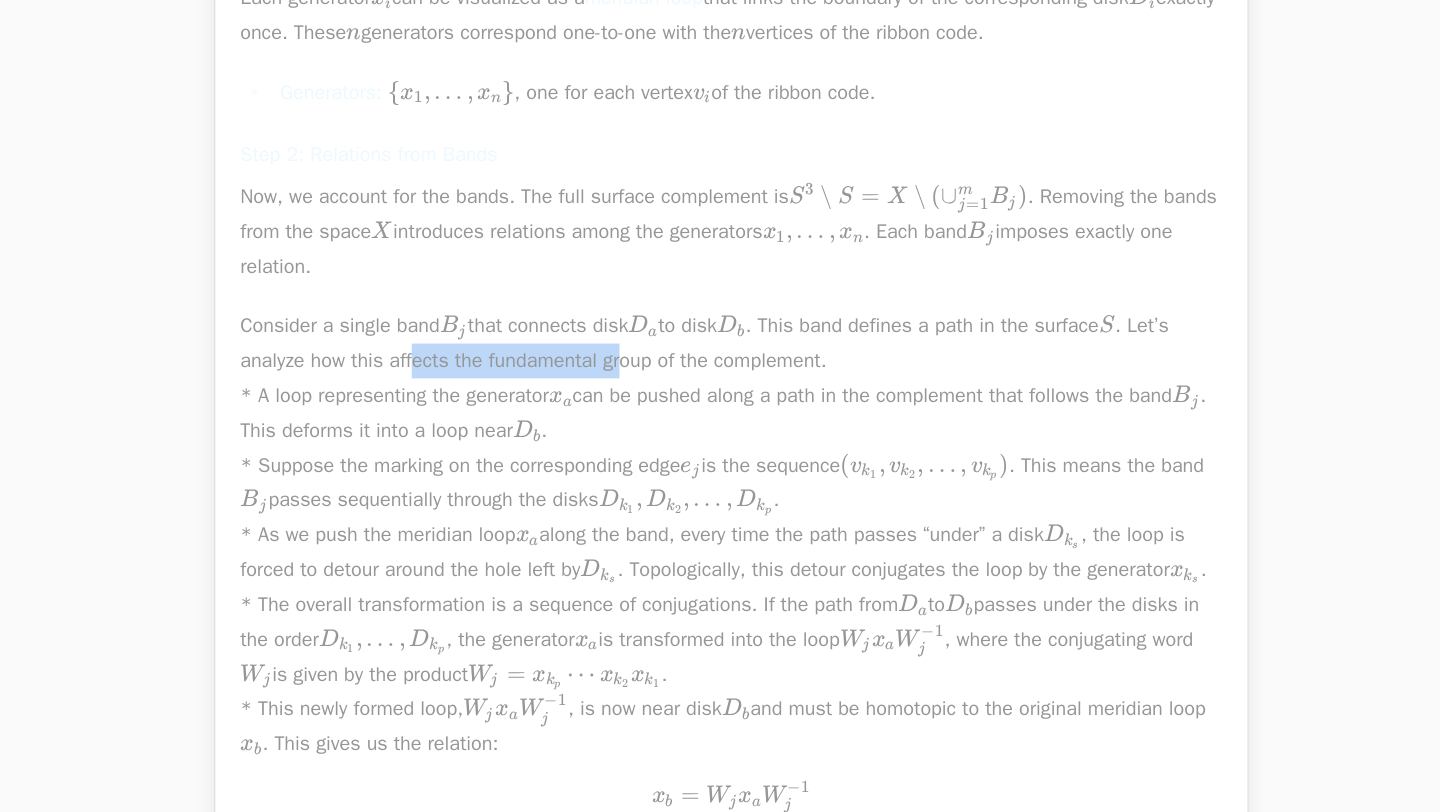 drag, startPoint x: 469, startPoint y: 565, endPoint x: 643, endPoint y: 561, distance: 174.04597 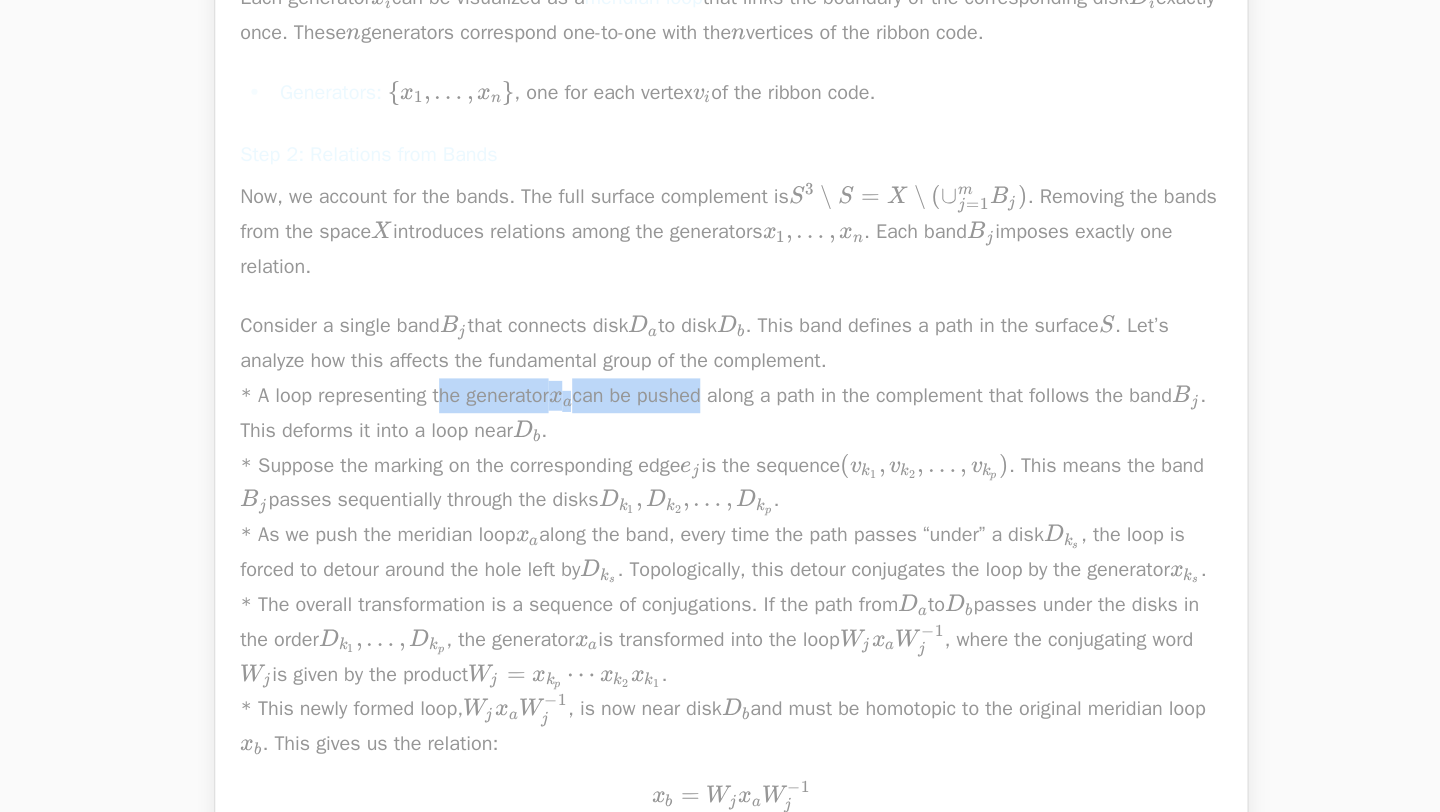 drag, startPoint x: 497, startPoint y: 591, endPoint x: 709, endPoint y: 587, distance: 212.03773 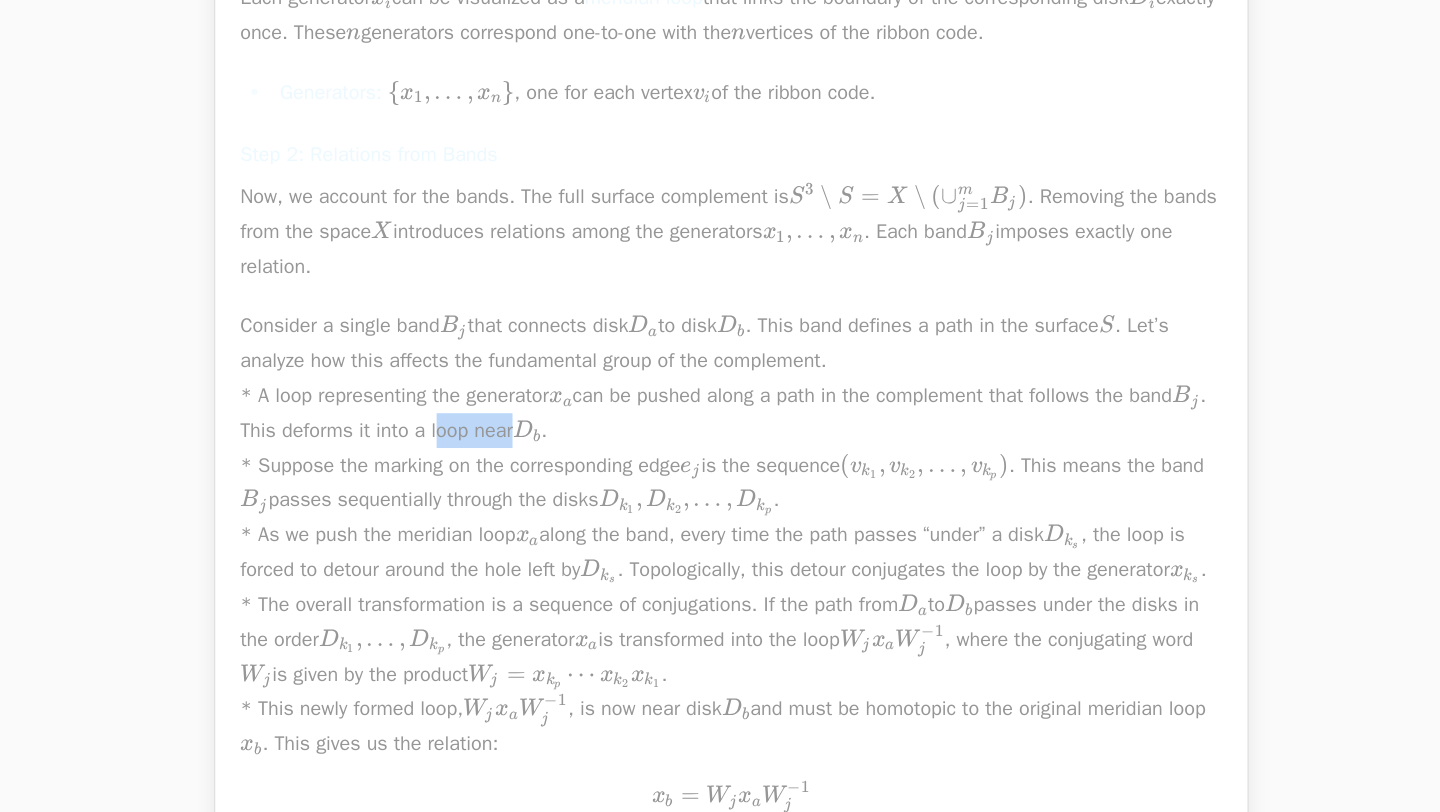 drag, startPoint x: 533, startPoint y: 619, endPoint x: 600, endPoint y: 619, distance: 67 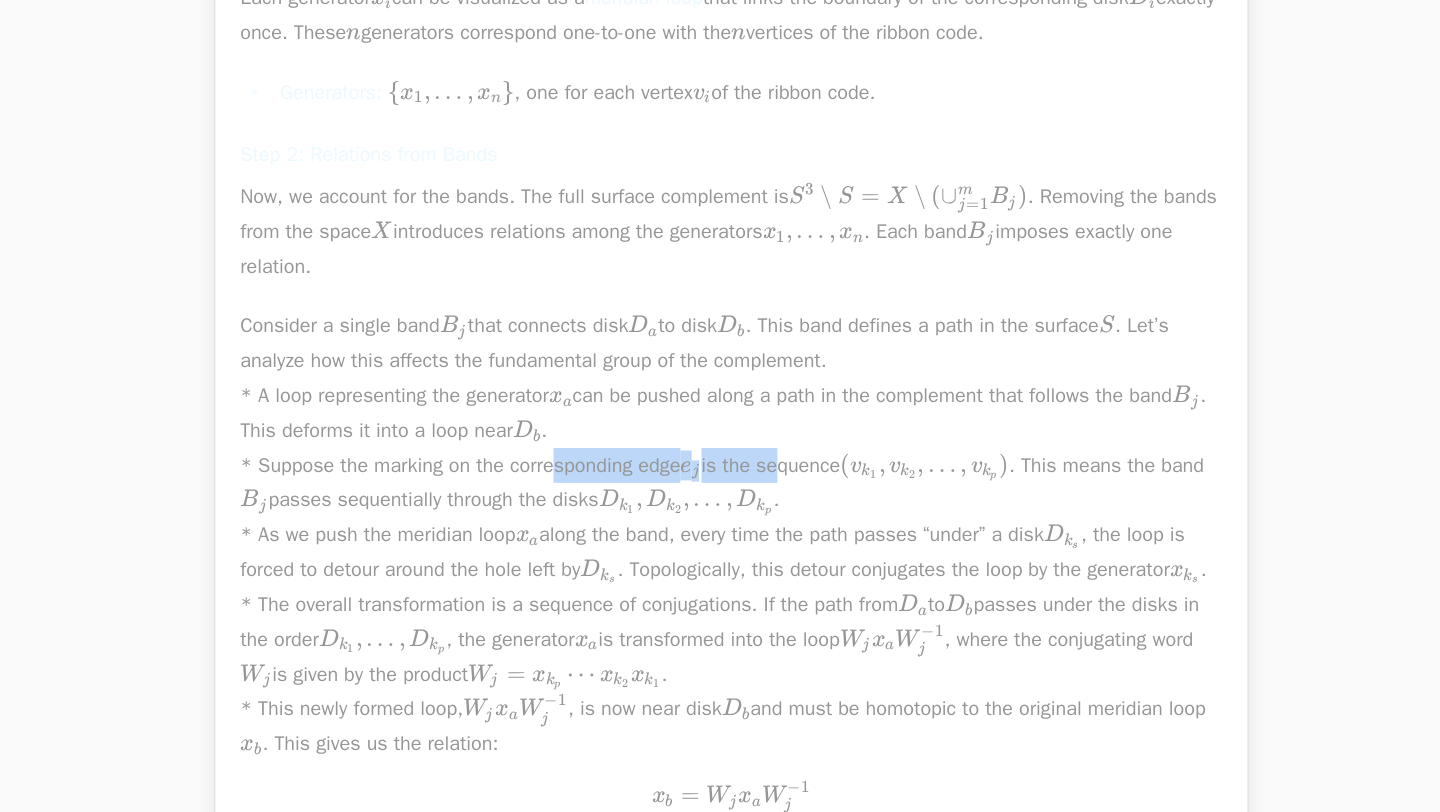 drag, startPoint x: 611, startPoint y: 646, endPoint x: 765, endPoint y: 646, distance: 154 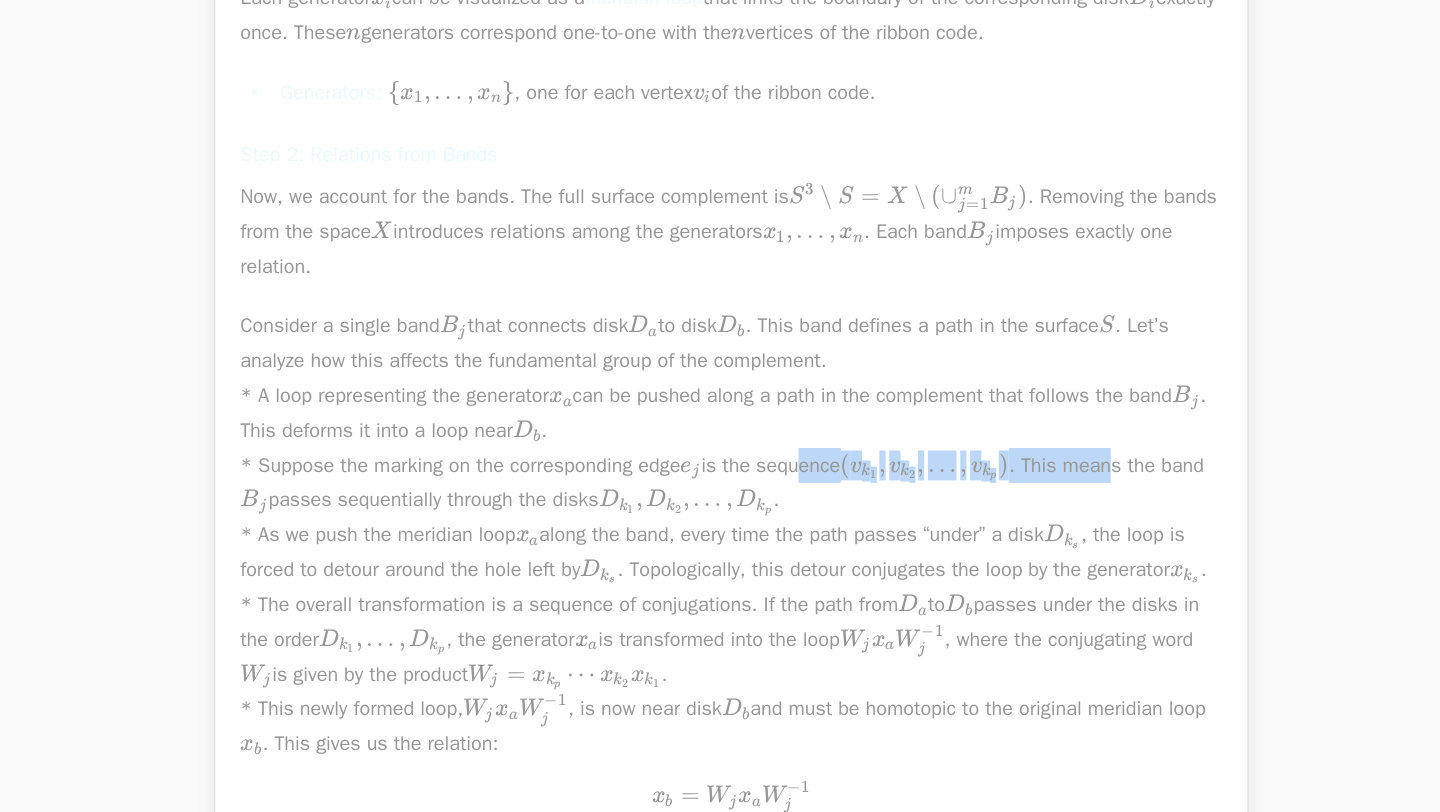 drag, startPoint x: 960, startPoint y: 646, endPoint x: 1049, endPoint y: 645, distance: 89.005615 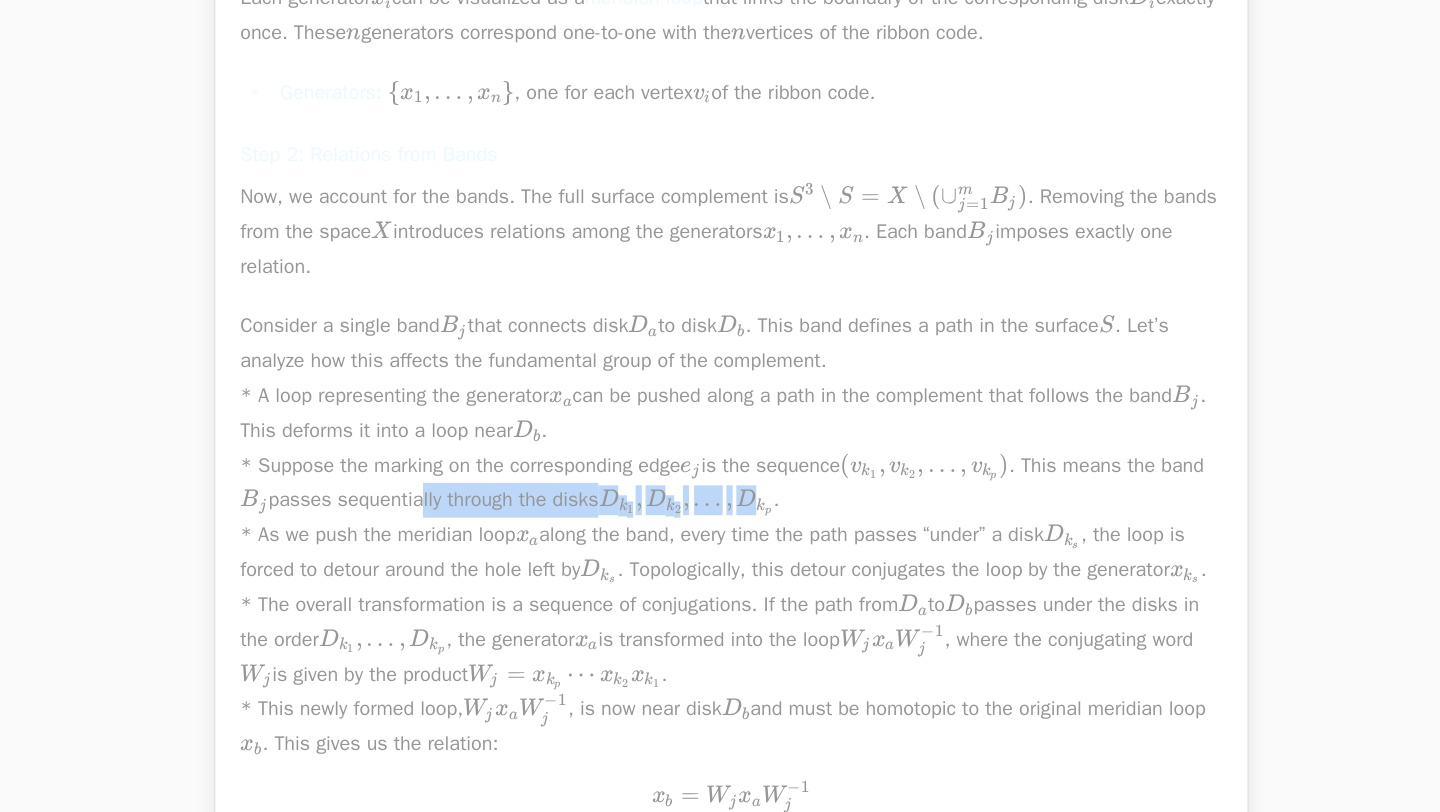 drag, startPoint x: 603, startPoint y: 682, endPoint x: 808, endPoint y: 680, distance: 205.00975 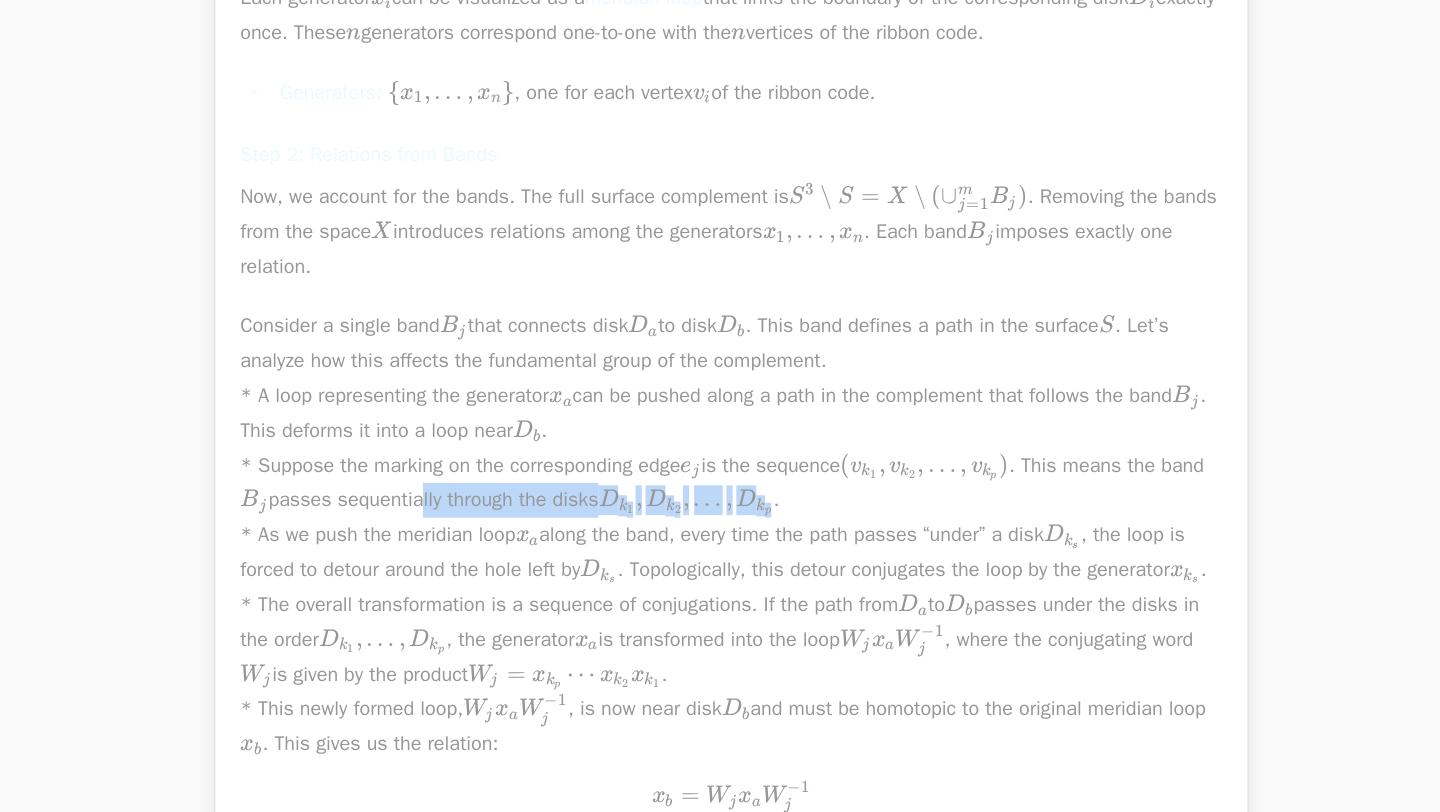 scroll, scrollTop: 4340, scrollLeft: 0, axis: vertical 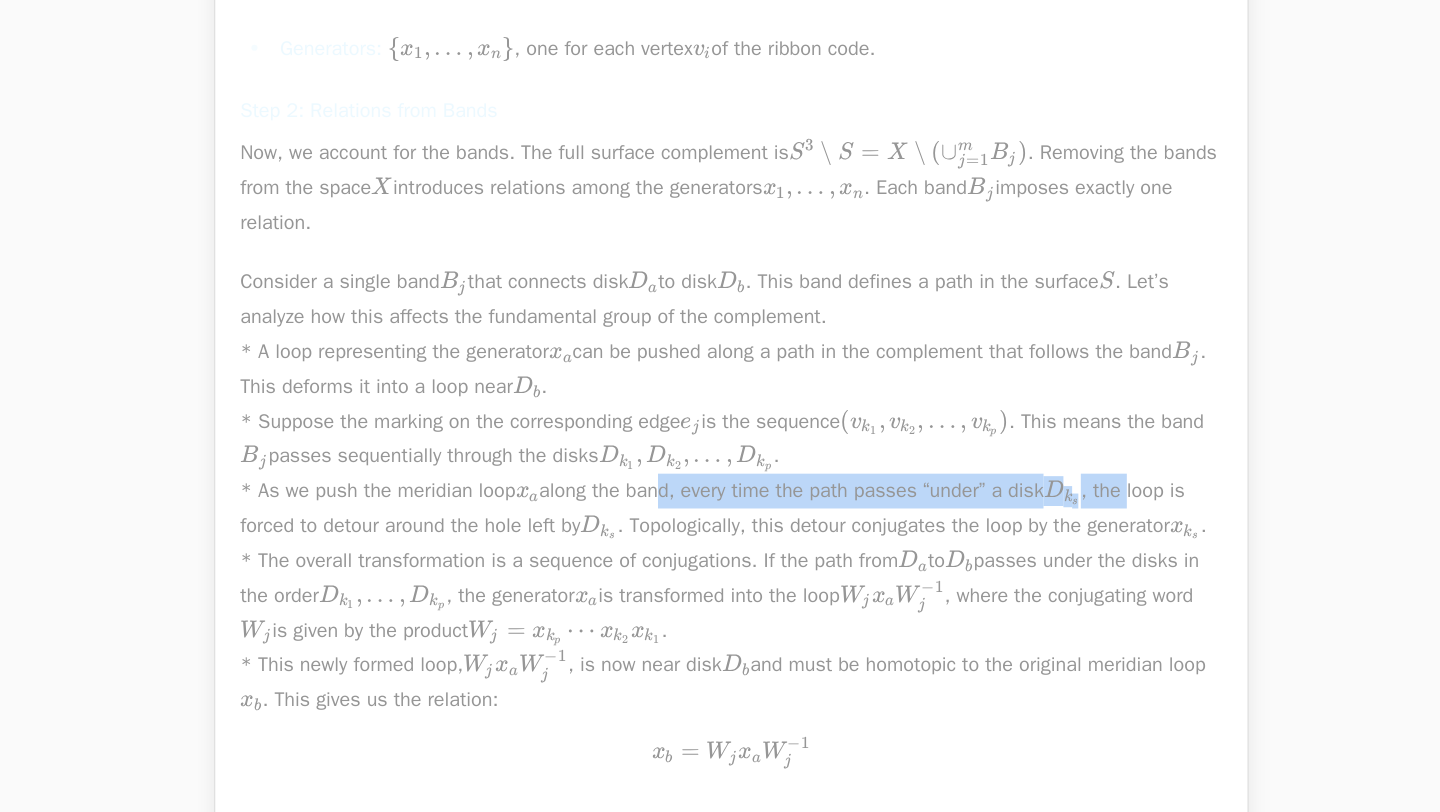 drag, startPoint x: 744, startPoint y: 668, endPoint x: 1066, endPoint y: 674, distance: 322.0559 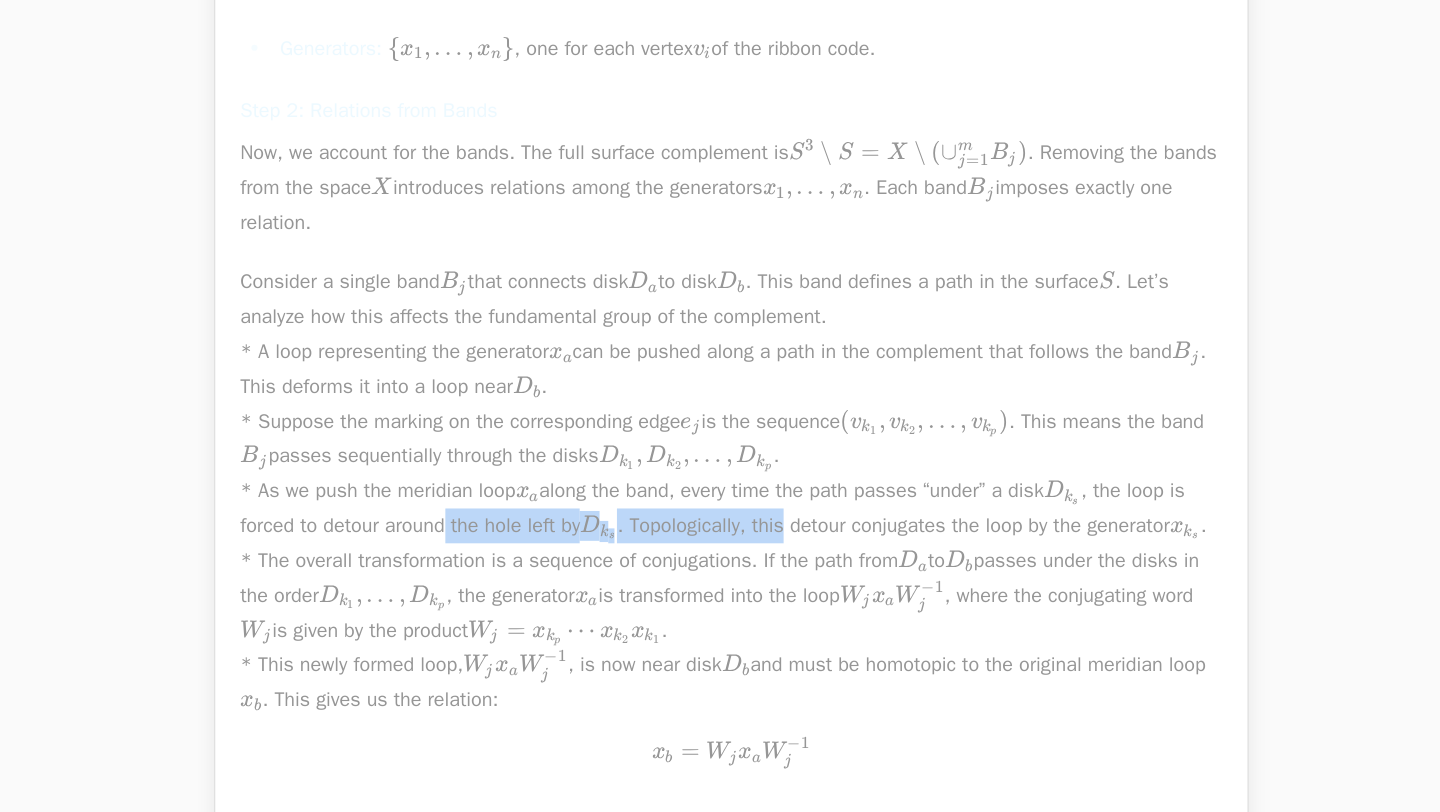 drag, startPoint x: 496, startPoint y: 696, endPoint x: 921, endPoint y: 696, distance: 425 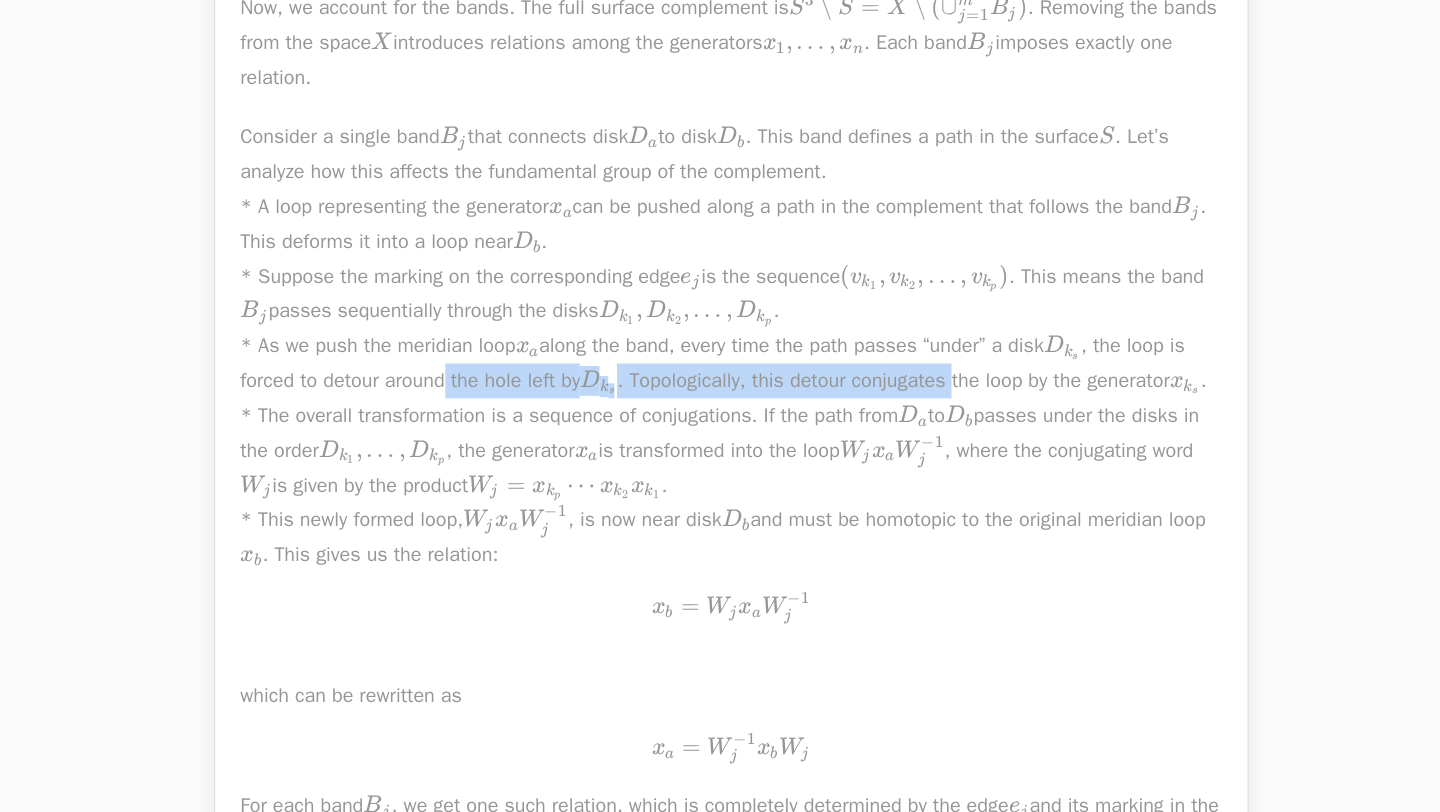 scroll, scrollTop: 4459, scrollLeft: 0, axis: vertical 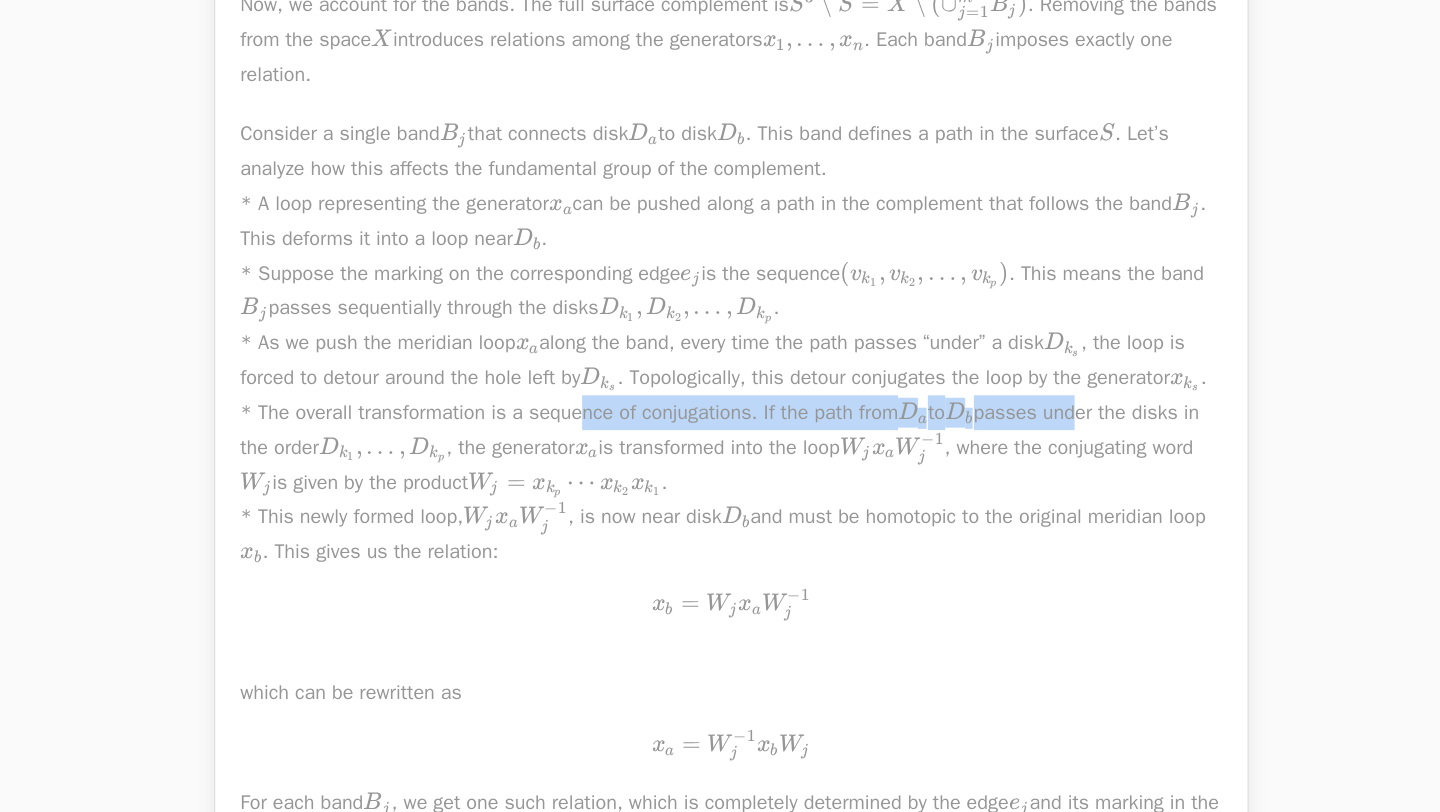drag, startPoint x: 595, startPoint y: 636, endPoint x: 1014, endPoint y: 635, distance: 419.0012 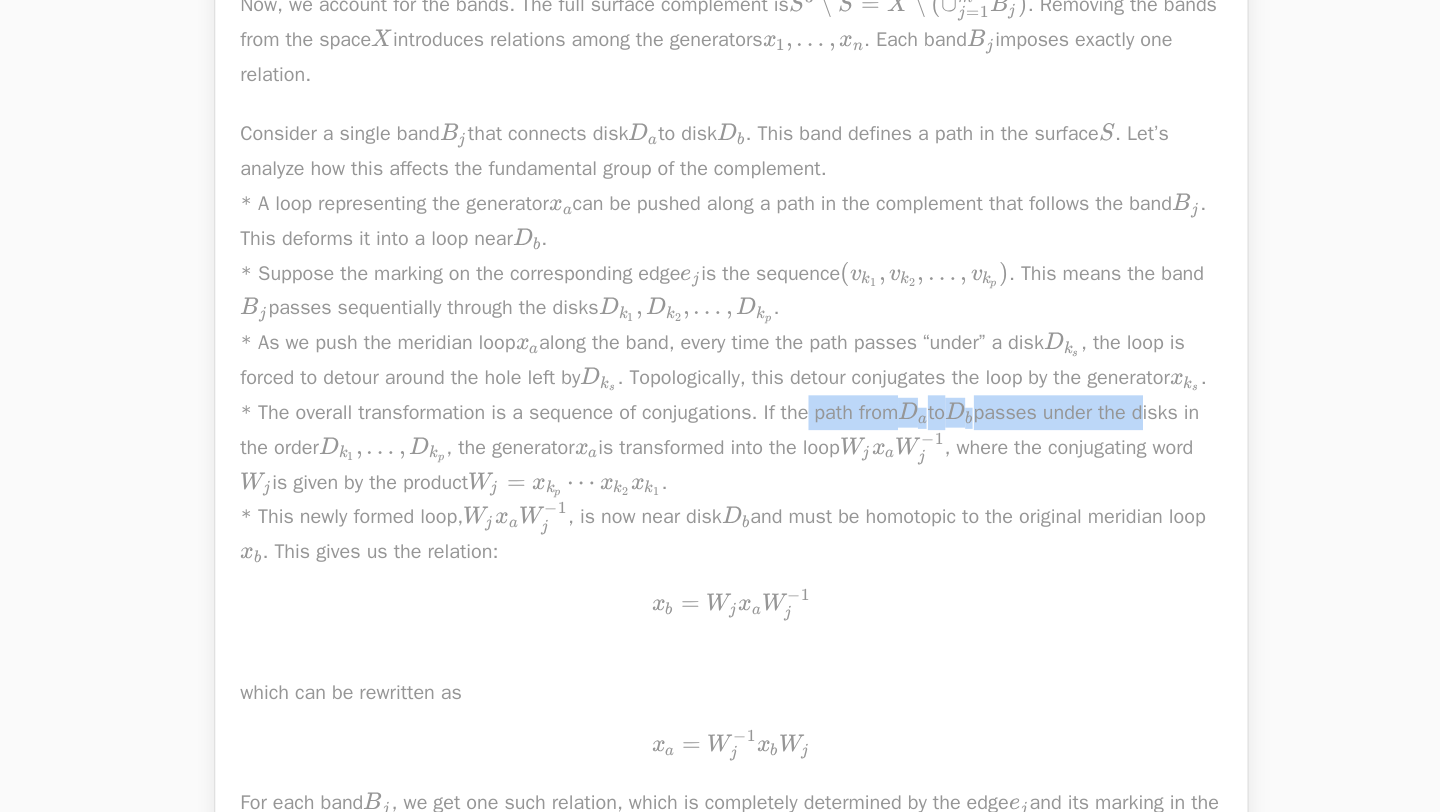 drag, startPoint x: 906, startPoint y: 636, endPoint x: 1075, endPoint y: 636, distance: 169 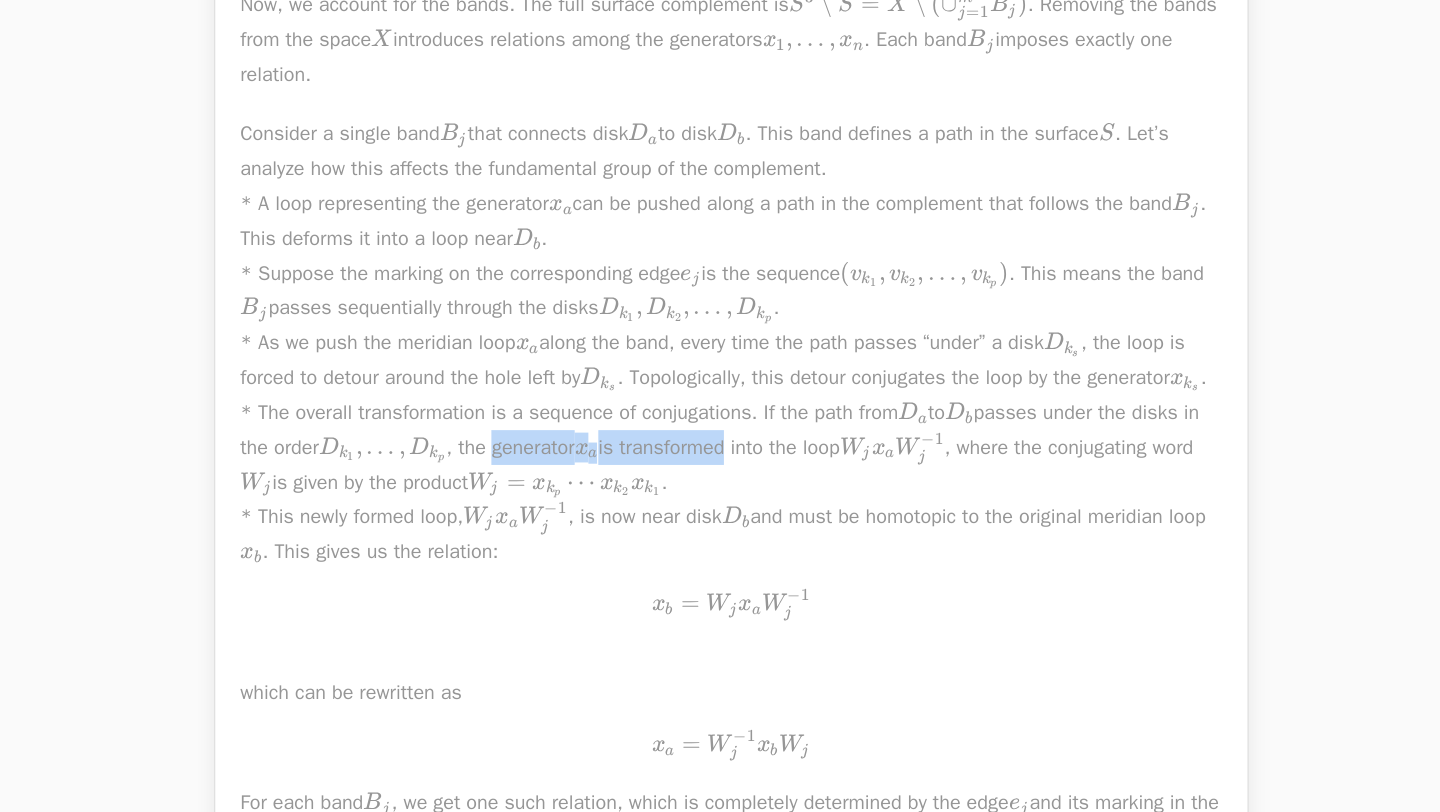 drag, startPoint x: 550, startPoint y: 660, endPoint x: 748, endPoint y: 661, distance: 198.00252 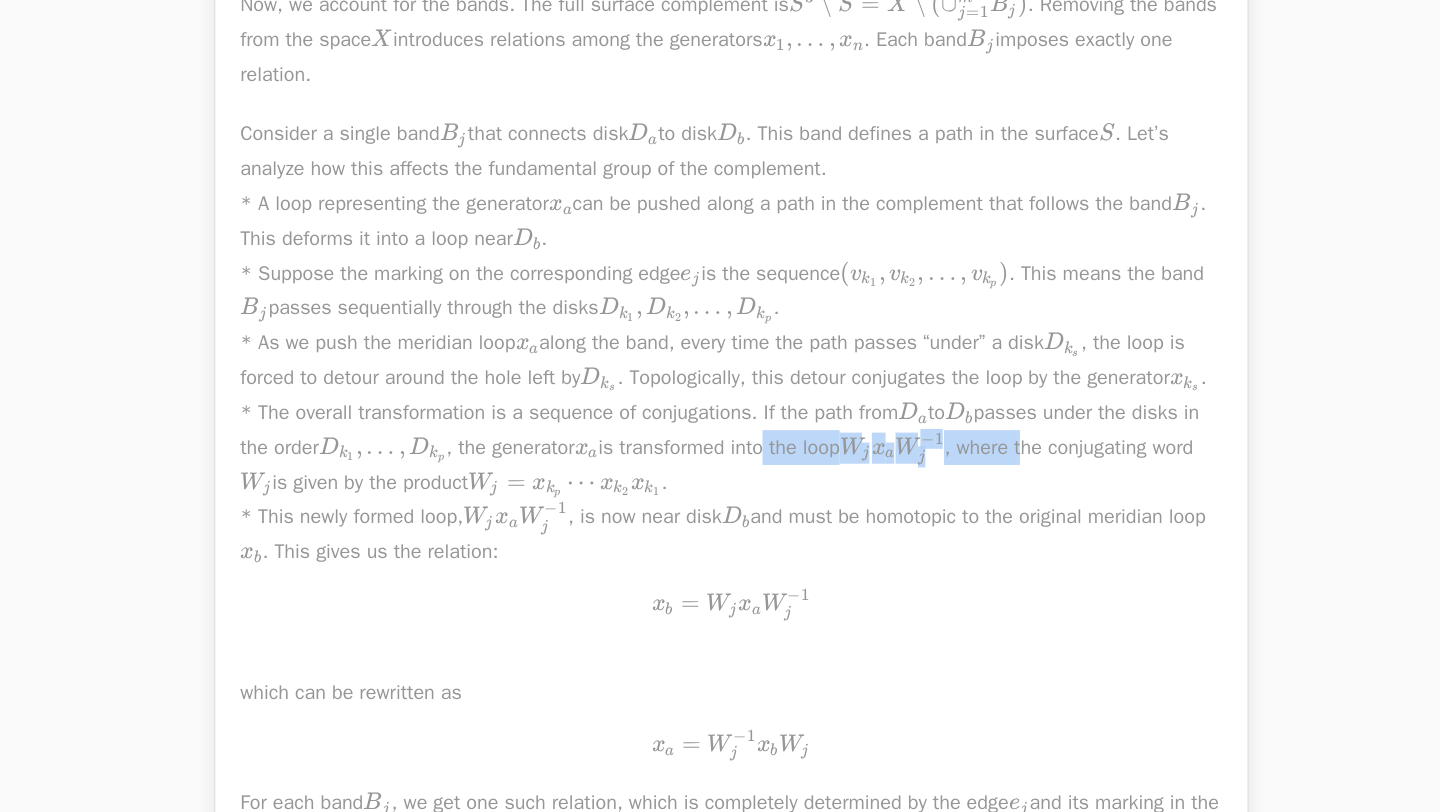 drag, startPoint x: 811, startPoint y: 664, endPoint x: 1008, endPoint y: 664, distance: 197 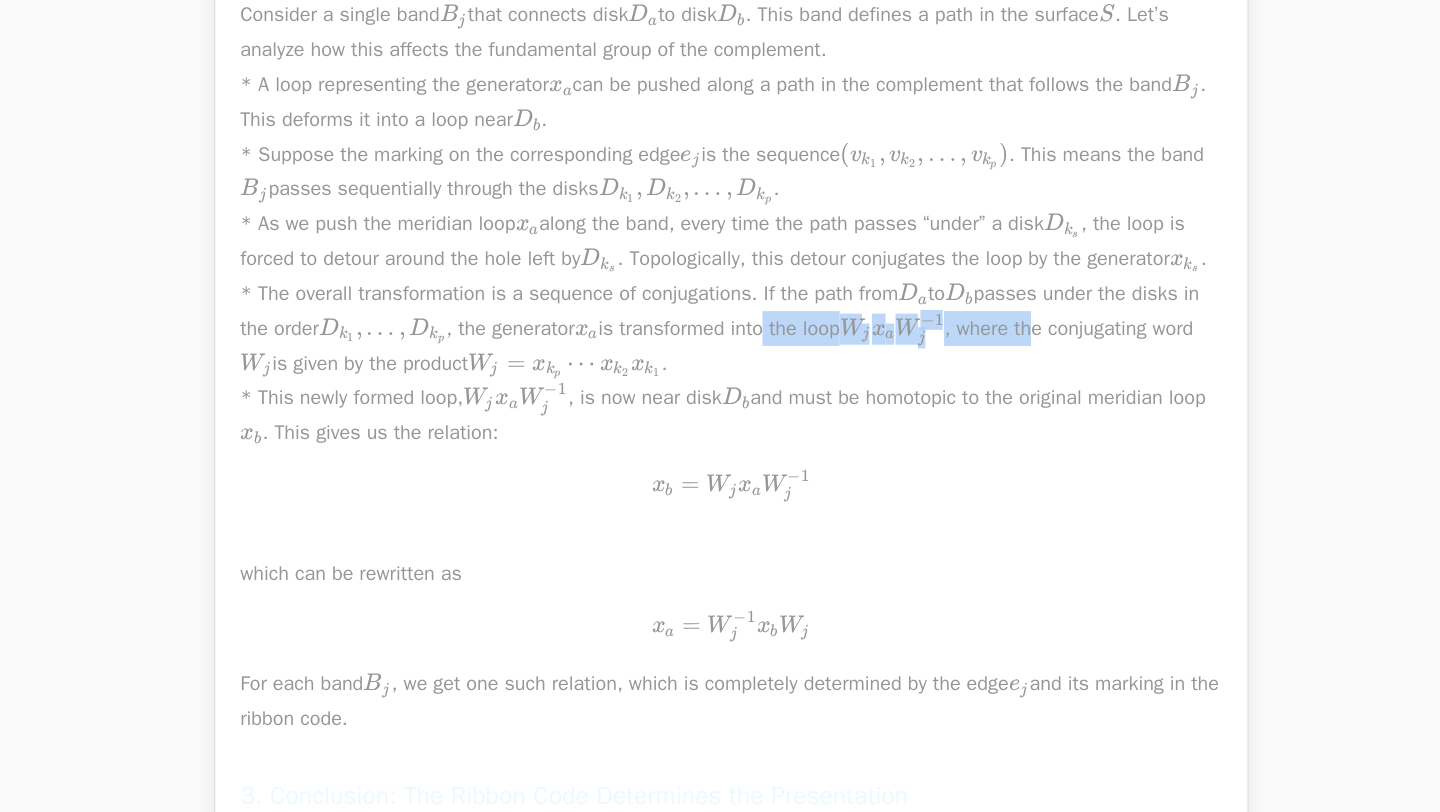 scroll, scrollTop: 4559, scrollLeft: 0, axis: vertical 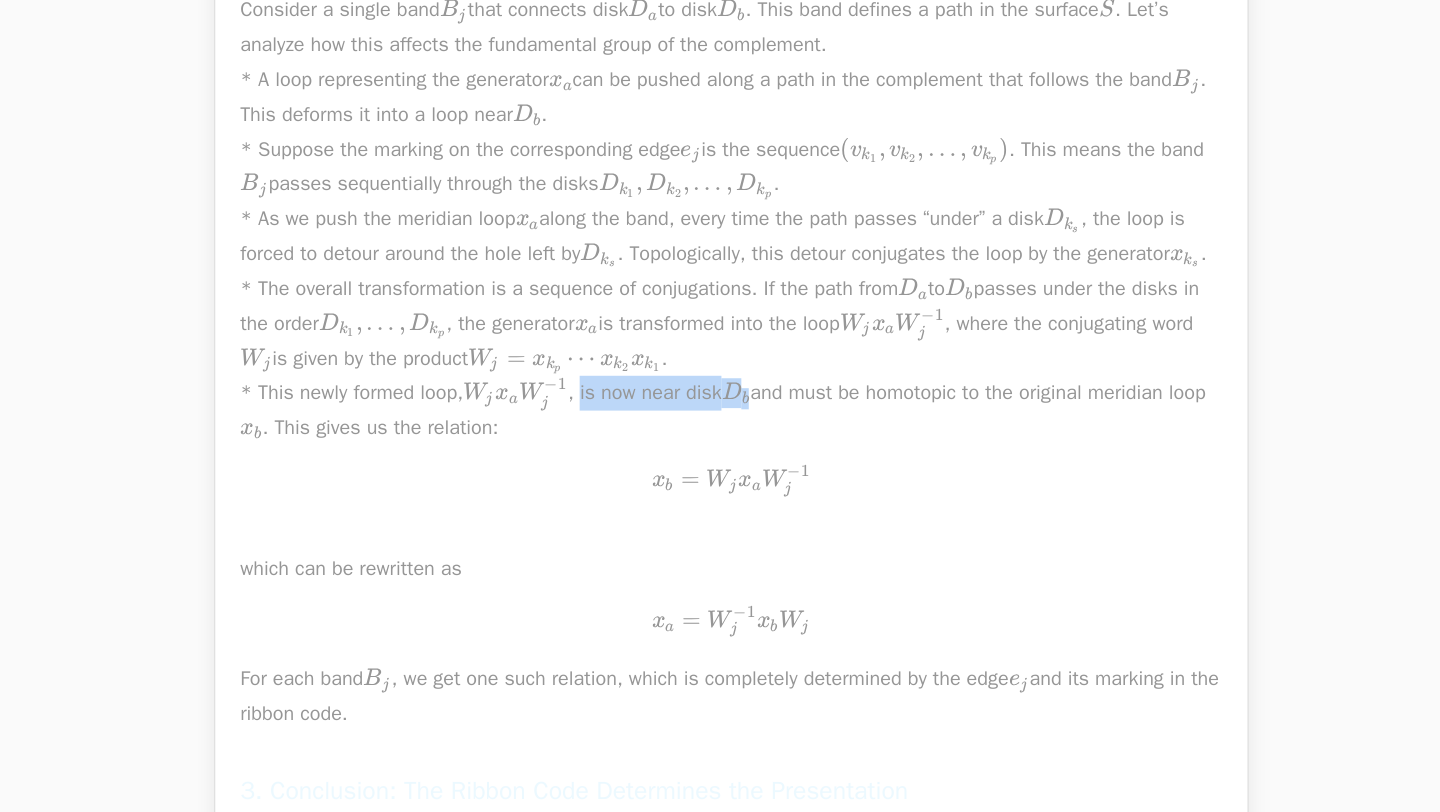 drag, startPoint x: 606, startPoint y: 620, endPoint x: 746, endPoint y: 618, distance: 140.01428 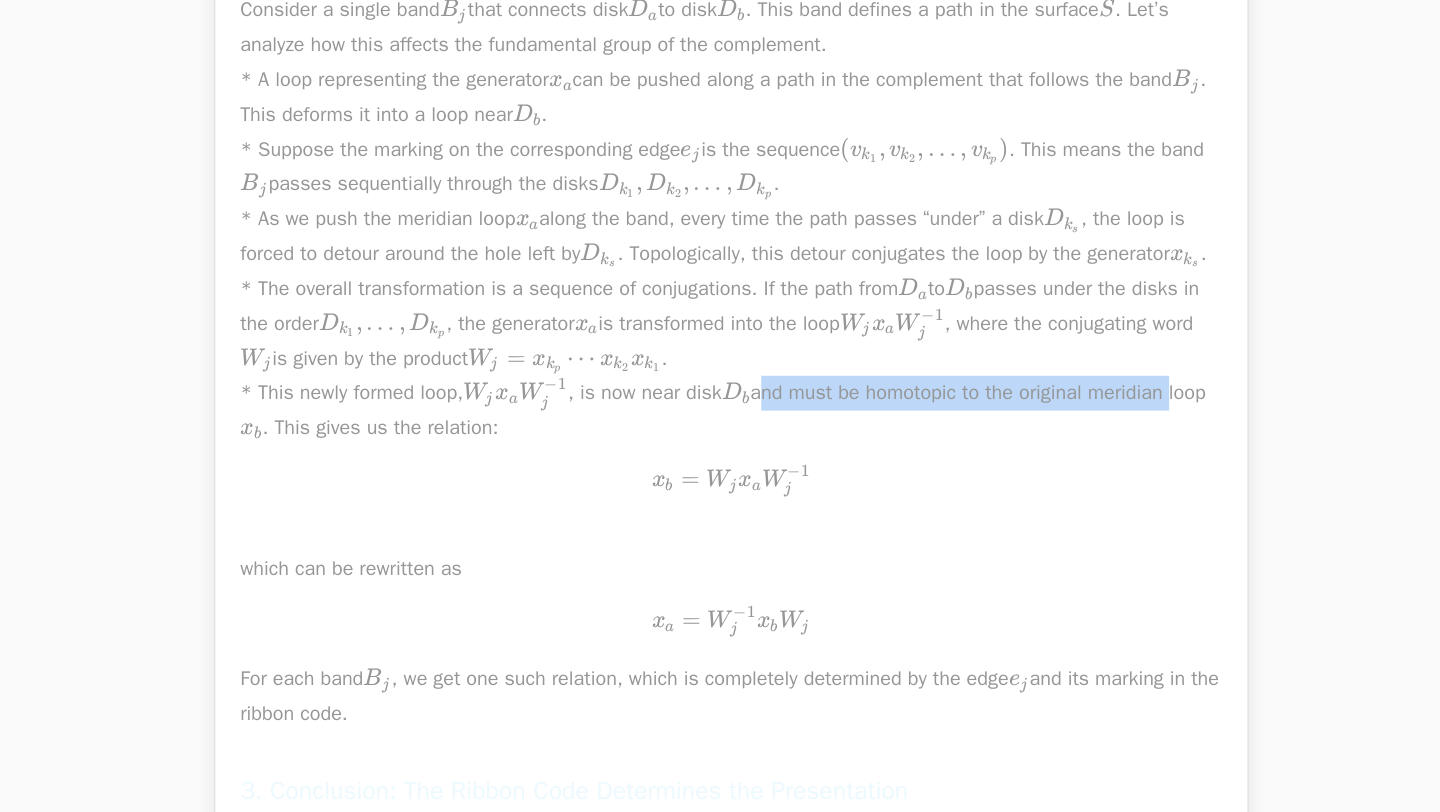 drag, startPoint x: 823, startPoint y: 618, endPoint x: 1091, endPoint y: 615, distance: 268.01678 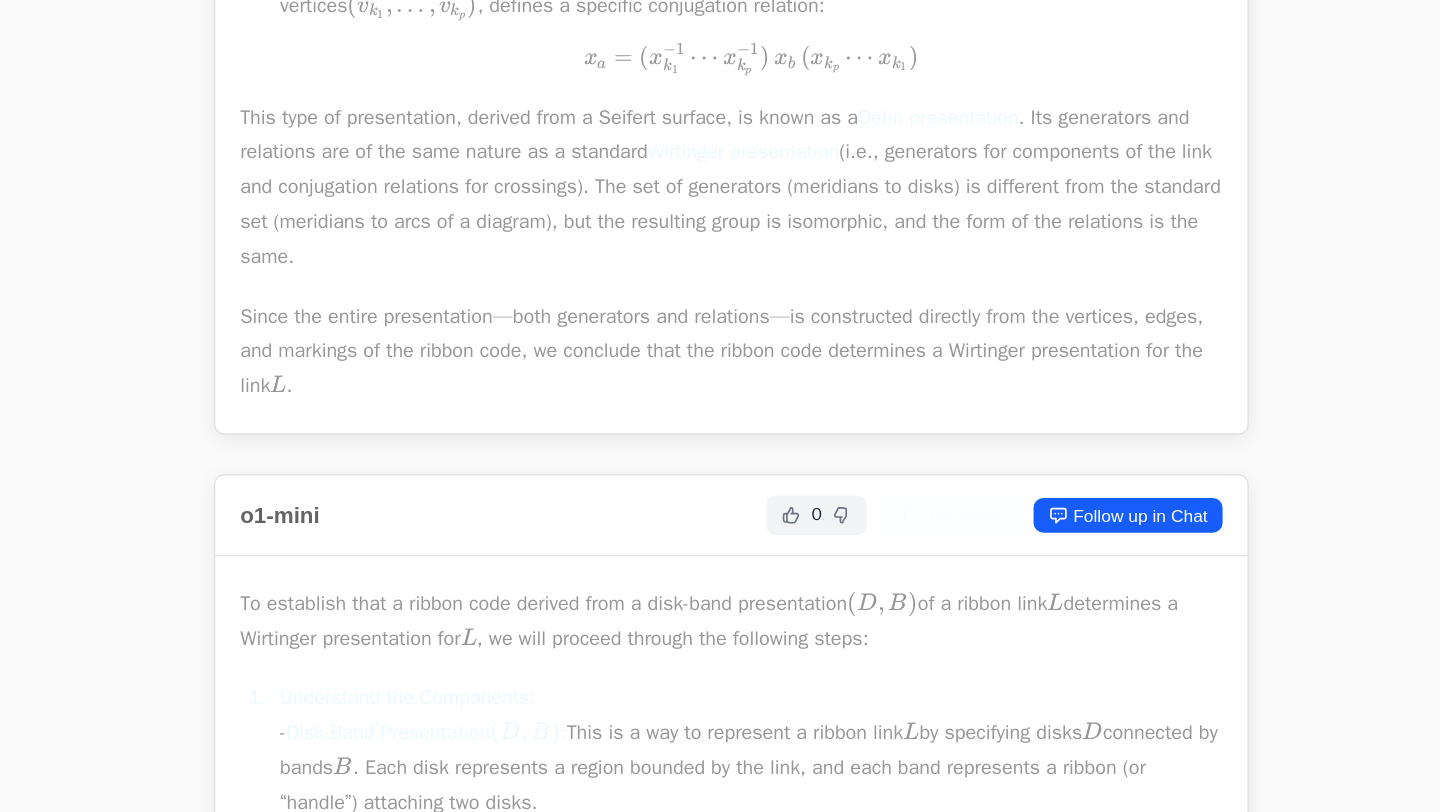 scroll, scrollTop: 5454, scrollLeft: 0, axis: vertical 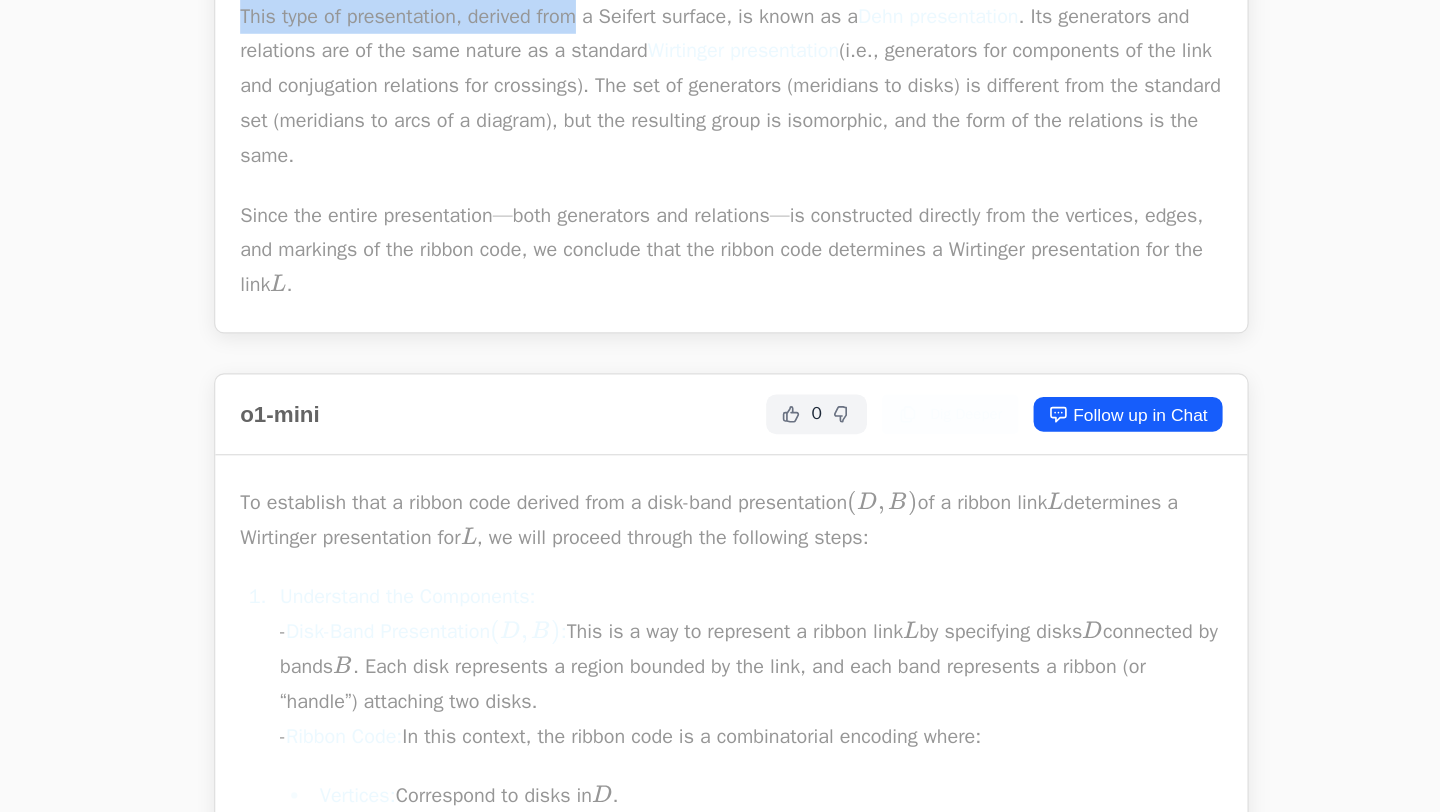 drag, startPoint x: 600, startPoint y: 312, endPoint x: 950, endPoint y: 298, distance: 350.27988 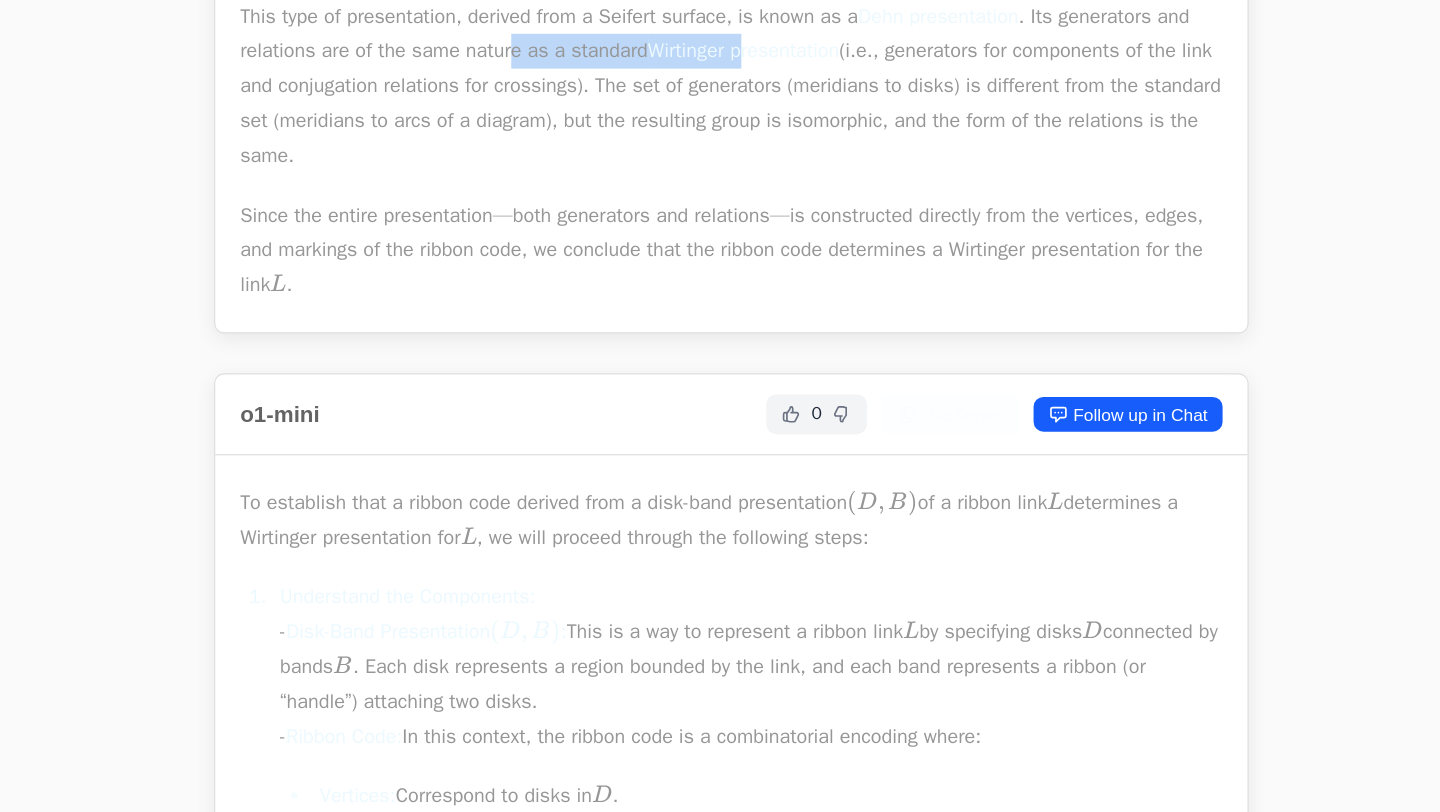drag, startPoint x: 591, startPoint y: 343, endPoint x: 791, endPoint y: 341, distance: 200.01 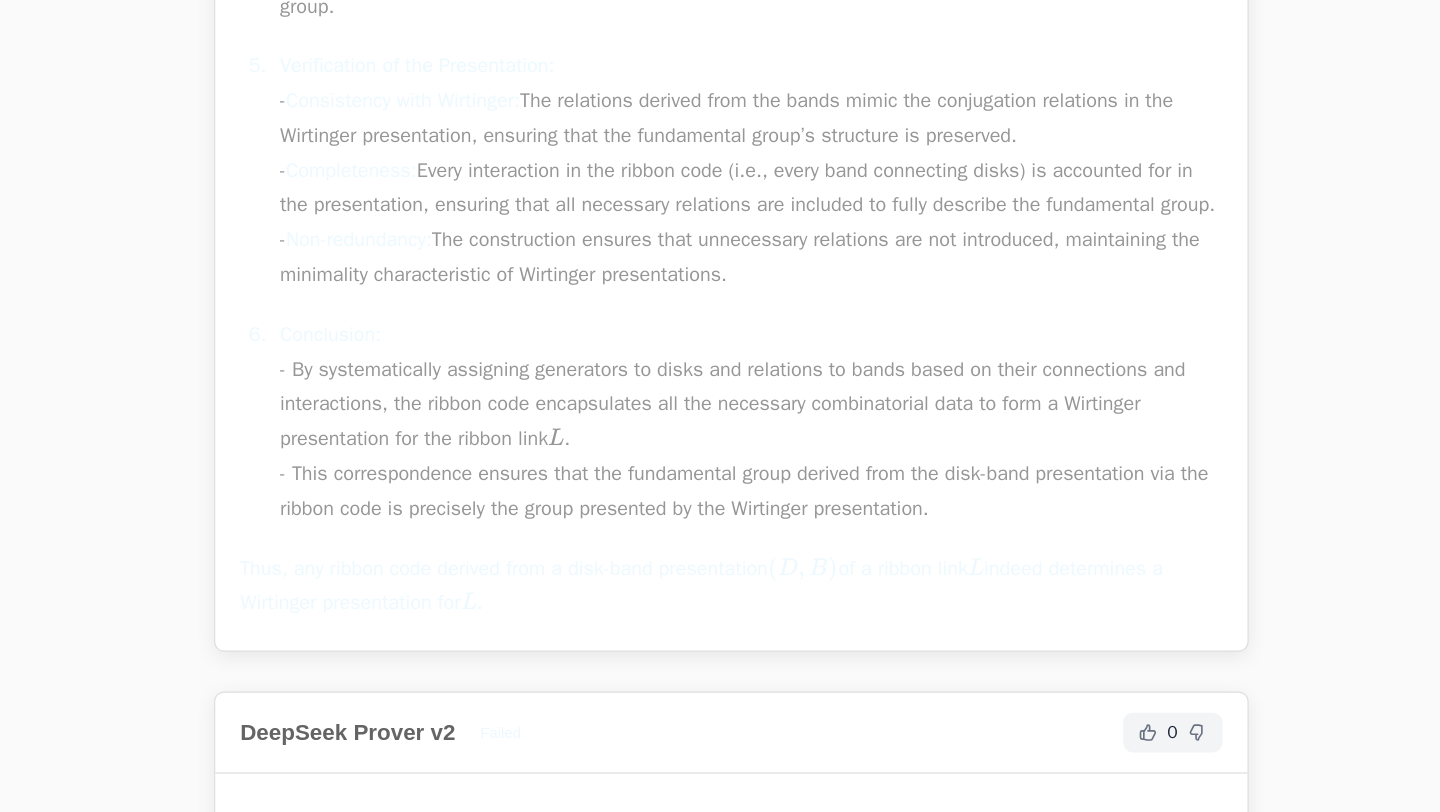 scroll, scrollTop: 6920, scrollLeft: 0, axis: vertical 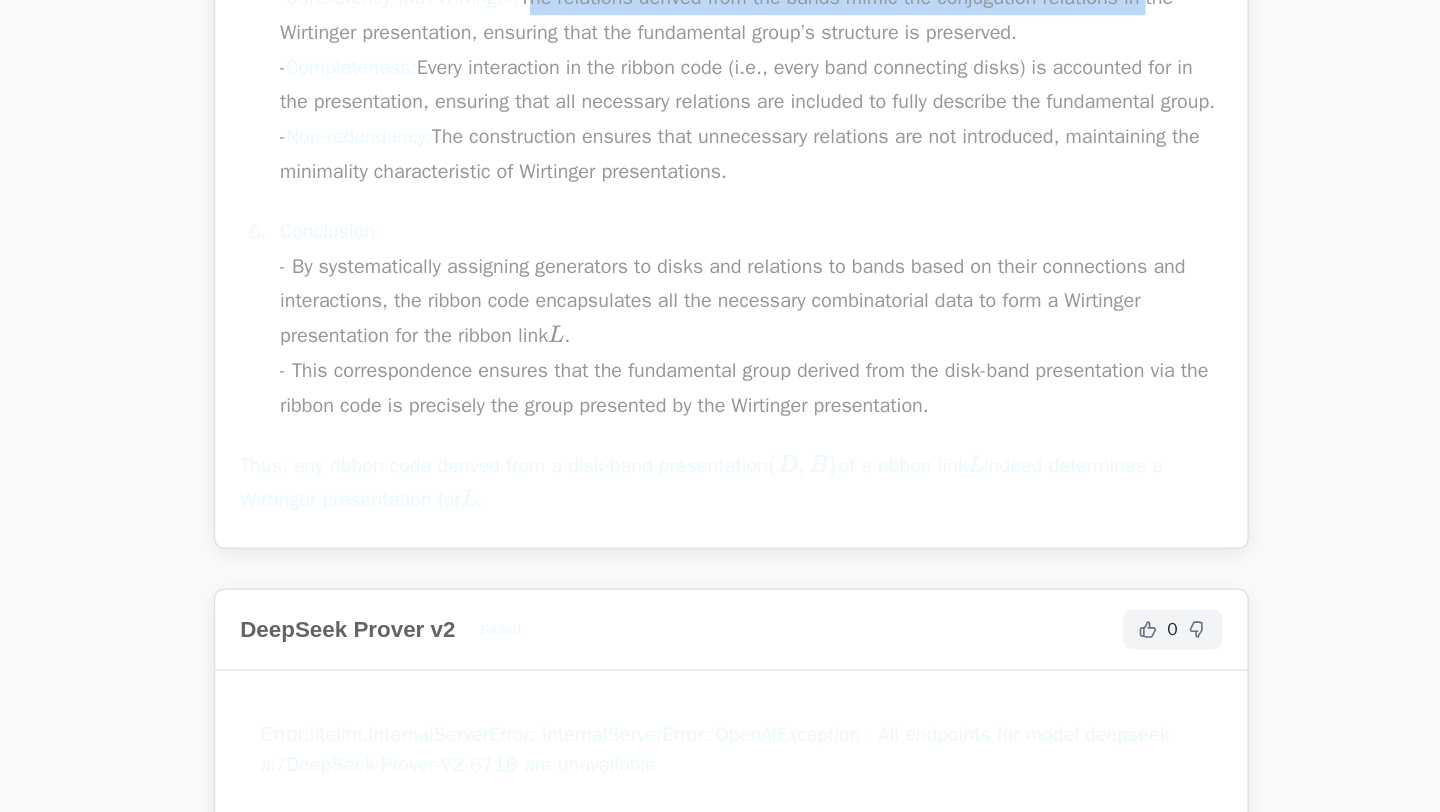 drag, startPoint x: 736, startPoint y: 360, endPoint x: 1102, endPoint y: 358, distance: 366.00546 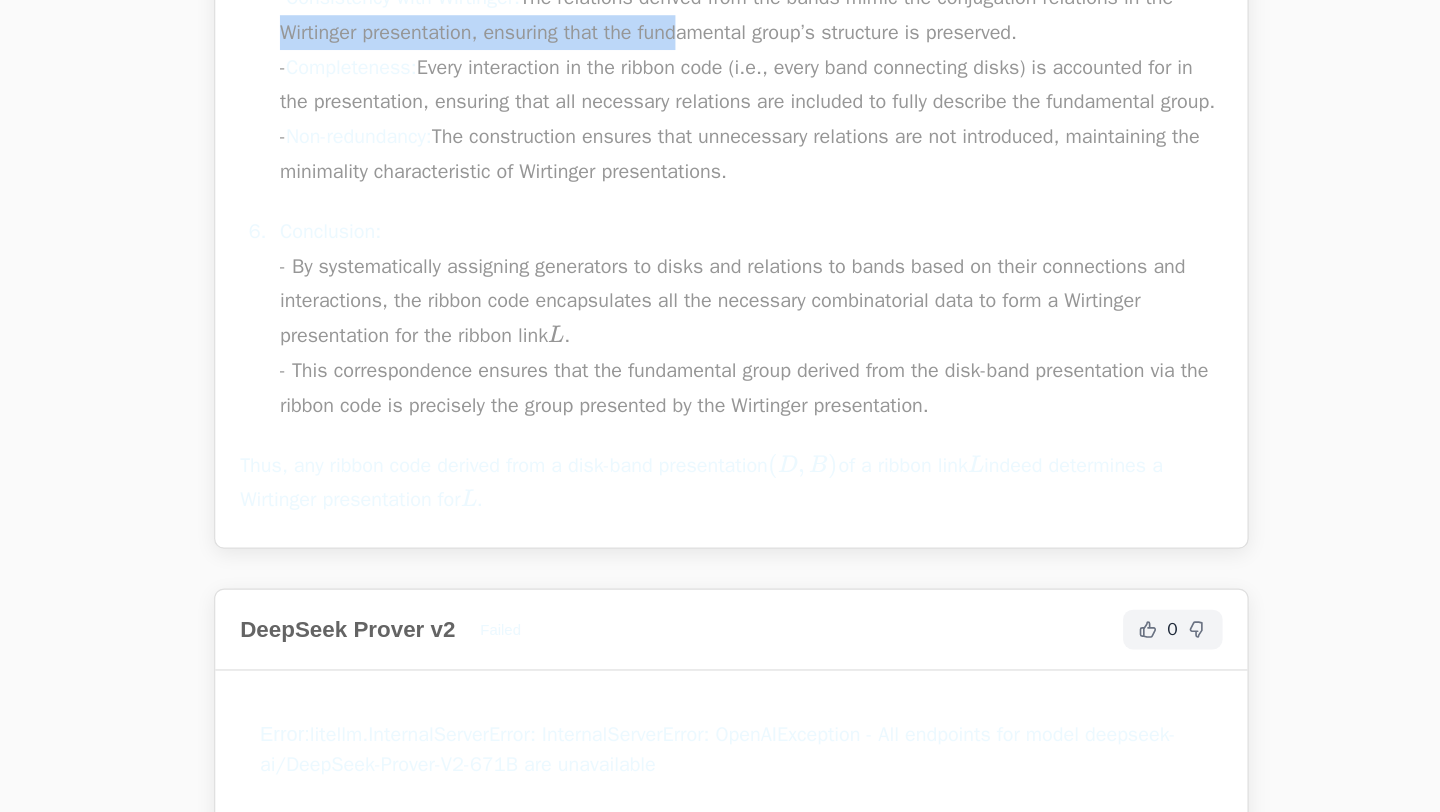 drag, startPoint x: 460, startPoint y: 384, endPoint x: 745, endPoint y: 384, distance: 285 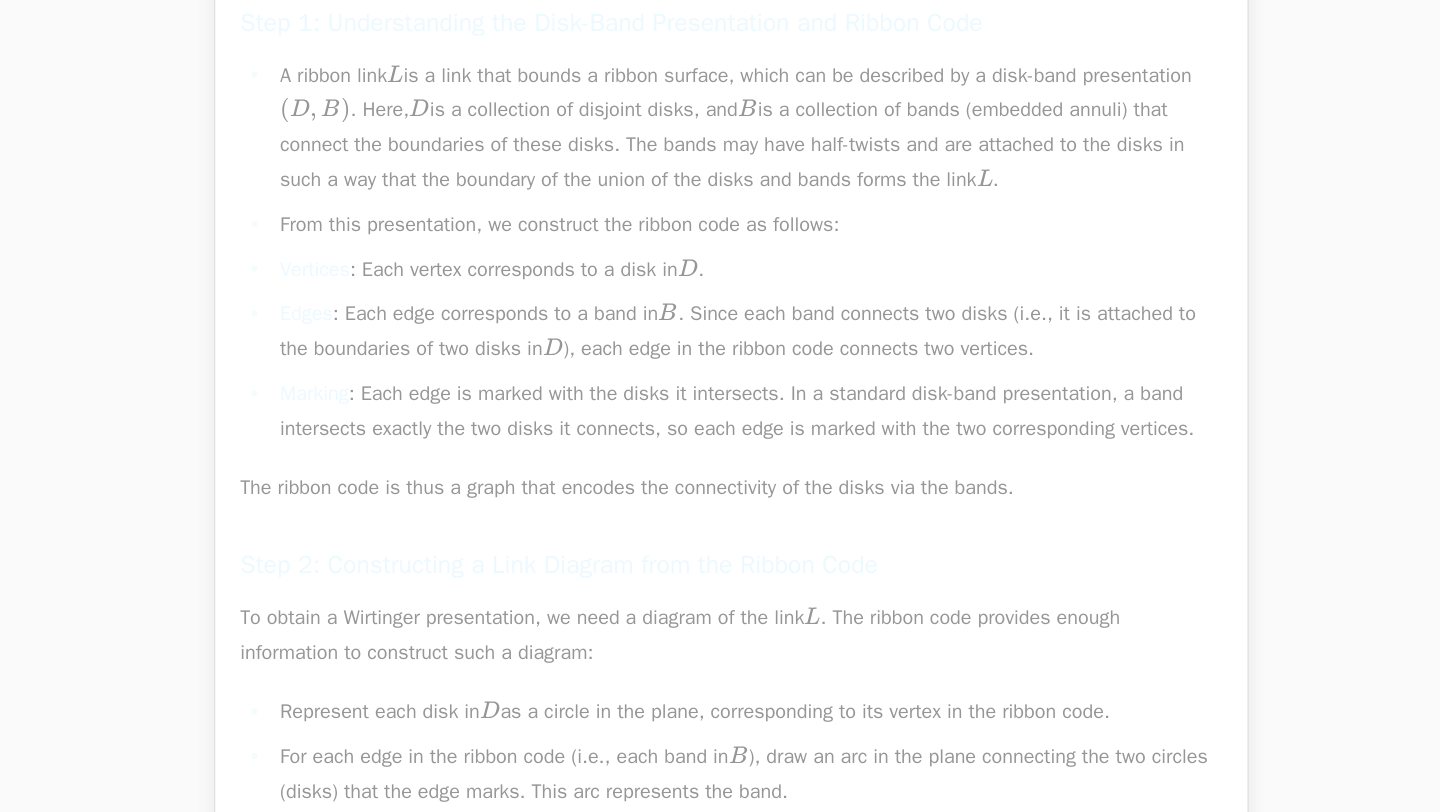 scroll, scrollTop: 7801, scrollLeft: 0, axis: vertical 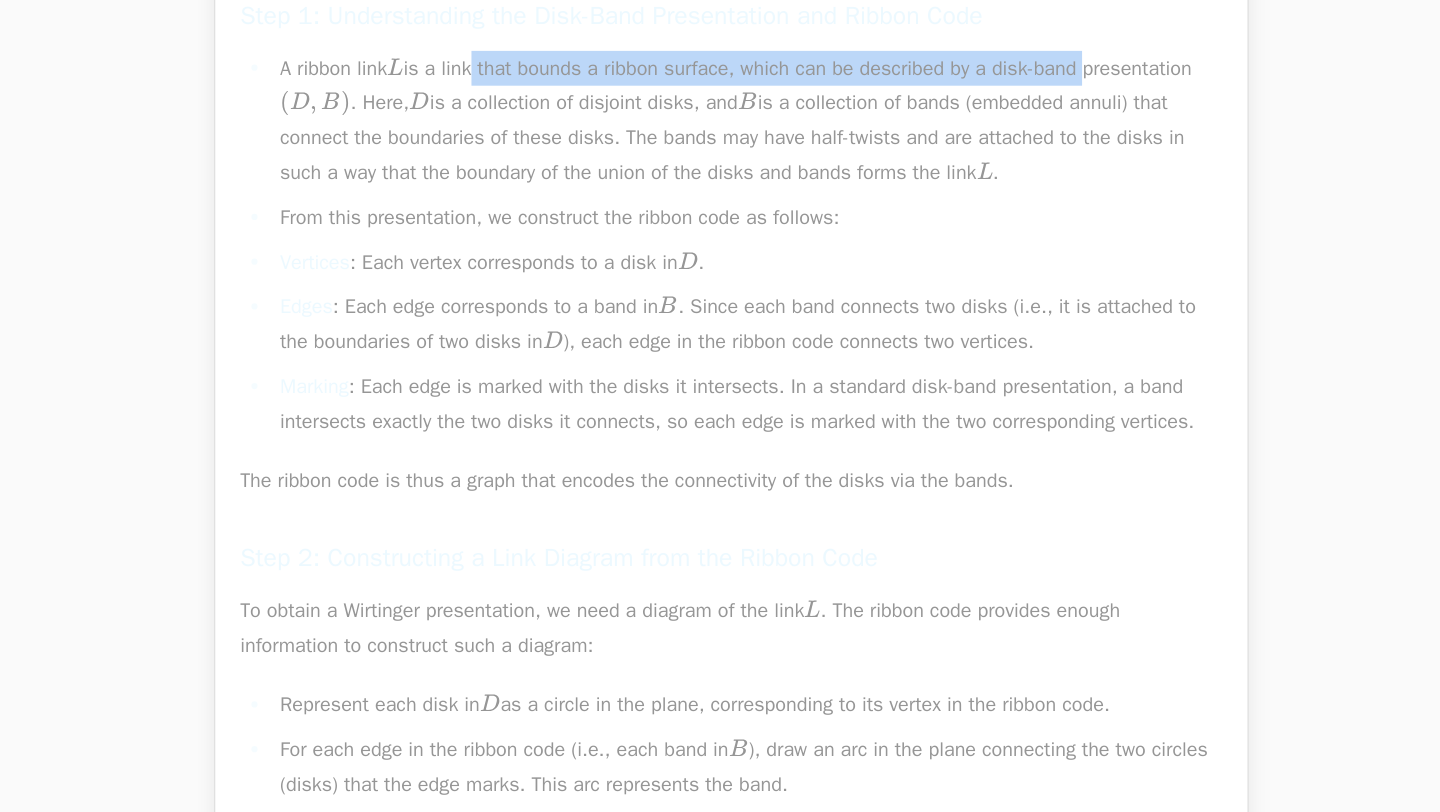 drag, startPoint x: 895, startPoint y: 468, endPoint x: 1071, endPoint y: 468, distance: 176 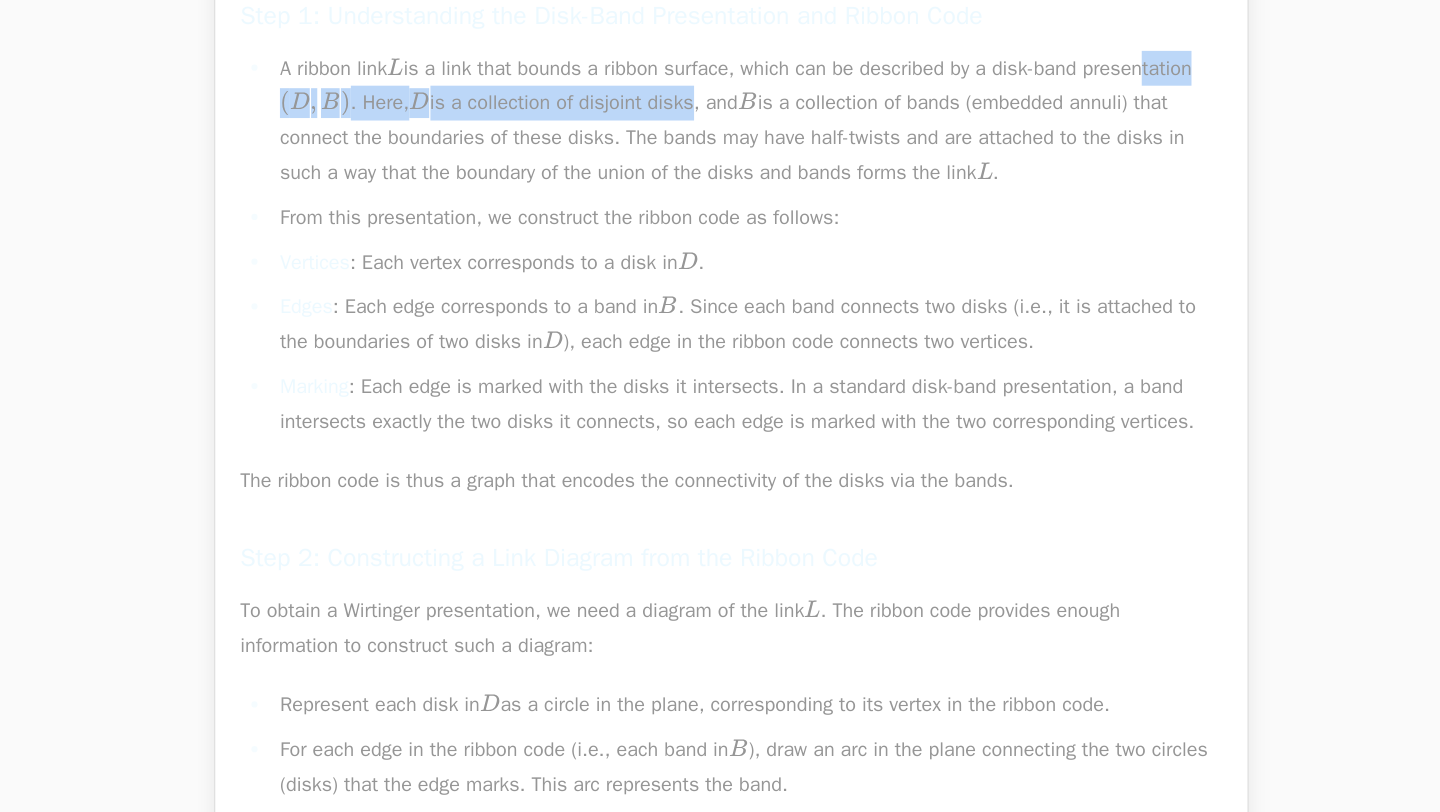 drag, startPoint x: 398, startPoint y: 500, endPoint x: 824, endPoint y: 500, distance: 426 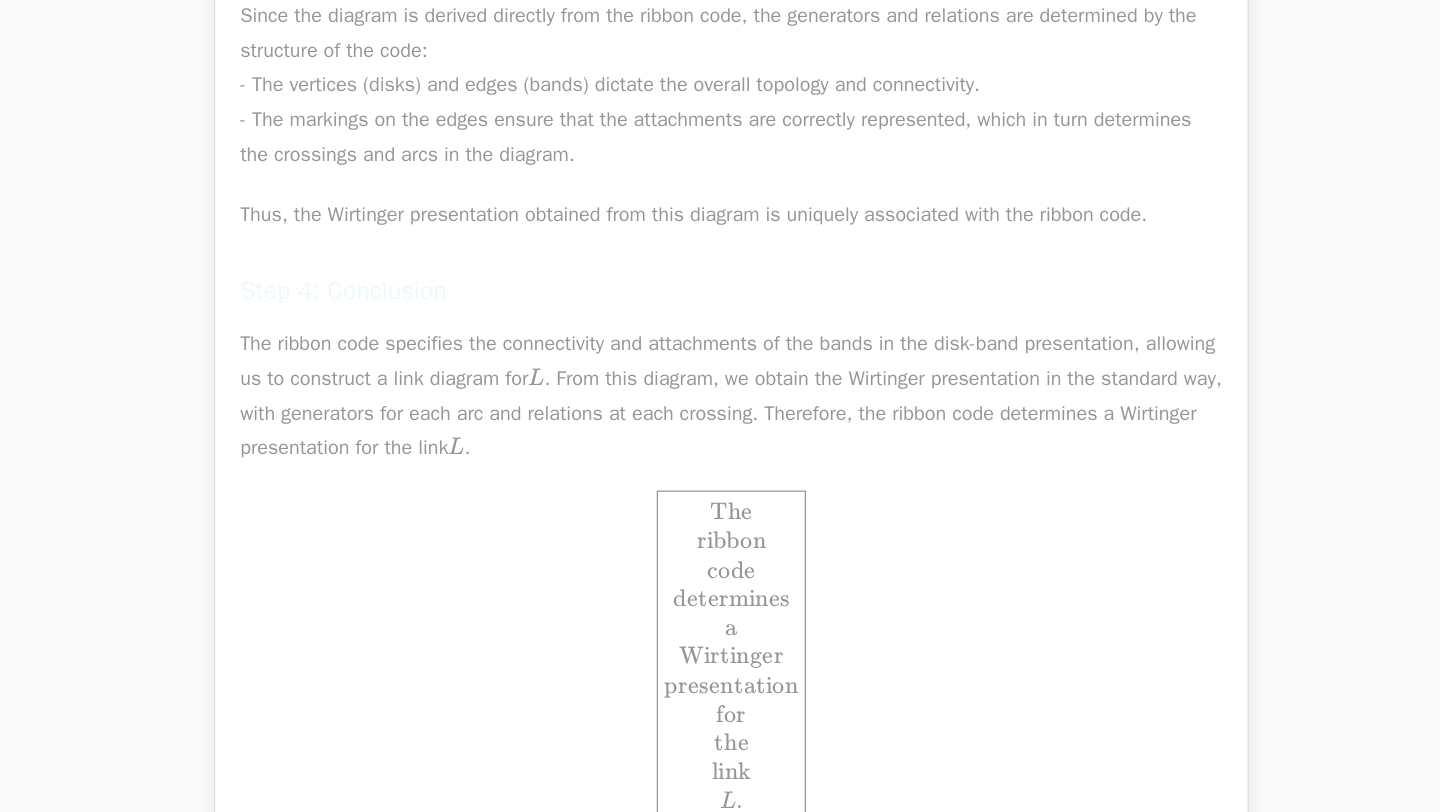 scroll, scrollTop: 9056, scrollLeft: 0, axis: vertical 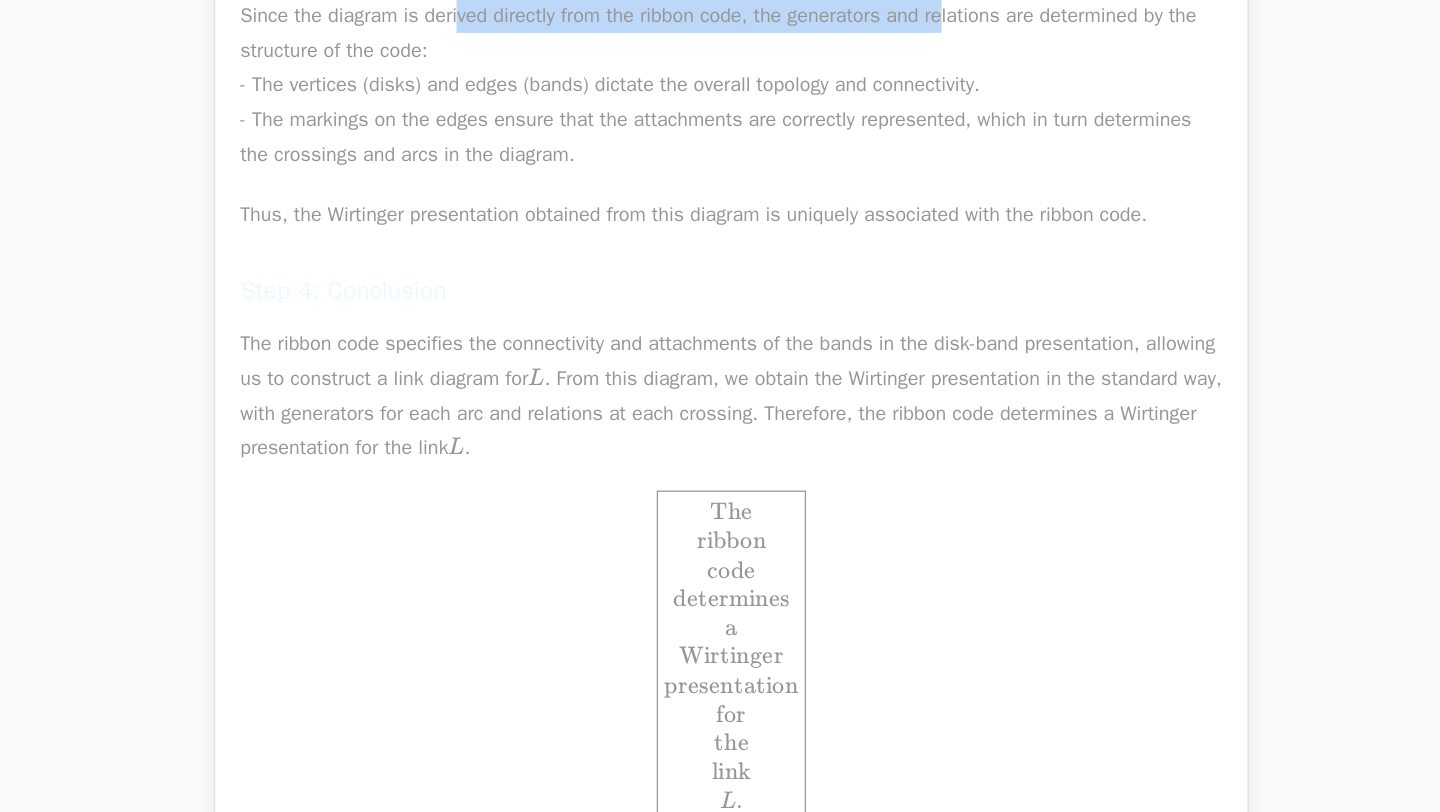 drag, startPoint x: 601, startPoint y: 459, endPoint x: 920, endPoint y: 467, distance: 319.1003 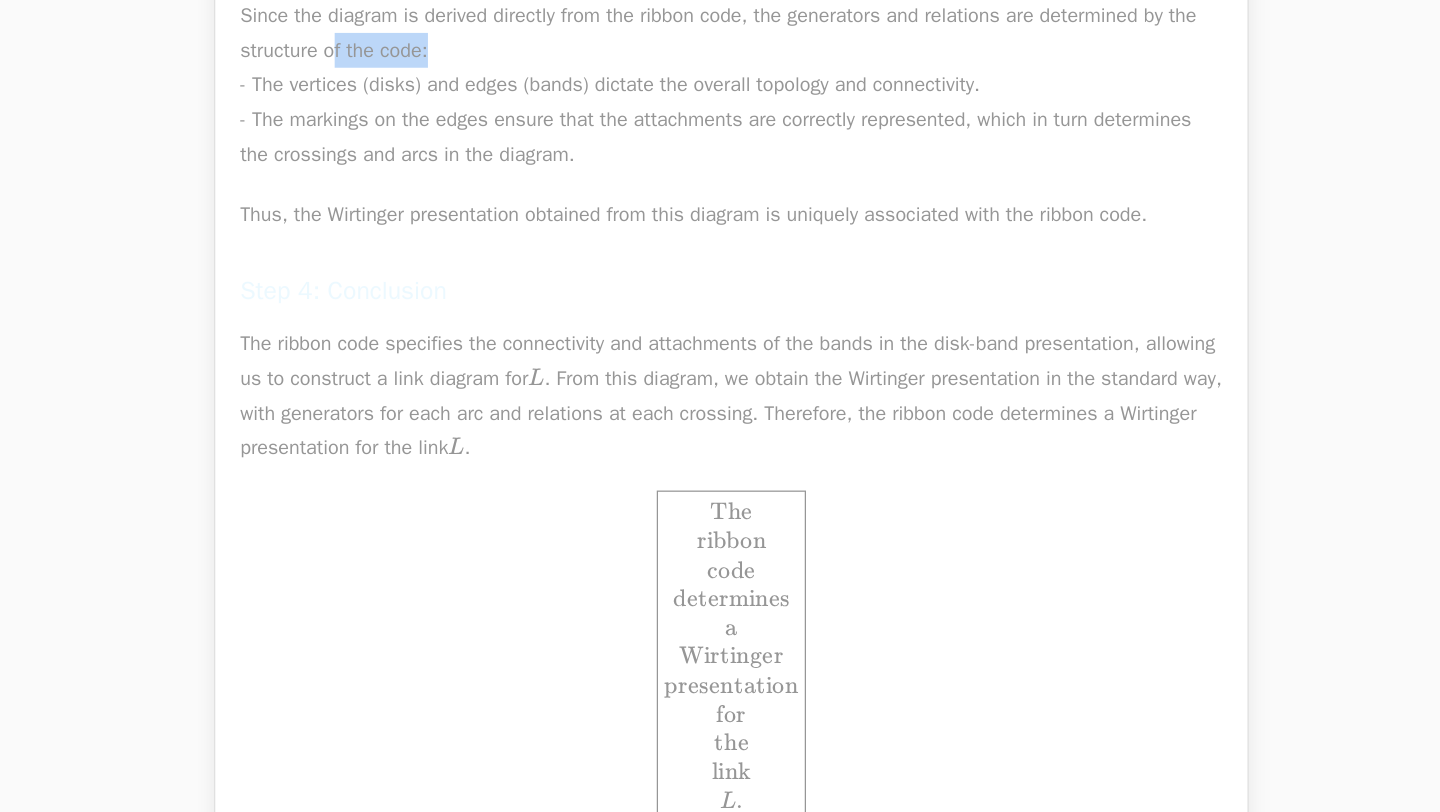drag, startPoint x: 454, startPoint y: 485, endPoint x: 525, endPoint y: 485, distance: 71 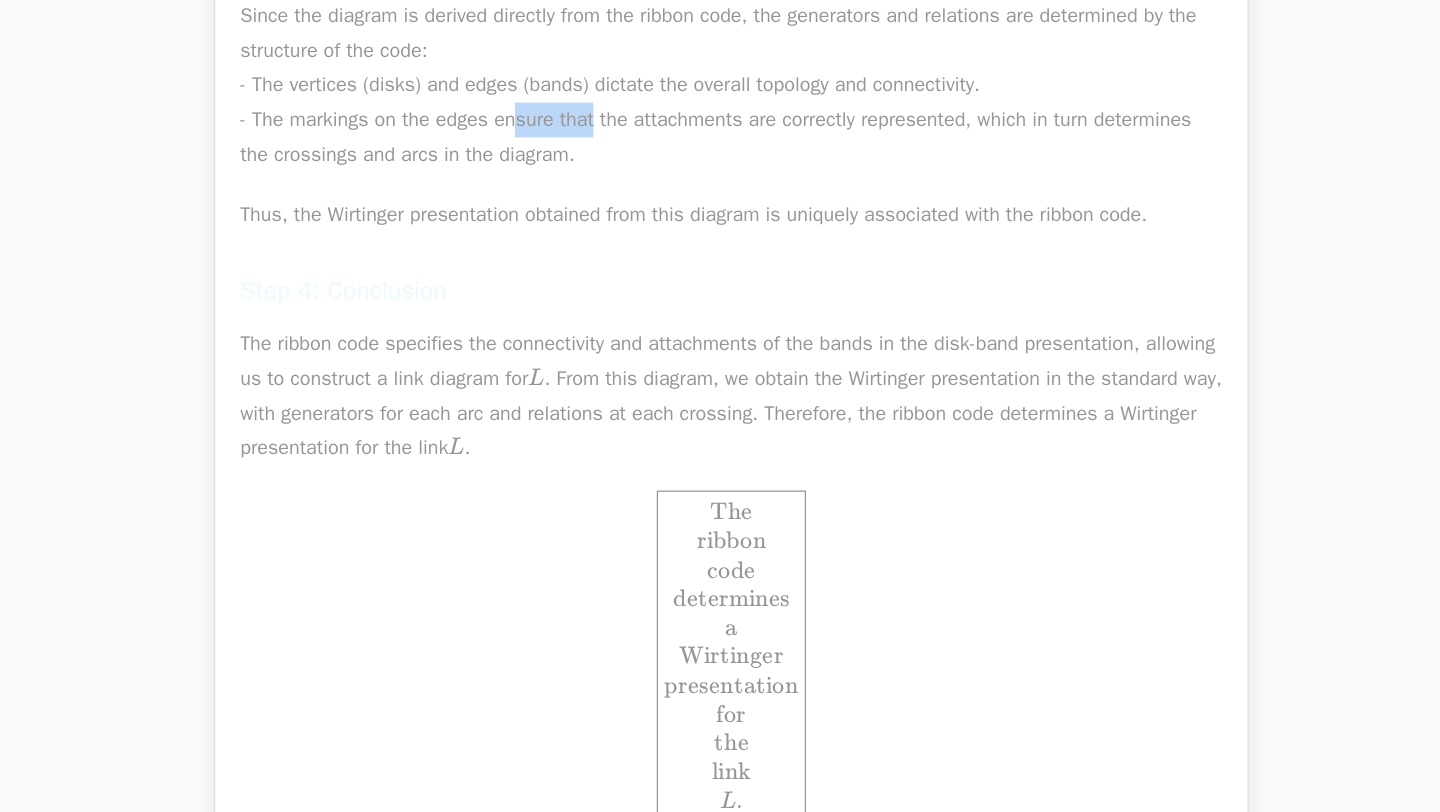 drag, startPoint x: 543, startPoint y: 529, endPoint x: 721, endPoint y: 531, distance: 178.01123 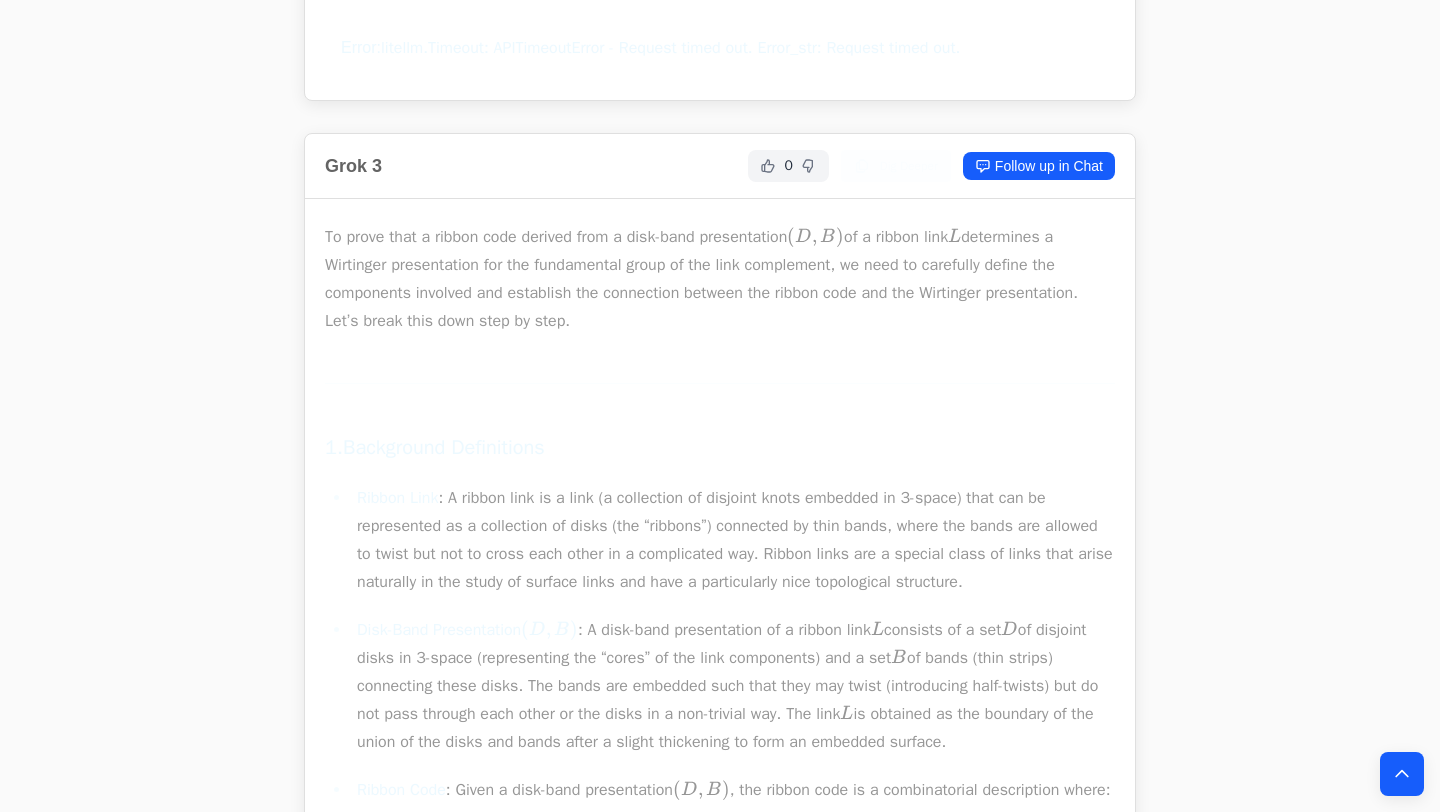 scroll, scrollTop: 10023, scrollLeft: 0, axis: vertical 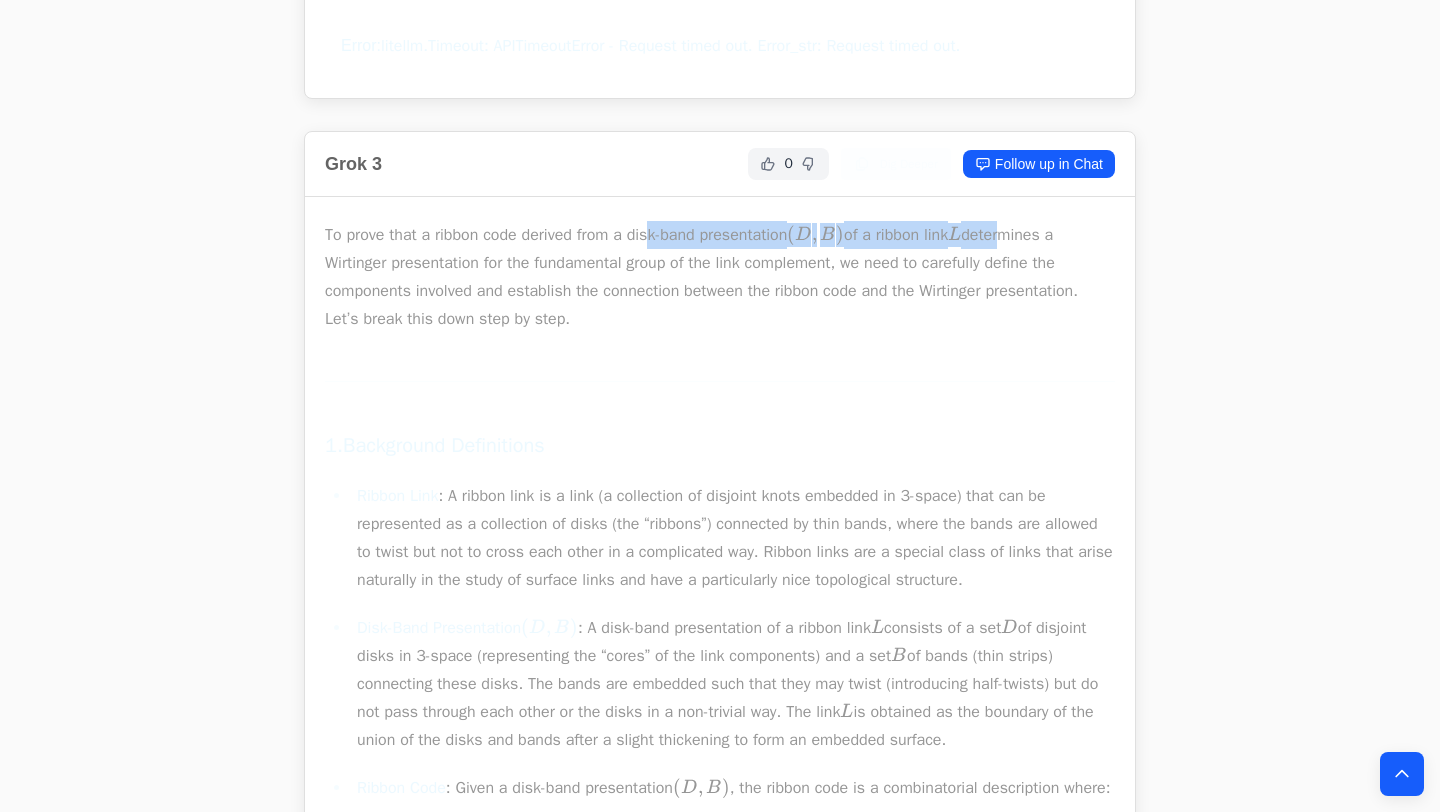 drag, startPoint x: 763, startPoint y: 524, endPoint x: 1008, endPoint y: 529, distance: 245.05101 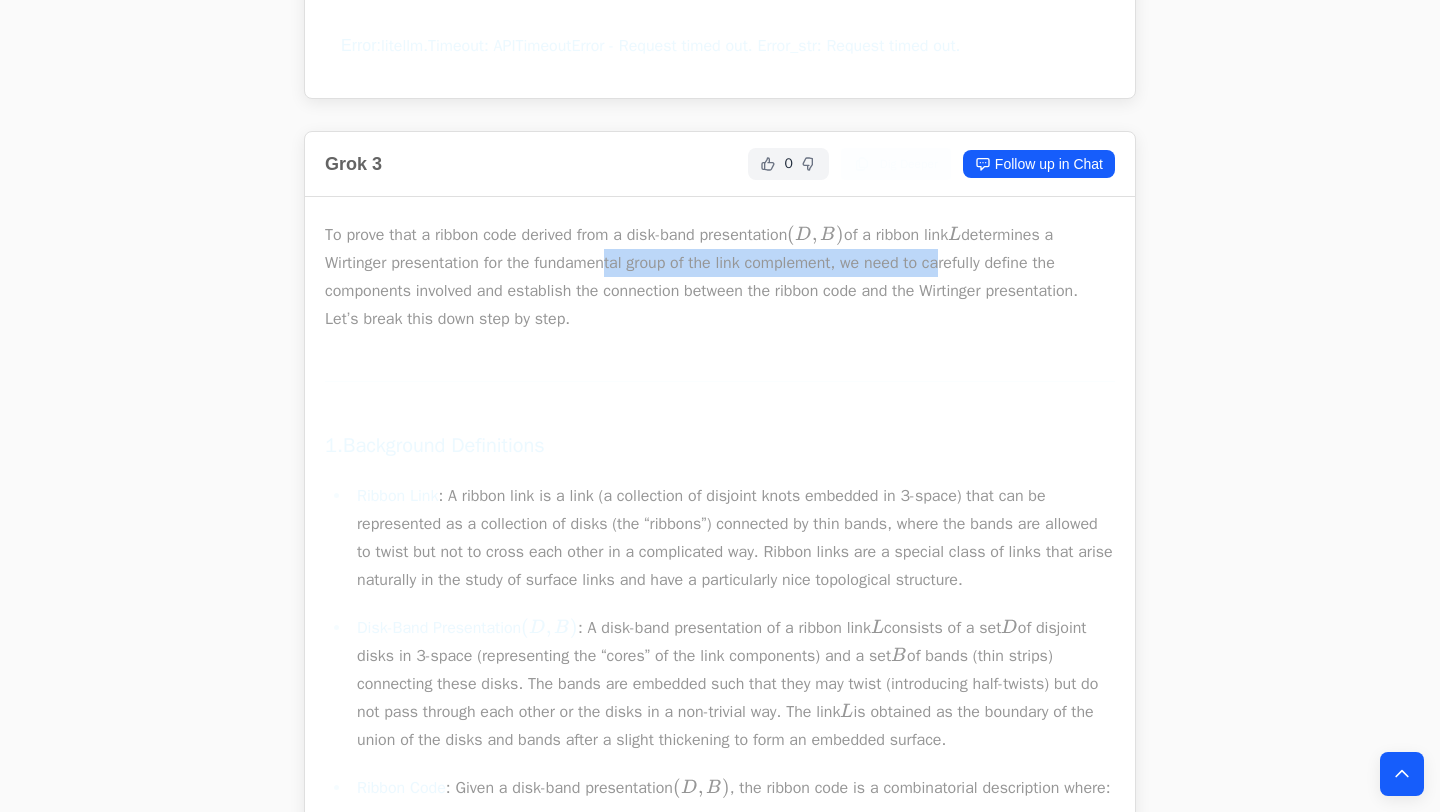 drag, startPoint x: 813, startPoint y: 557, endPoint x: 994, endPoint y: 558, distance: 181.00276 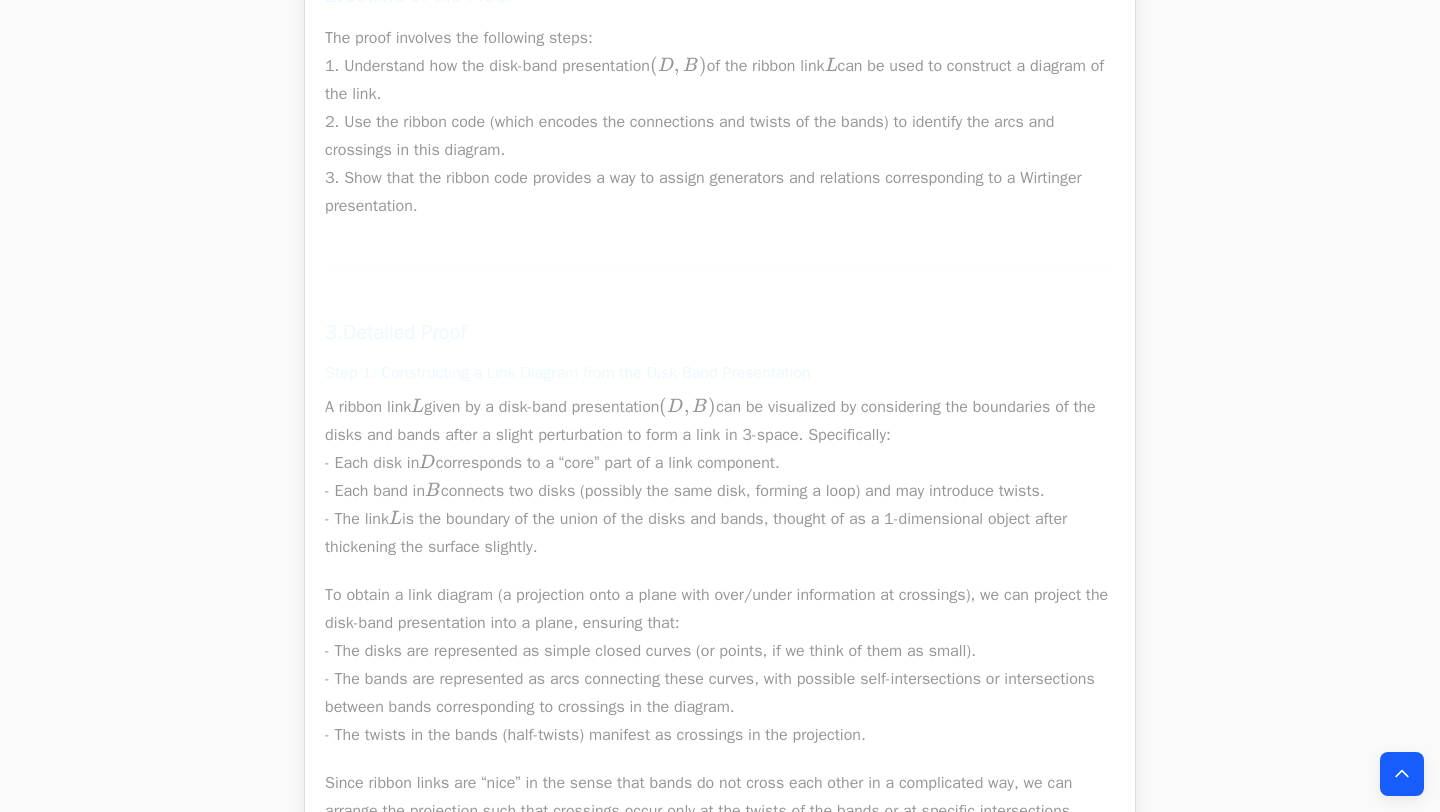 scroll, scrollTop: 11425, scrollLeft: 0, axis: vertical 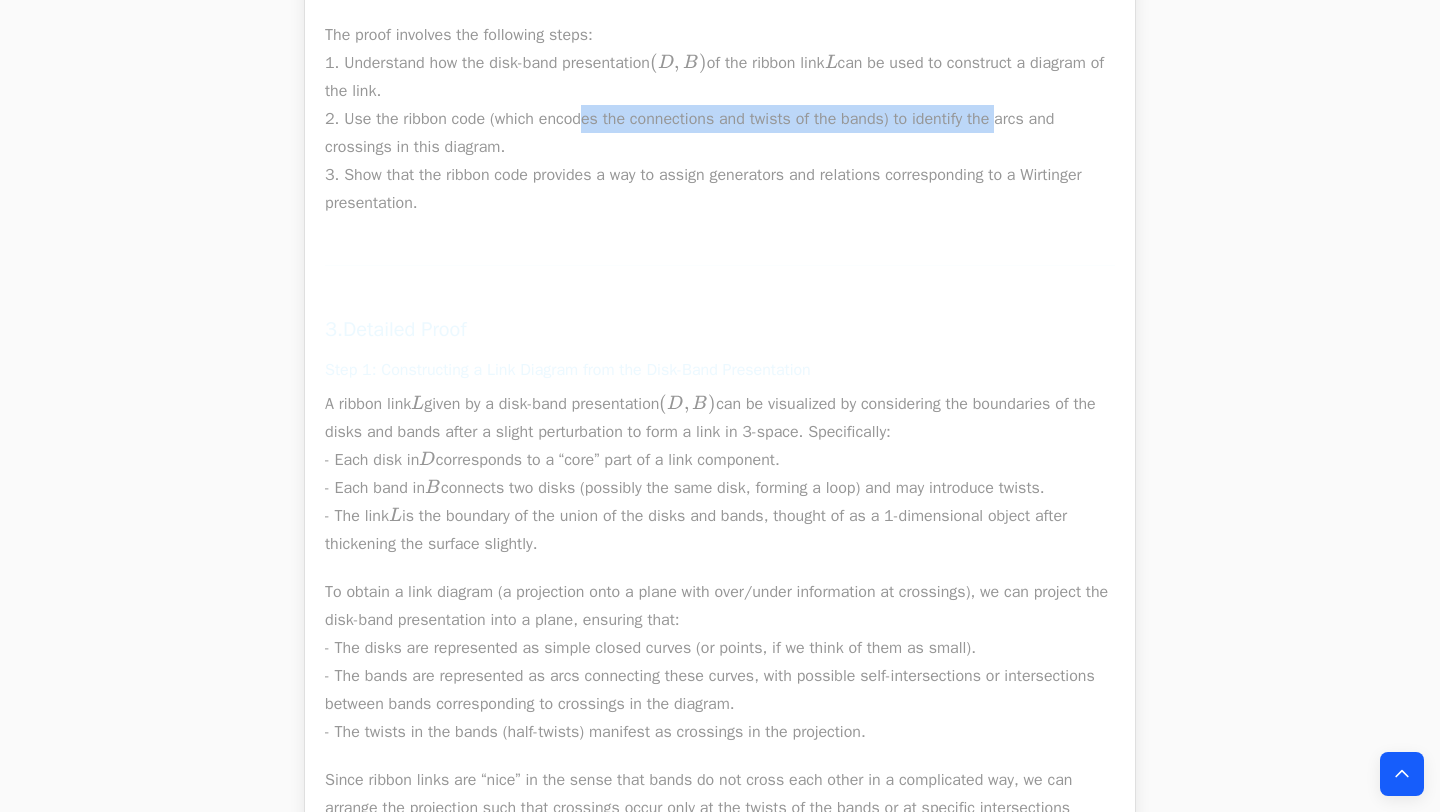 drag, startPoint x: 588, startPoint y: 437, endPoint x: 1018, endPoint y: 434, distance: 430.01047 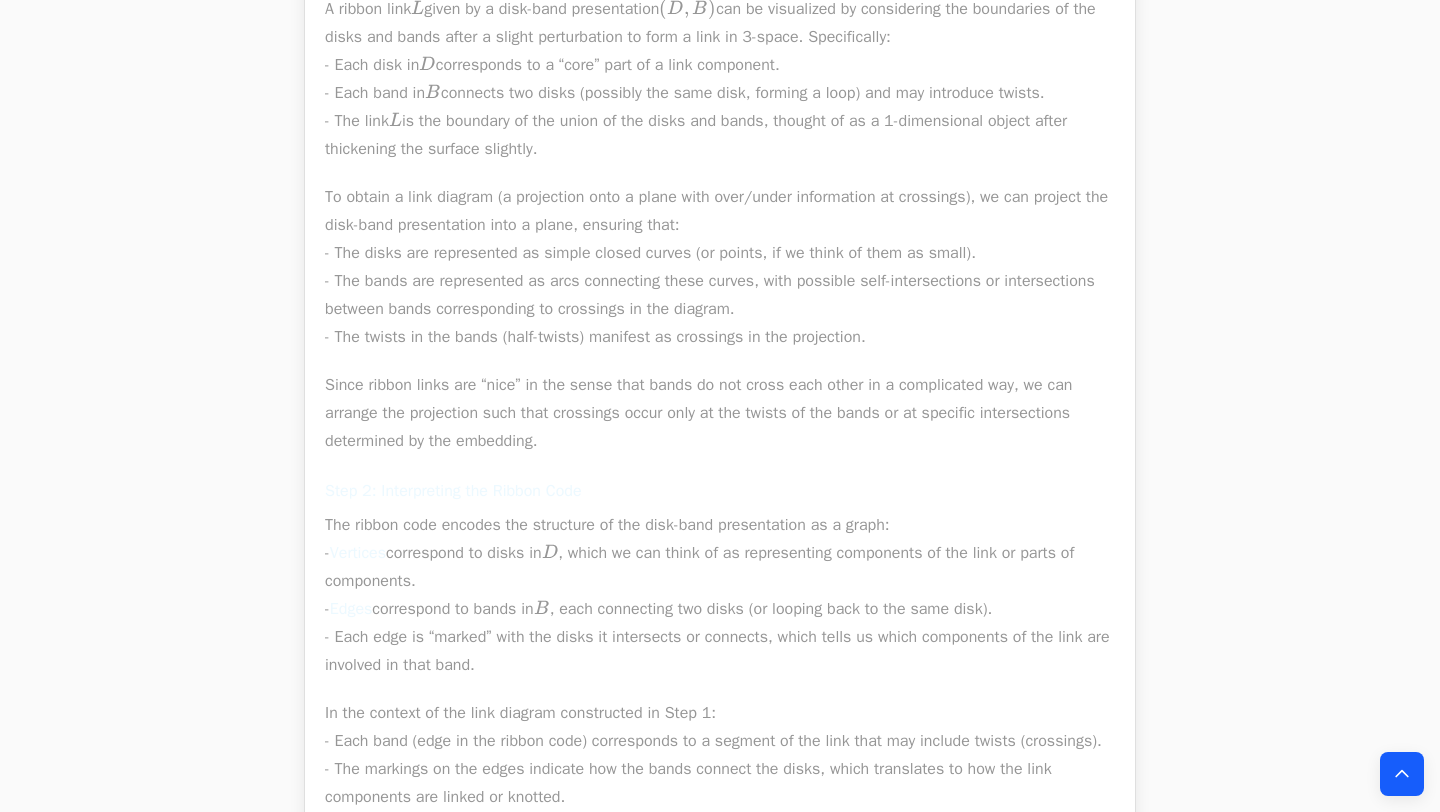 scroll, scrollTop: 11824, scrollLeft: 0, axis: vertical 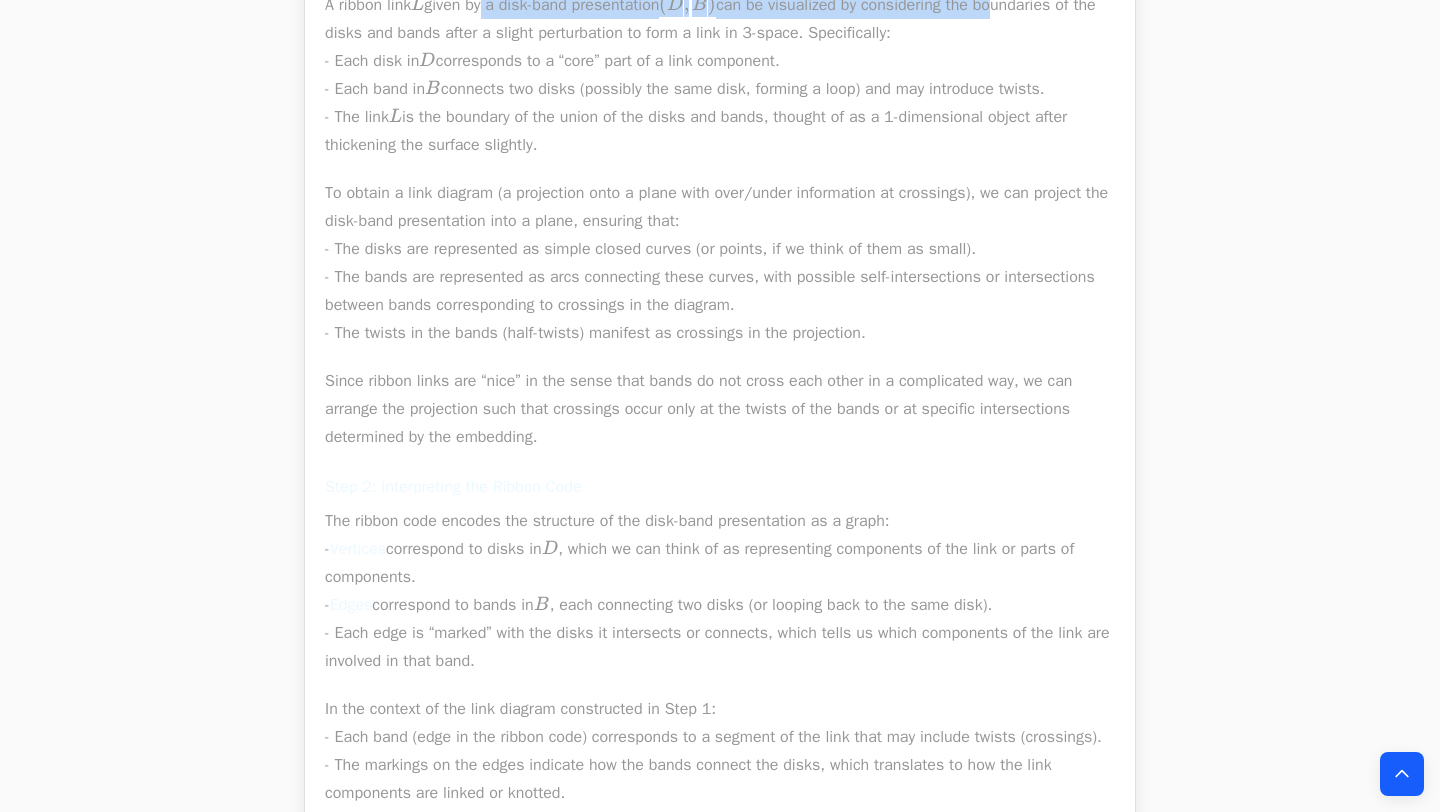 drag, startPoint x: 616, startPoint y: 314, endPoint x: 1046, endPoint y: 323, distance: 430.09418 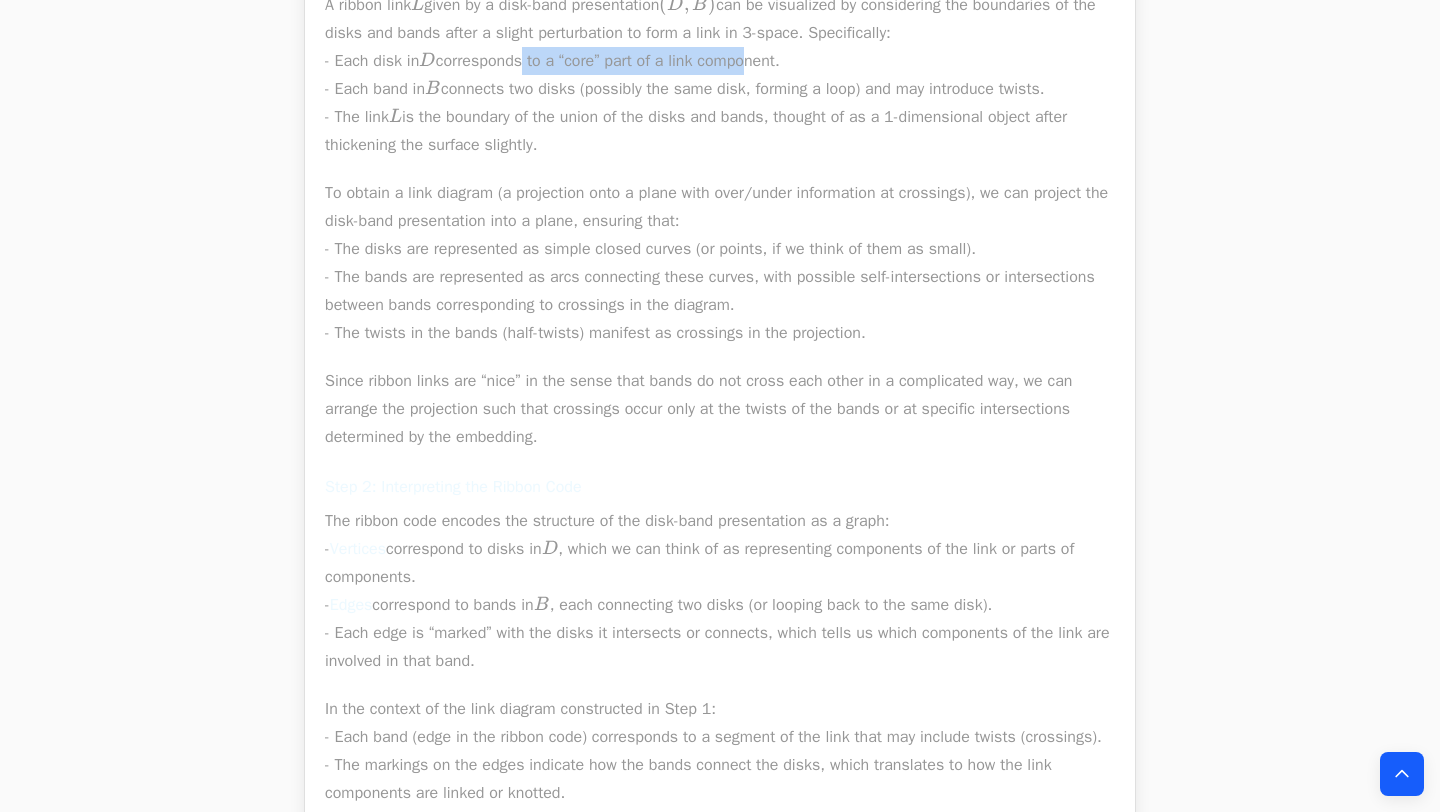 drag, startPoint x: 636, startPoint y: 367, endPoint x: 788, endPoint y: 367, distance: 152 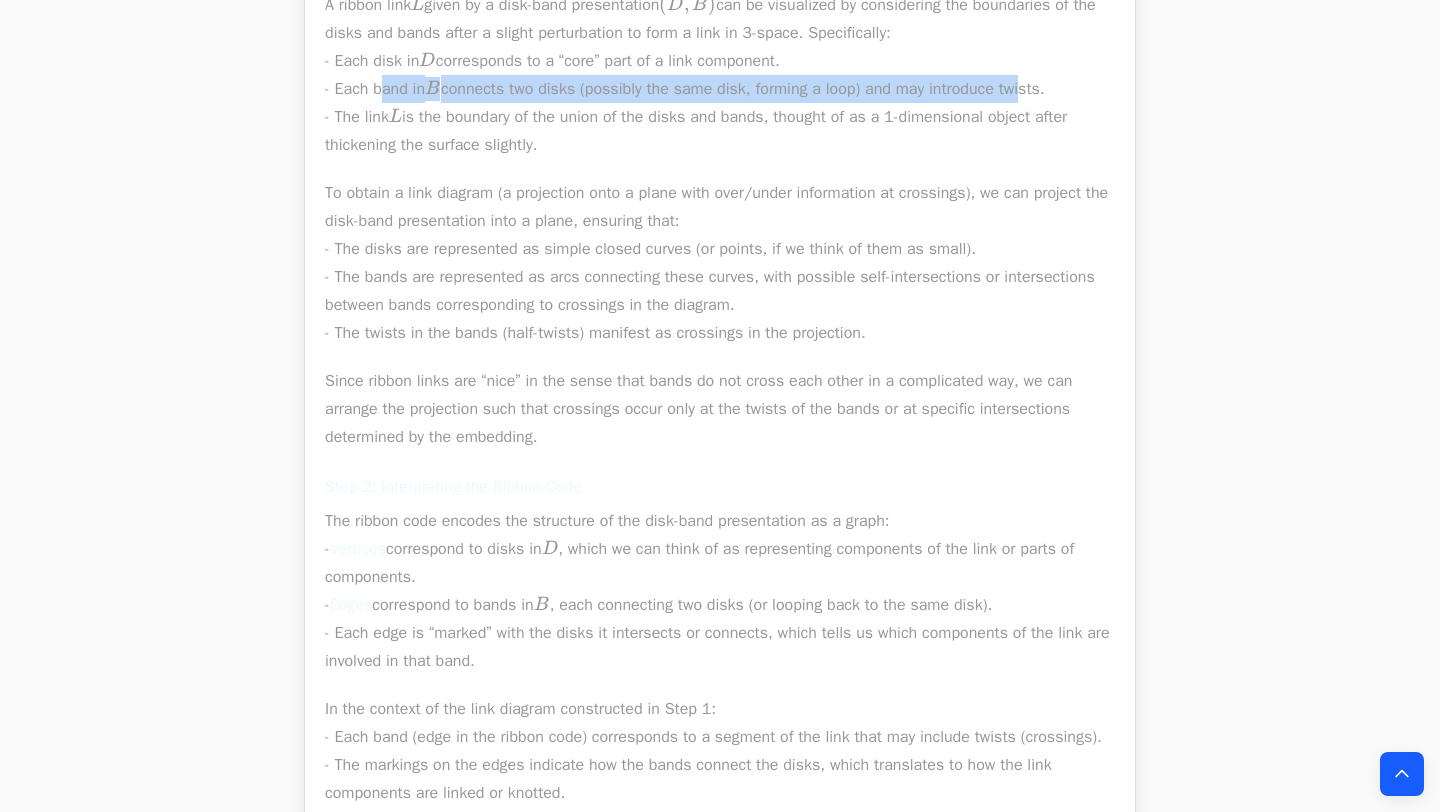 drag, startPoint x: 403, startPoint y: 395, endPoint x: 1047, endPoint y: 396, distance: 644.0008 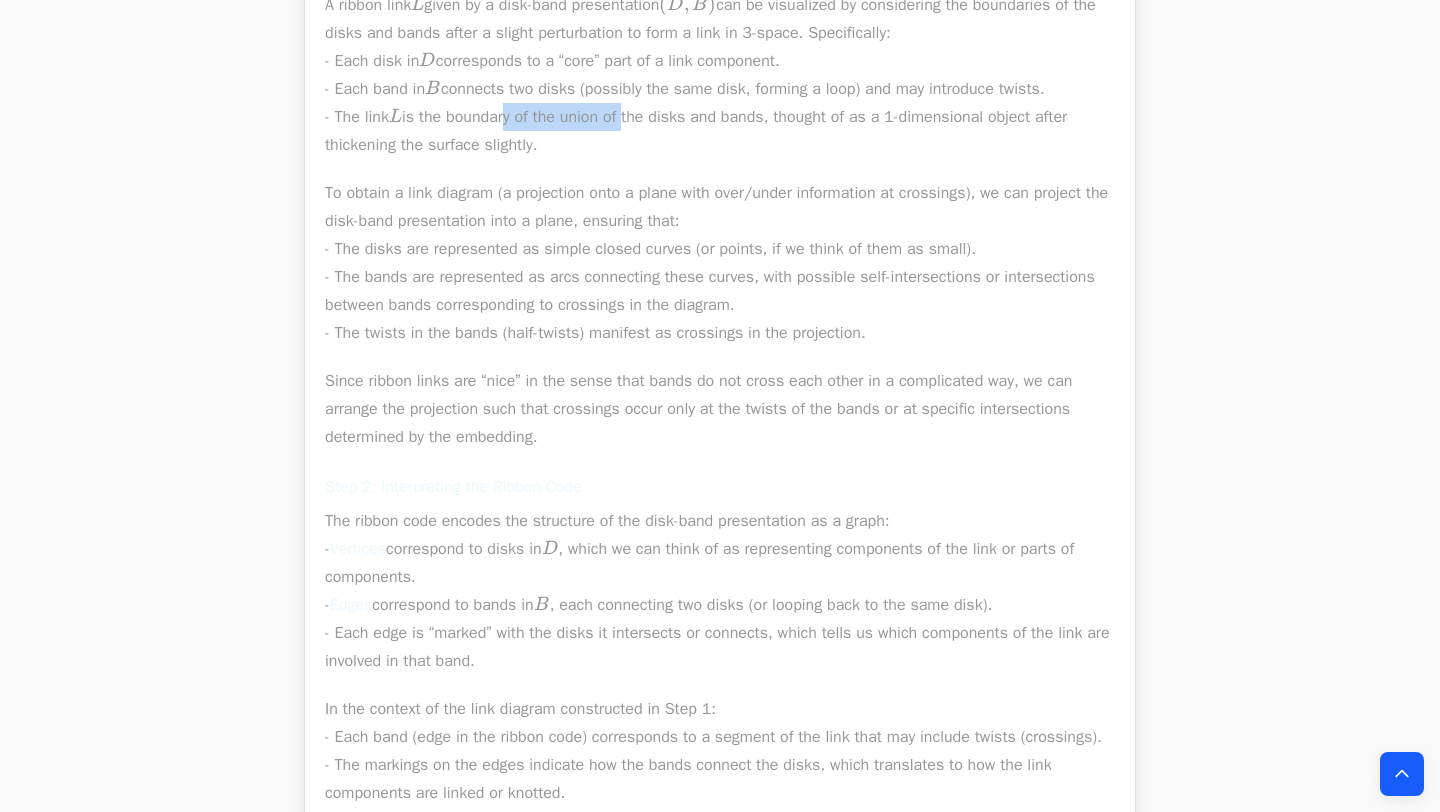 drag, startPoint x: 548, startPoint y: 432, endPoint x: 683, endPoint y: 432, distance: 135 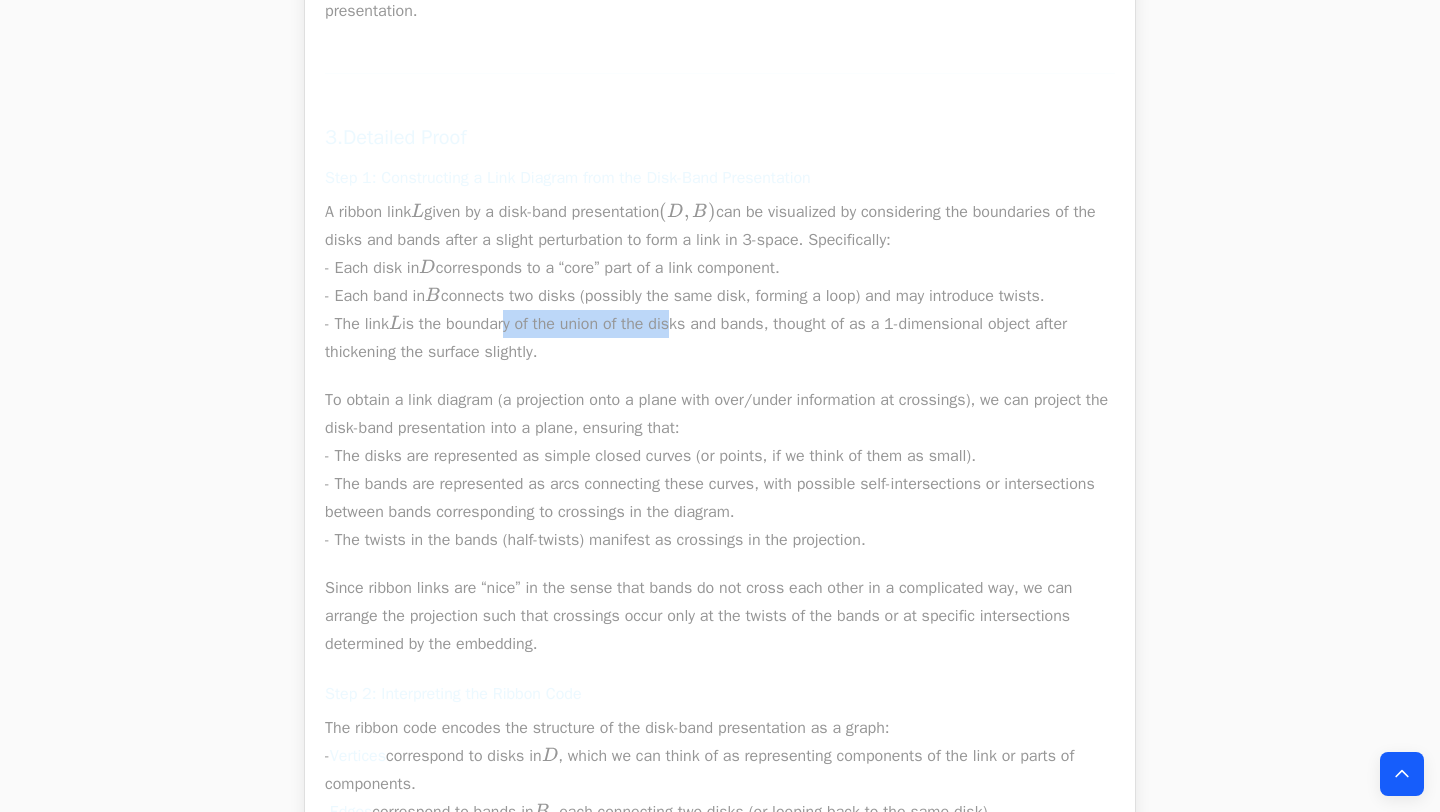 scroll, scrollTop: 11665, scrollLeft: 0, axis: vertical 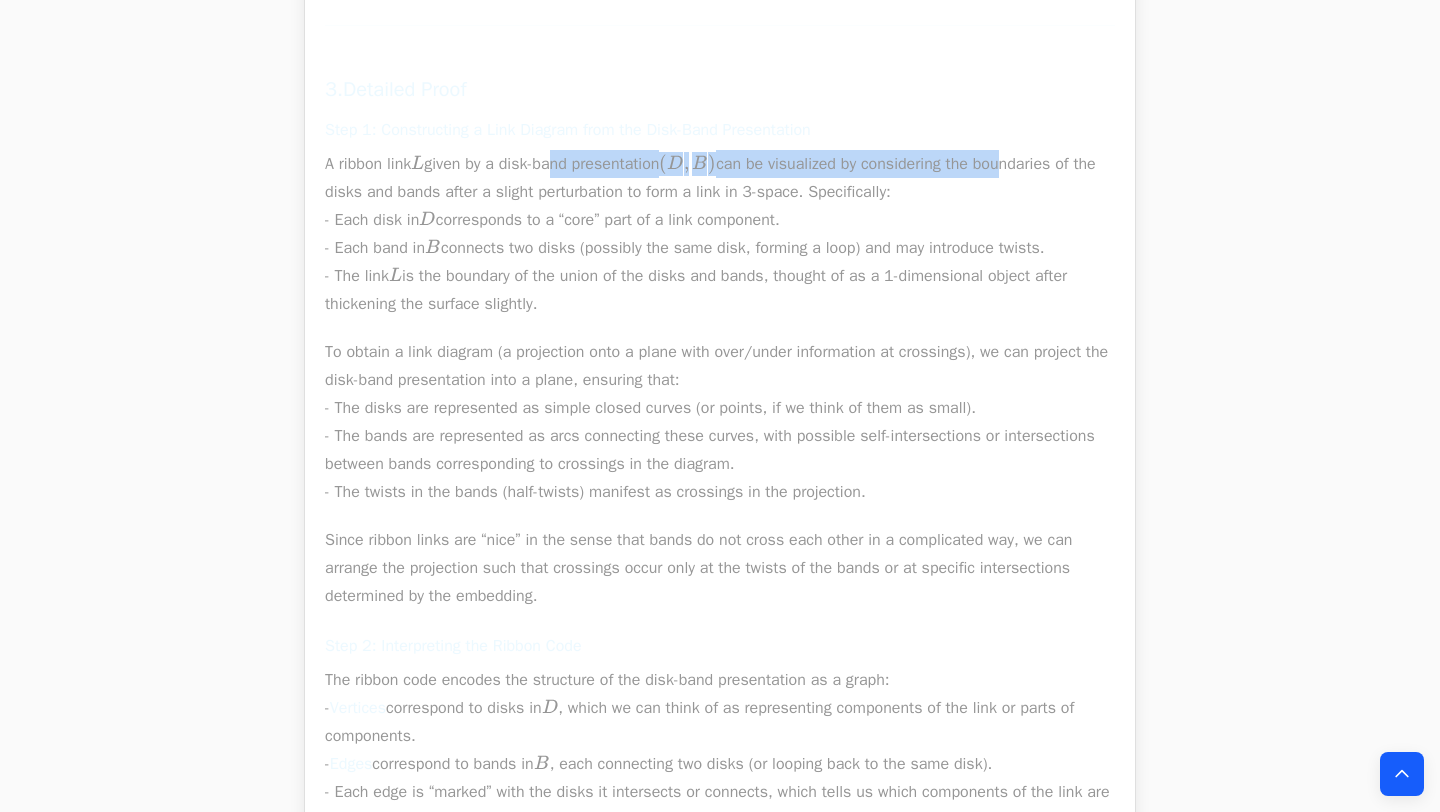 drag, startPoint x: 670, startPoint y: 473, endPoint x: 1048, endPoint y: 475, distance: 378.00528 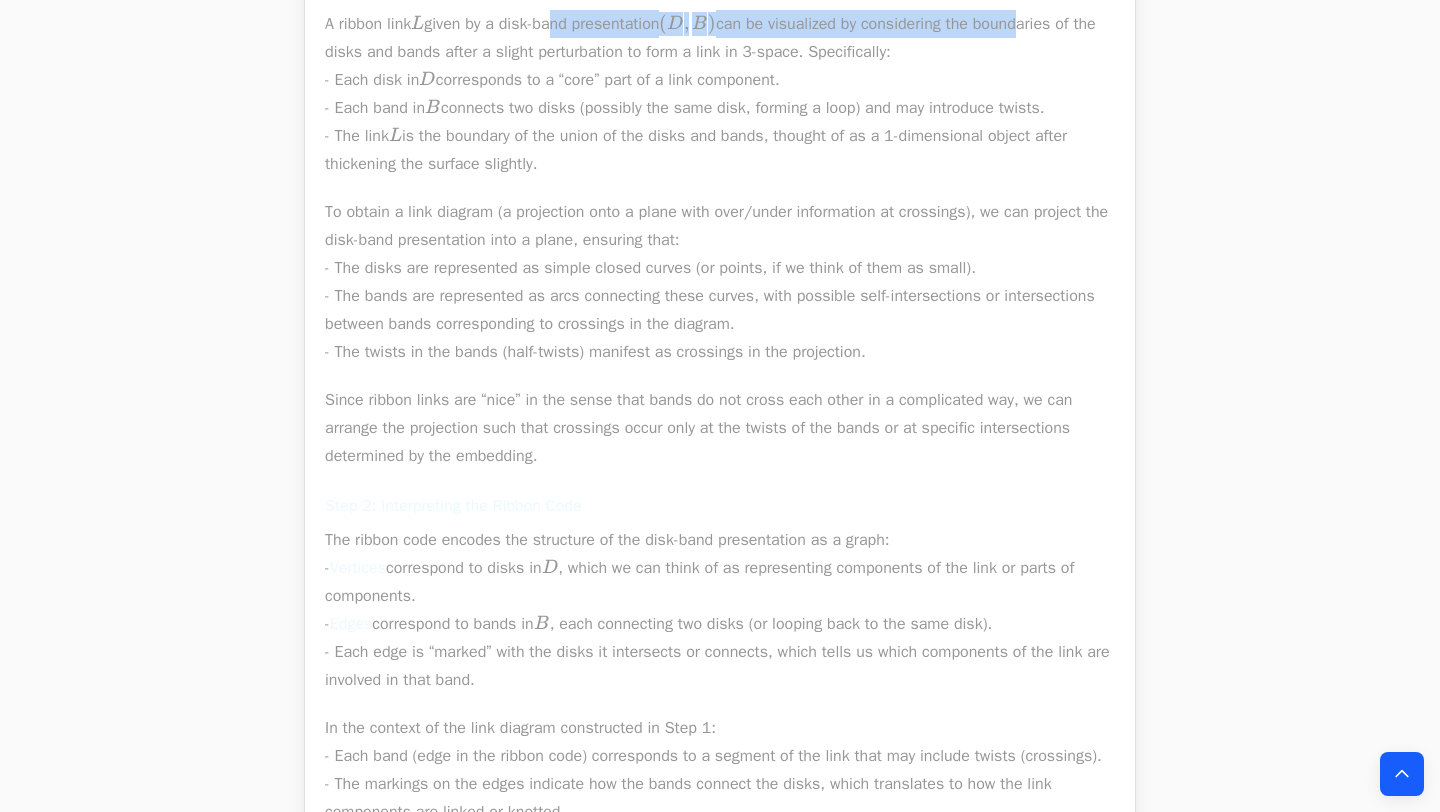 scroll, scrollTop: 11806, scrollLeft: 0, axis: vertical 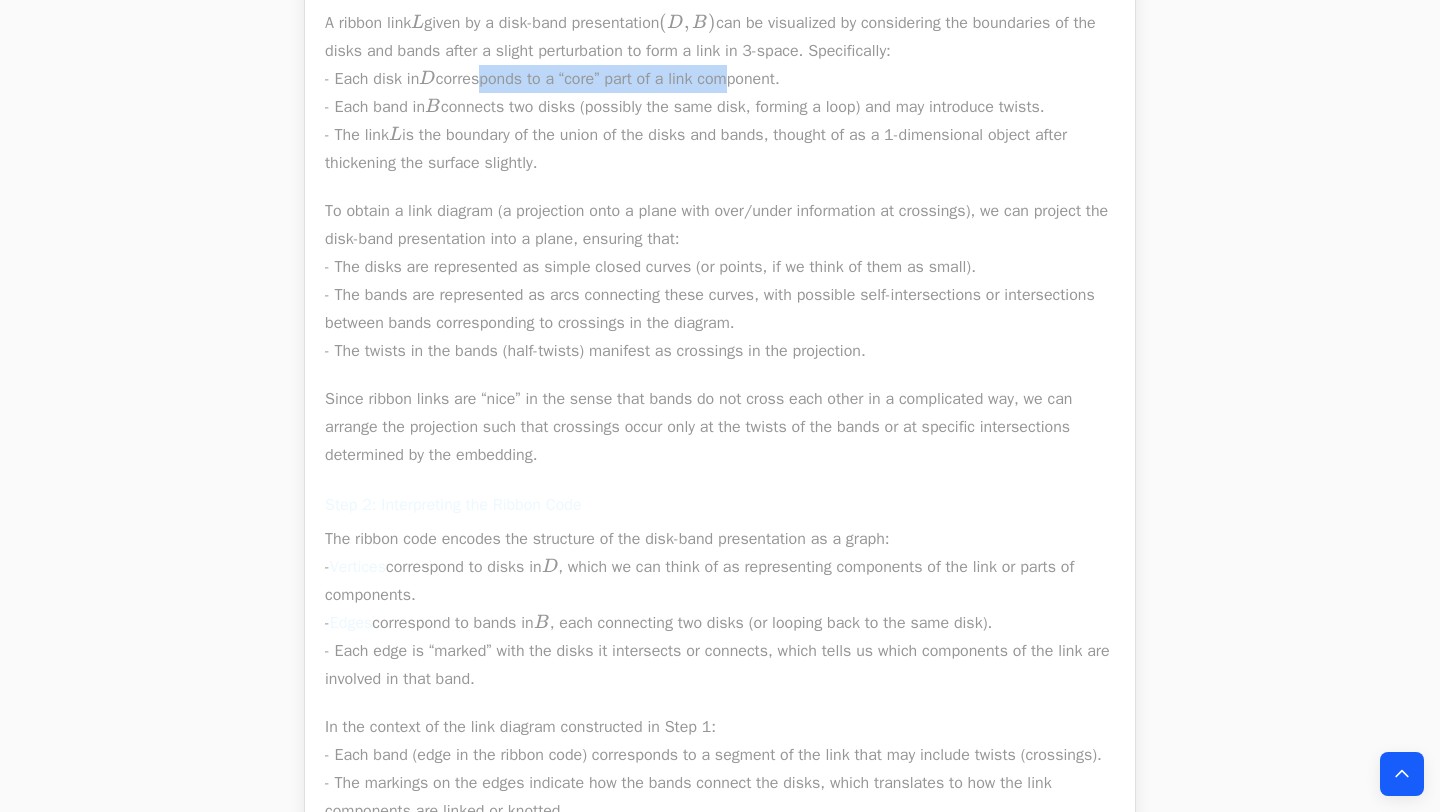 drag, startPoint x: 624, startPoint y: 384, endPoint x: 745, endPoint y: 384, distance: 121 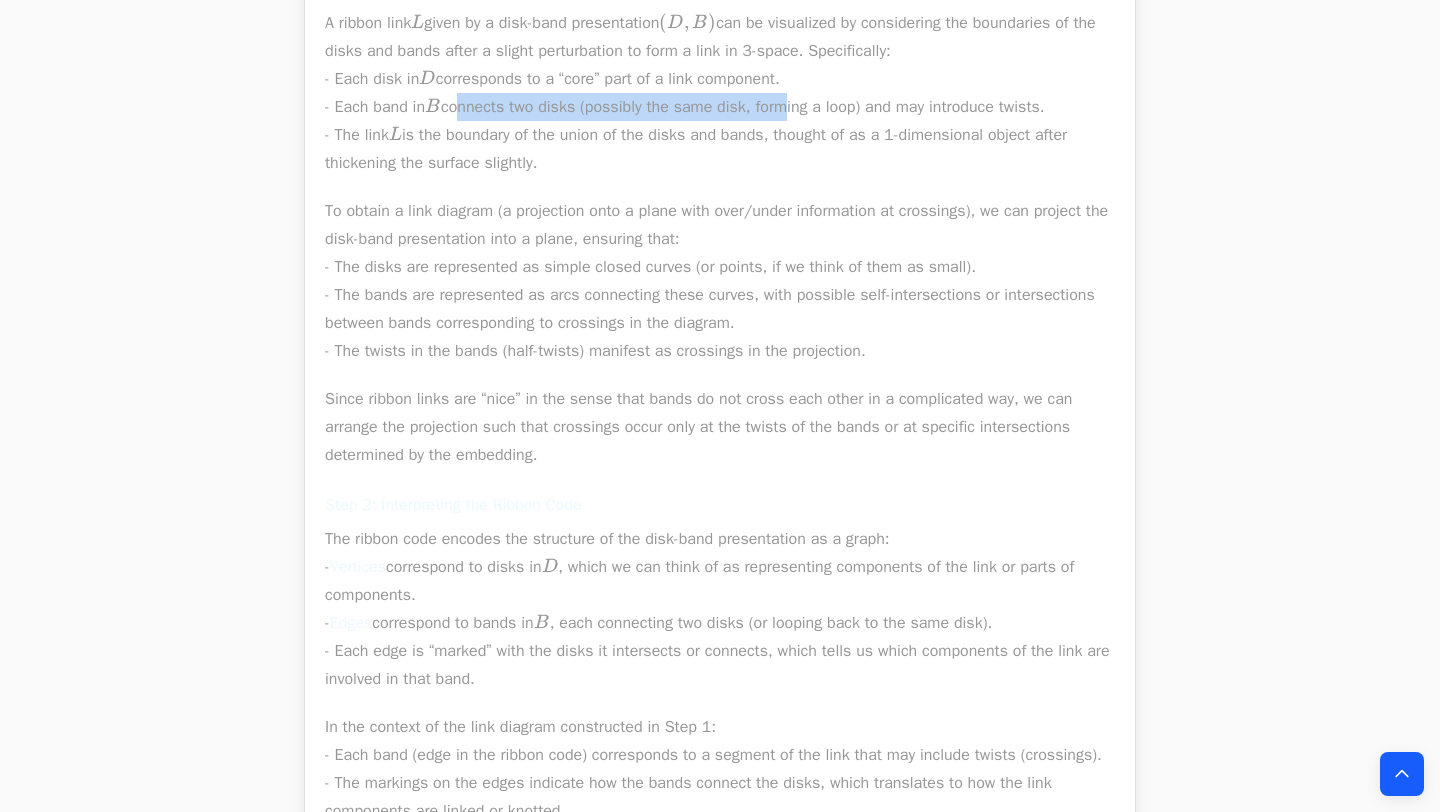 drag, startPoint x: 650, startPoint y: 419, endPoint x: 804, endPoint y: 419, distance: 154 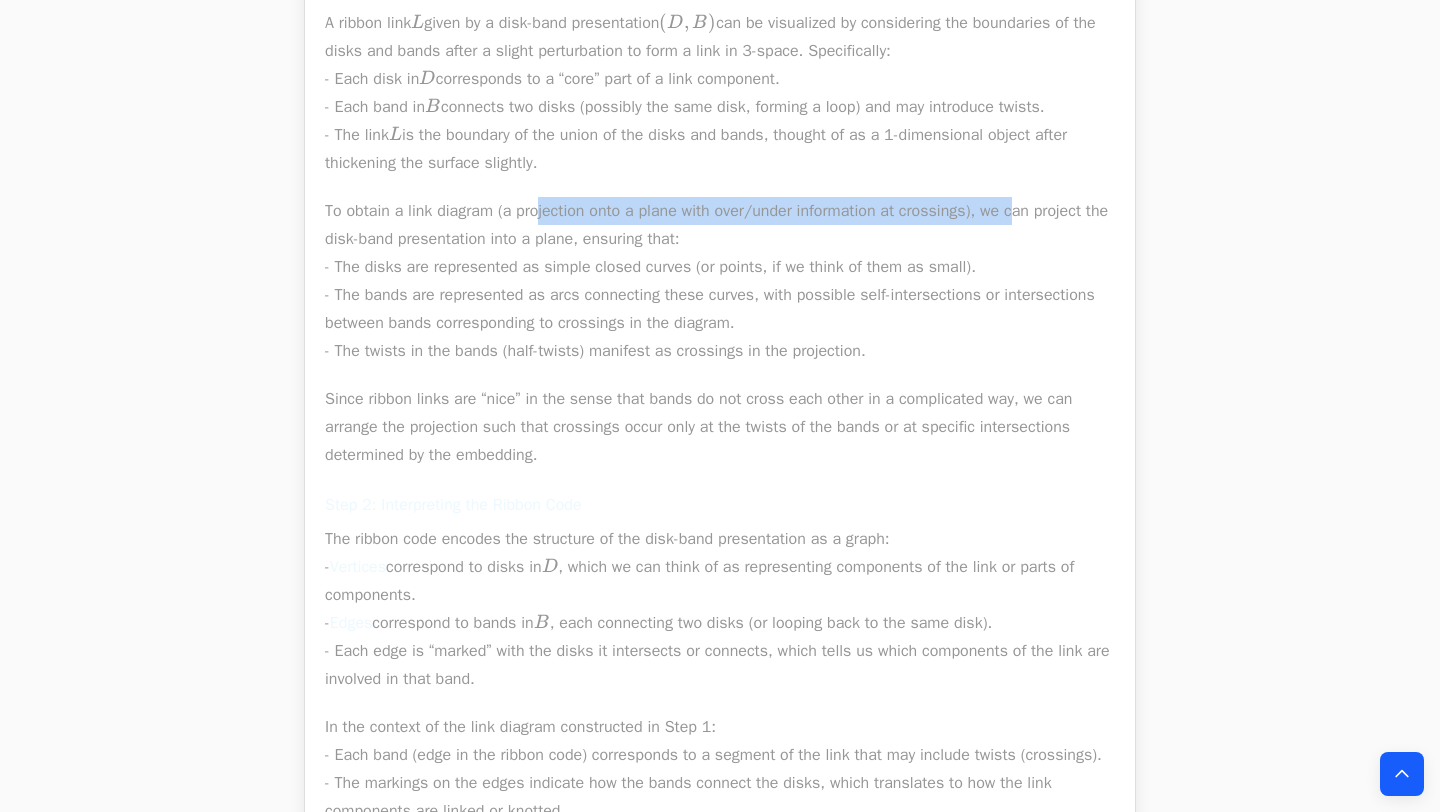 drag, startPoint x: 742, startPoint y: 515, endPoint x: 1036, endPoint y: 515, distance: 294 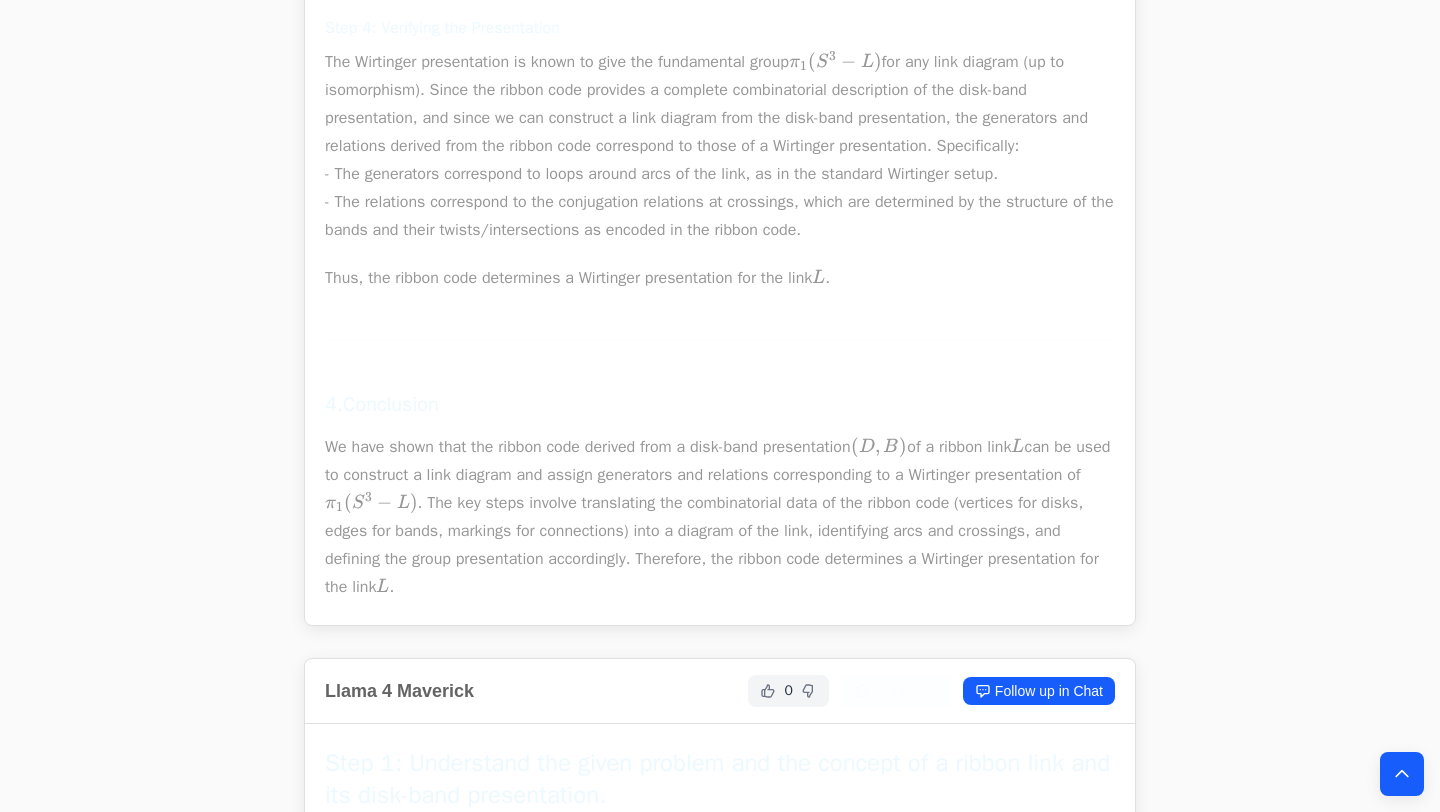 scroll, scrollTop: 13240, scrollLeft: 0, axis: vertical 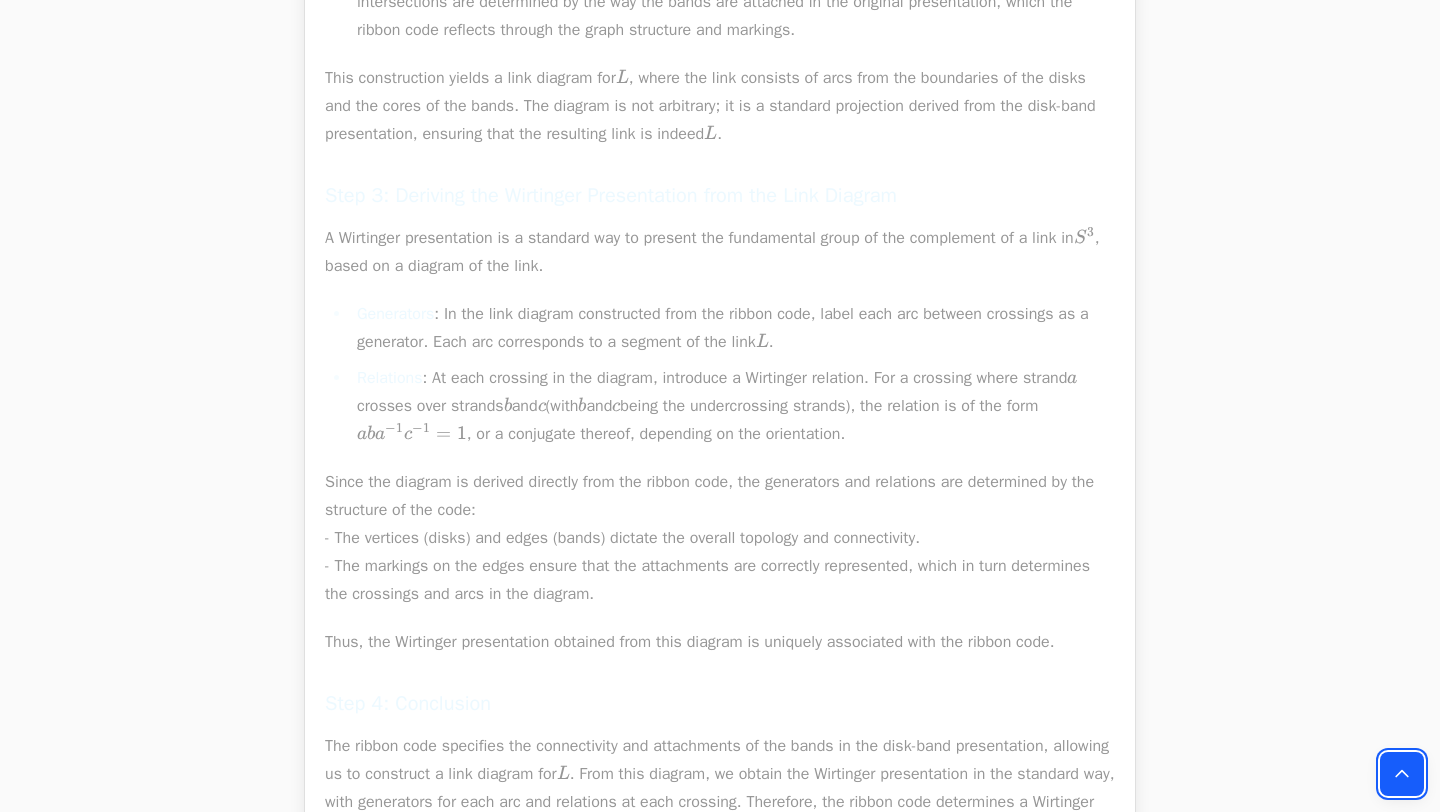 click 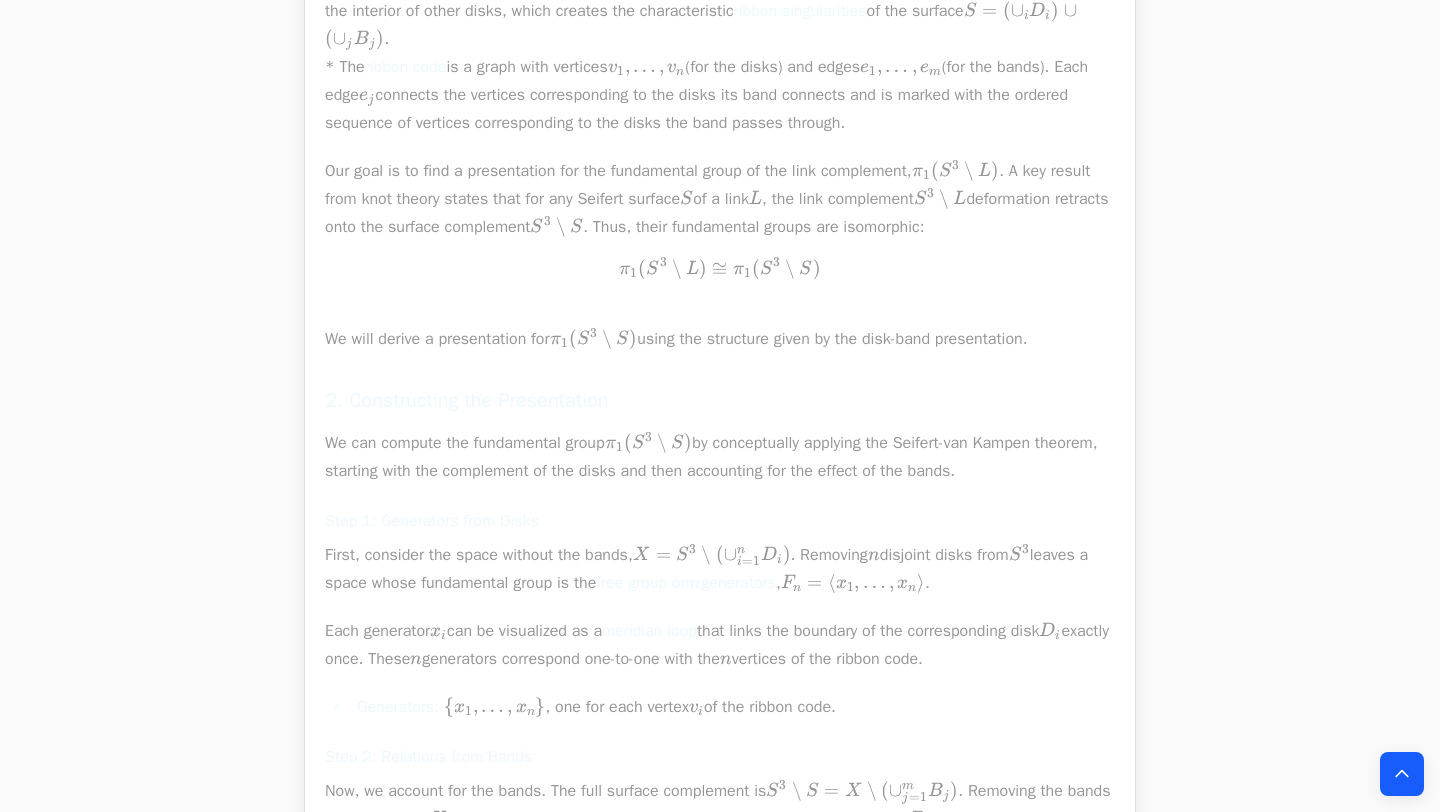 scroll, scrollTop: 3834, scrollLeft: 0, axis: vertical 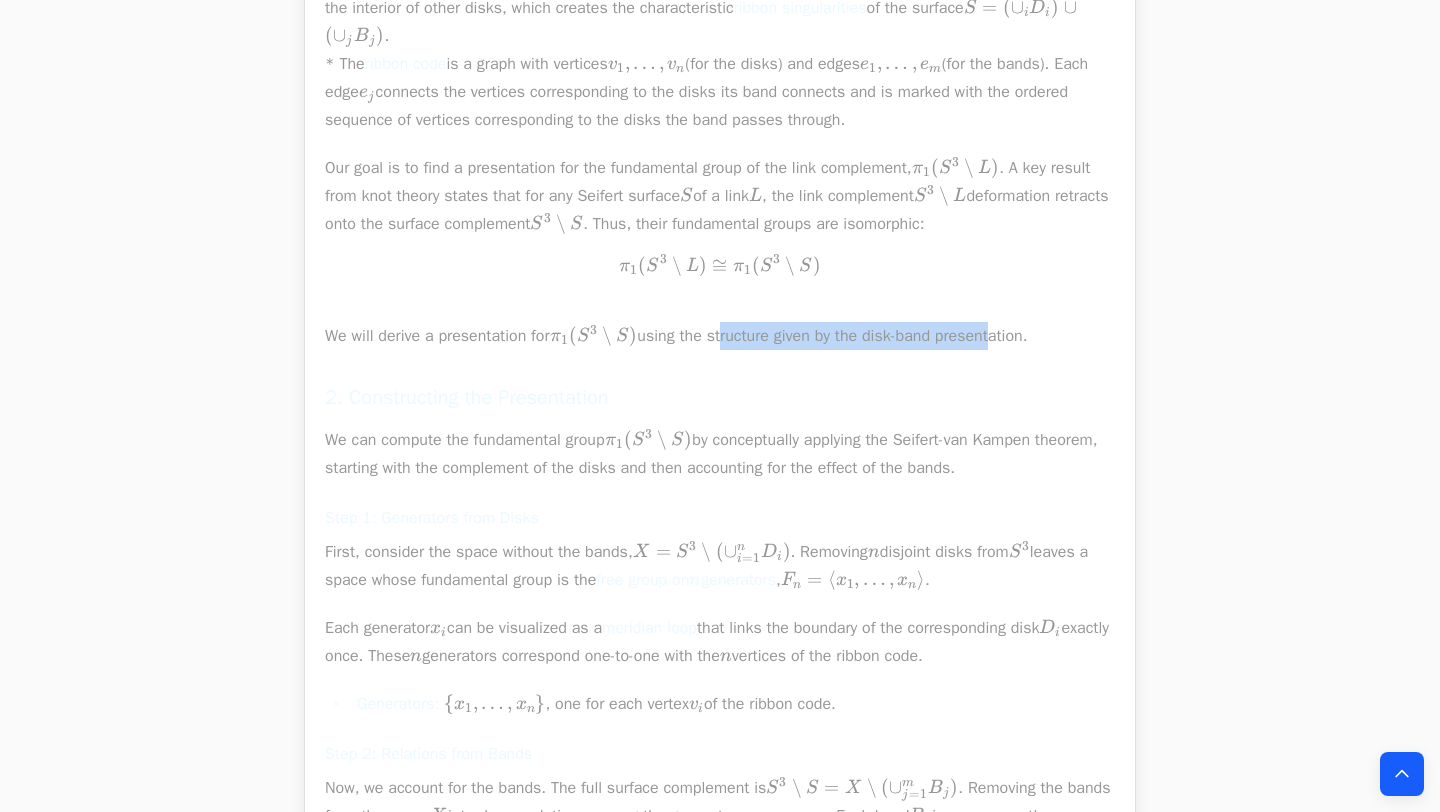 drag, startPoint x: 731, startPoint y: 452, endPoint x: 1010, endPoint y: 454, distance: 279.00717 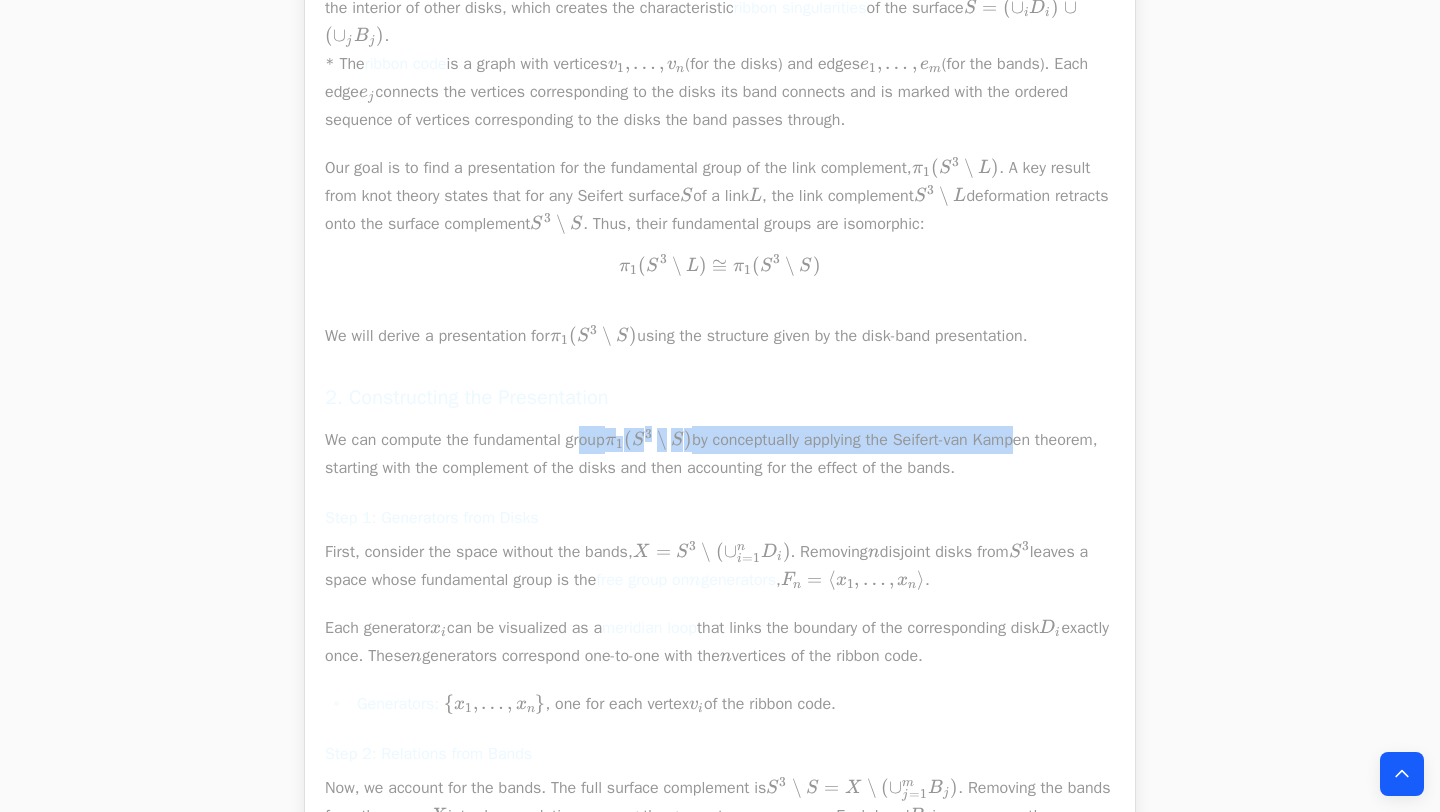 drag, startPoint x: 649, startPoint y: 551, endPoint x: 1042, endPoint y: 545, distance: 393.0458 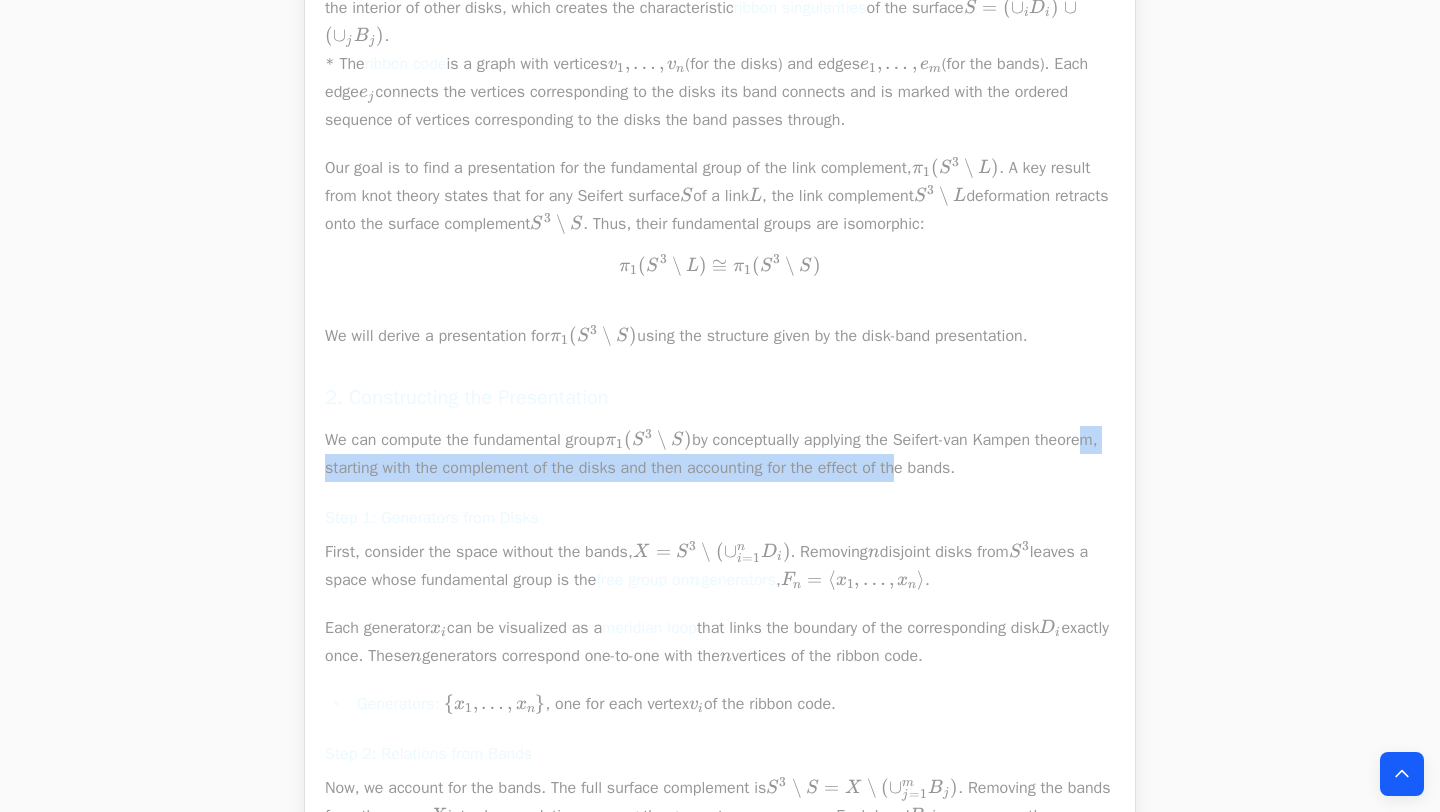 drag, startPoint x: 671, startPoint y: 584, endPoint x: 990, endPoint y: 586, distance: 319.00626 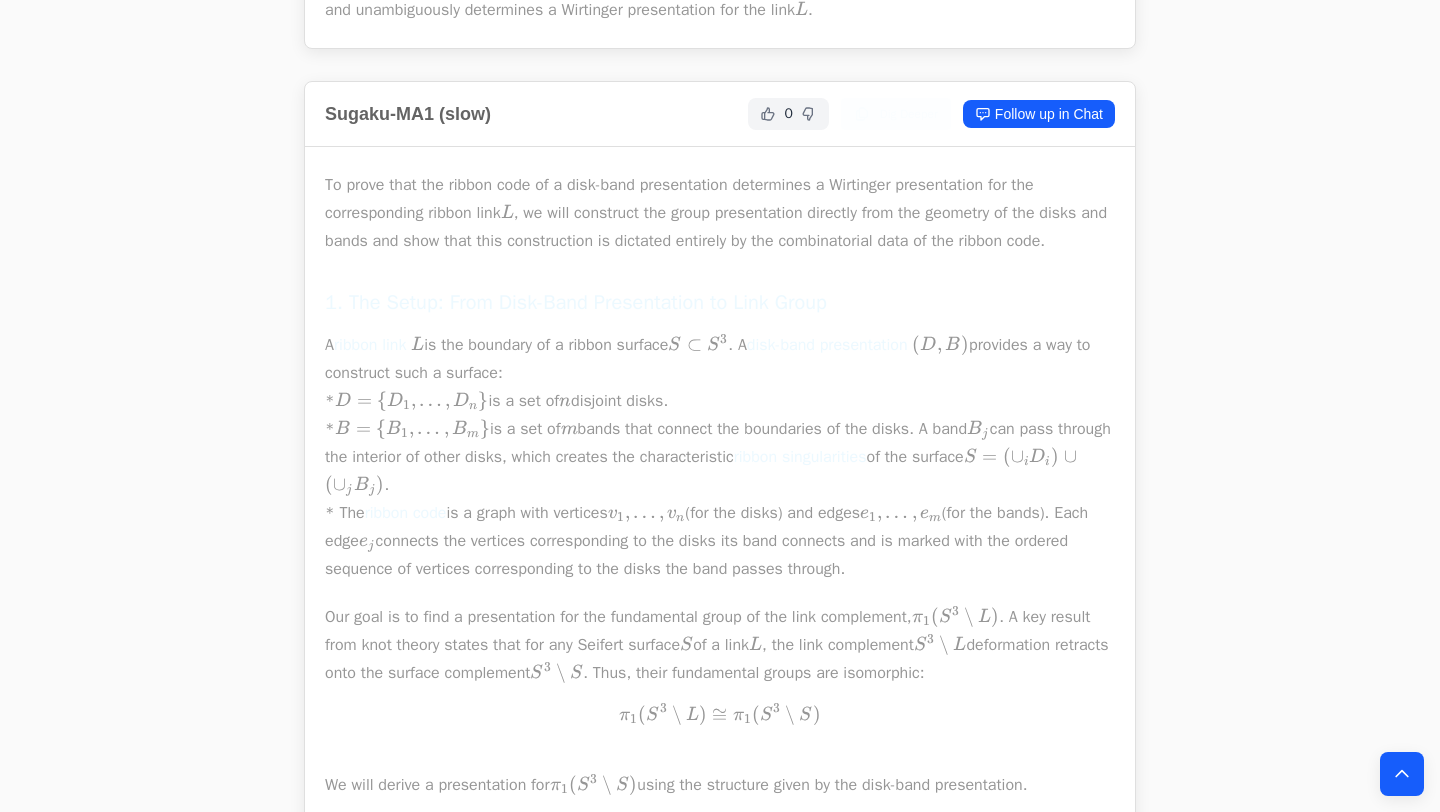 scroll, scrollTop: 3355, scrollLeft: 0, axis: vertical 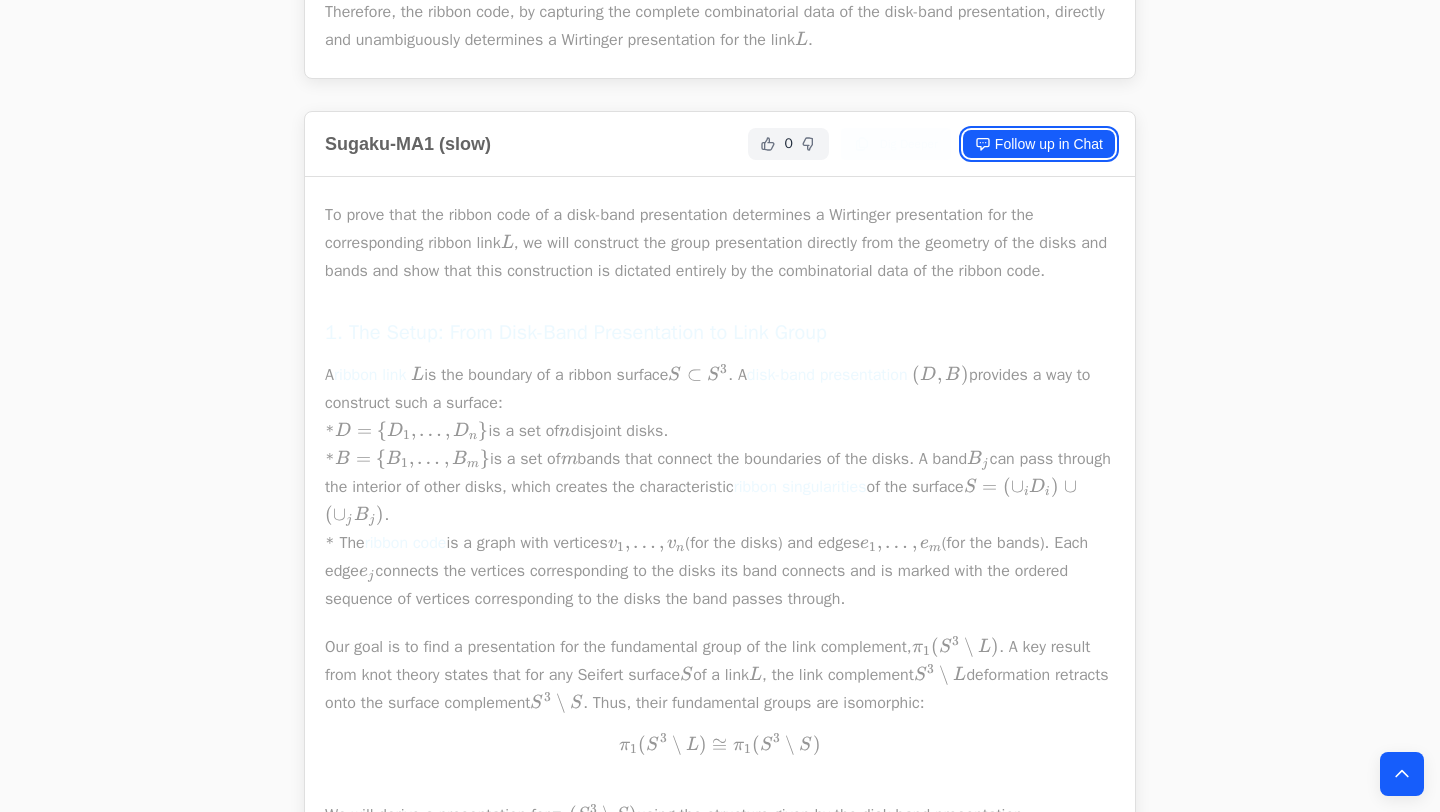 click on "Follow up in Chat" at bounding box center (1039, 144) 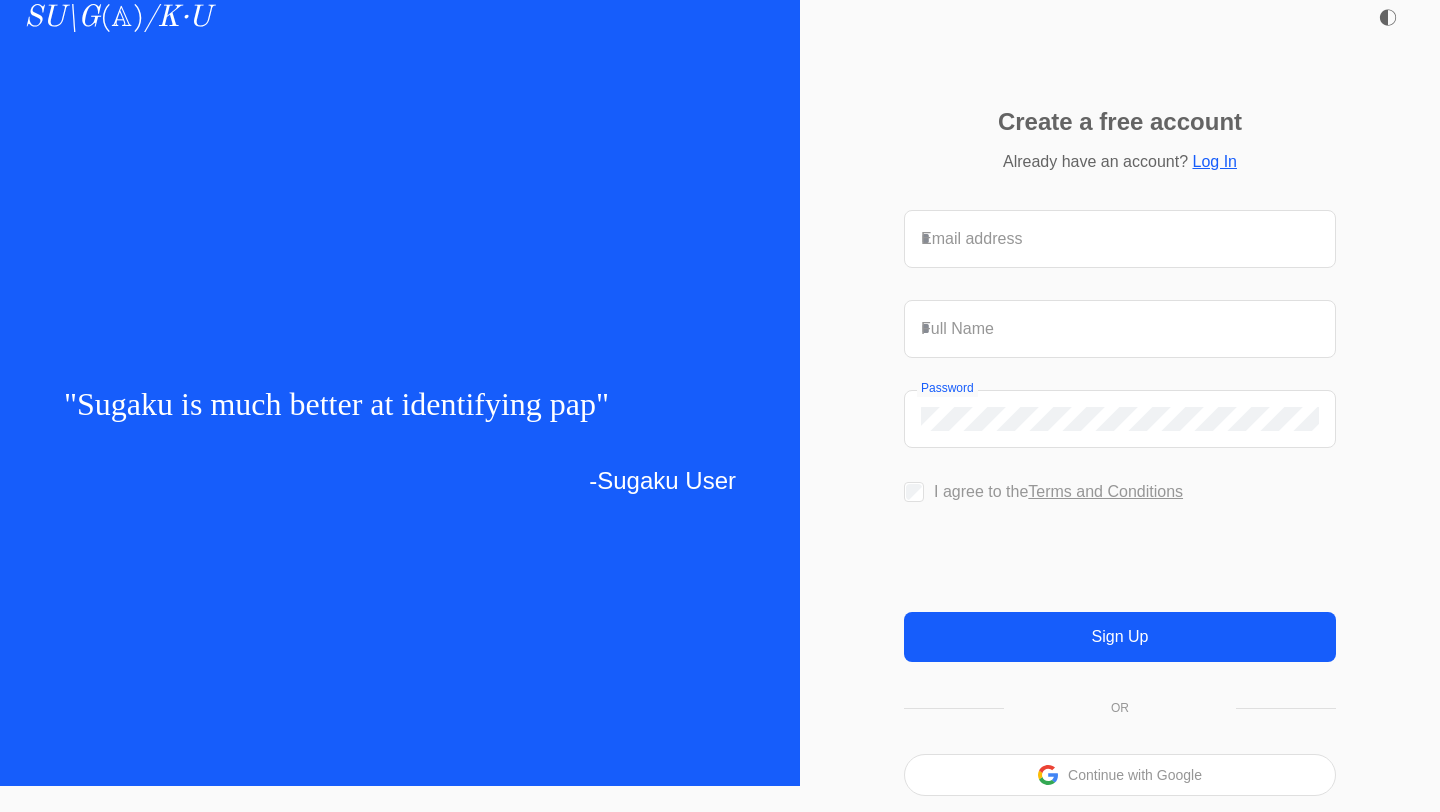 scroll, scrollTop: 97, scrollLeft: 0, axis: vertical 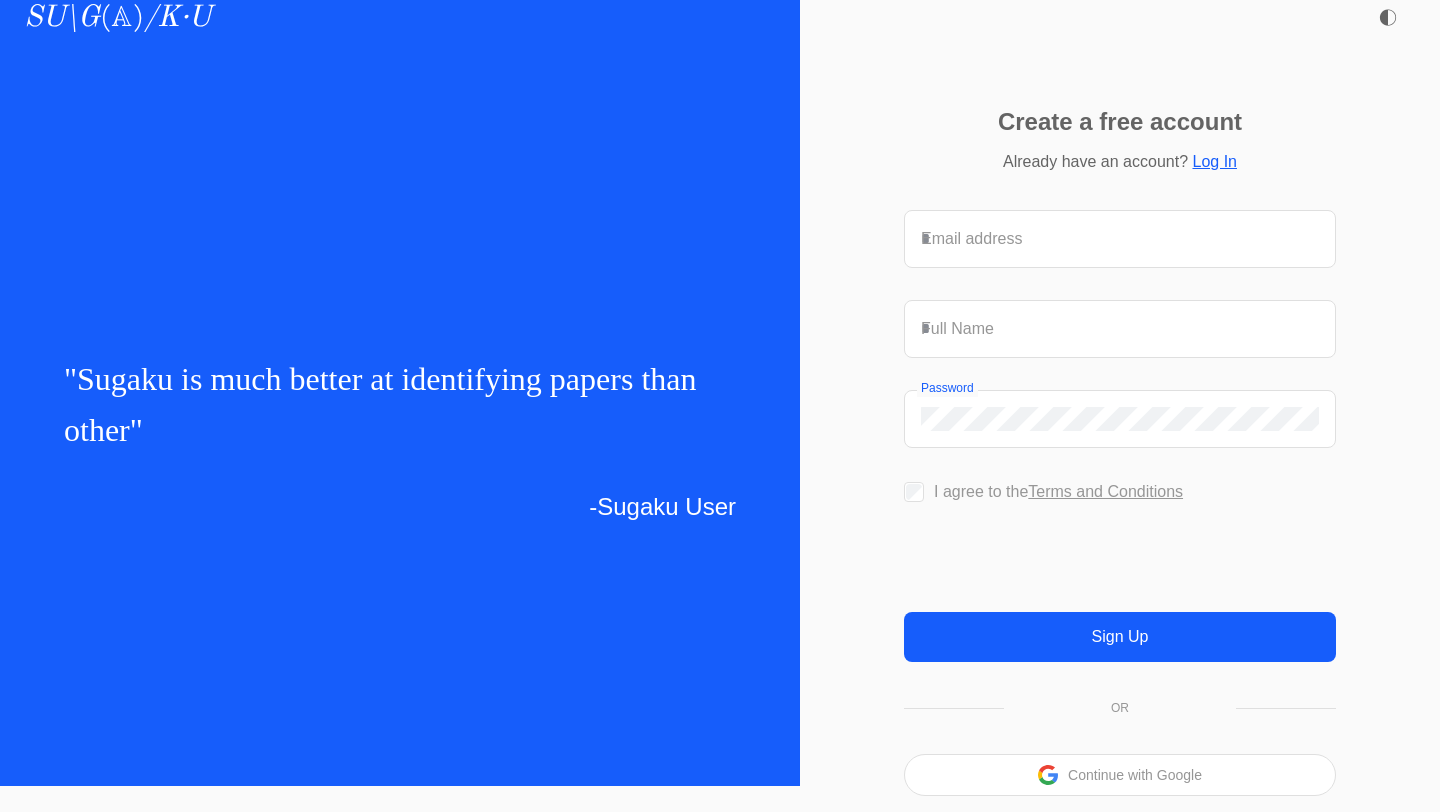 click on "Continue with Google" at bounding box center [1135, 775] 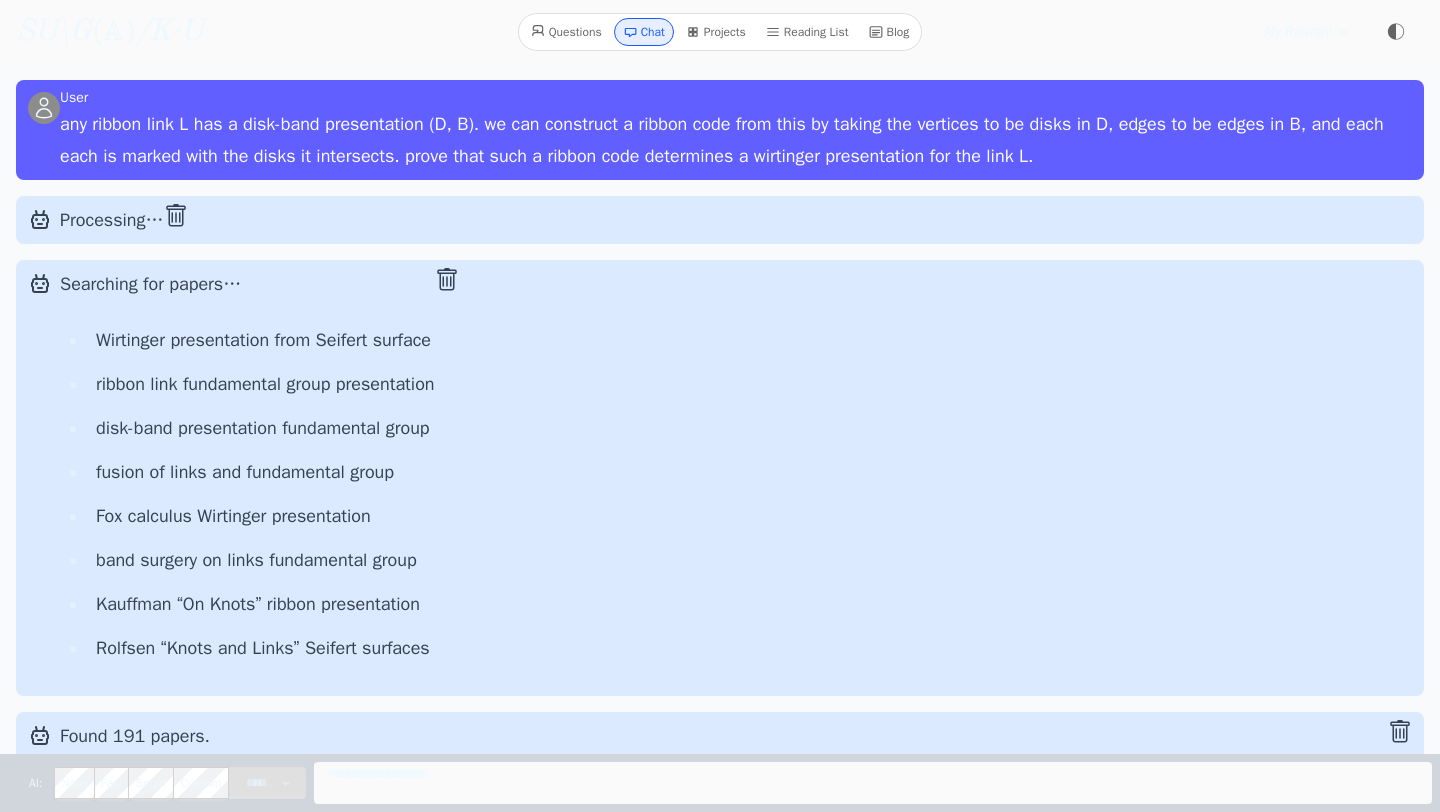 scroll, scrollTop: 0, scrollLeft: 0, axis: both 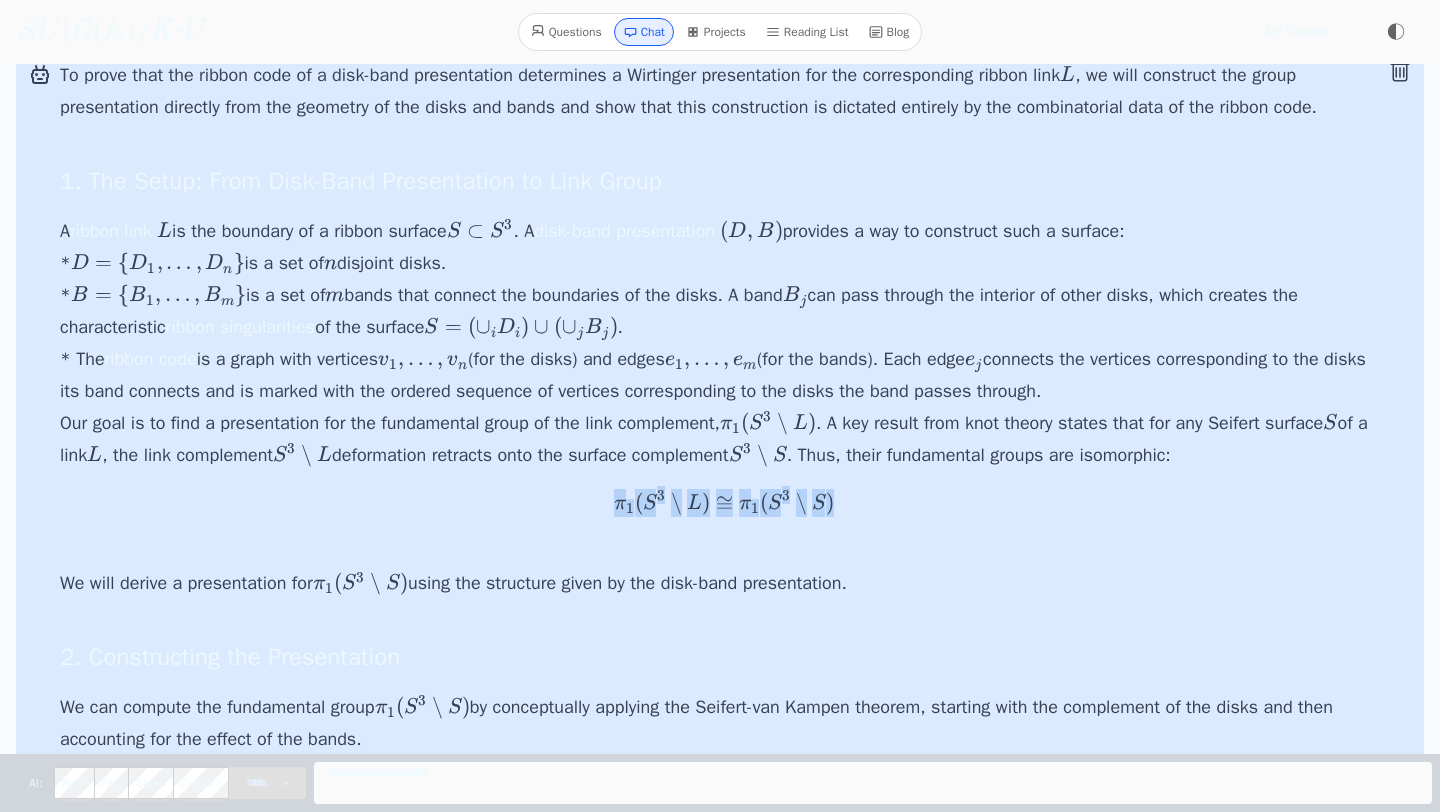drag, startPoint x: 607, startPoint y: 500, endPoint x: 880, endPoint y: 500, distance: 273 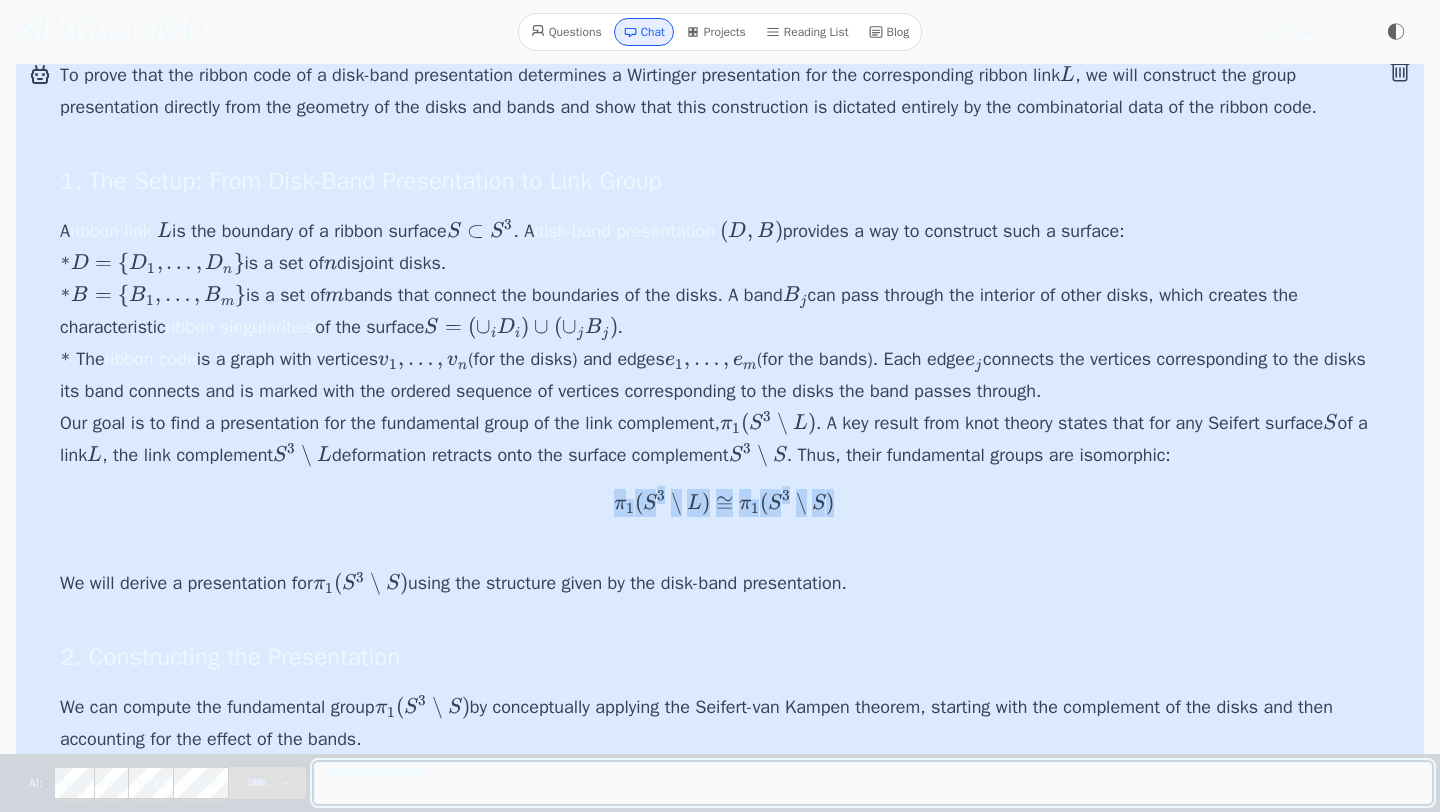 click at bounding box center [873, 783] 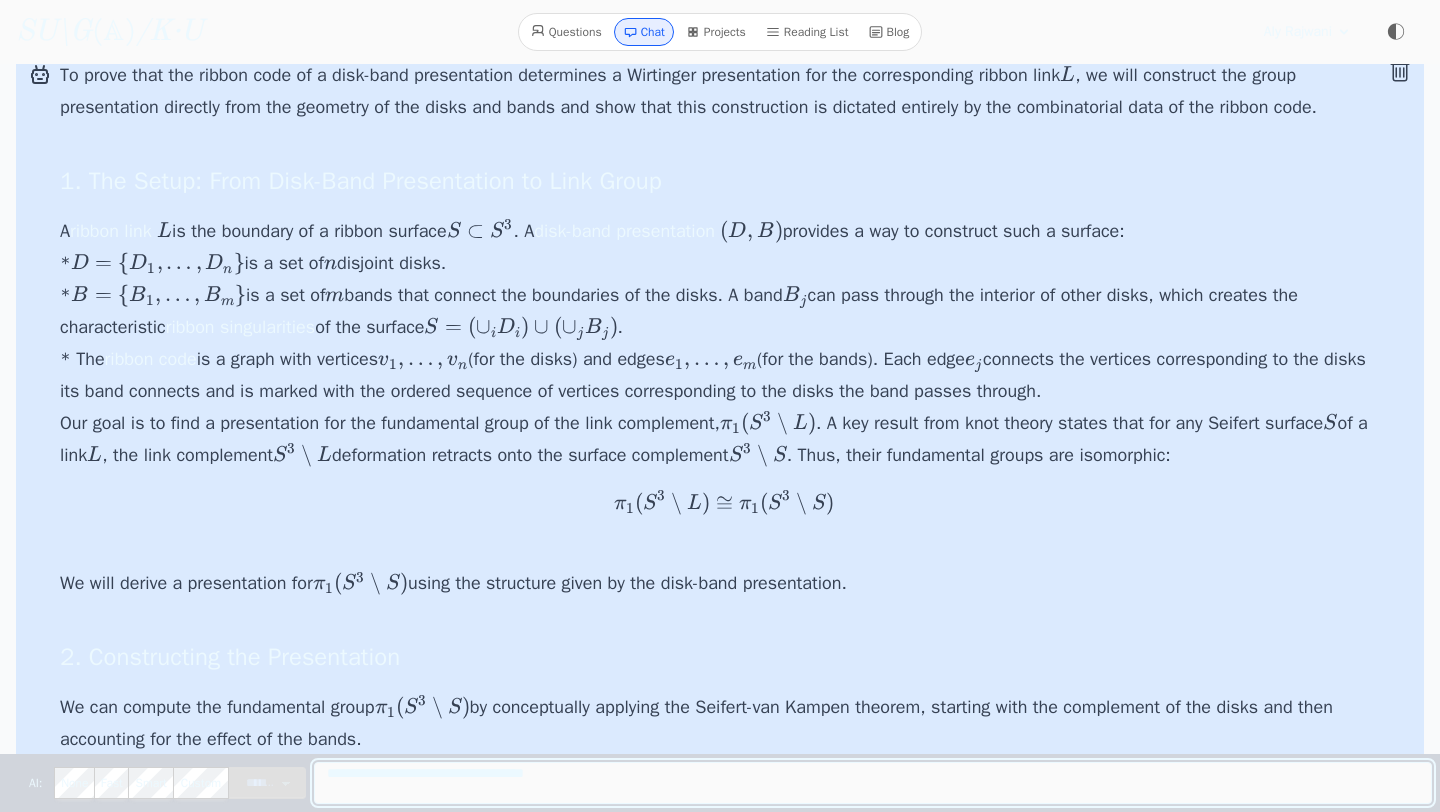 paste on "***
*
*
****
*
*******
*
*
****
*
****" 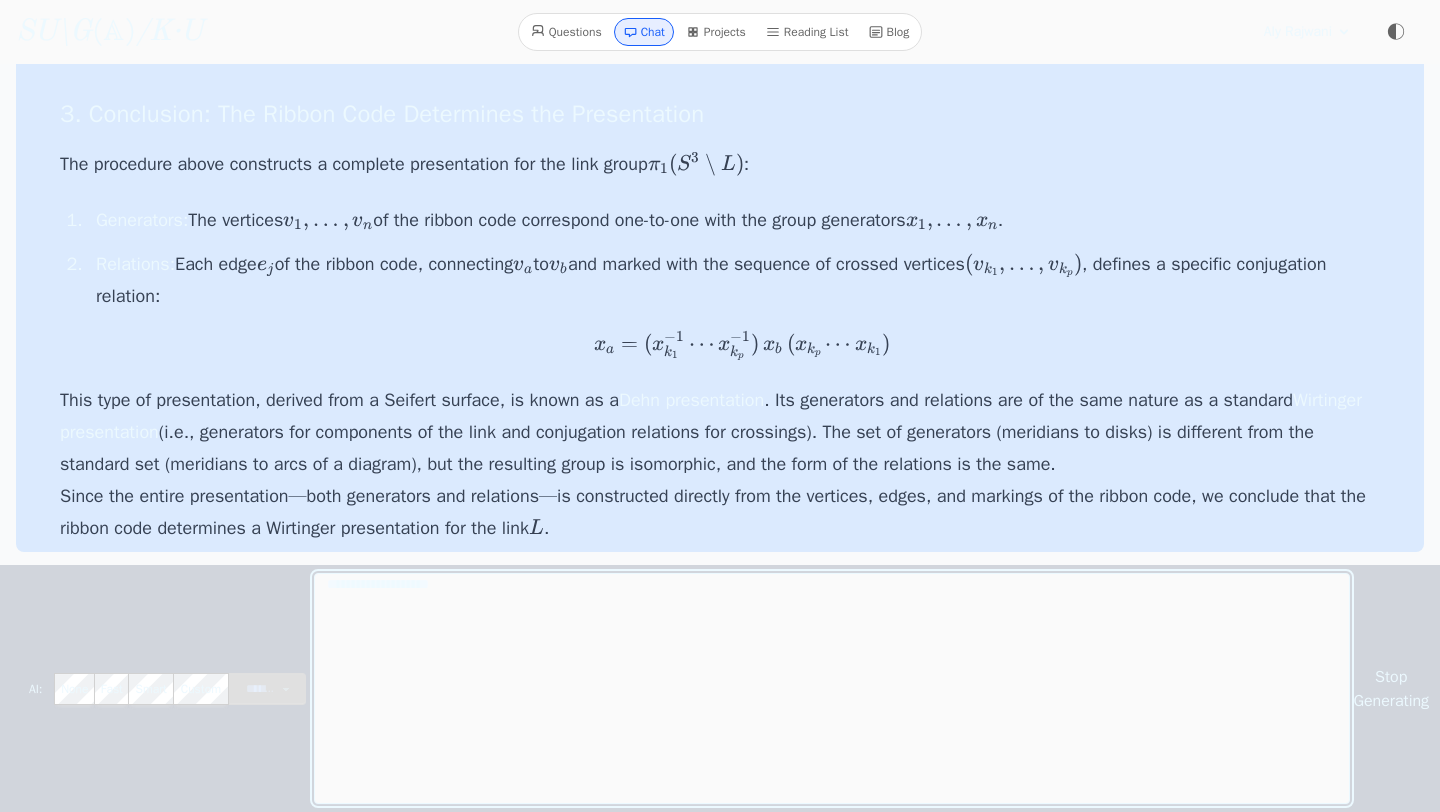 scroll, scrollTop: 13235, scrollLeft: 0, axis: vertical 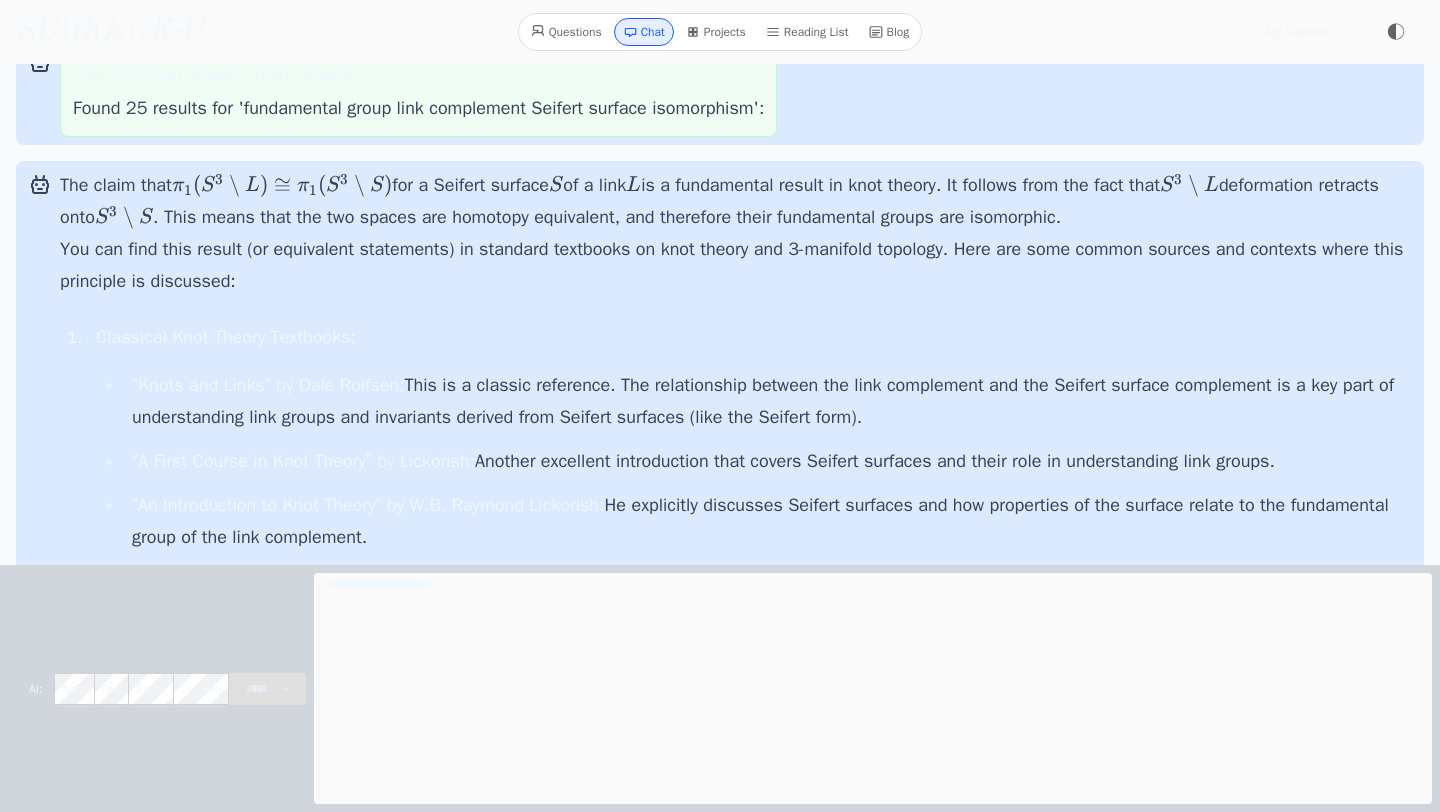 drag, startPoint x: 495, startPoint y: 178, endPoint x: 1069, endPoint y: 176, distance: 574.0035 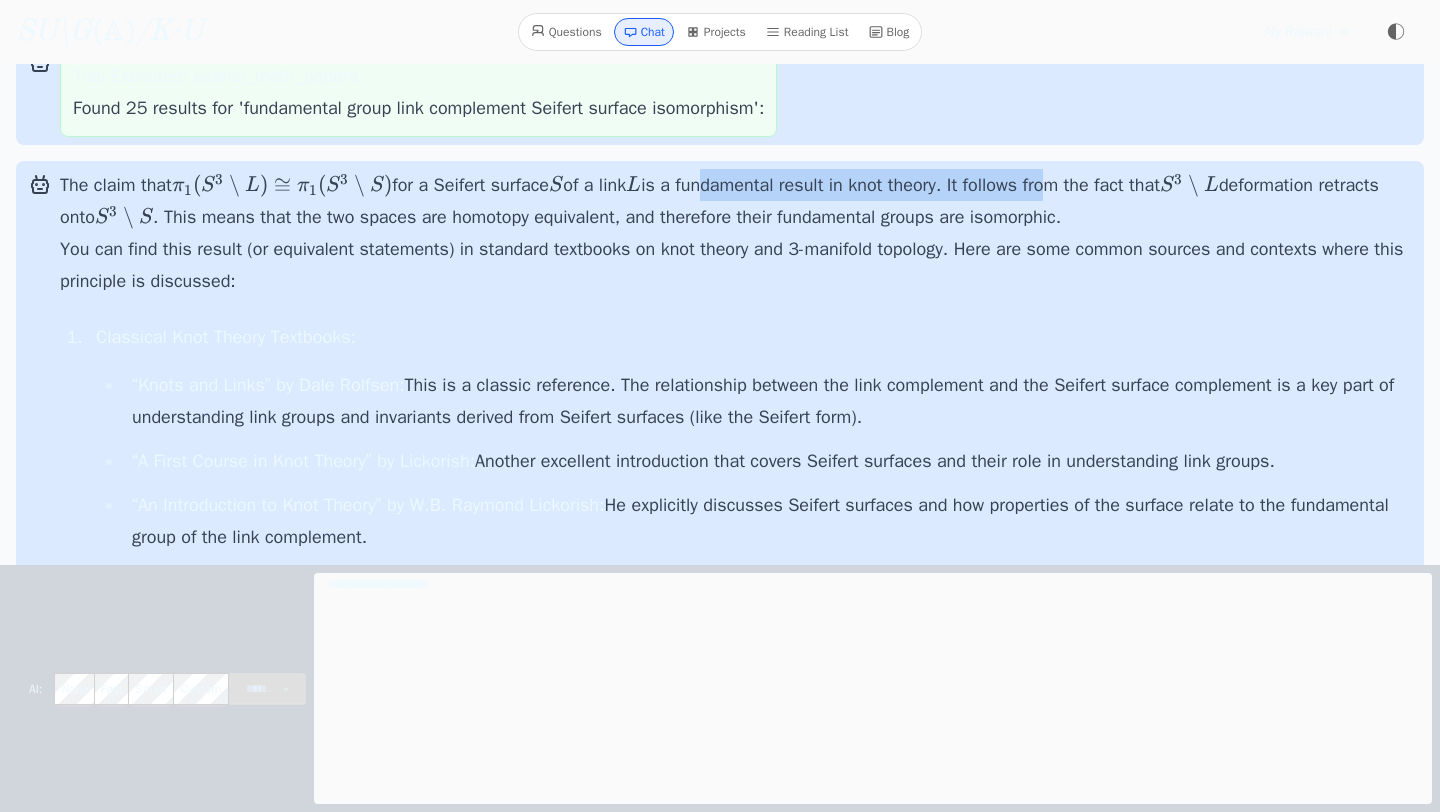 drag, startPoint x: 1069, startPoint y: 176, endPoint x: 718, endPoint y: 172, distance: 351.0228 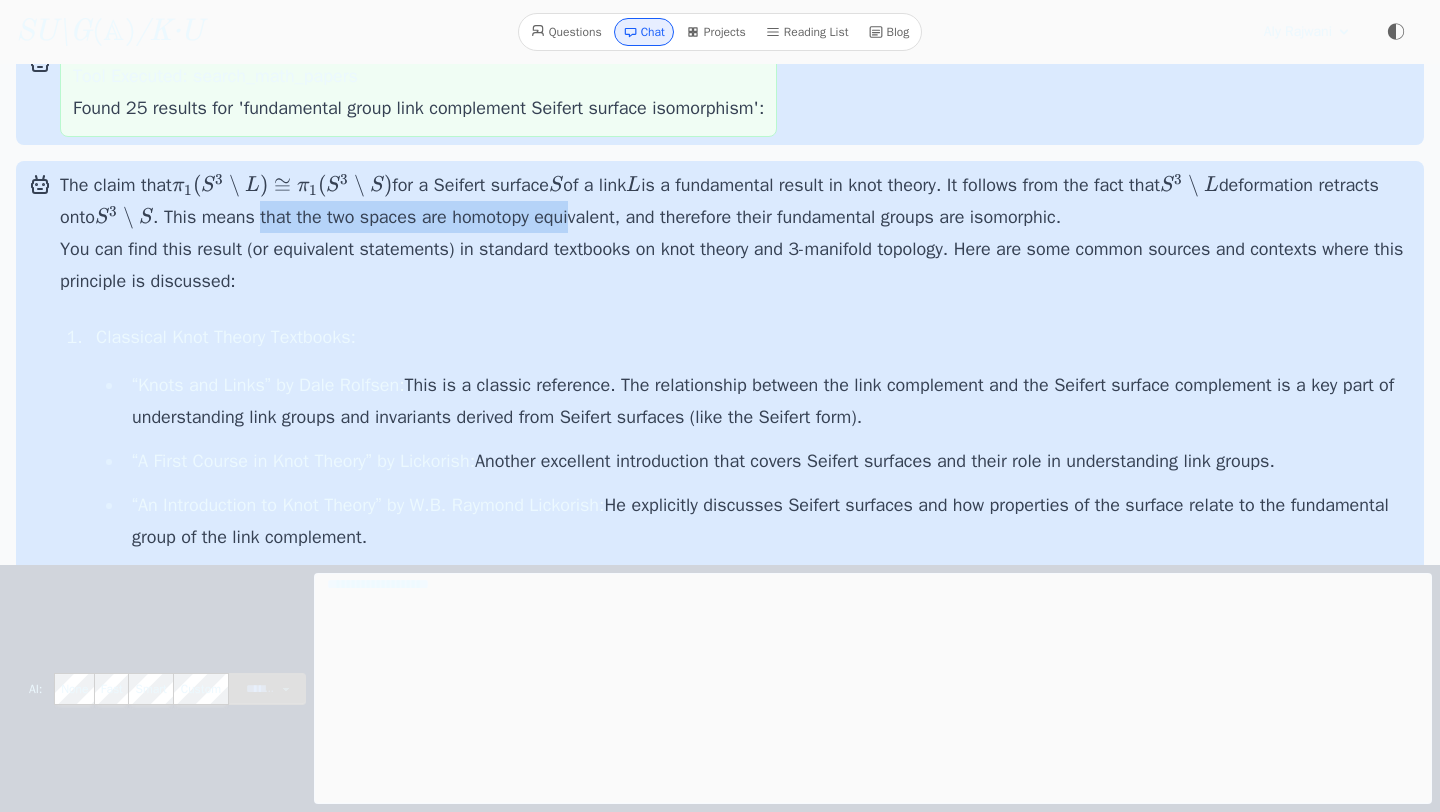 drag, startPoint x: 333, startPoint y: 215, endPoint x: 644, endPoint y: 212, distance: 311.01447 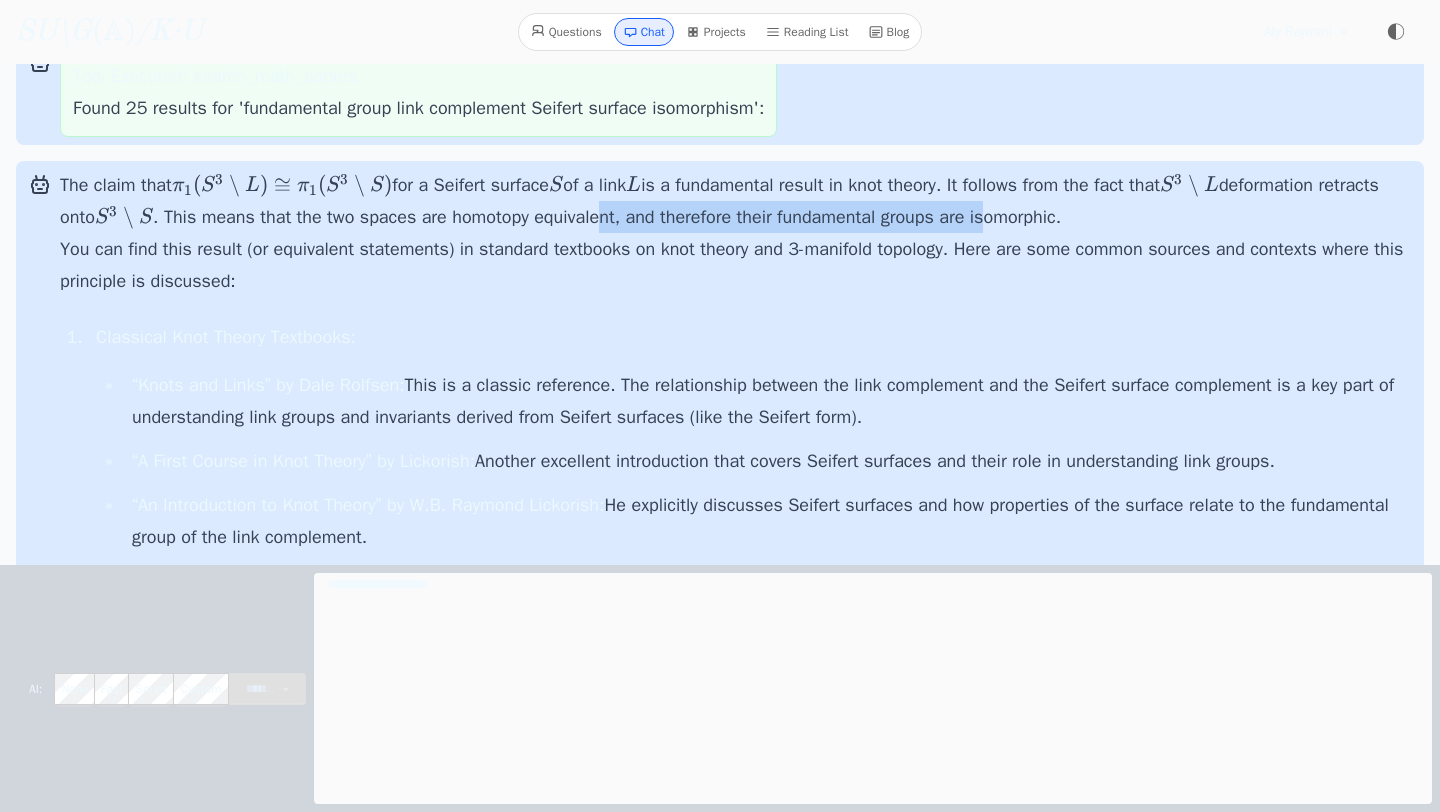 drag, startPoint x: 677, startPoint y: 212, endPoint x: 1068, endPoint y: 212, distance: 391 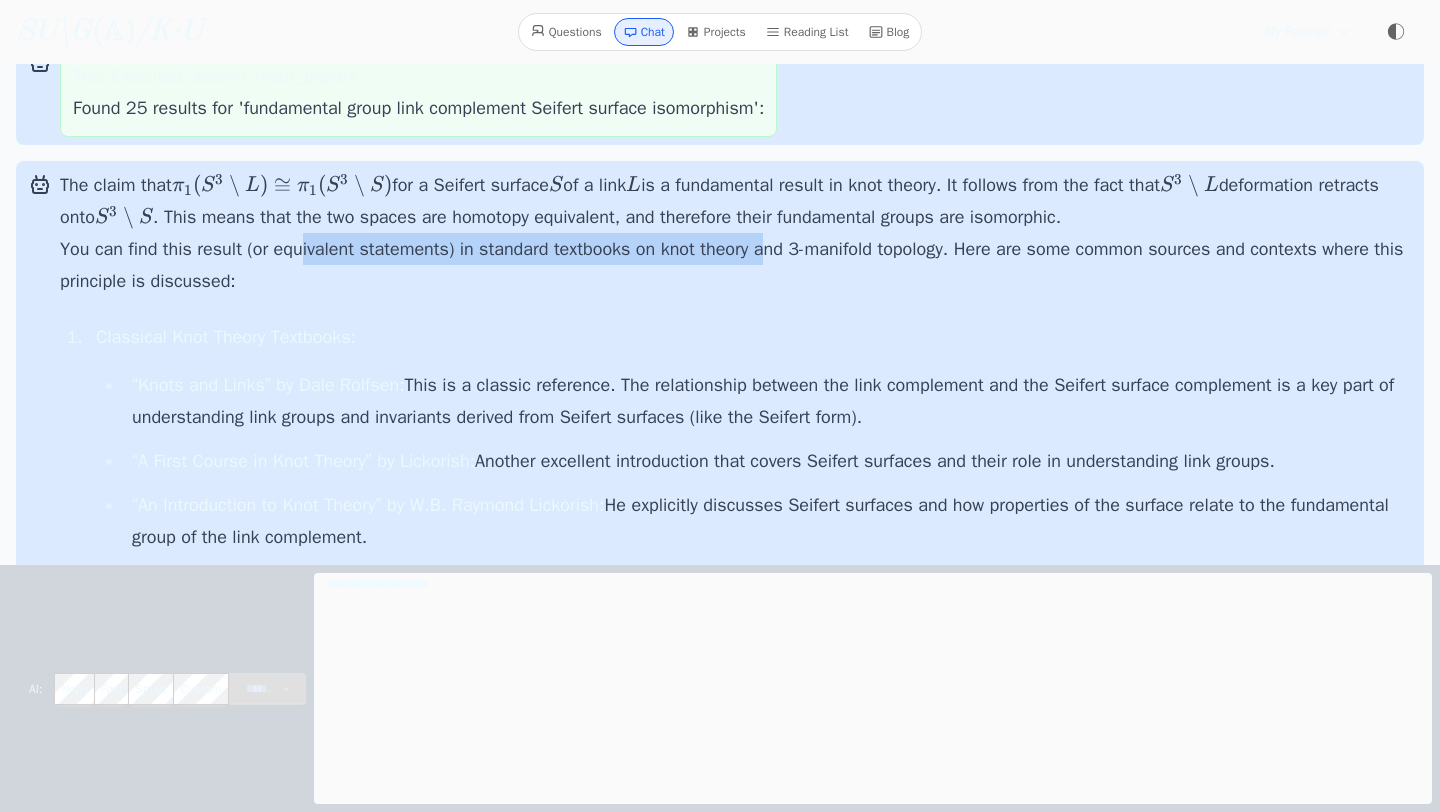 drag, startPoint x: 300, startPoint y: 242, endPoint x: 773, endPoint y: 242, distance: 473 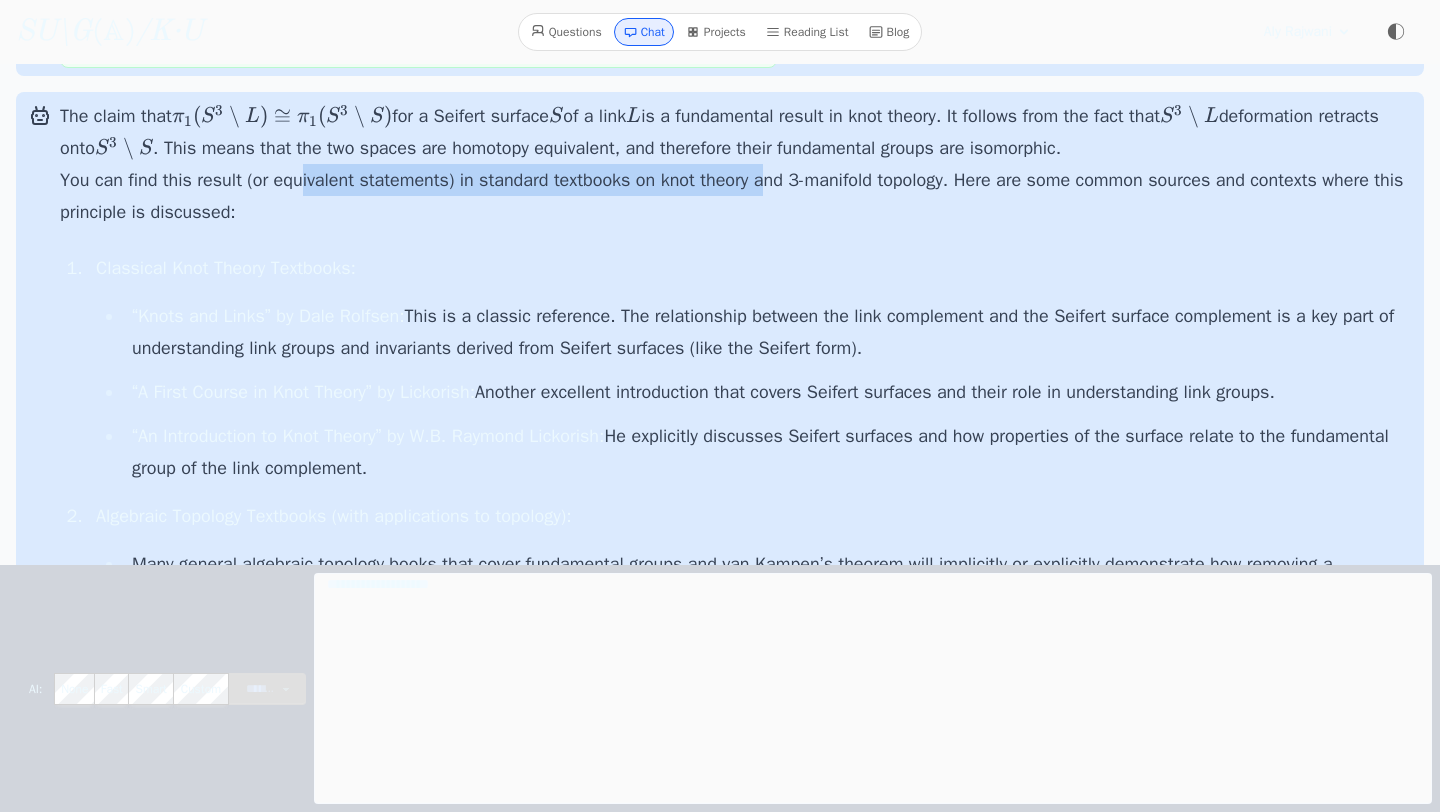 scroll, scrollTop: 13842, scrollLeft: 0, axis: vertical 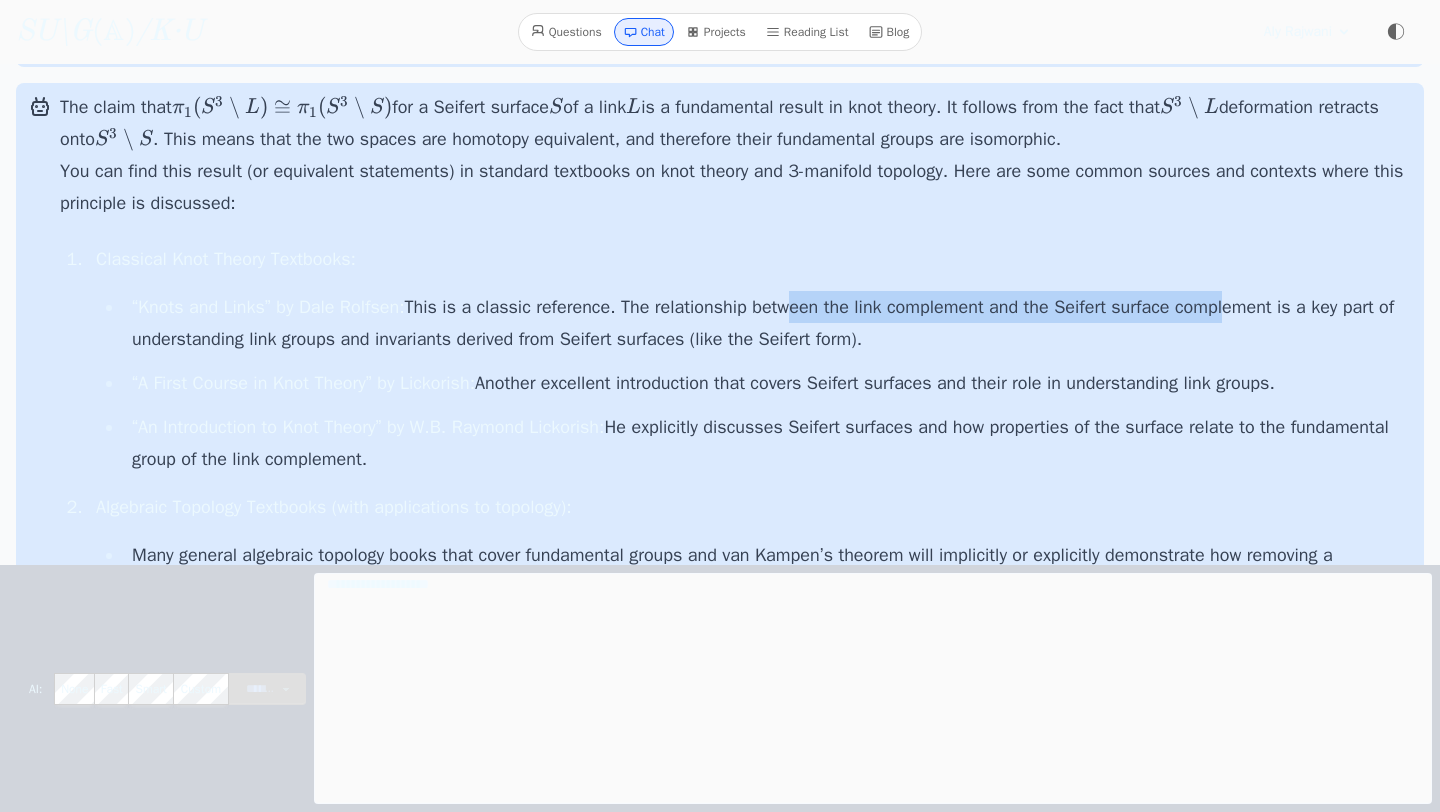drag, startPoint x: 805, startPoint y: 309, endPoint x: 1243, endPoint y: 308, distance: 438.00113 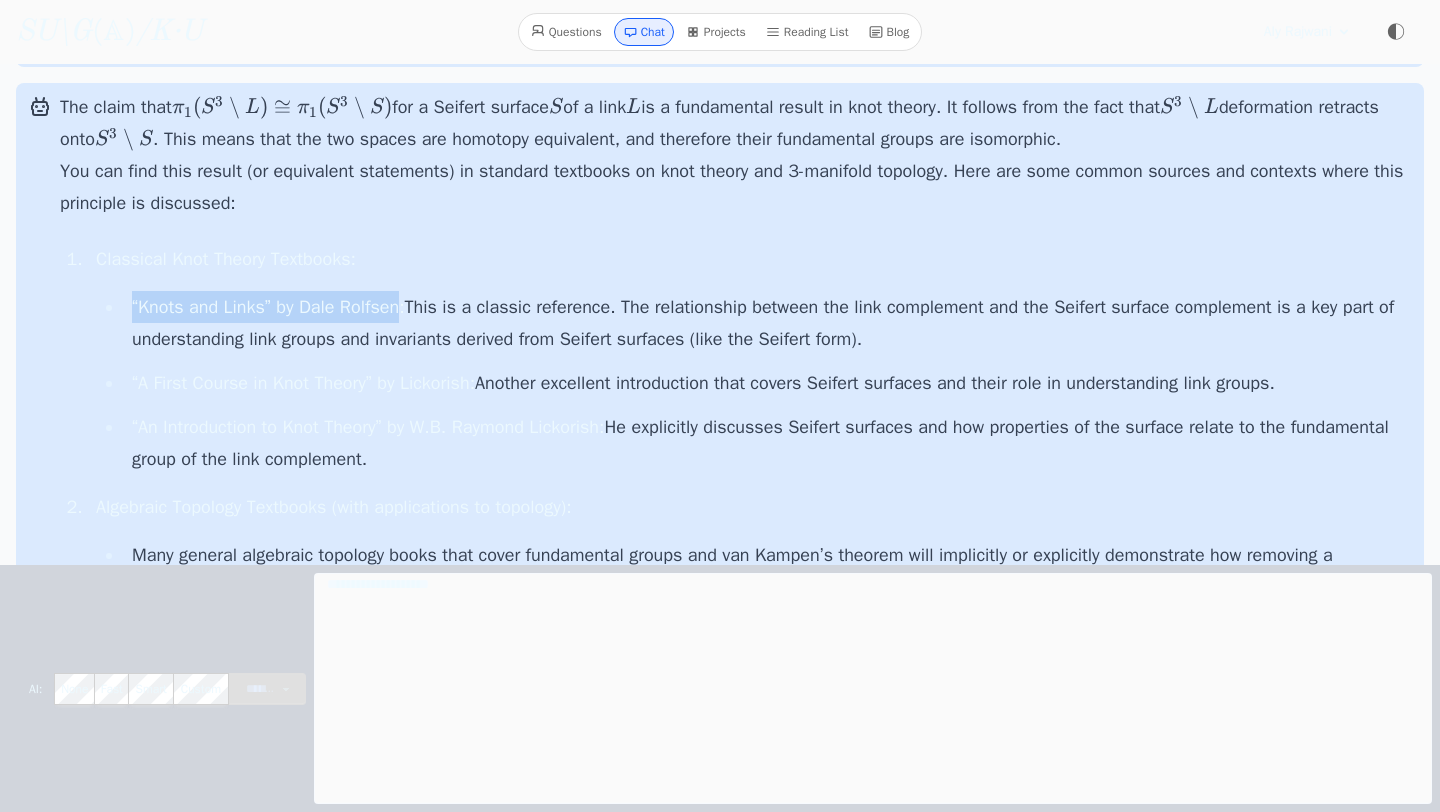 drag, startPoint x: 135, startPoint y: 304, endPoint x: 416, endPoint y: 310, distance: 281.06406 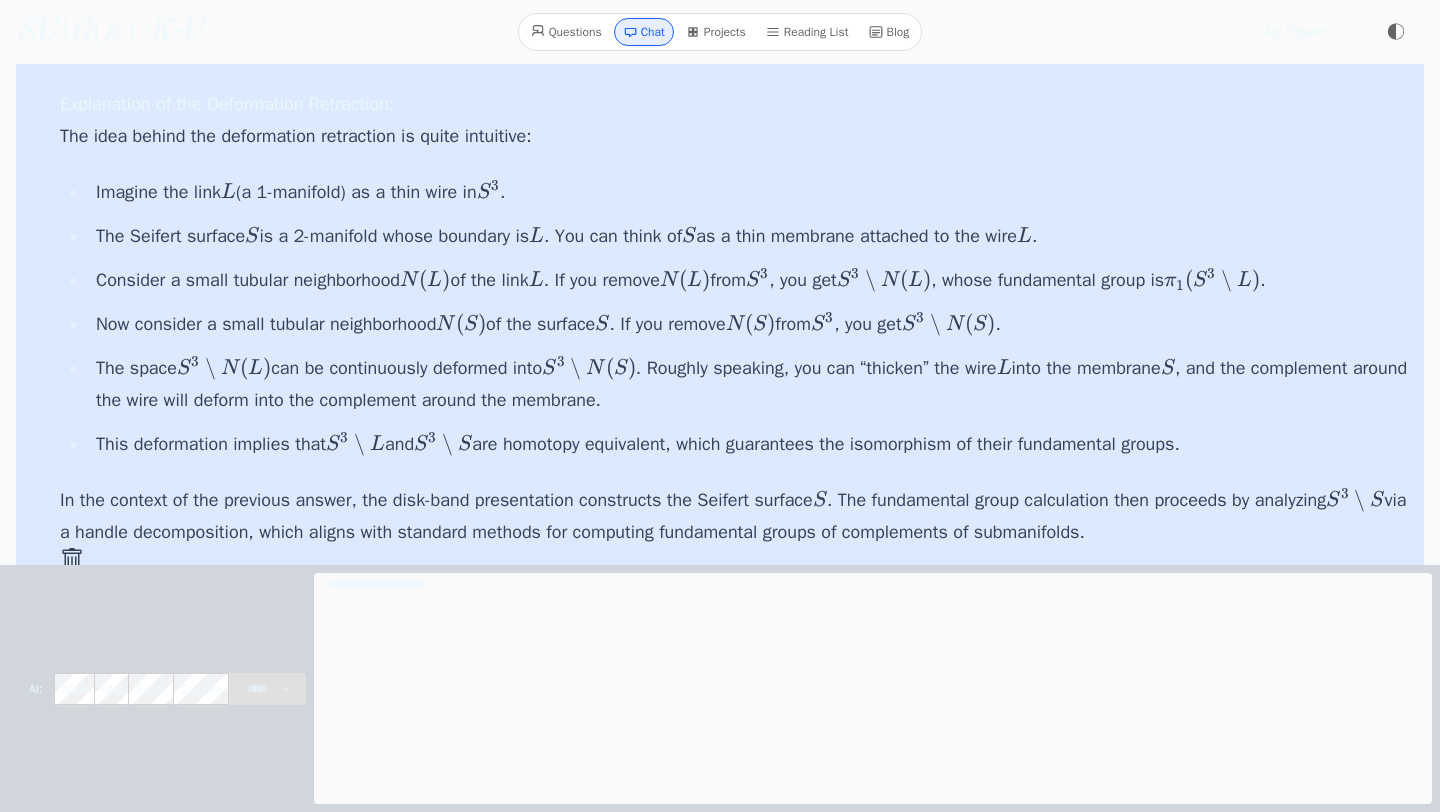 scroll, scrollTop: 14418, scrollLeft: 0, axis: vertical 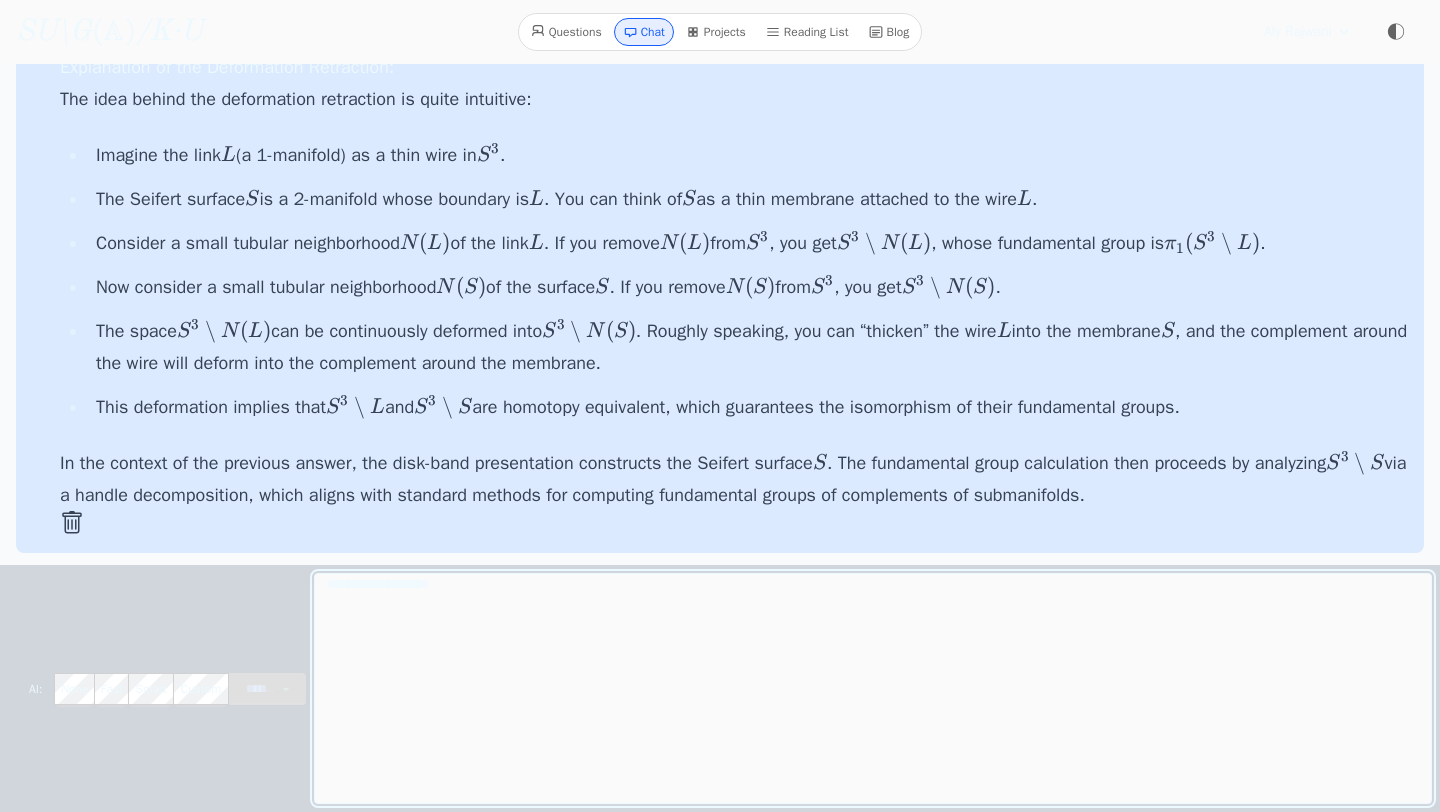 click at bounding box center [873, 688] 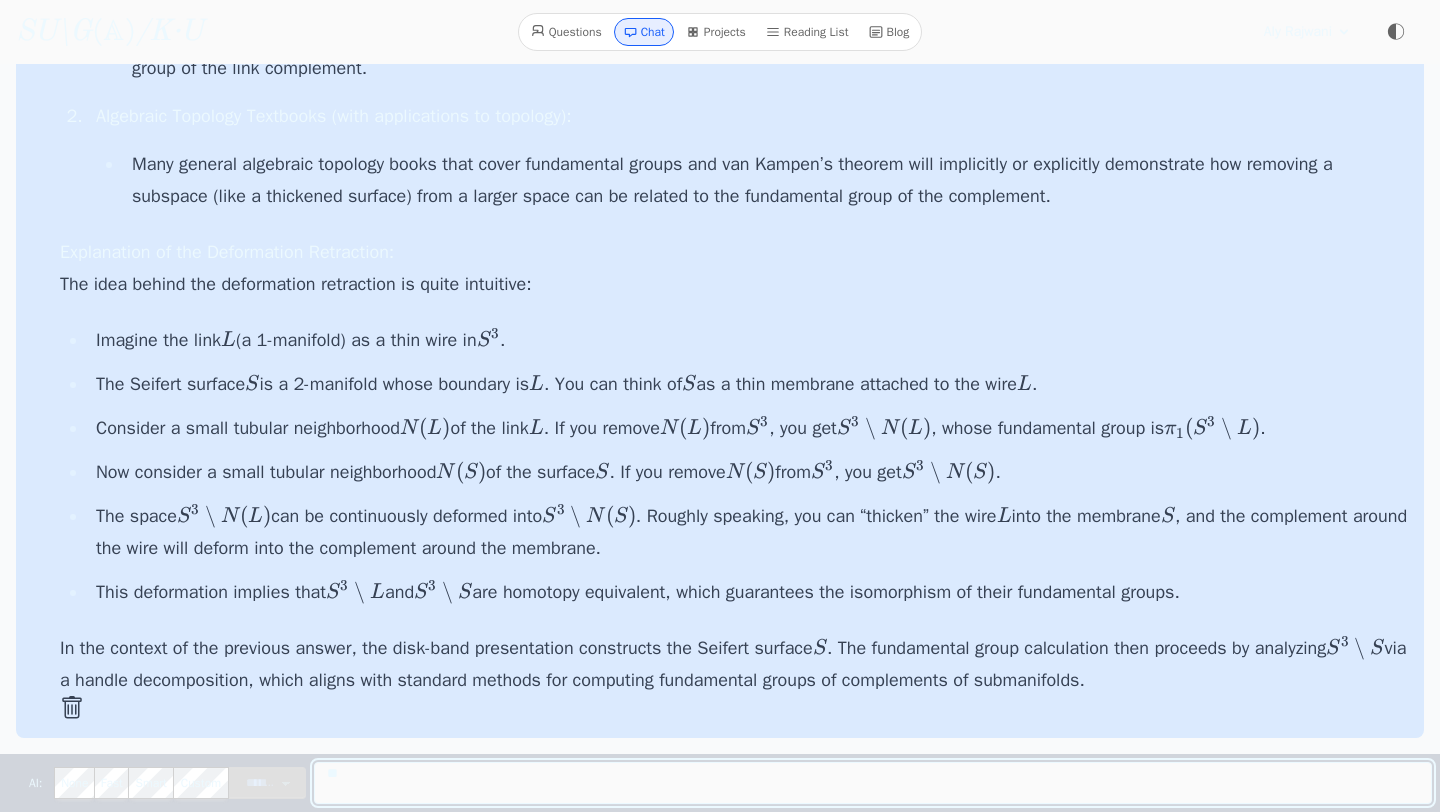 scroll, scrollTop: 14229, scrollLeft: 0, axis: vertical 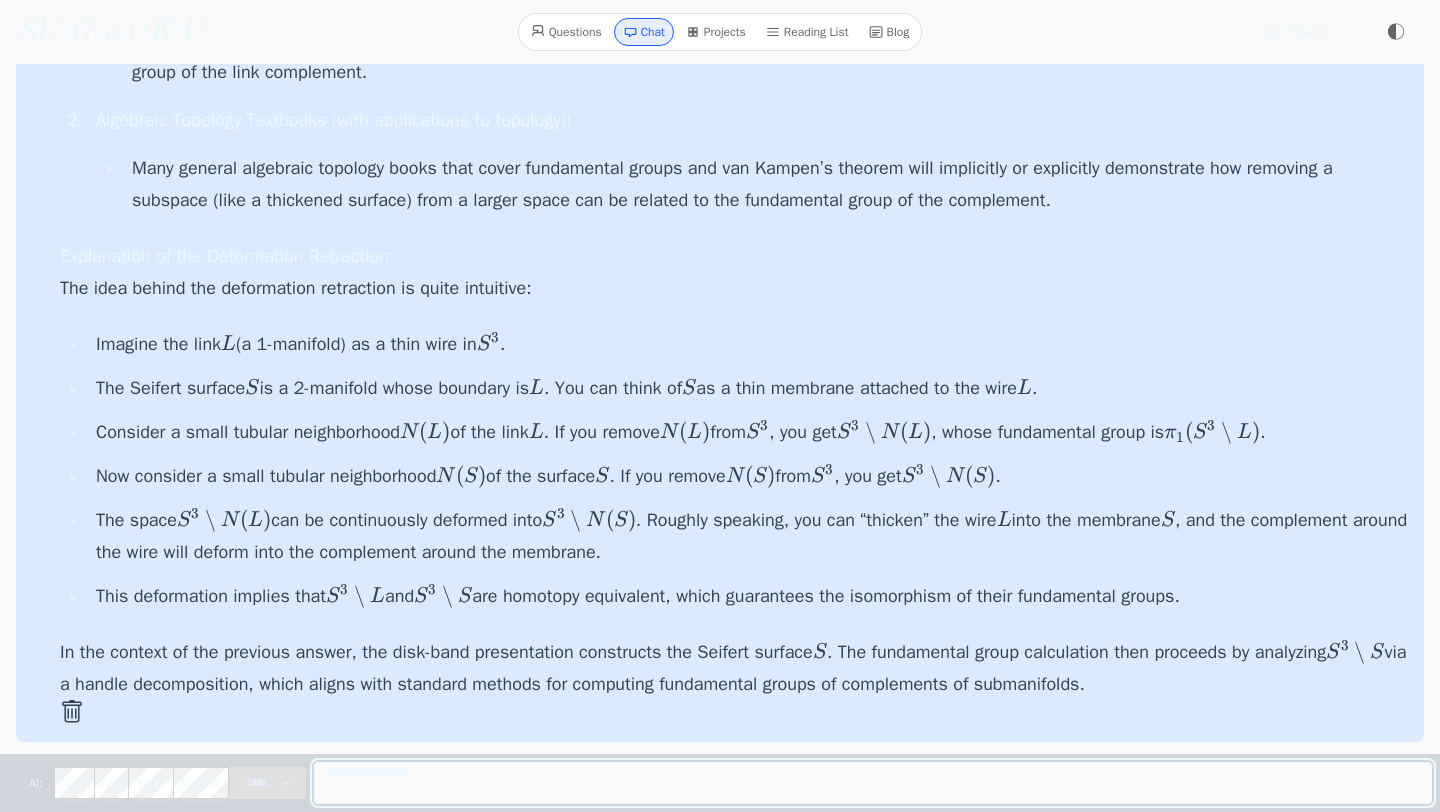 type on "**********" 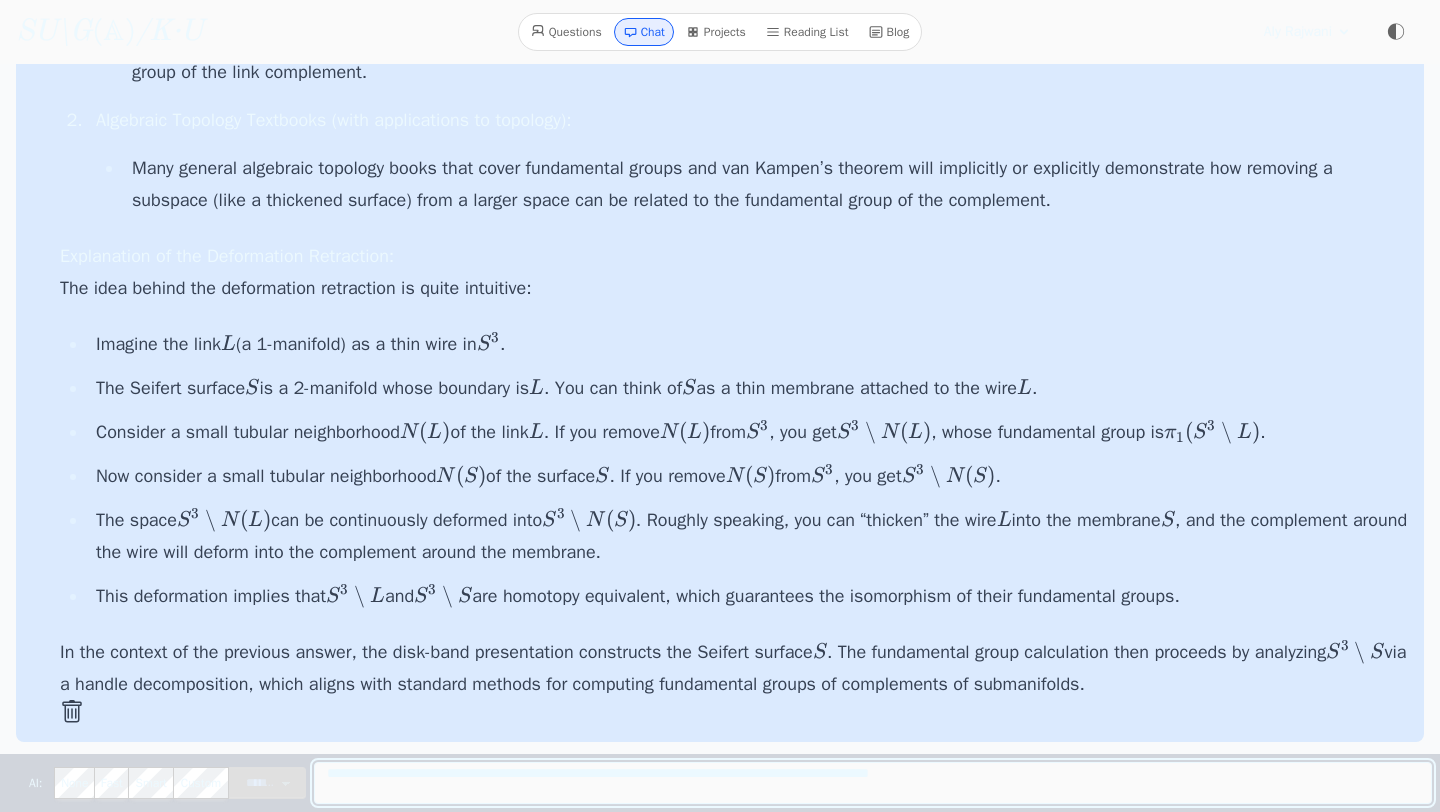 type on "**********" 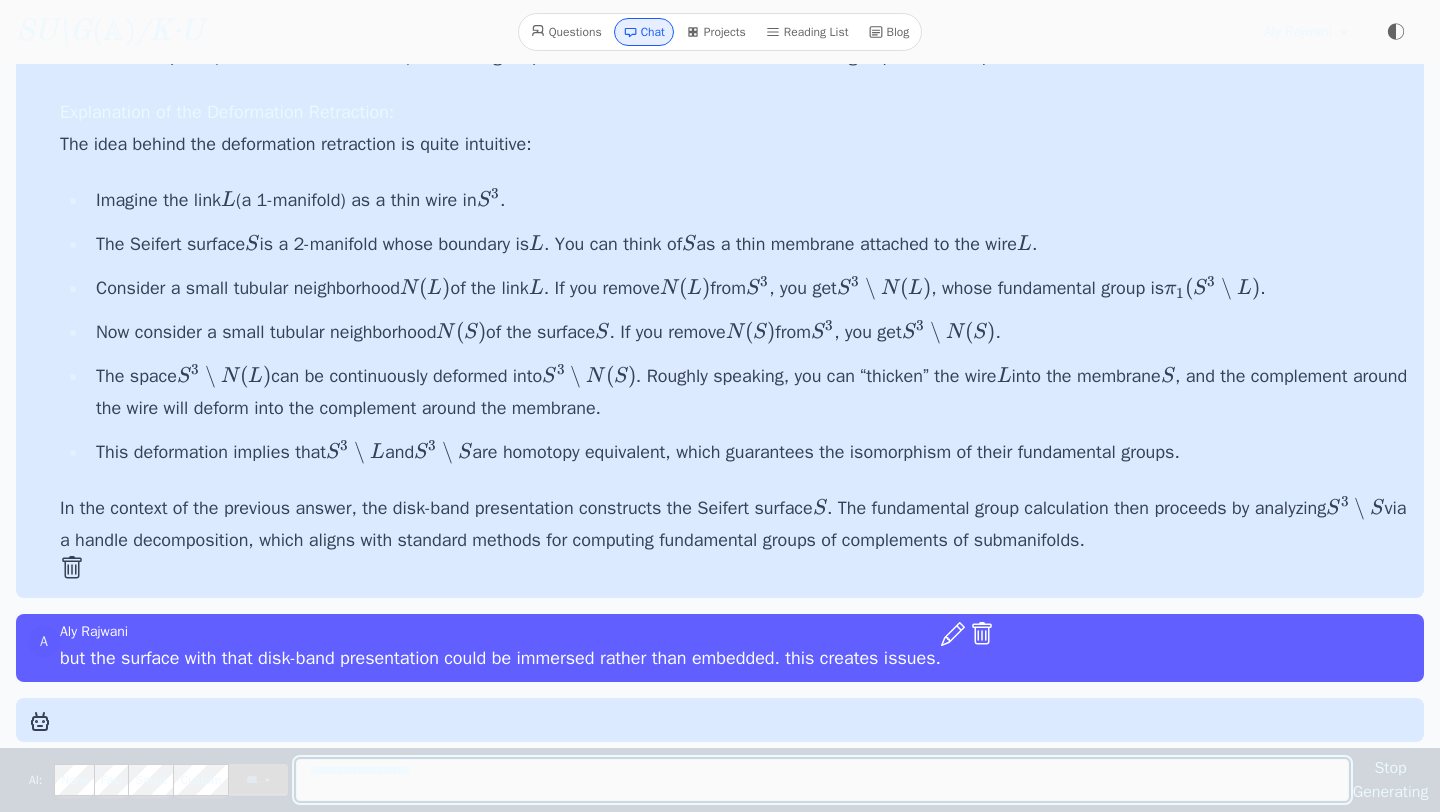 scroll, scrollTop: 14379, scrollLeft: 0, axis: vertical 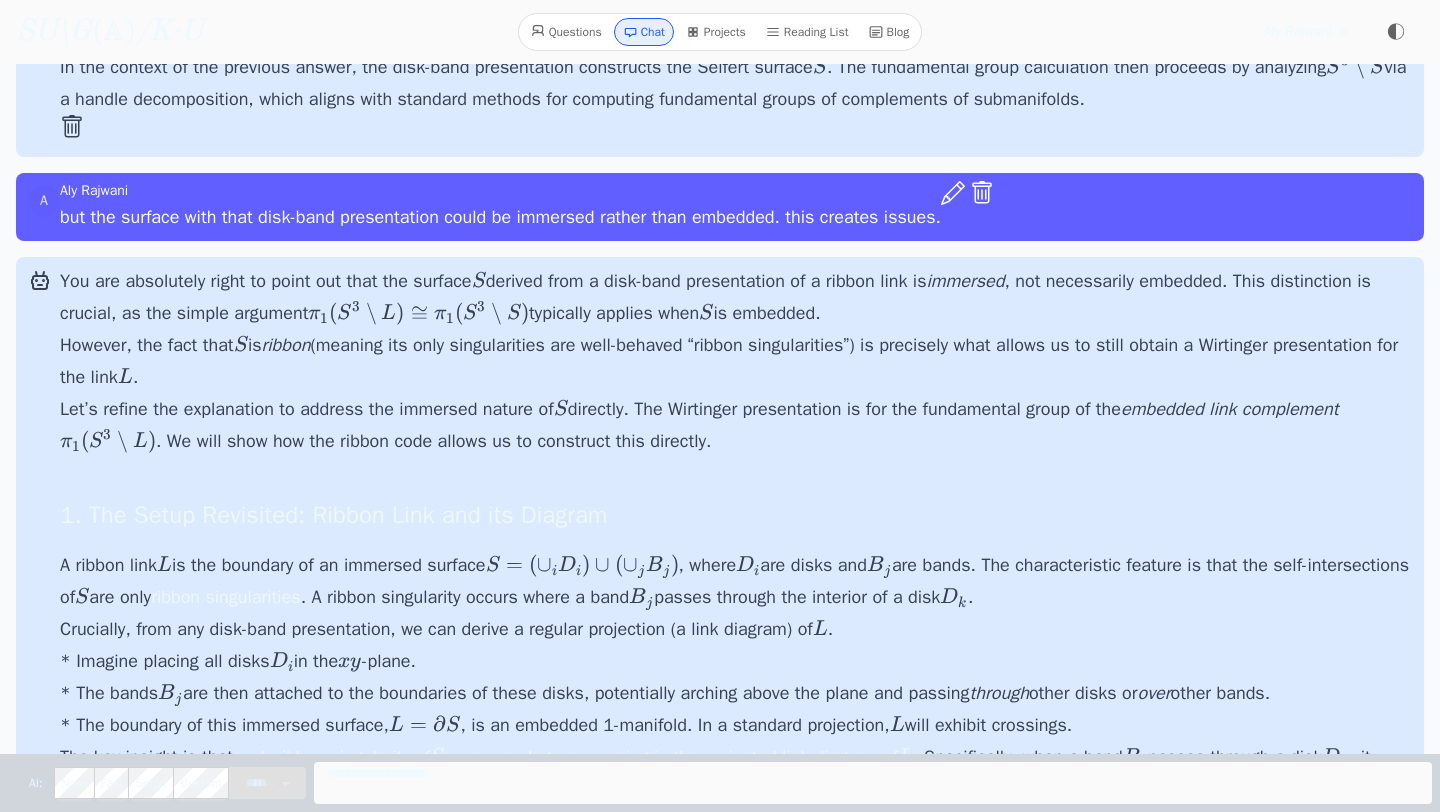 drag, startPoint x: 438, startPoint y: 276, endPoint x: 878, endPoint y: 276, distance: 440 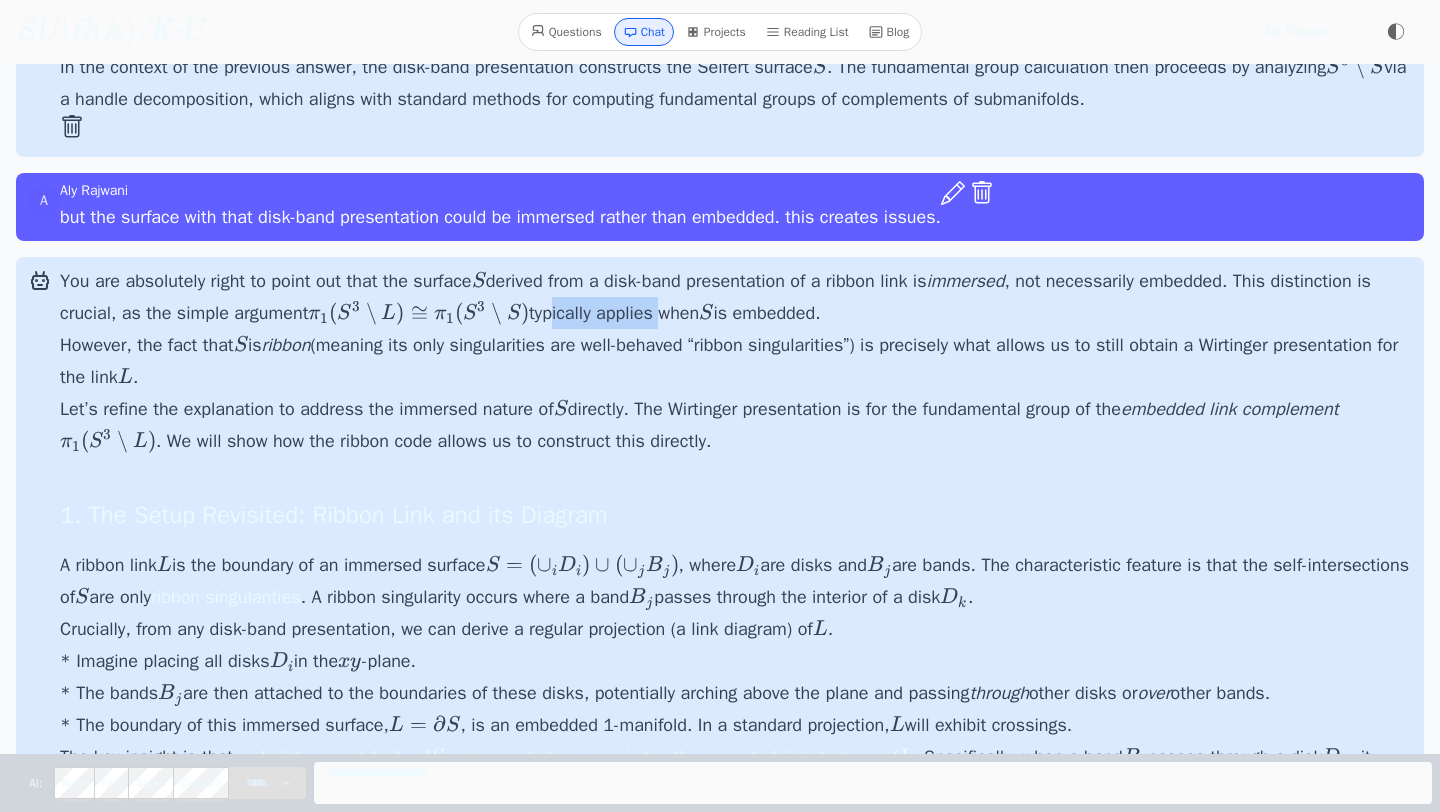 drag, startPoint x: 557, startPoint y: 308, endPoint x: 699, endPoint y: 306, distance: 142.01408 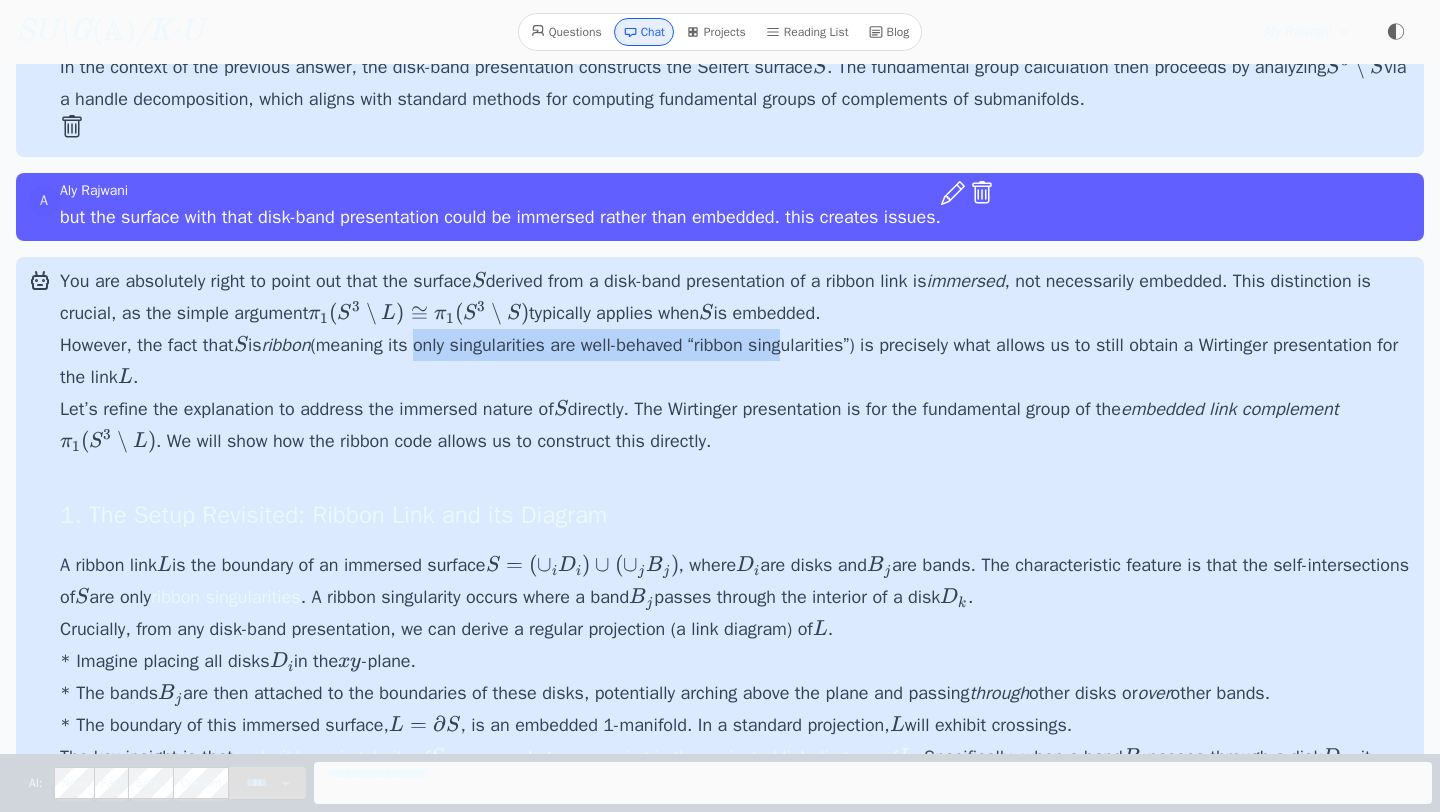 drag, startPoint x: 430, startPoint y: 346, endPoint x: 815, endPoint y: 347, distance: 385.0013 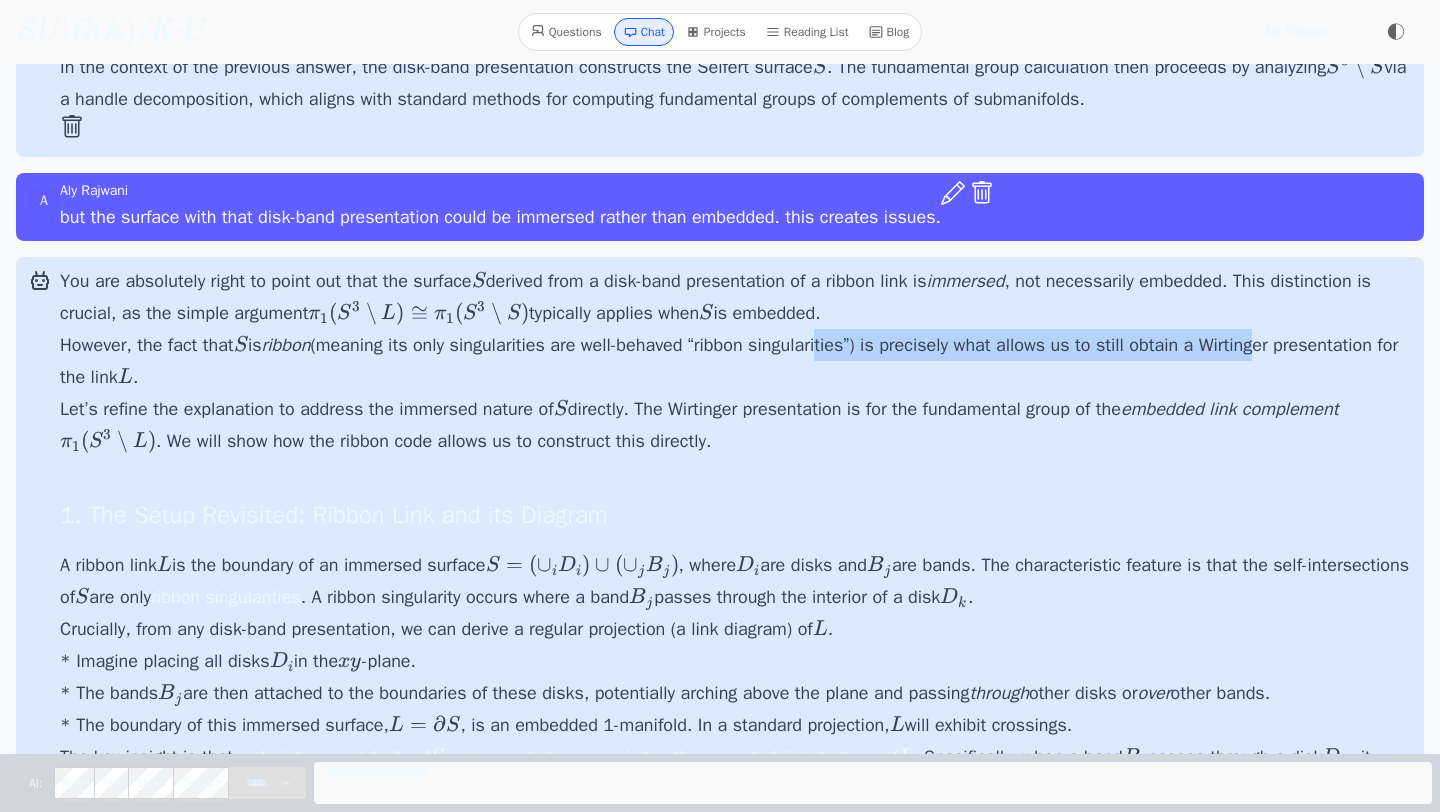 drag, startPoint x: 954, startPoint y: 349, endPoint x: 1300, endPoint y: 349, distance: 346 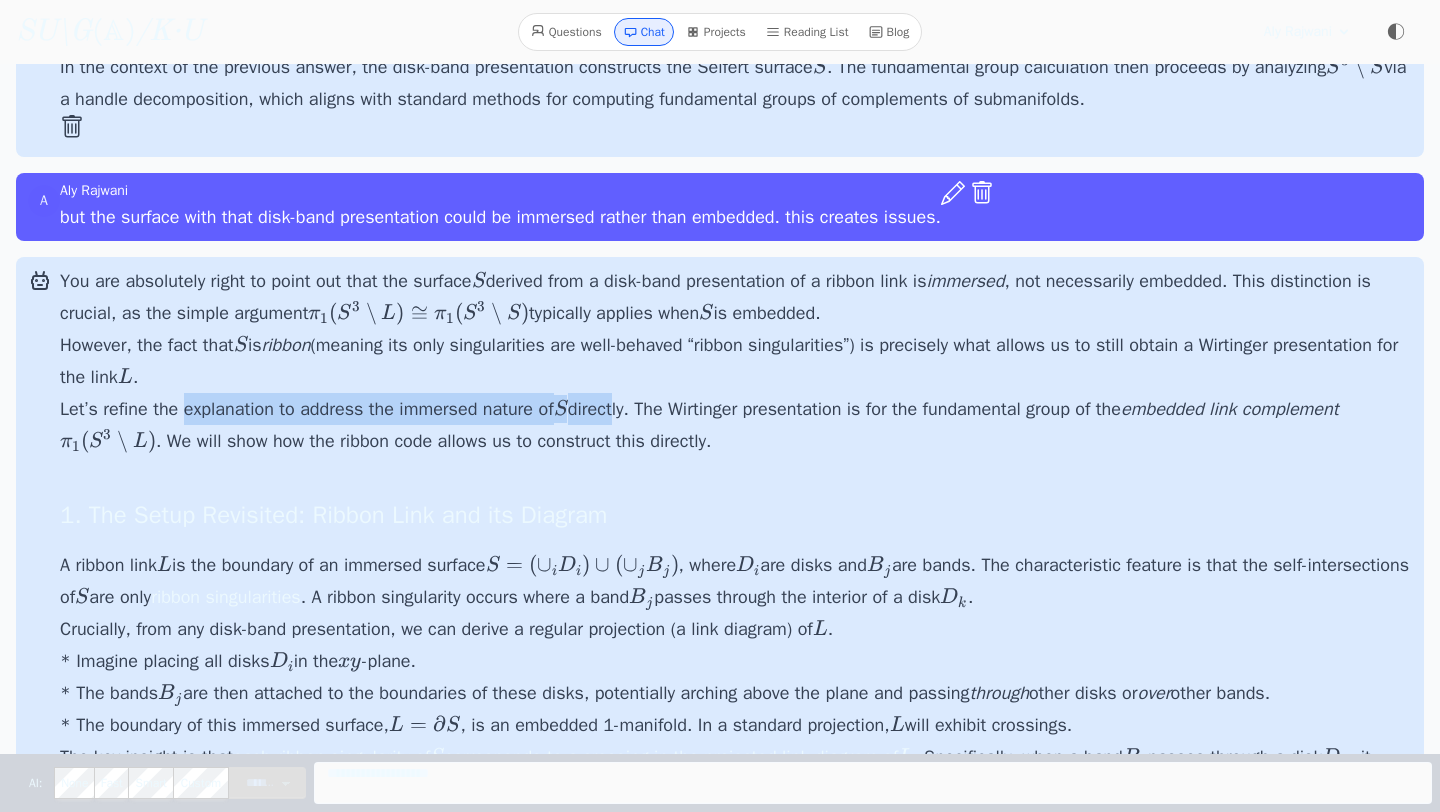 drag, startPoint x: 182, startPoint y: 405, endPoint x: 616, endPoint y: 405, distance: 434 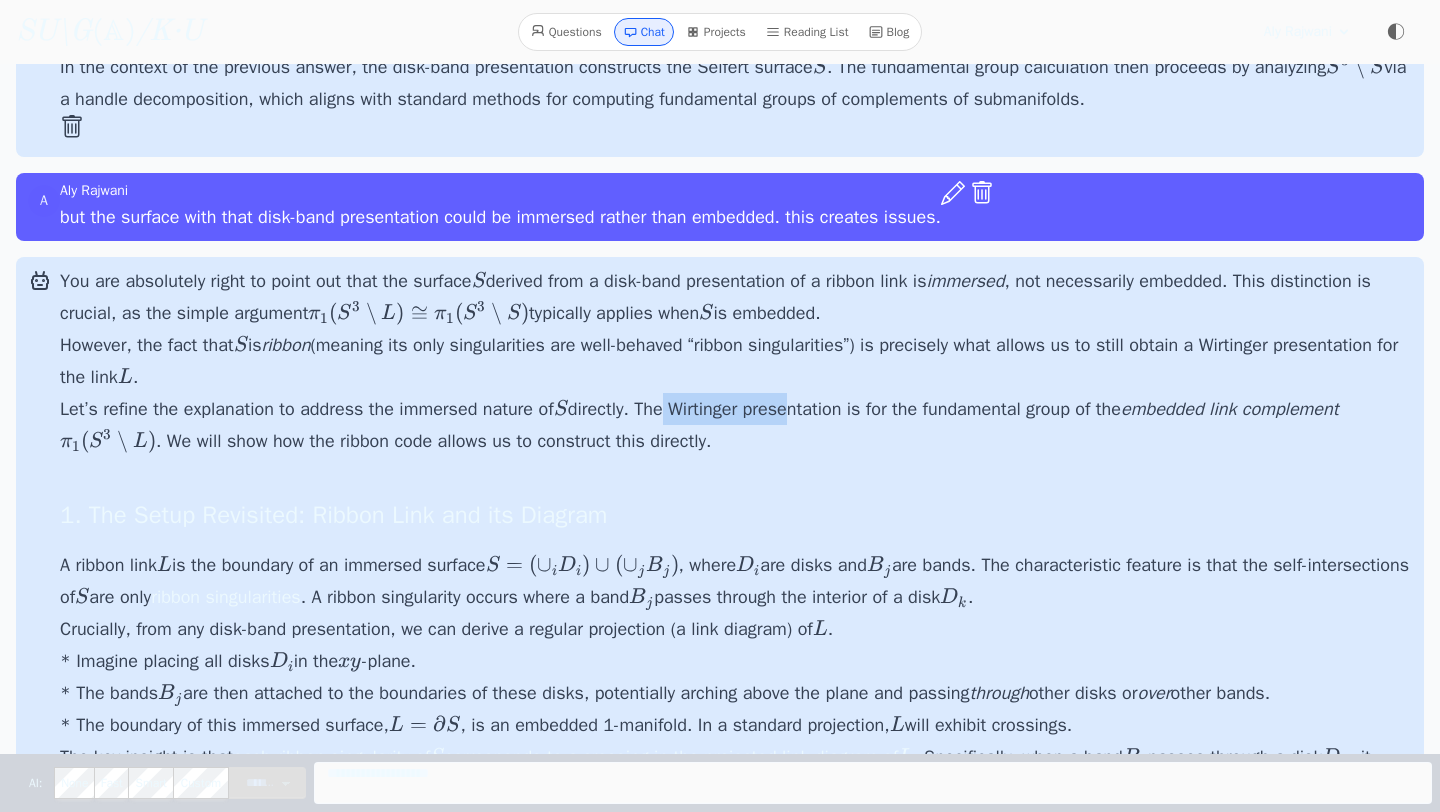 drag, startPoint x: 664, startPoint y: 407, endPoint x: 813, endPoint y: 405, distance: 149.01343 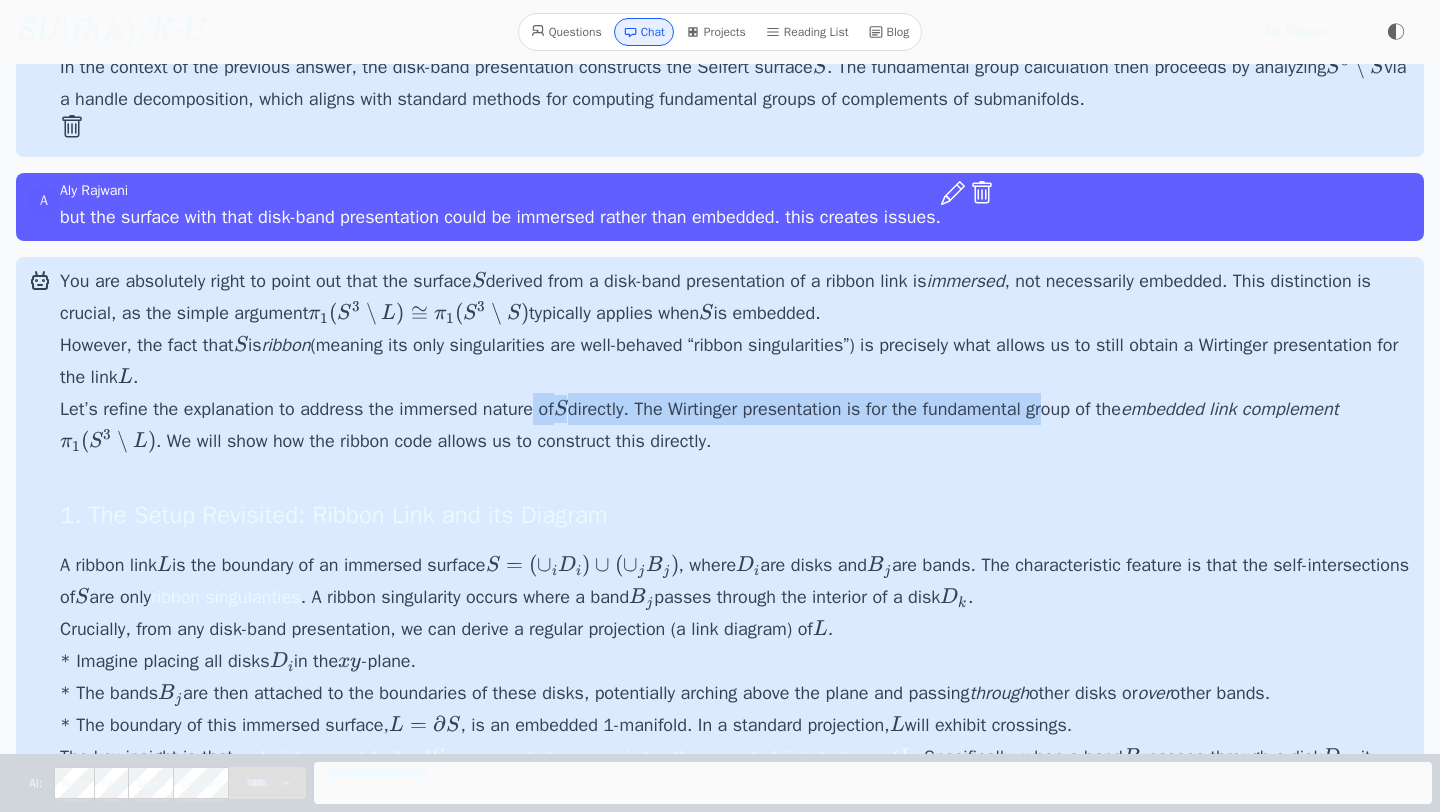drag, startPoint x: 542, startPoint y: 408, endPoint x: 1089, endPoint y: 412, distance: 547.01465 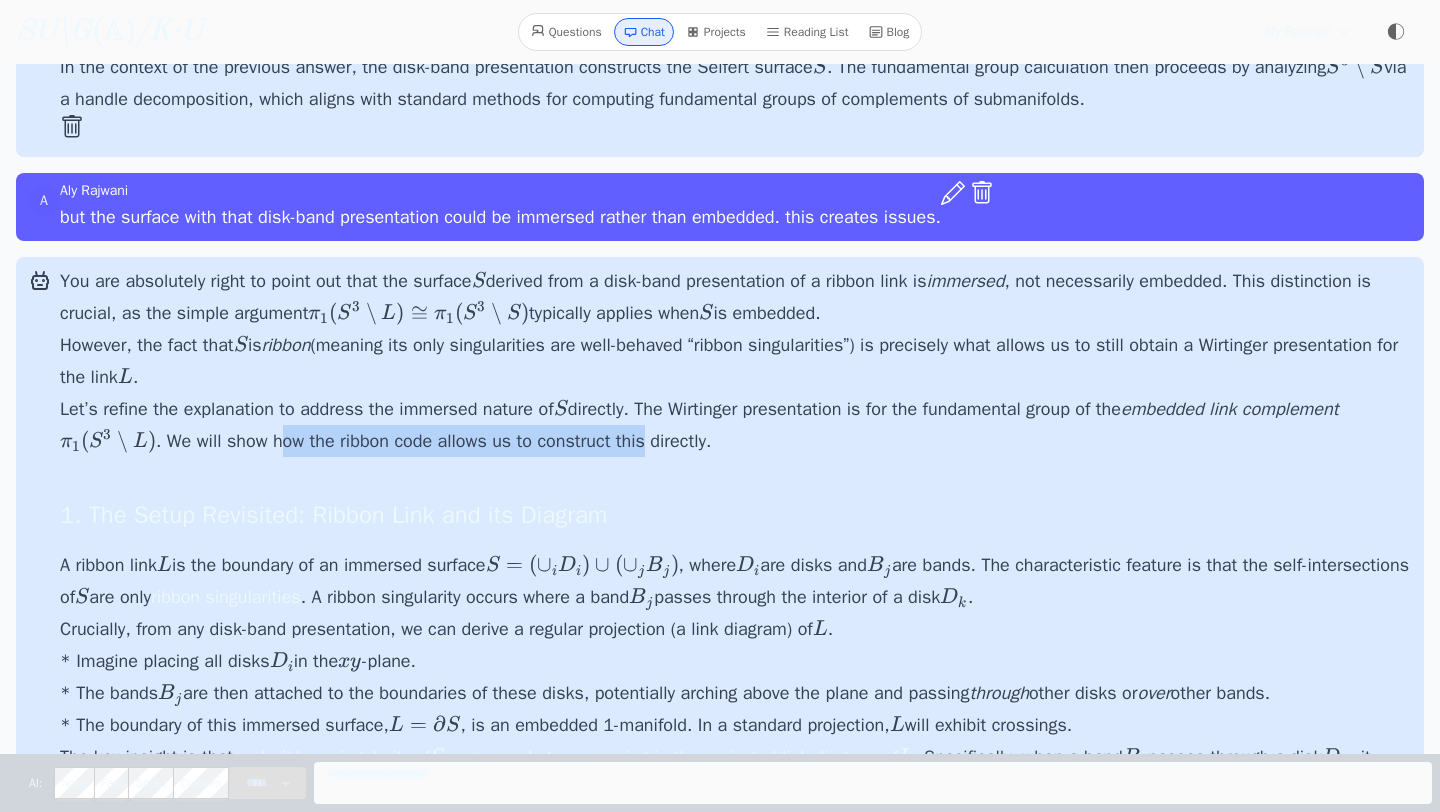 drag, startPoint x: 345, startPoint y: 435, endPoint x: 682, endPoint y: 434, distance: 337.0015 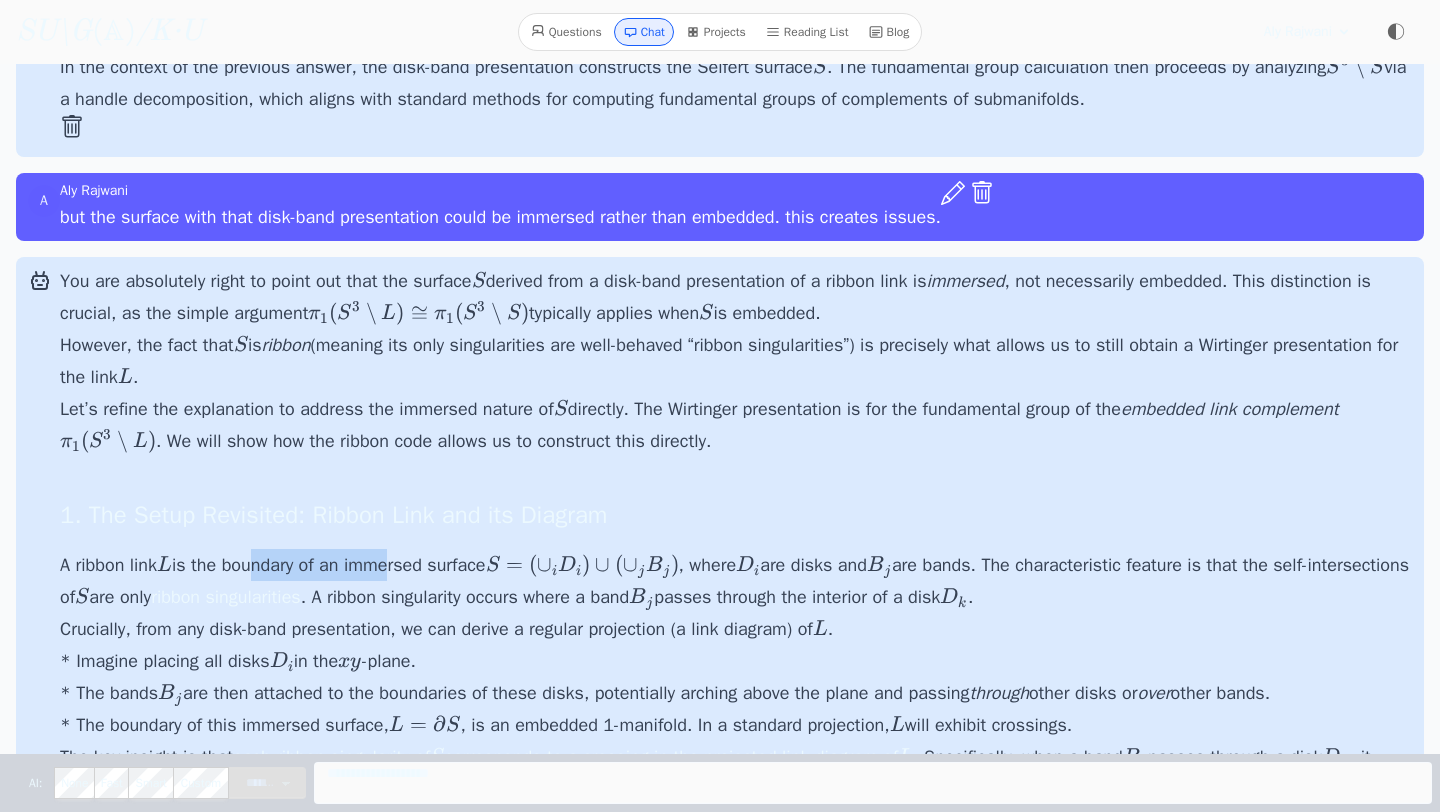 drag, startPoint x: 253, startPoint y: 565, endPoint x: 403, endPoint y: 554, distance: 150.40279 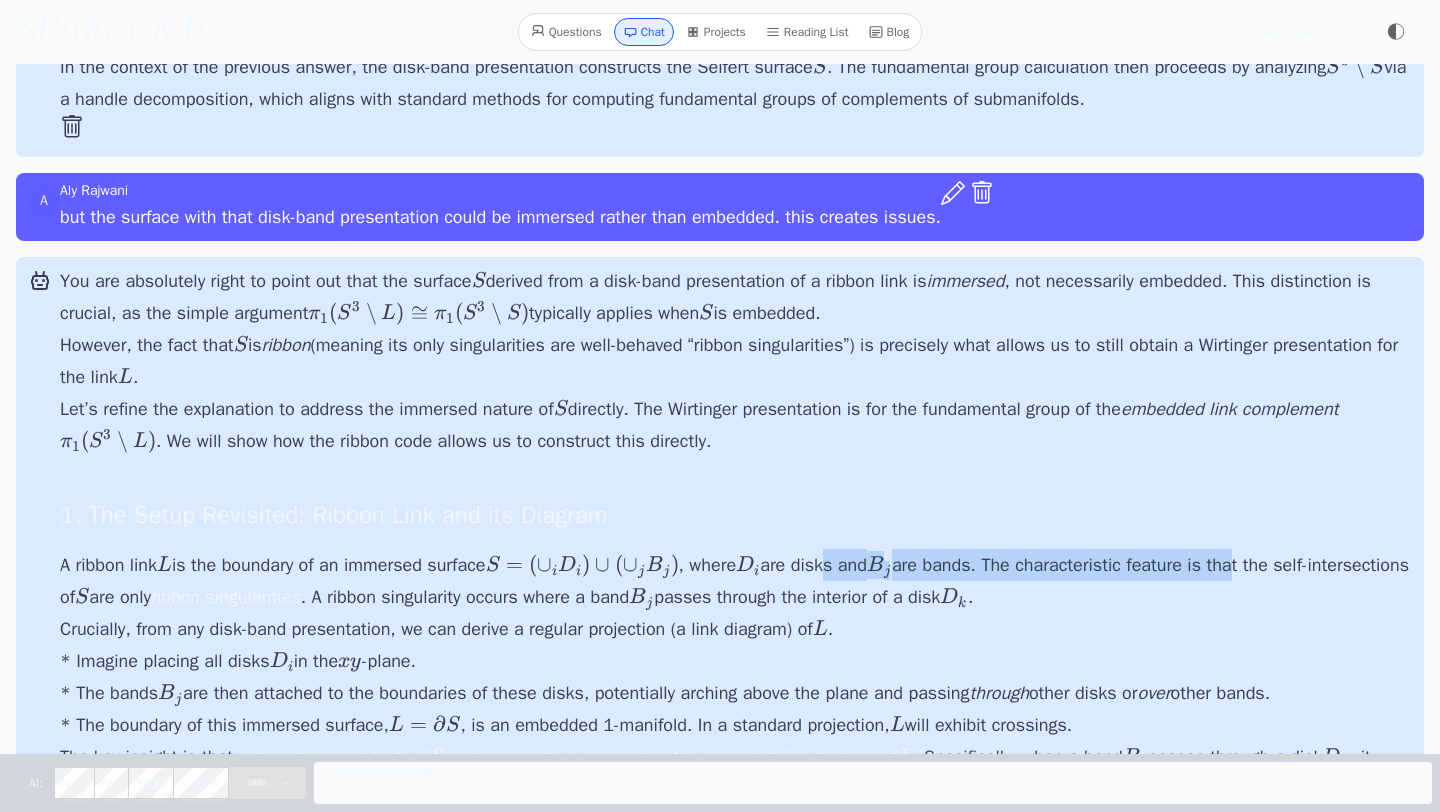 drag, startPoint x: 845, startPoint y: 566, endPoint x: 1275, endPoint y: 566, distance: 430 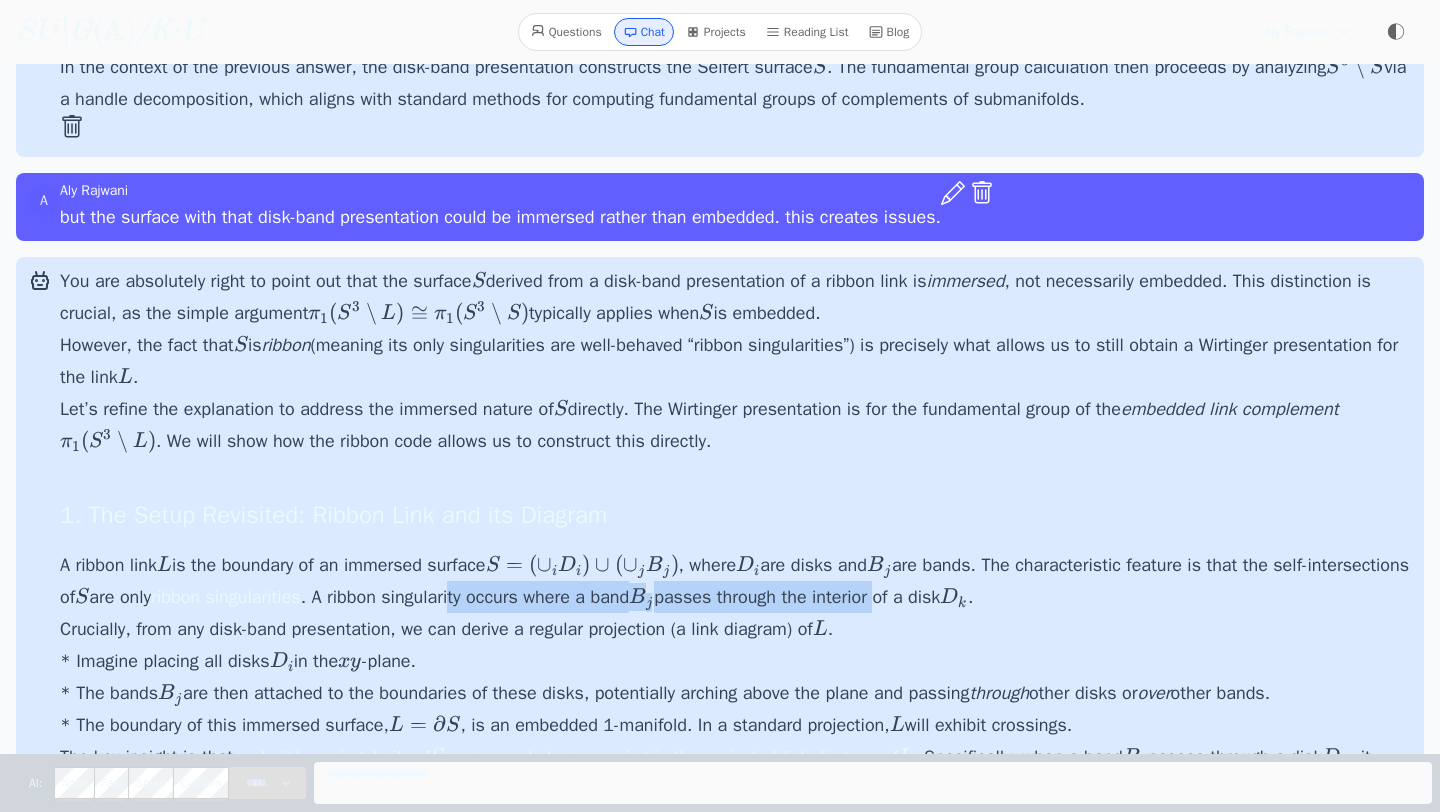 drag, startPoint x: 587, startPoint y: 599, endPoint x: 1036, endPoint y: 596, distance: 449.01 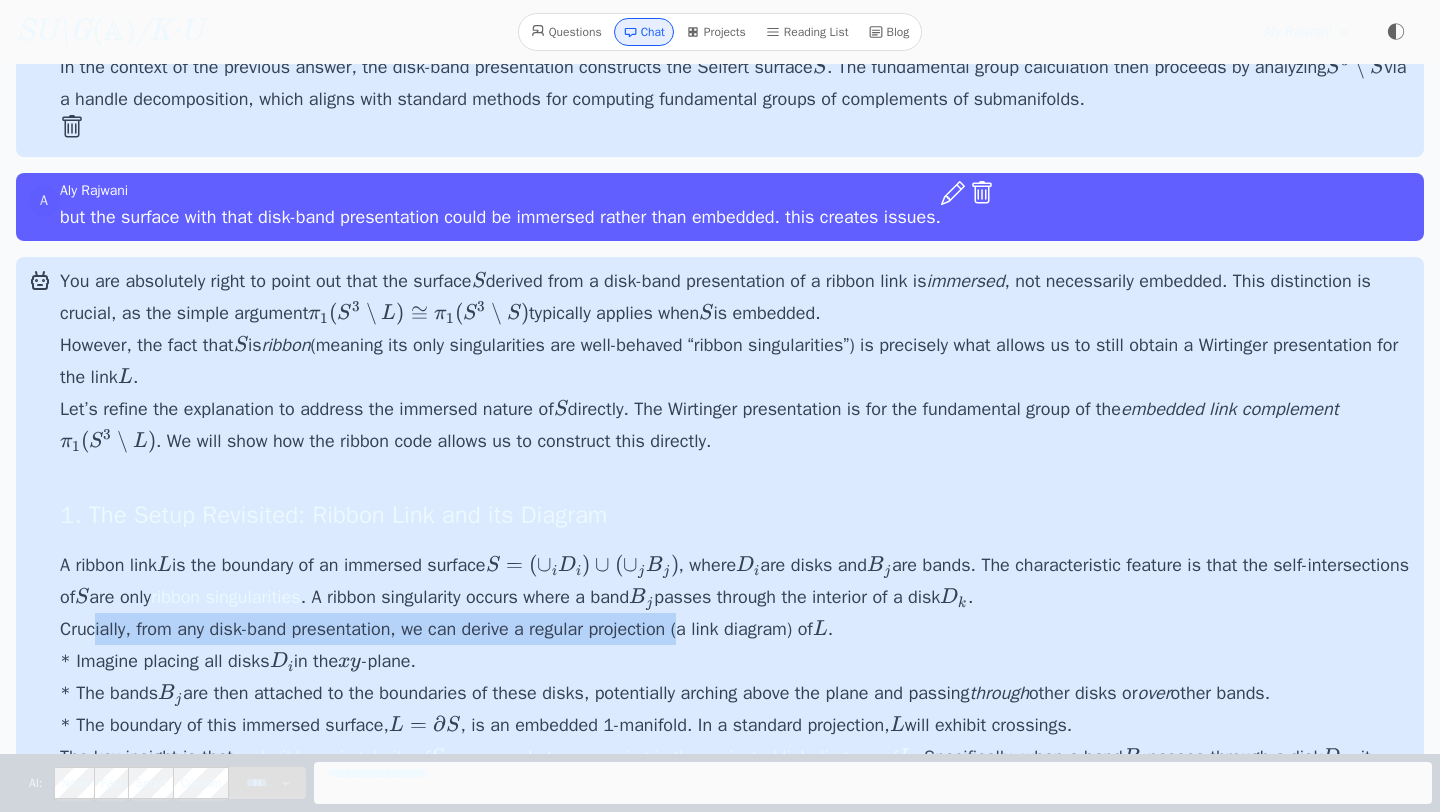 drag, startPoint x: 98, startPoint y: 627, endPoint x: 751, endPoint y: 621, distance: 653.0276 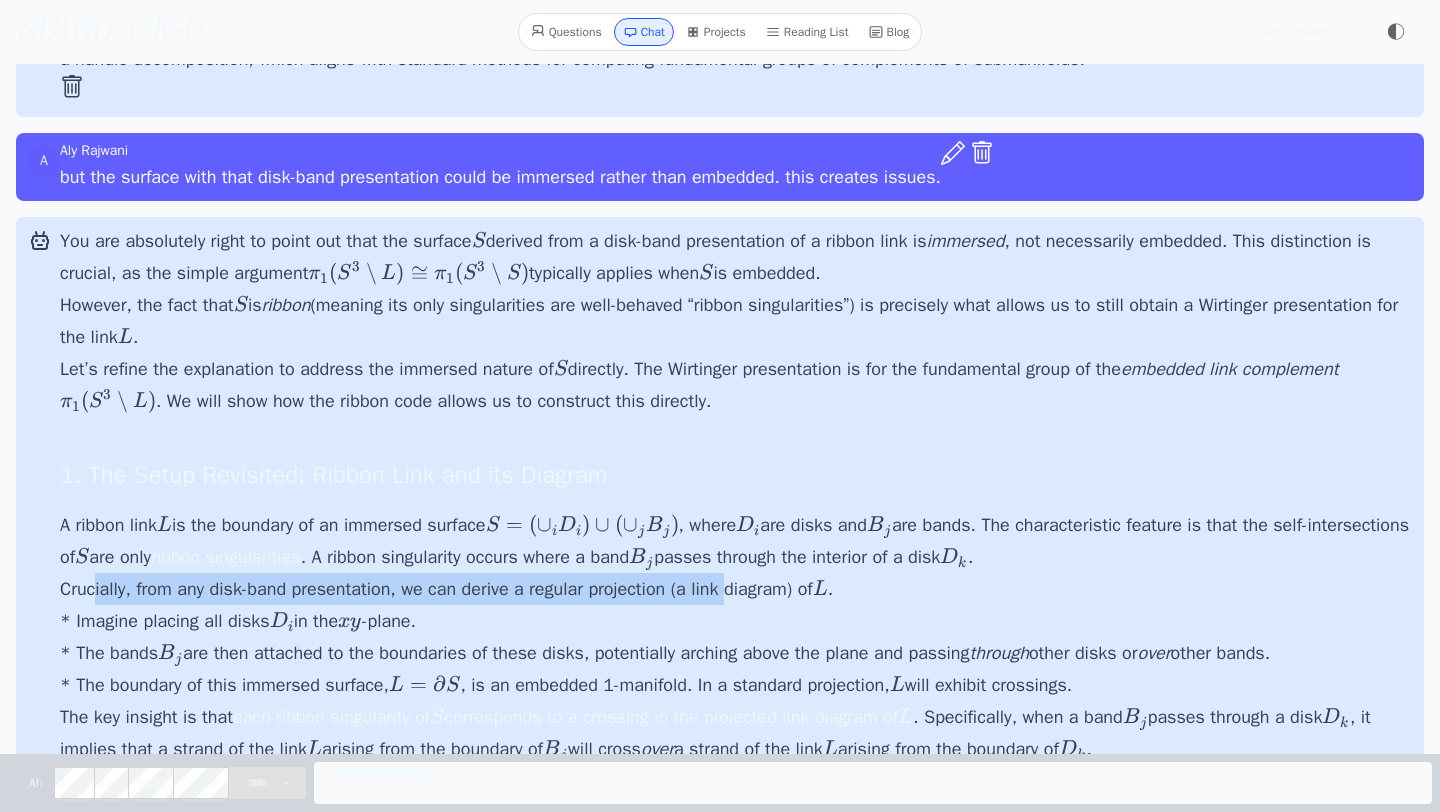 scroll, scrollTop: 14878, scrollLeft: 0, axis: vertical 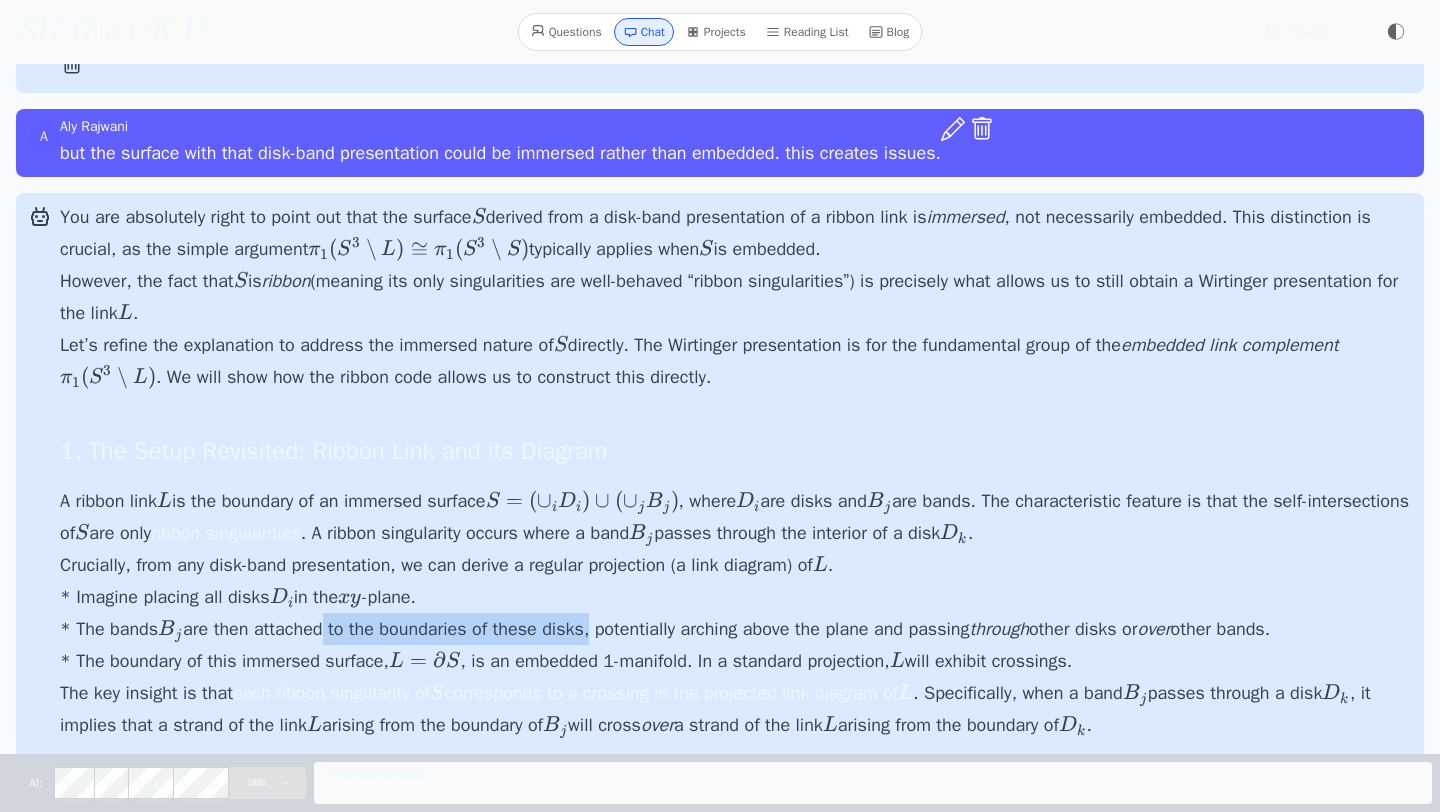 drag, startPoint x: 327, startPoint y: 624, endPoint x: 597, endPoint y: 623, distance: 270.00186 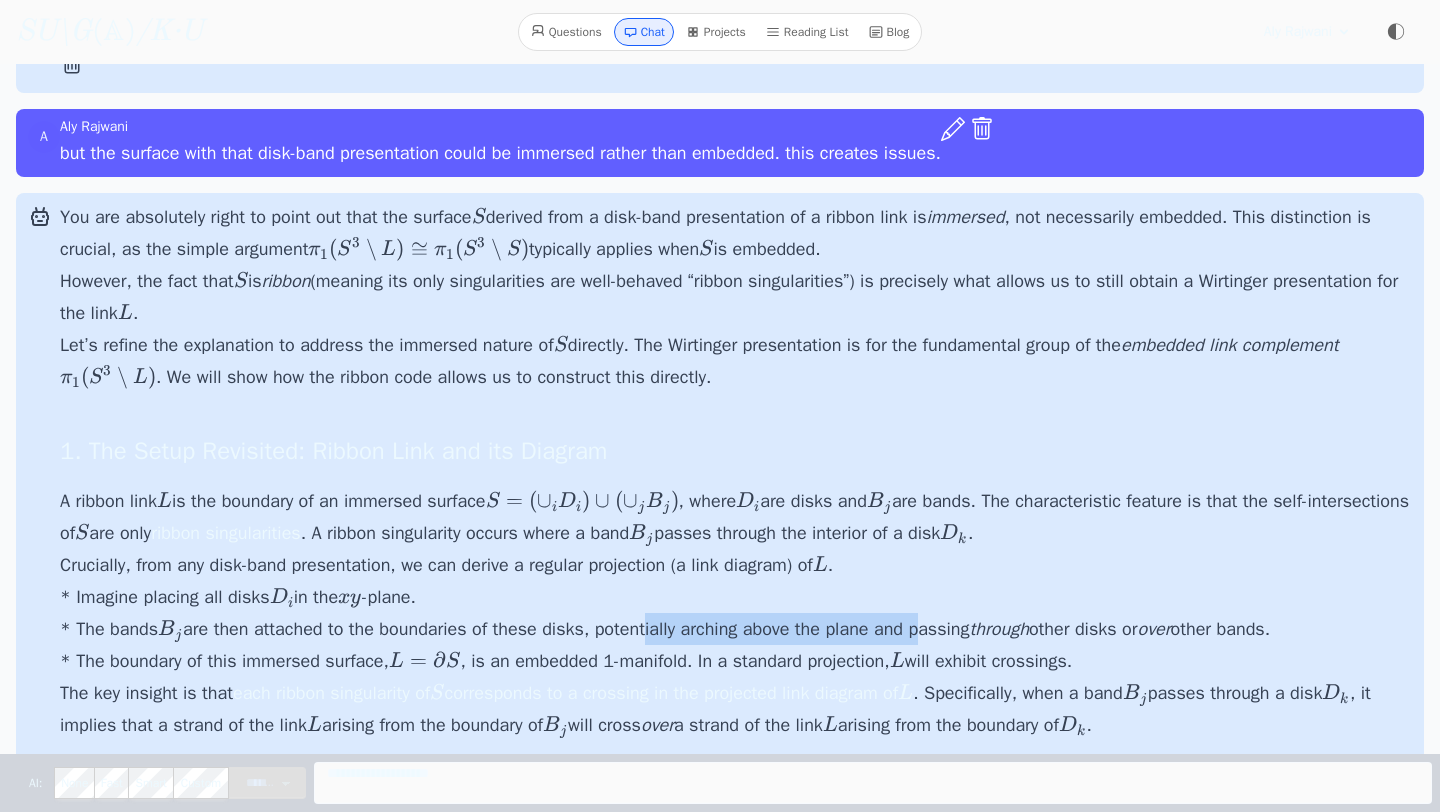 drag, startPoint x: 684, startPoint y: 625, endPoint x: 936, endPoint y: 624, distance: 252.00198 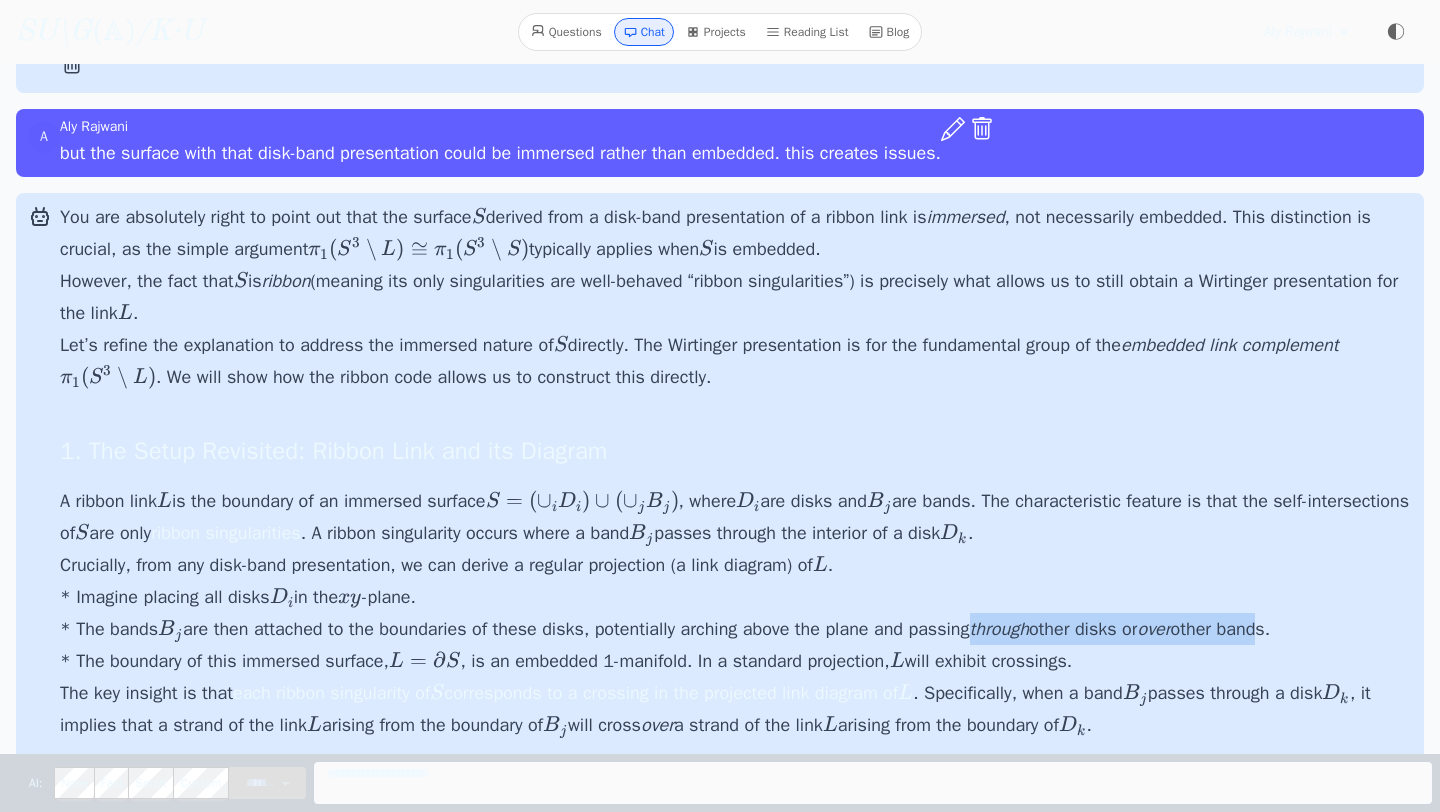 drag, startPoint x: 971, startPoint y: 624, endPoint x: 1297, endPoint y: 617, distance: 326.07513 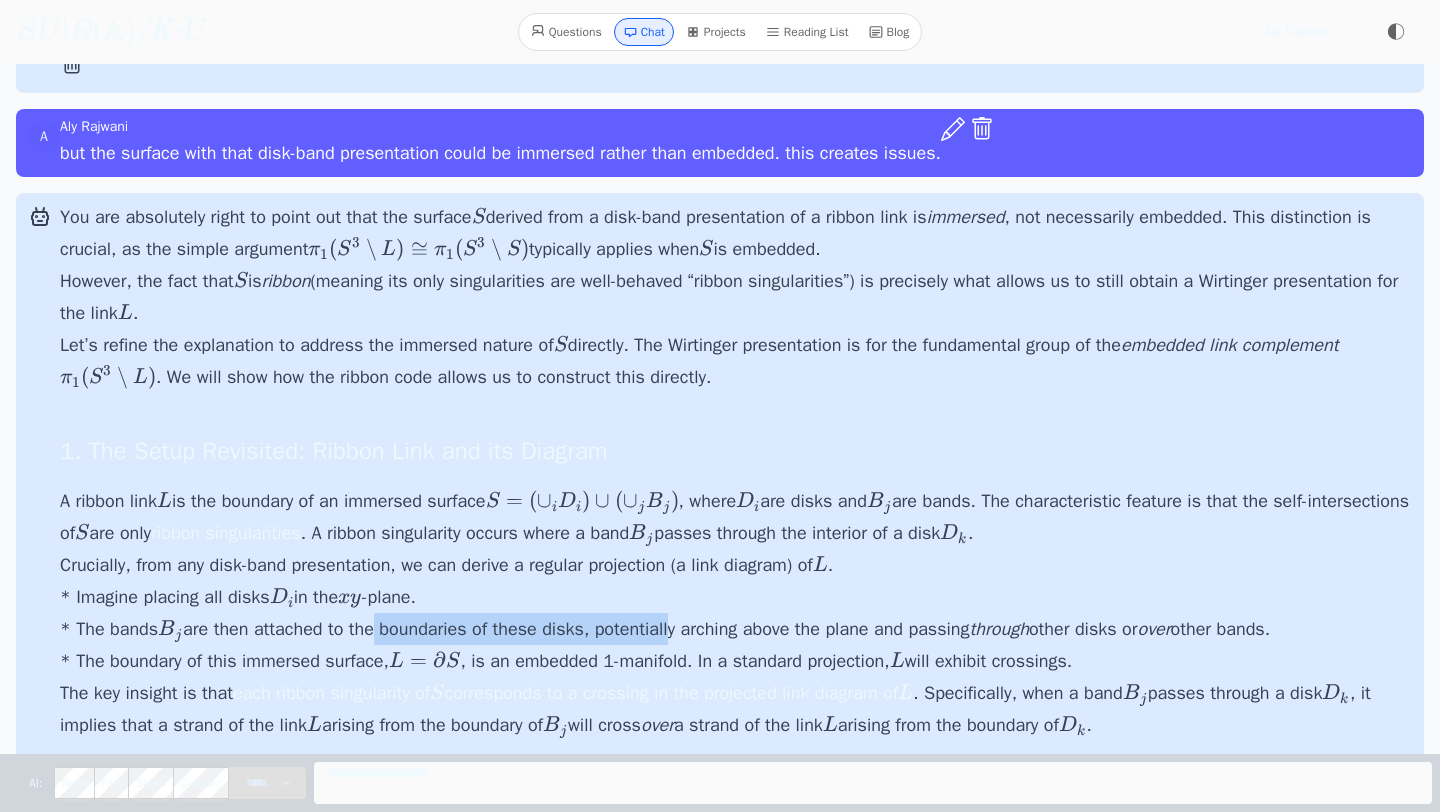 drag, startPoint x: 377, startPoint y: 635, endPoint x: 678, endPoint y: 630, distance: 301.04153 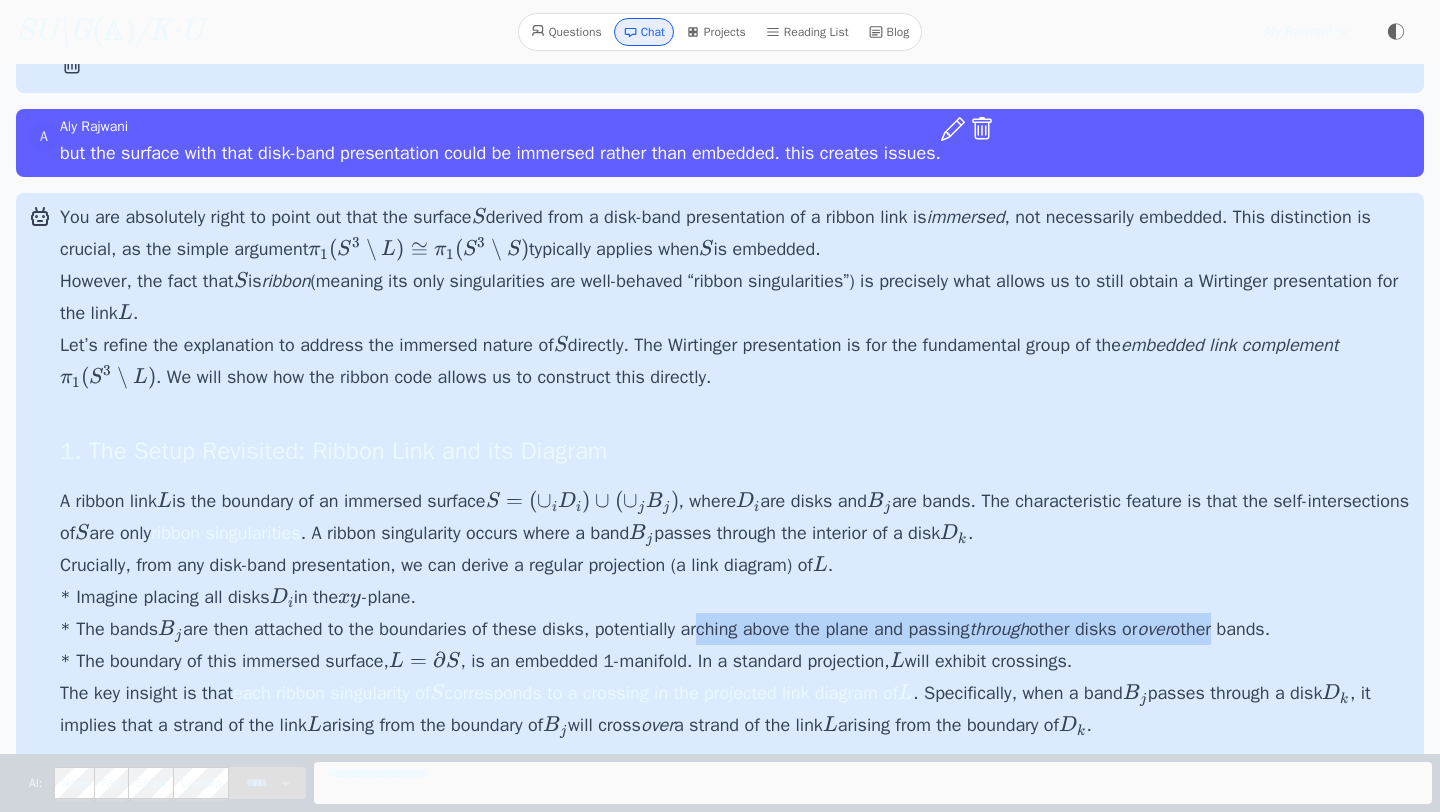 drag, startPoint x: 703, startPoint y: 630, endPoint x: 1246, endPoint y: 624, distance: 543.03314 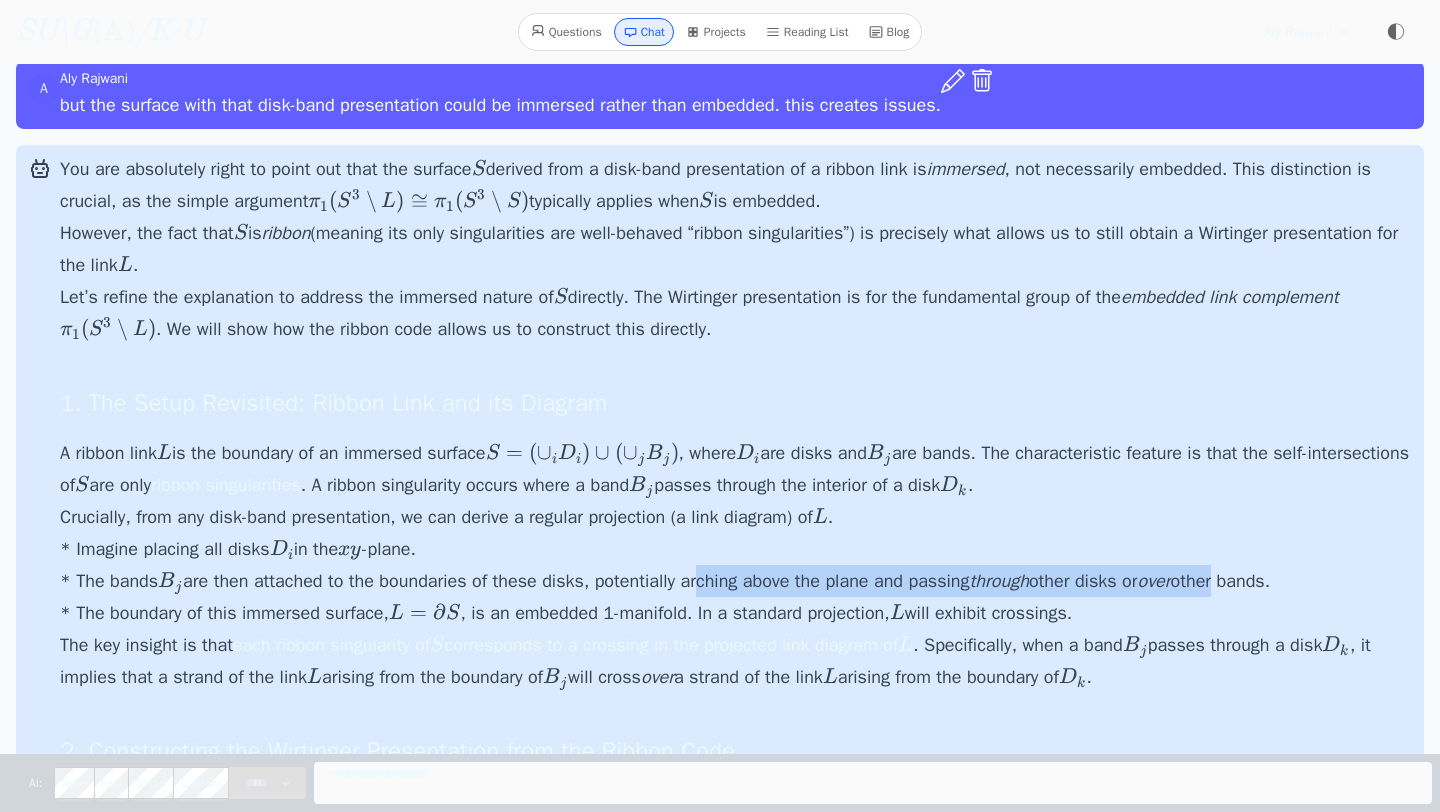scroll, scrollTop: 14927, scrollLeft: 0, axis: vertical 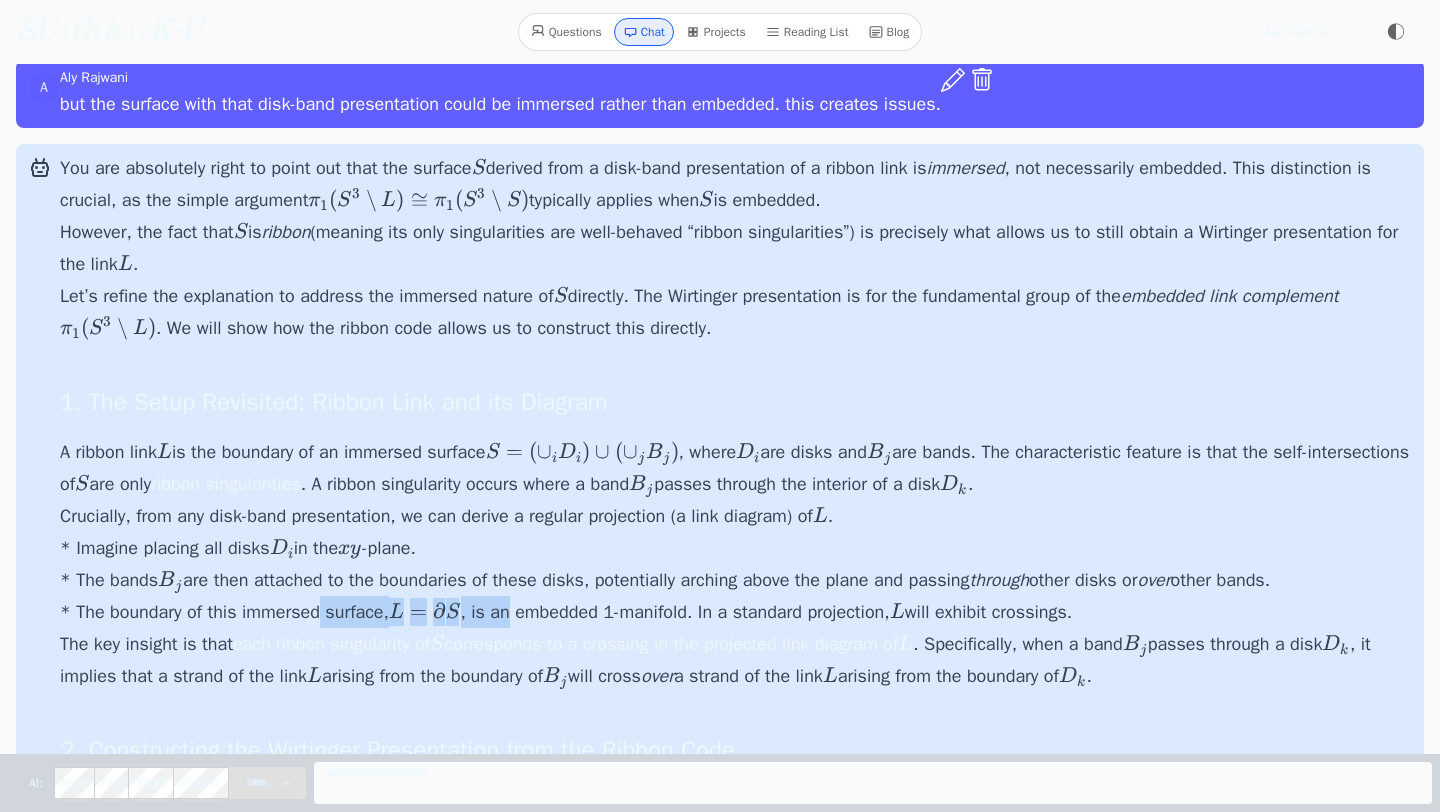 drag, startPoint x: 313, startPoint y: 606, endPoint x: 535, endPoint y: 594, distance: 222.32408 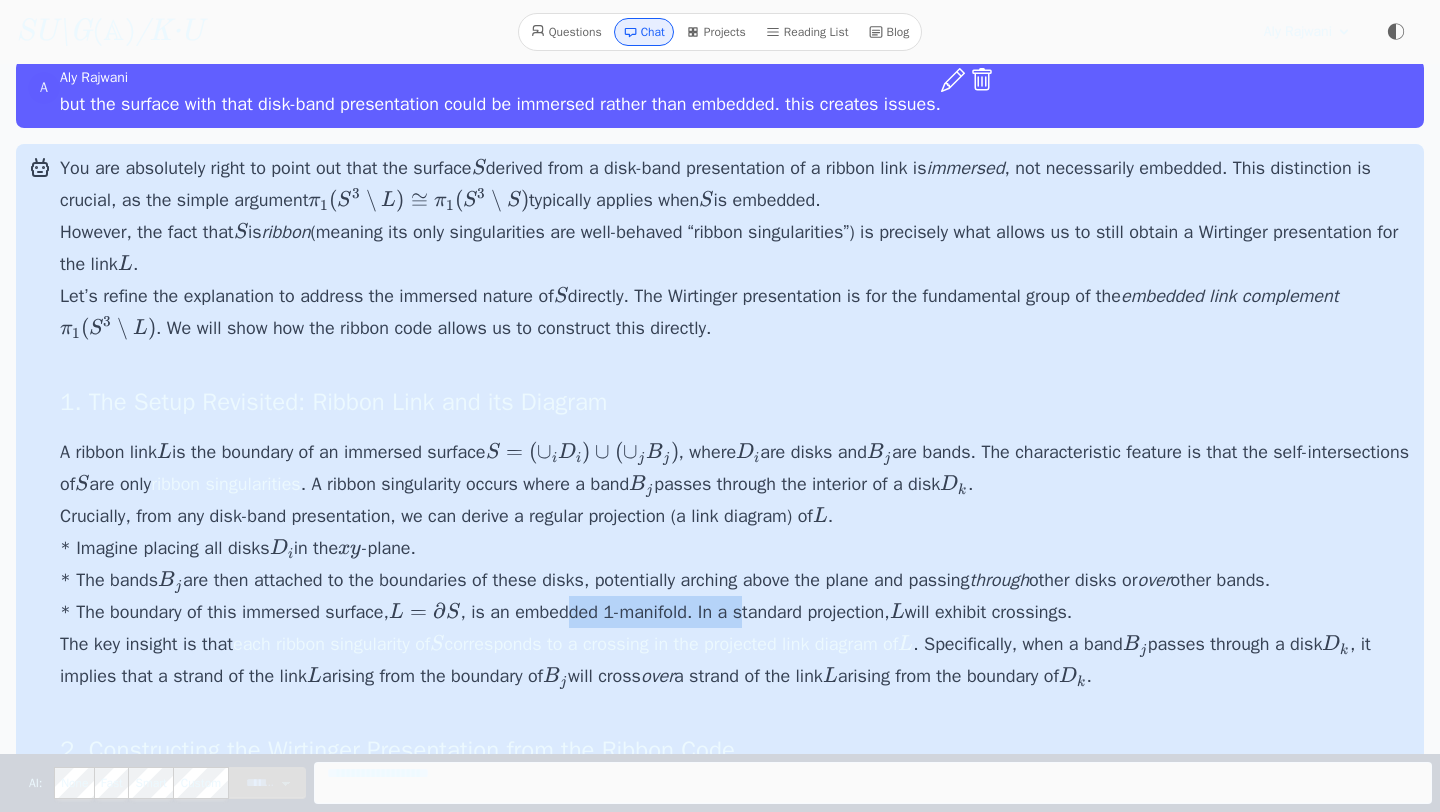 drag, startPoint x: 573, startPoint y: 593, endPoint x: 750, endPoint y: 595, distance: 177.01129 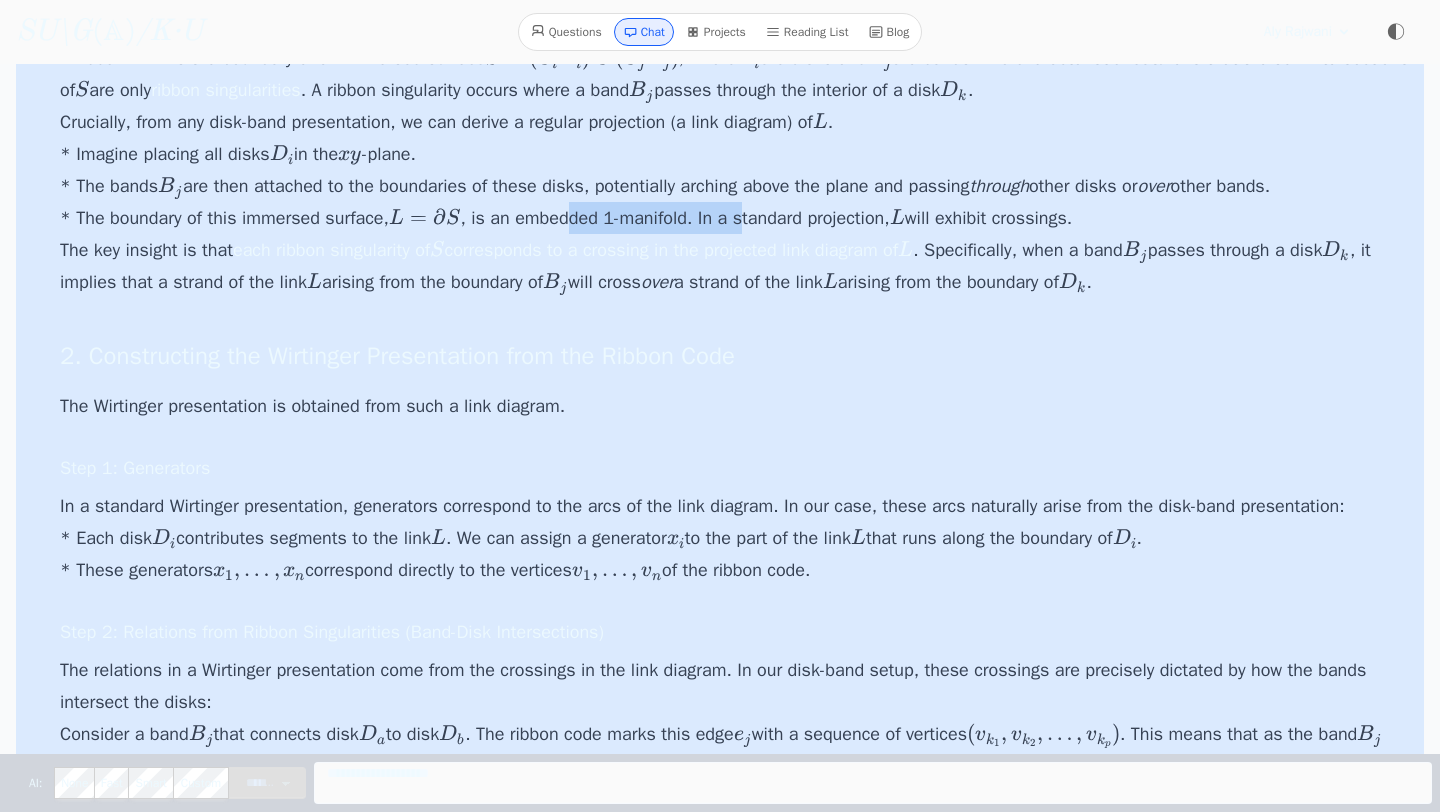 scroll, scrollTop: 15343, scrollLeft: 0, axis: vertical 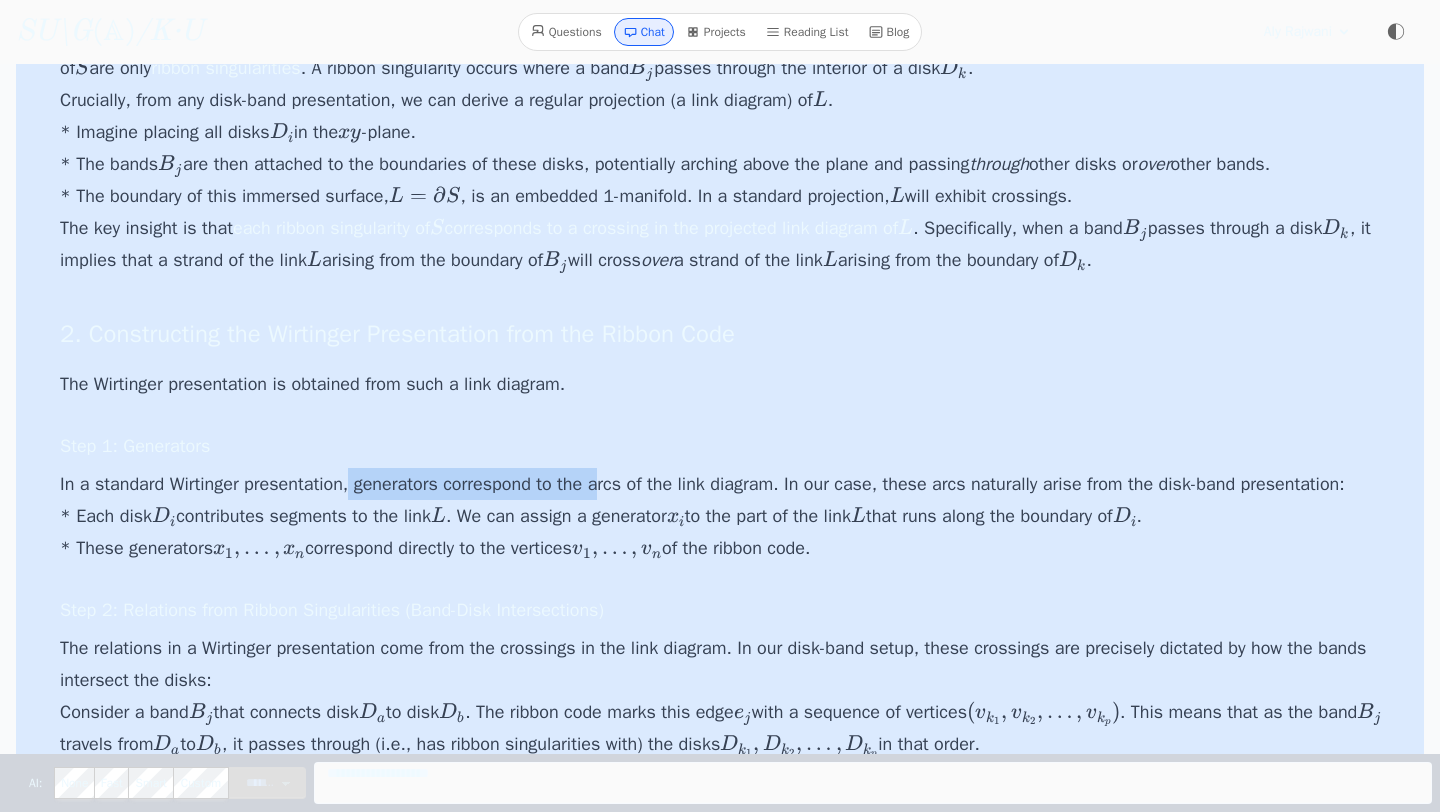 drag, startPoint x: 351, startPoint y: 476, endPoint x: 621, endPoint y: 475, distance: 270.00186 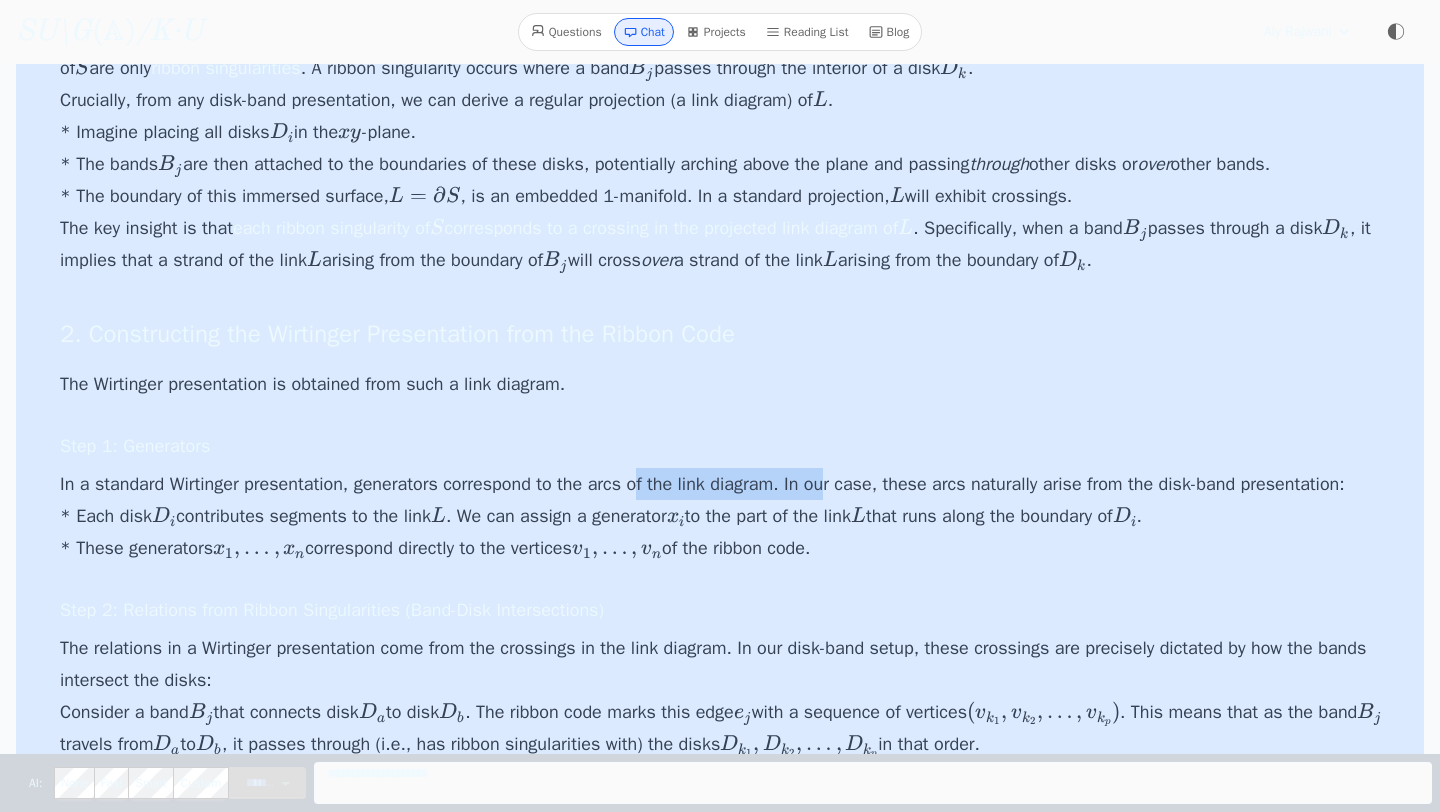 drag, startPoint x: 648, startPoint y: 475, endPoint x: 836, endPoint y: 471, distance: 188.04254 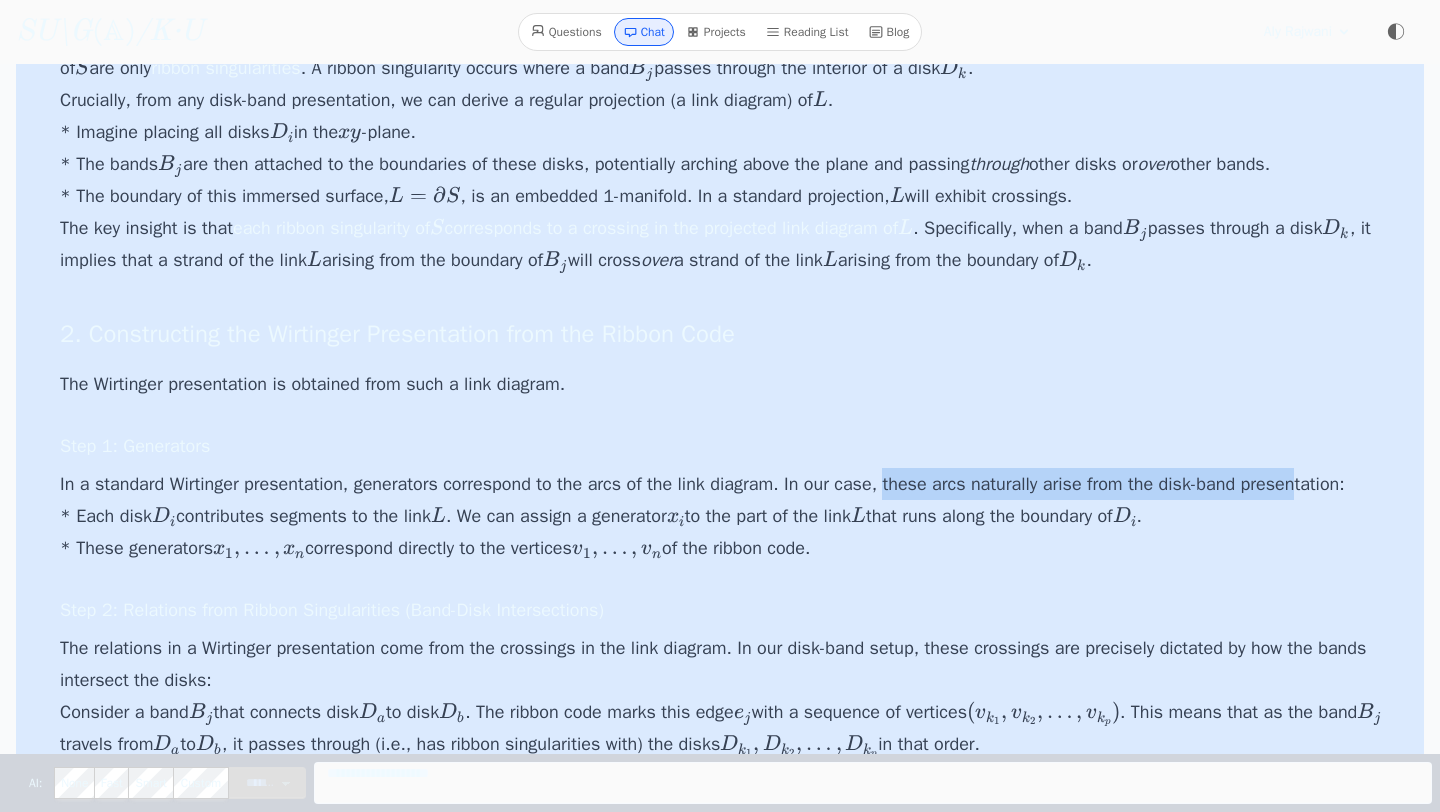 drag, startPoint x: 987, startPoint y: 477, endPoint x: 1309, endPoint y: 465, distance: 322.2235 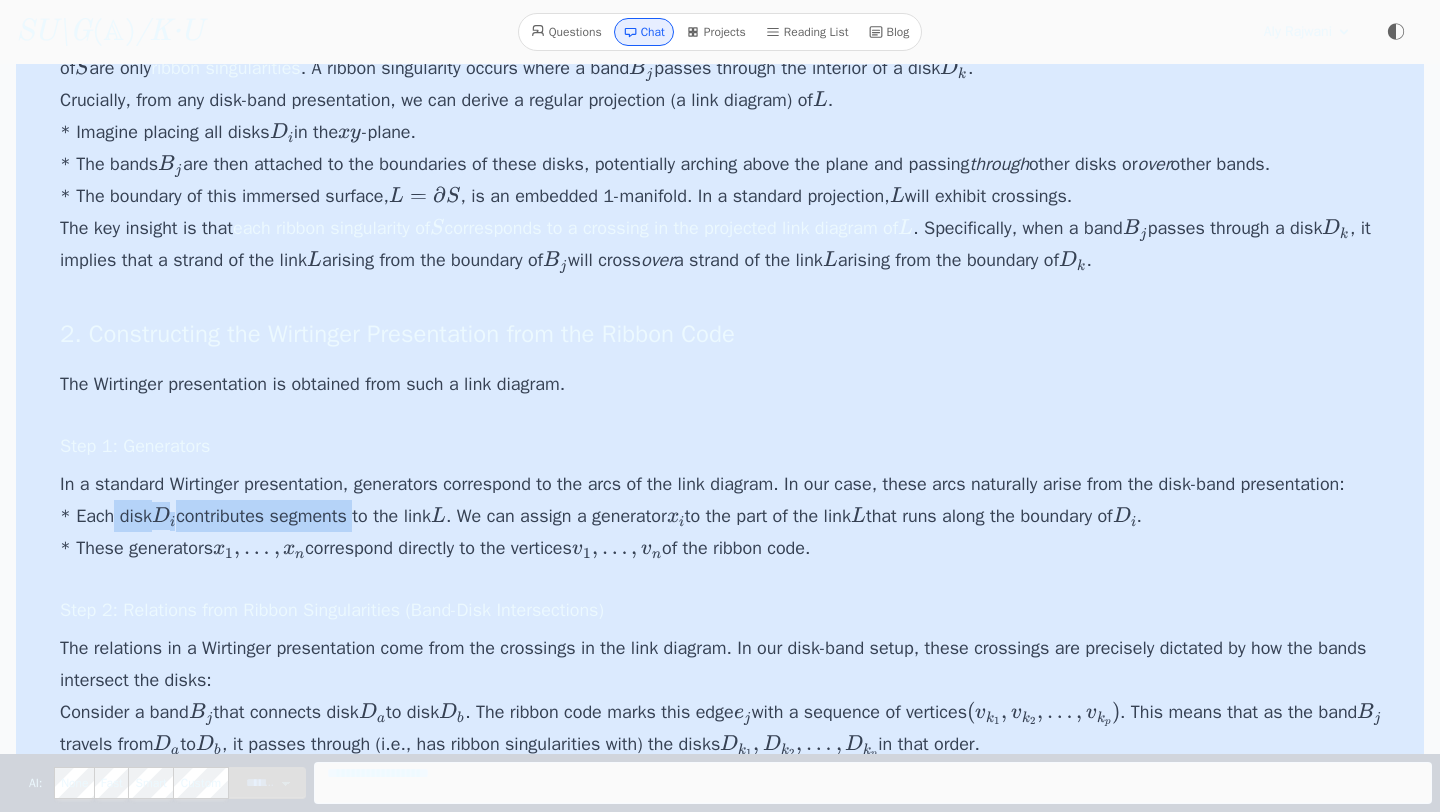 drag, startPoint x: 106, startPoint y: 518, endPoint x: 372, endPoint y: 514, distance: 266.03006 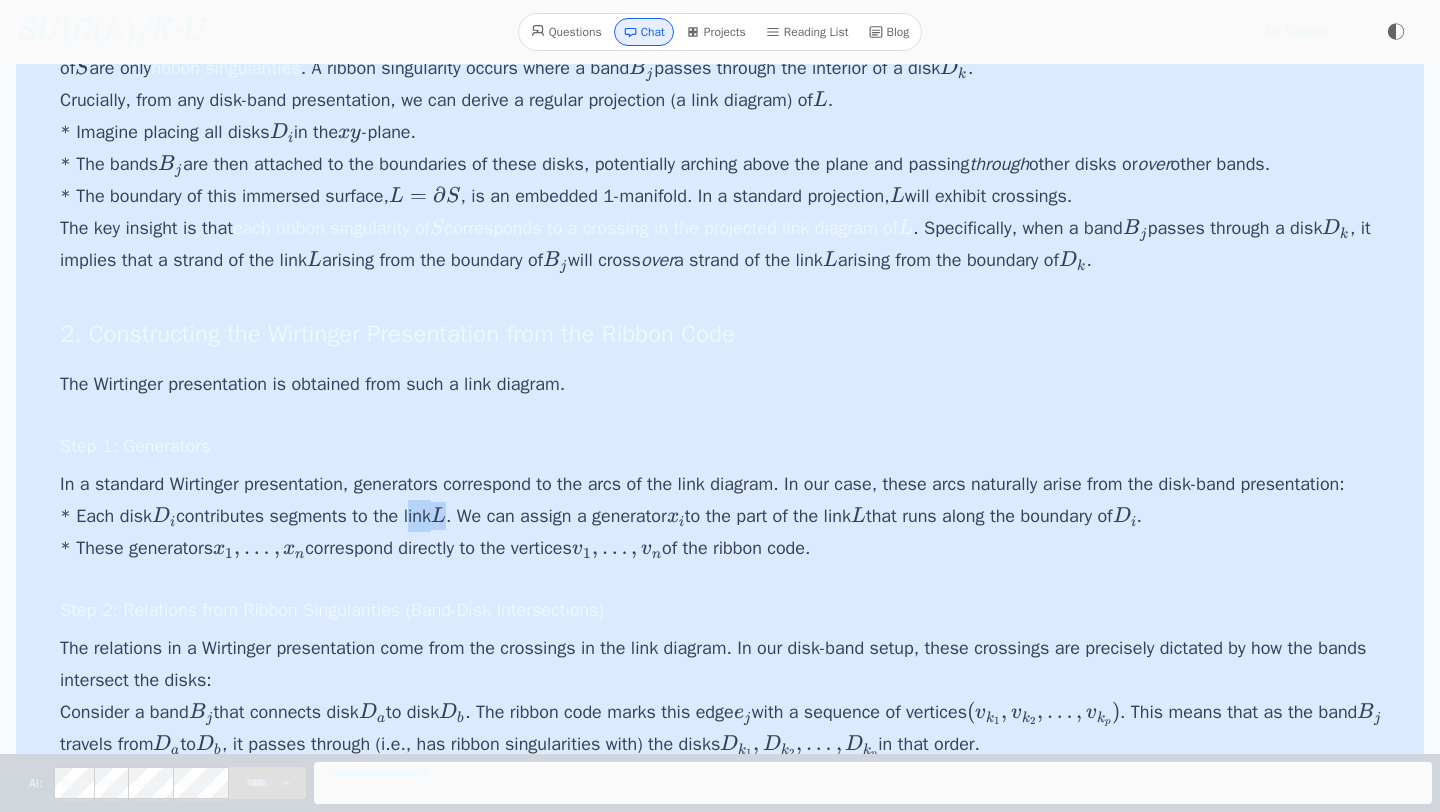 drag, startPoint x: 417, startPoint y: 513, endPoint x: 456, endPoint y: 512, distance: 39.012817 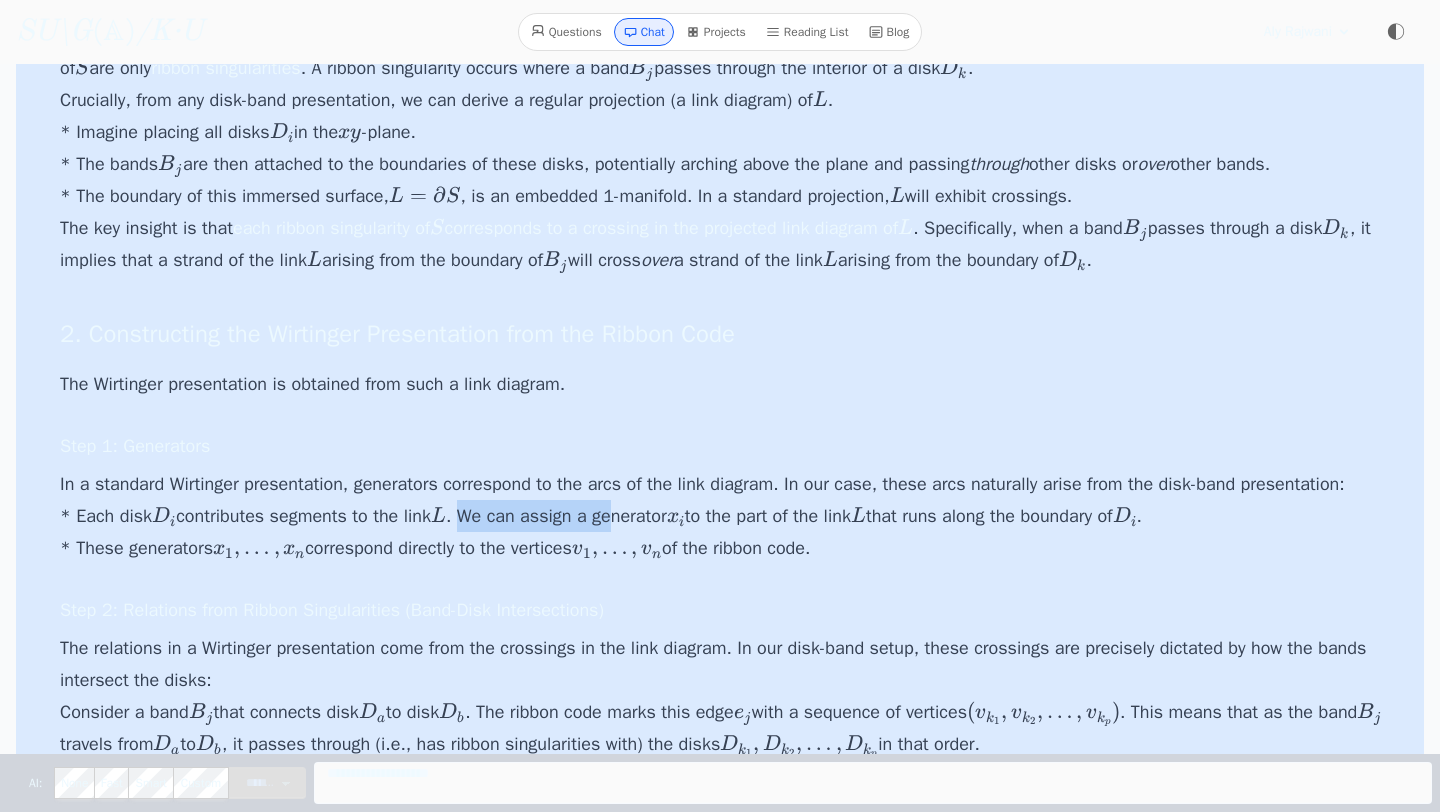 drag, startPoint x: 476, startPoint y: 516, endPoint x: 621, endPoint y: 515, distance: 145.00345 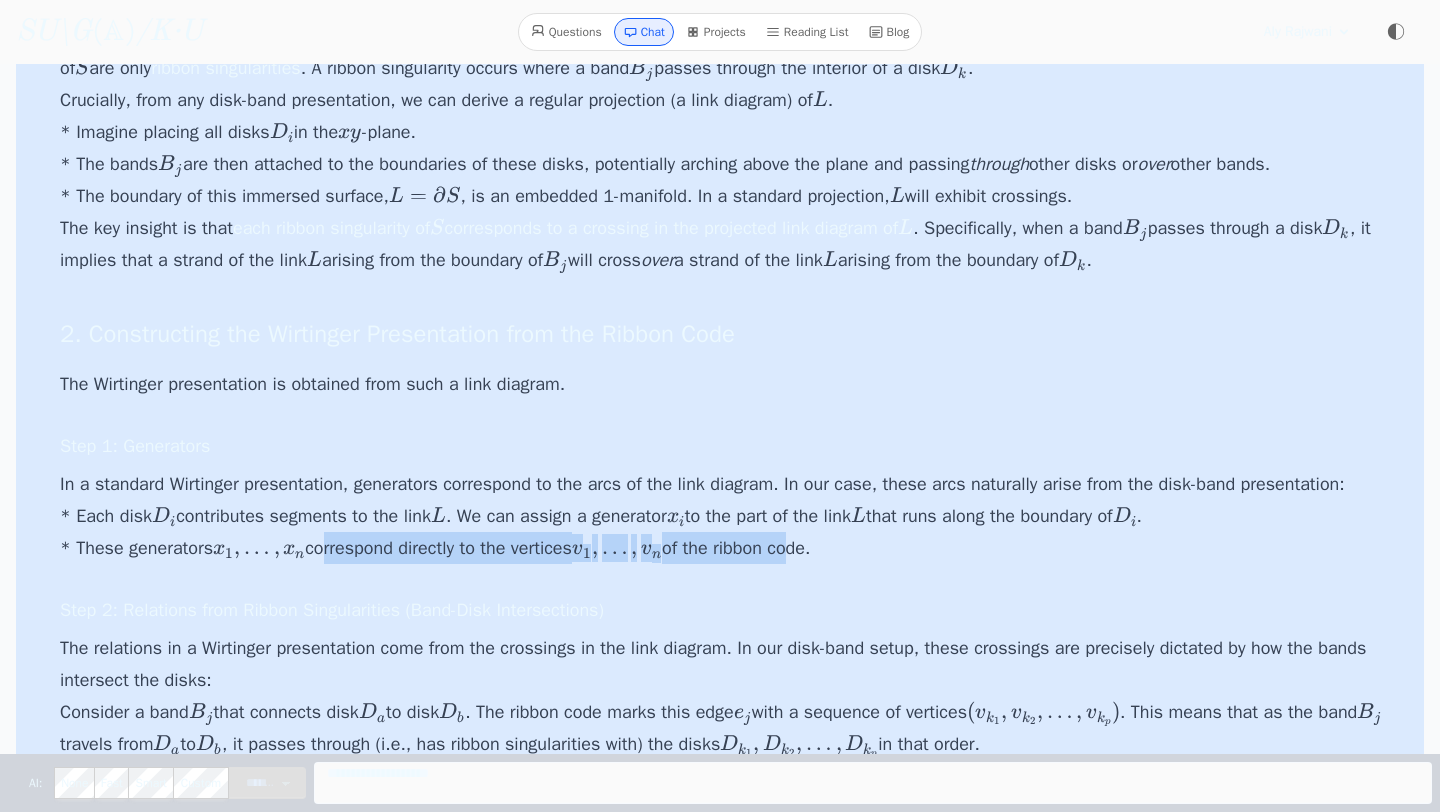 drag, startPoint x: 328, startPoint y: 545, endPoint x: 822, endPoint y: 542, distance: 494.0091 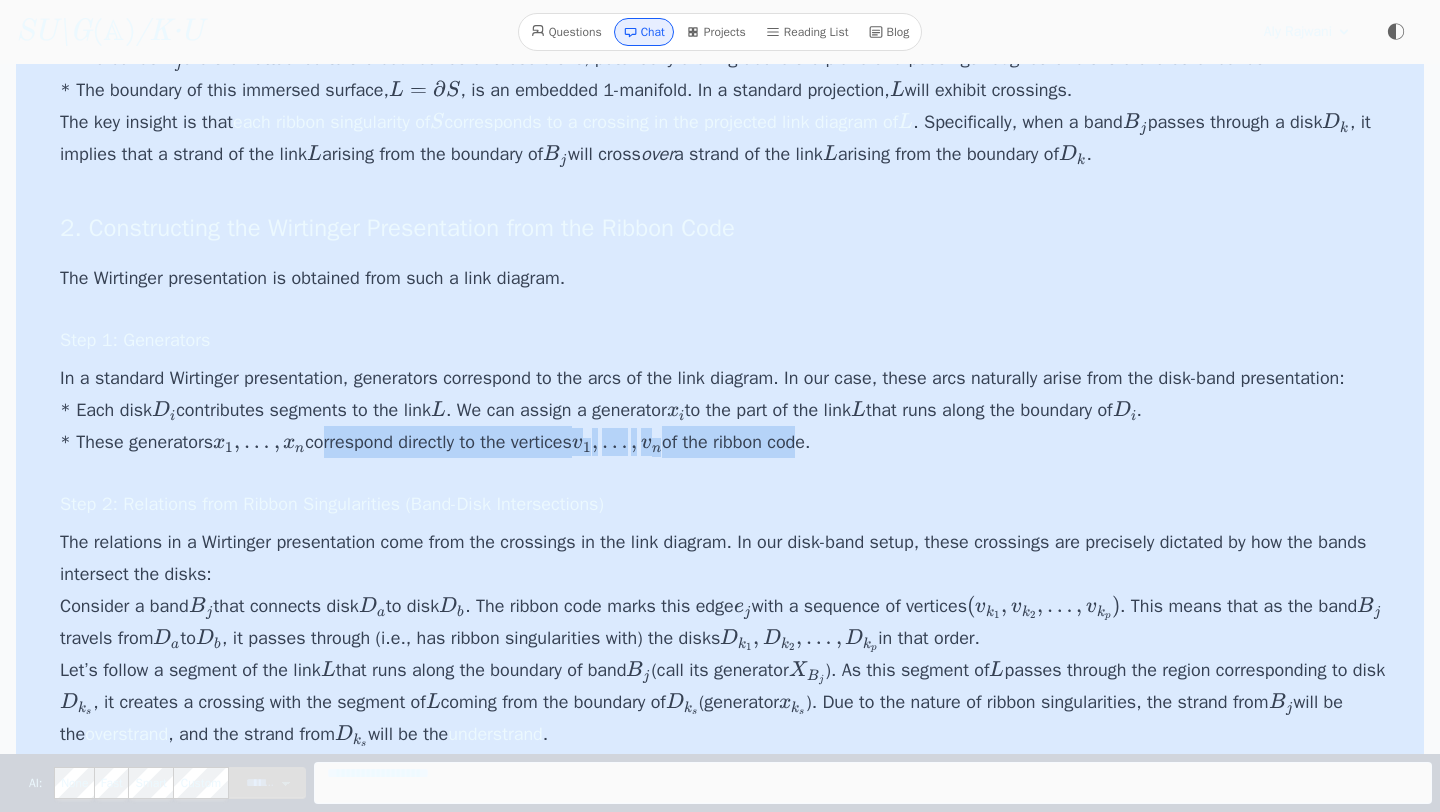 scroll, scrollTop: 15454, scrollLeft: 0, axis: vertical 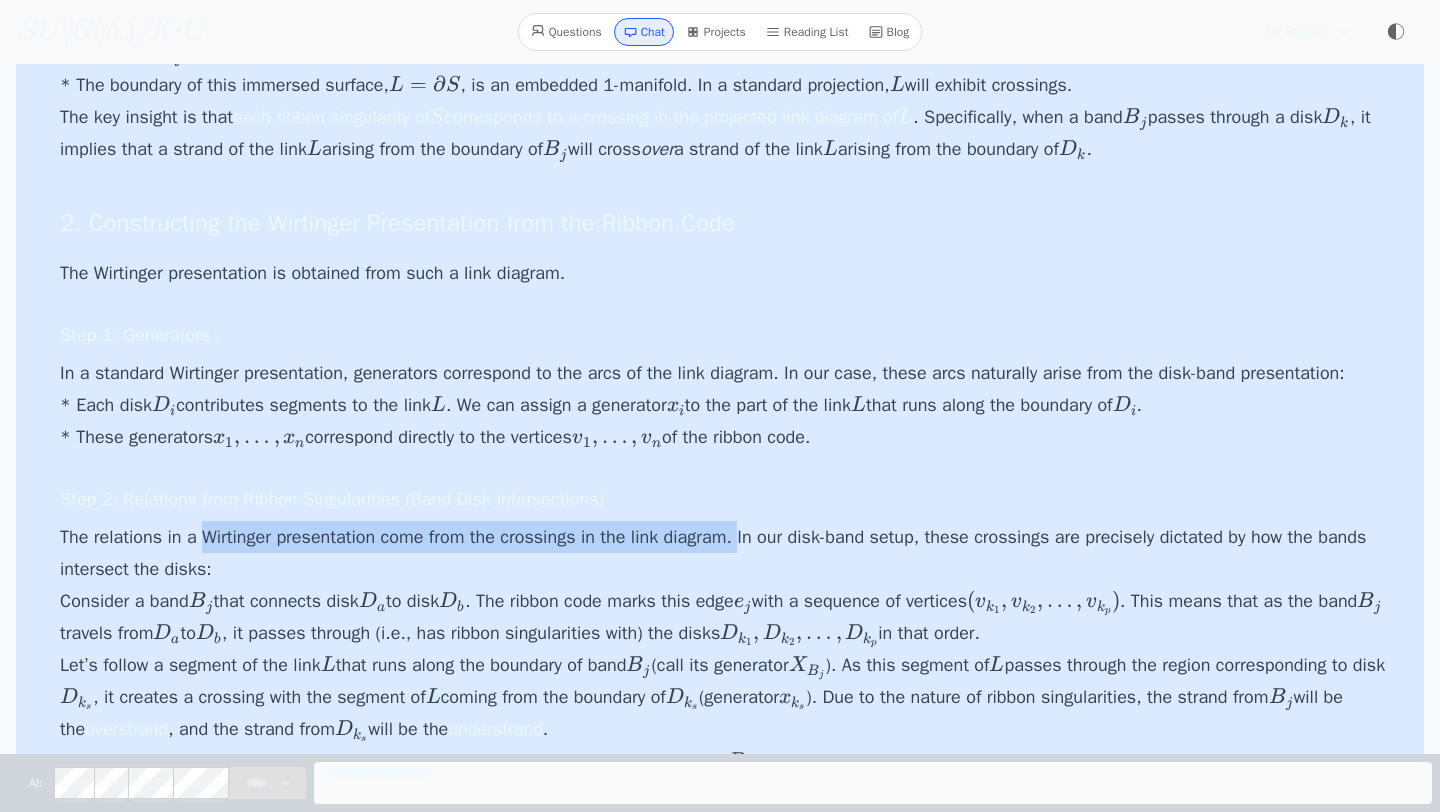drag, startPoint x: 202, startPoint y: 535, endPoint x: 744, endPoint y: 517, distance: 542.2988 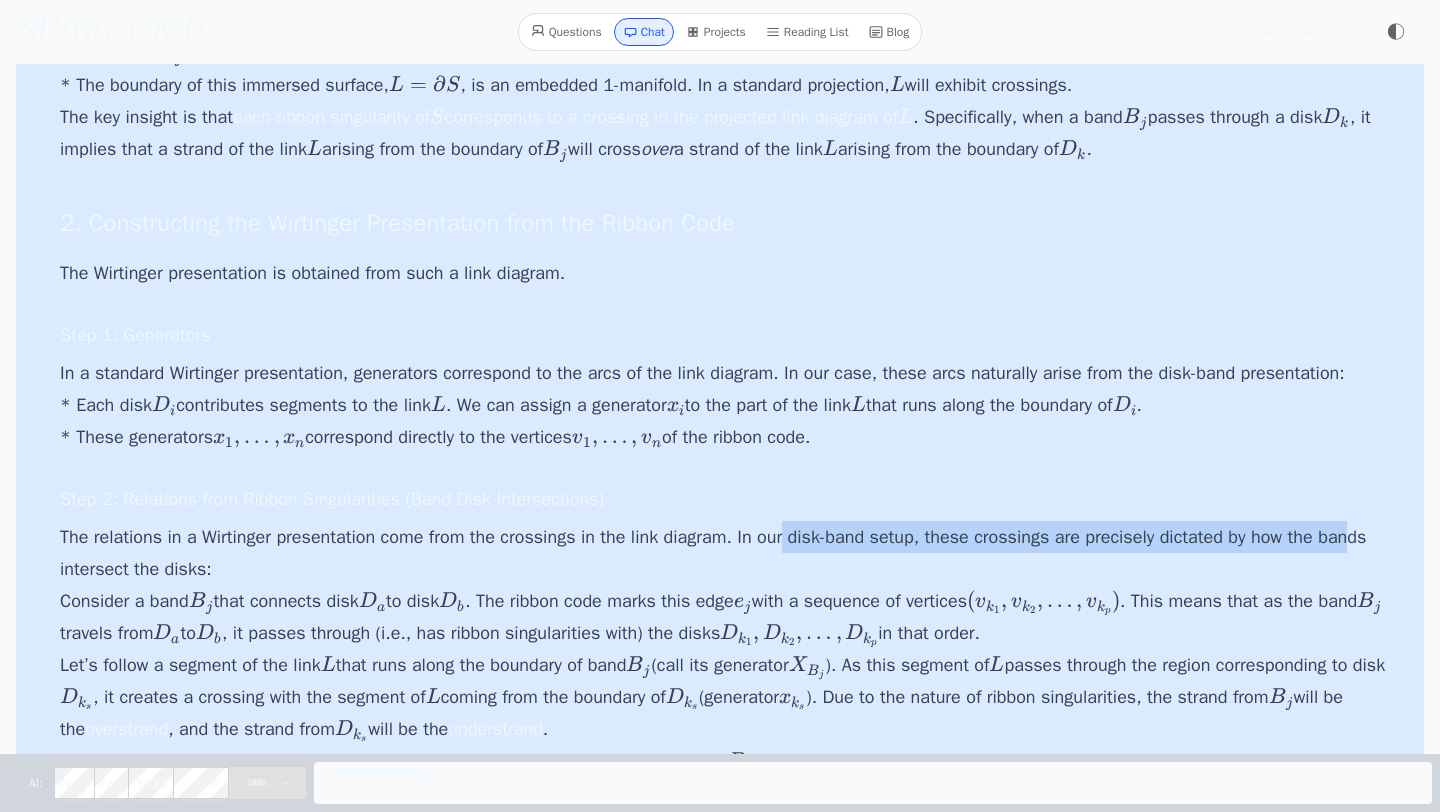 drag, startPoint x: 795, startPoint y: 538, endPoint x: 1369, endPoint y: 521, distance: 574.2517 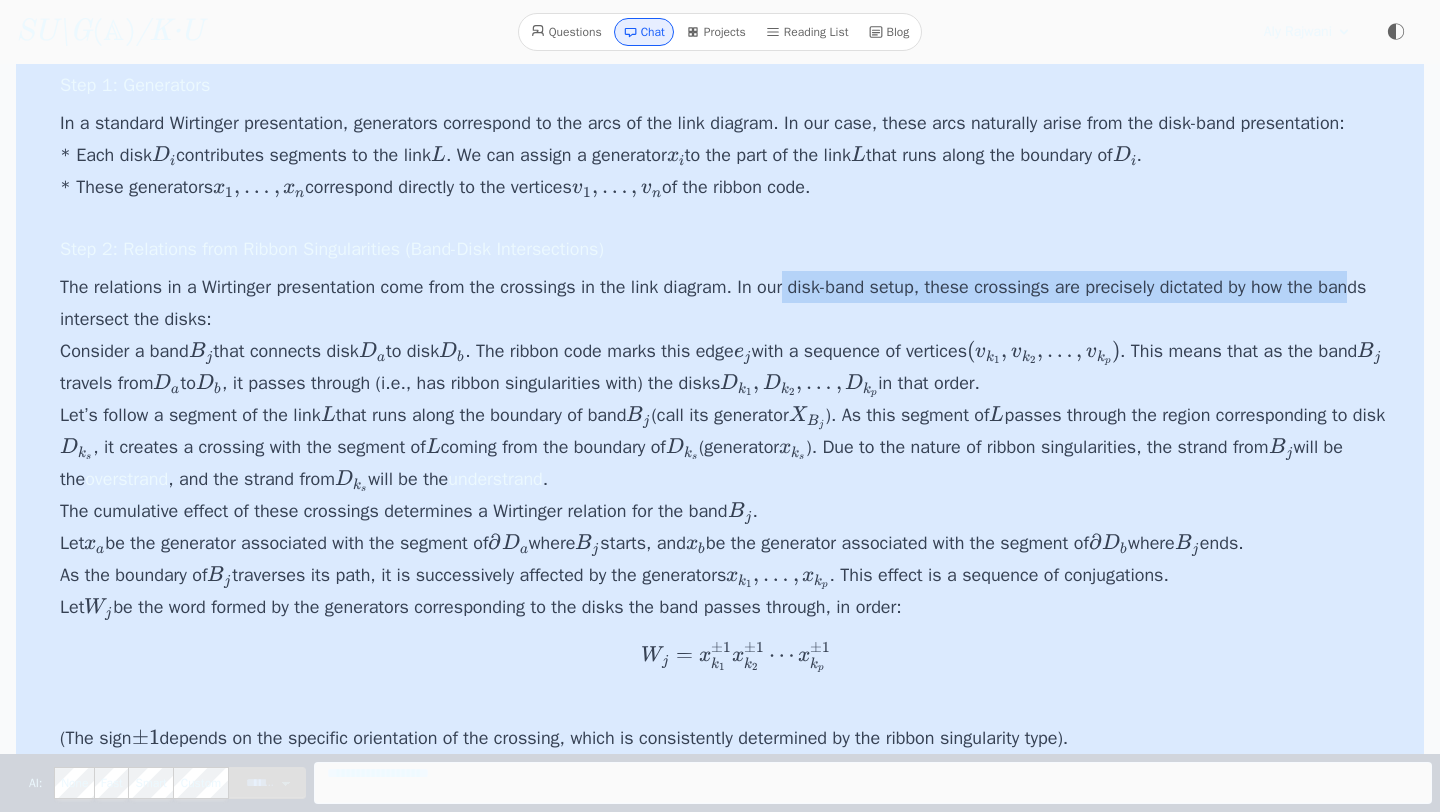 scroll, scrollTop: 15709, scrollLeft: 0, axis: vertical 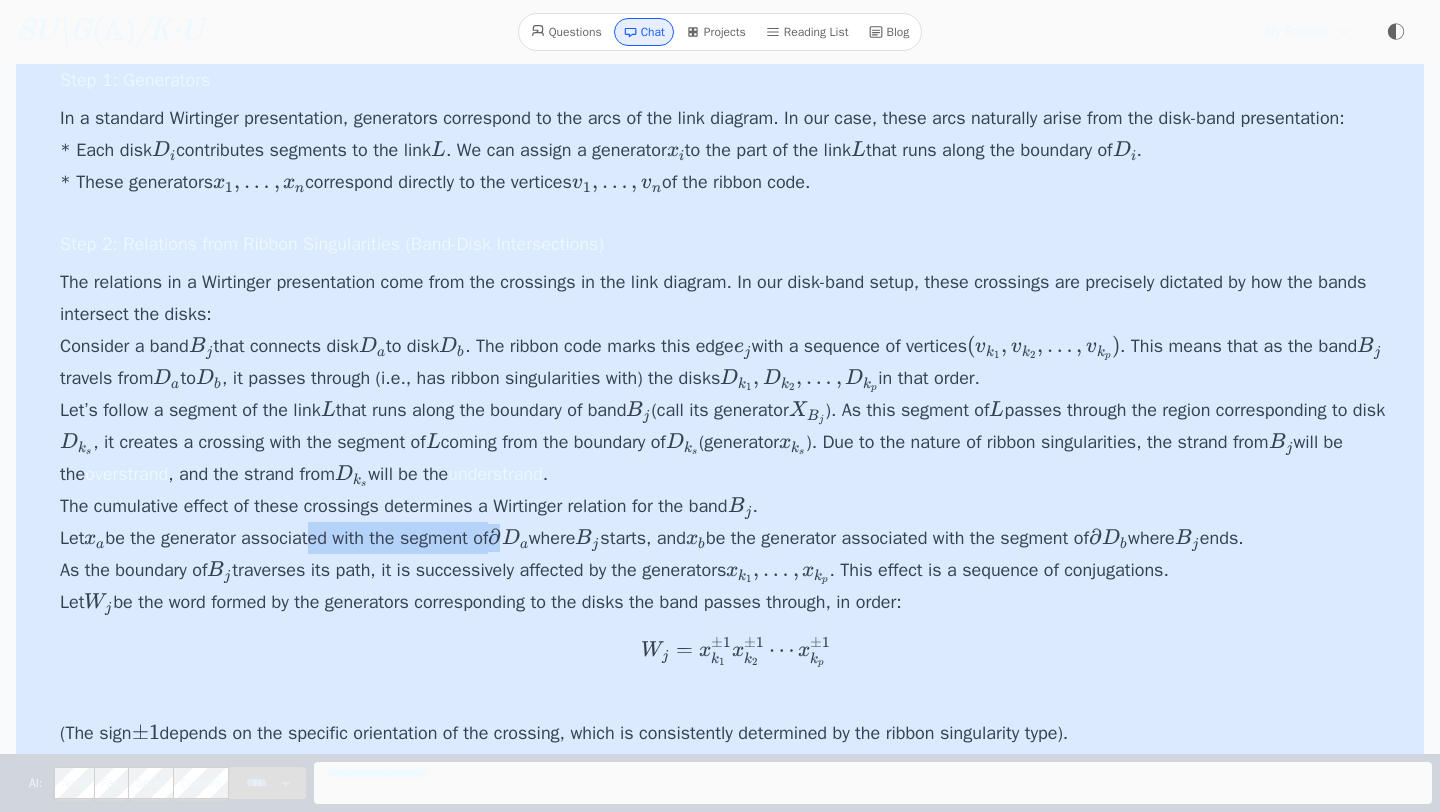drag, startPoint x: 311, startPoint y: 533, endPoint x: 520, endPoint y: 539, distance: 209.0861 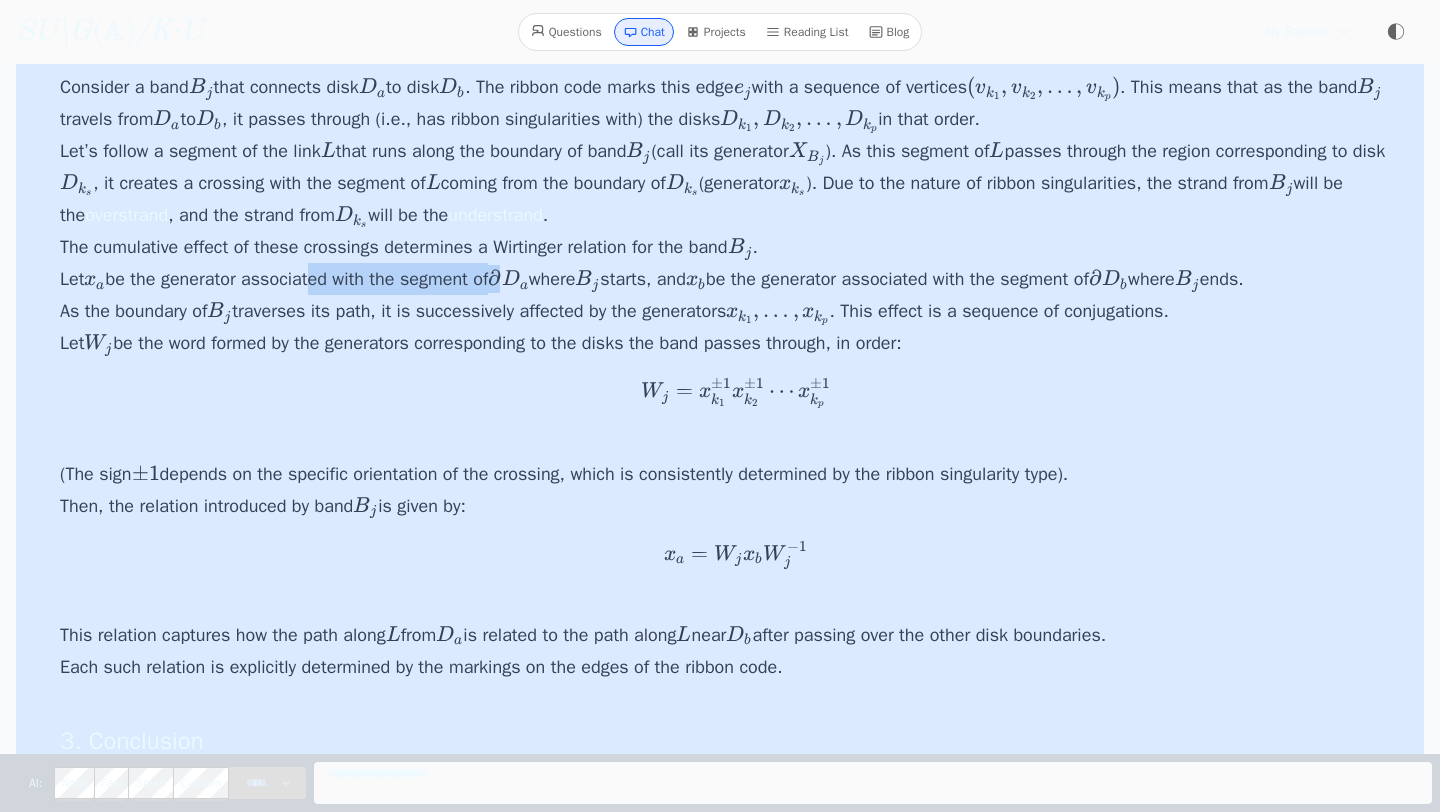 scroll, scrollTop: 15971, scrollLeft: 0, axis: vertical 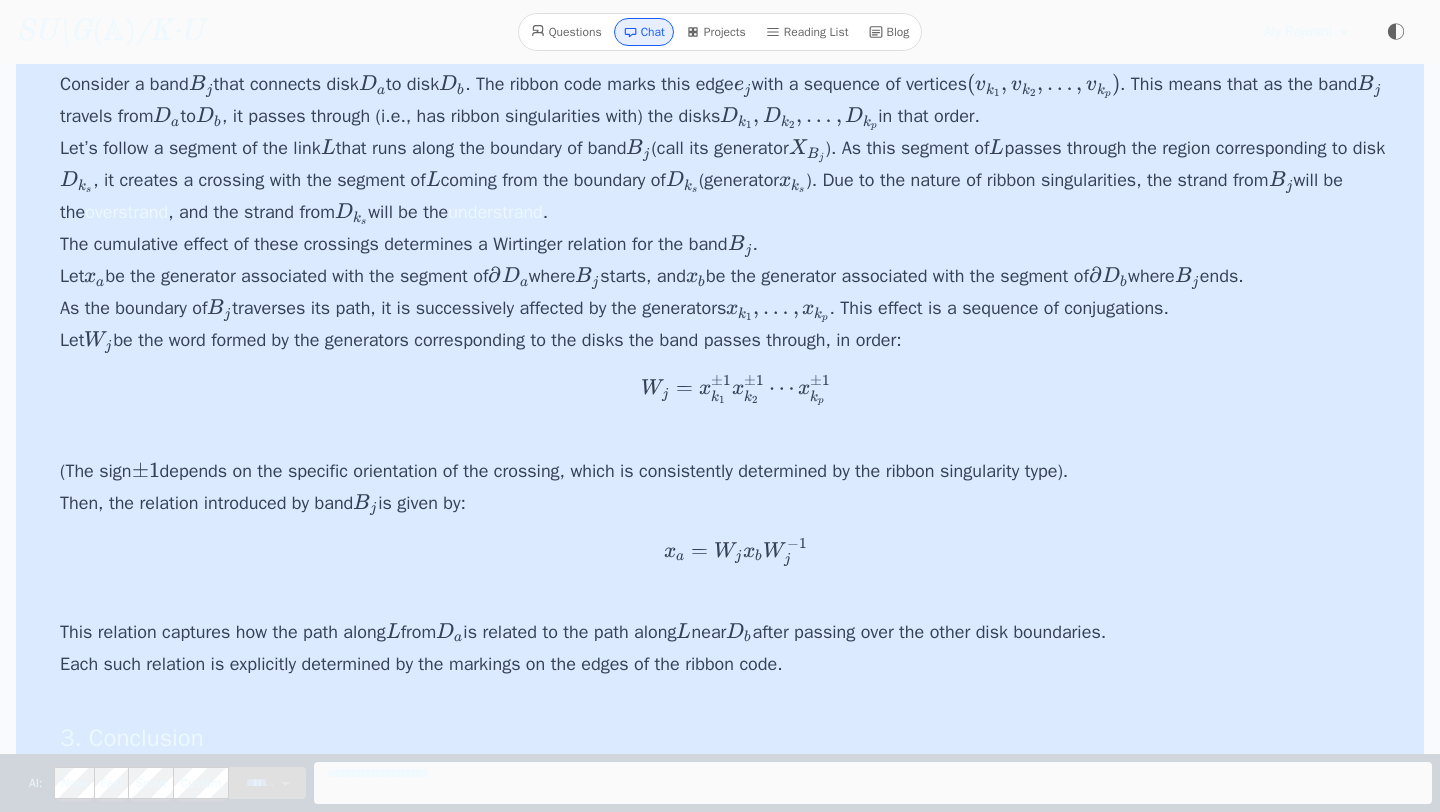 drag, startPoint x: 403, startPoint y: 626, endPoint x: 930, endPoint y: 621, distance: 527.02374 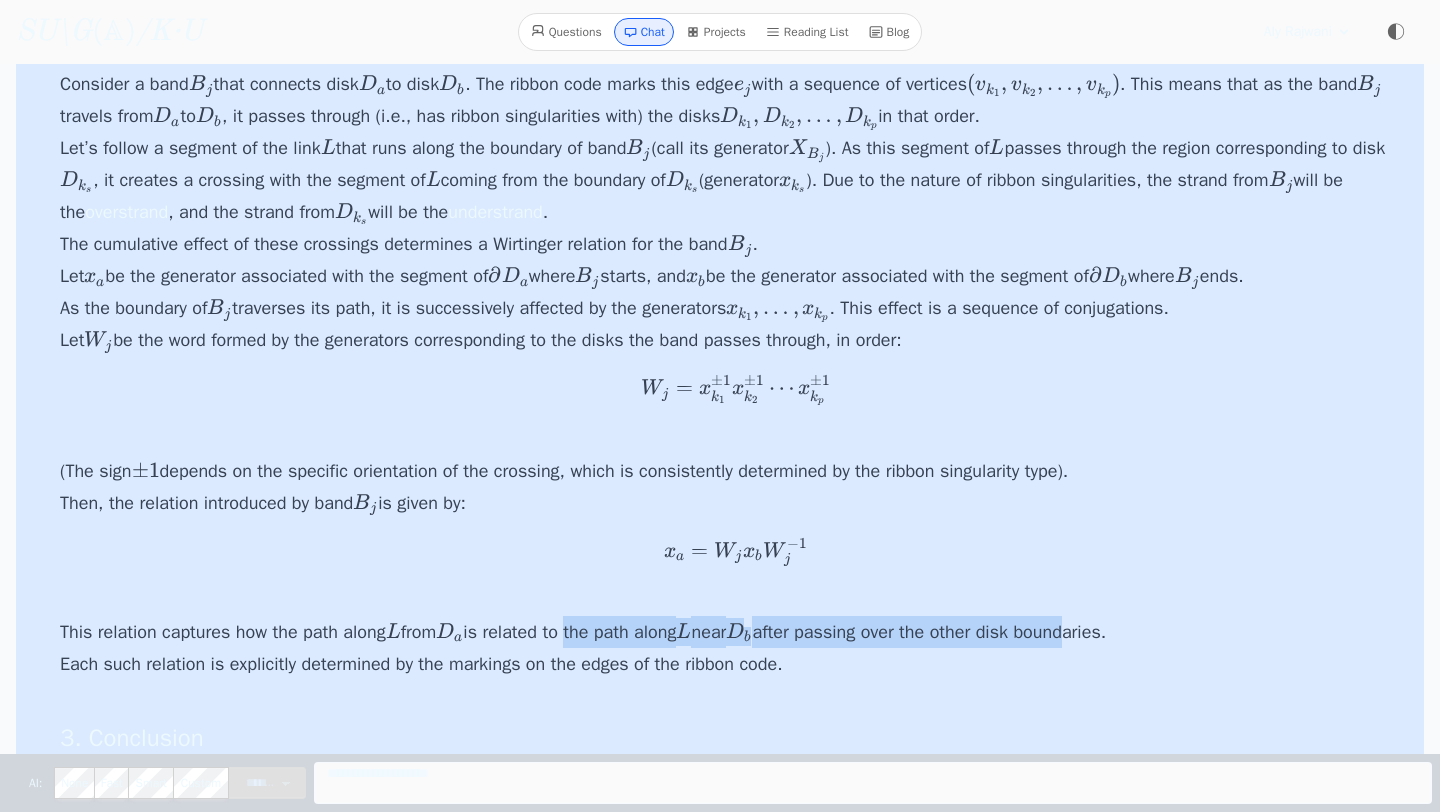 drag, startPoint x: 1097, startPoint y: 625, endPoint x: 573, endPoint y: 631, distance: 524.03436 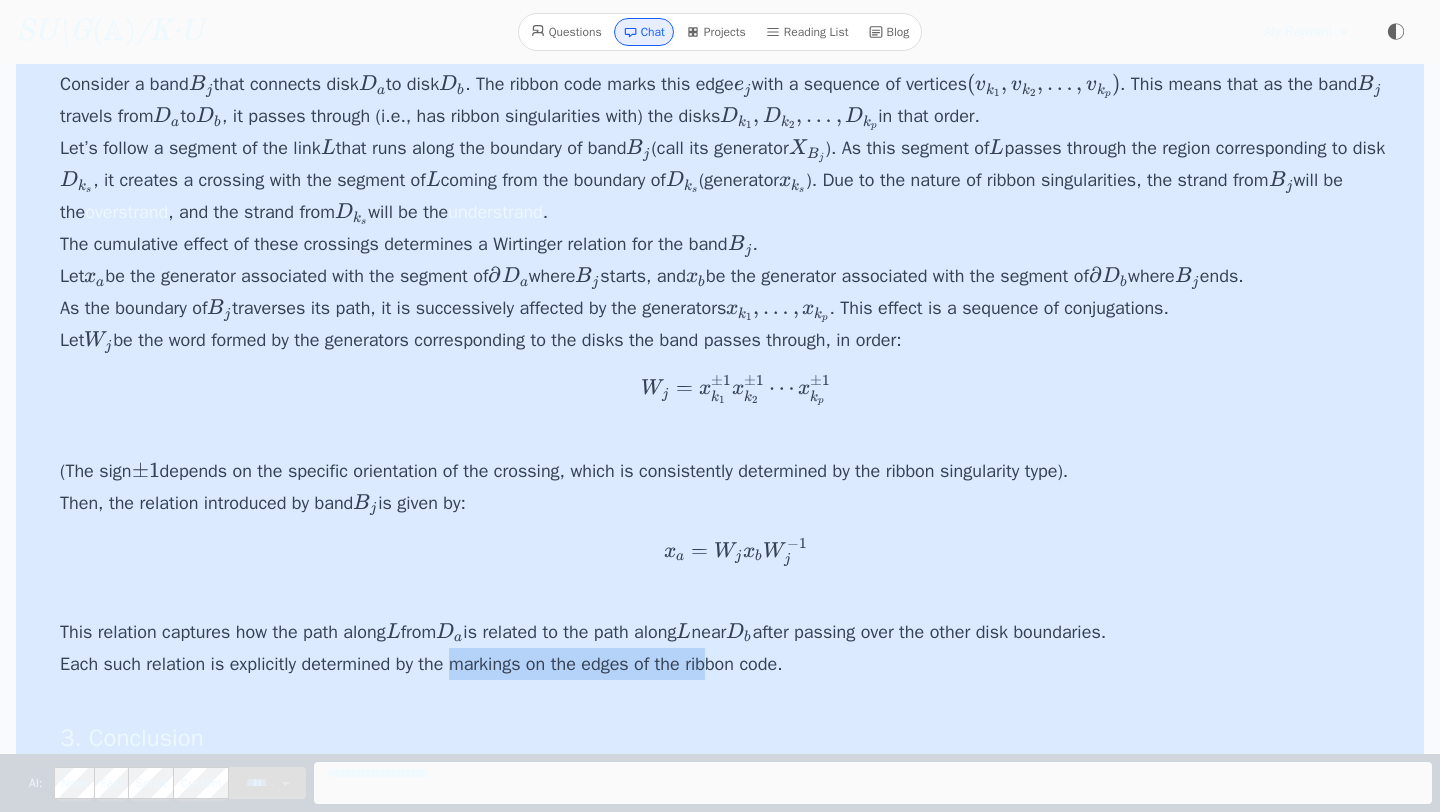 drag, startPoint x: 455, startPoint y: 666, endPoint x: 732, endPoint y: 667, distance: 277.0018 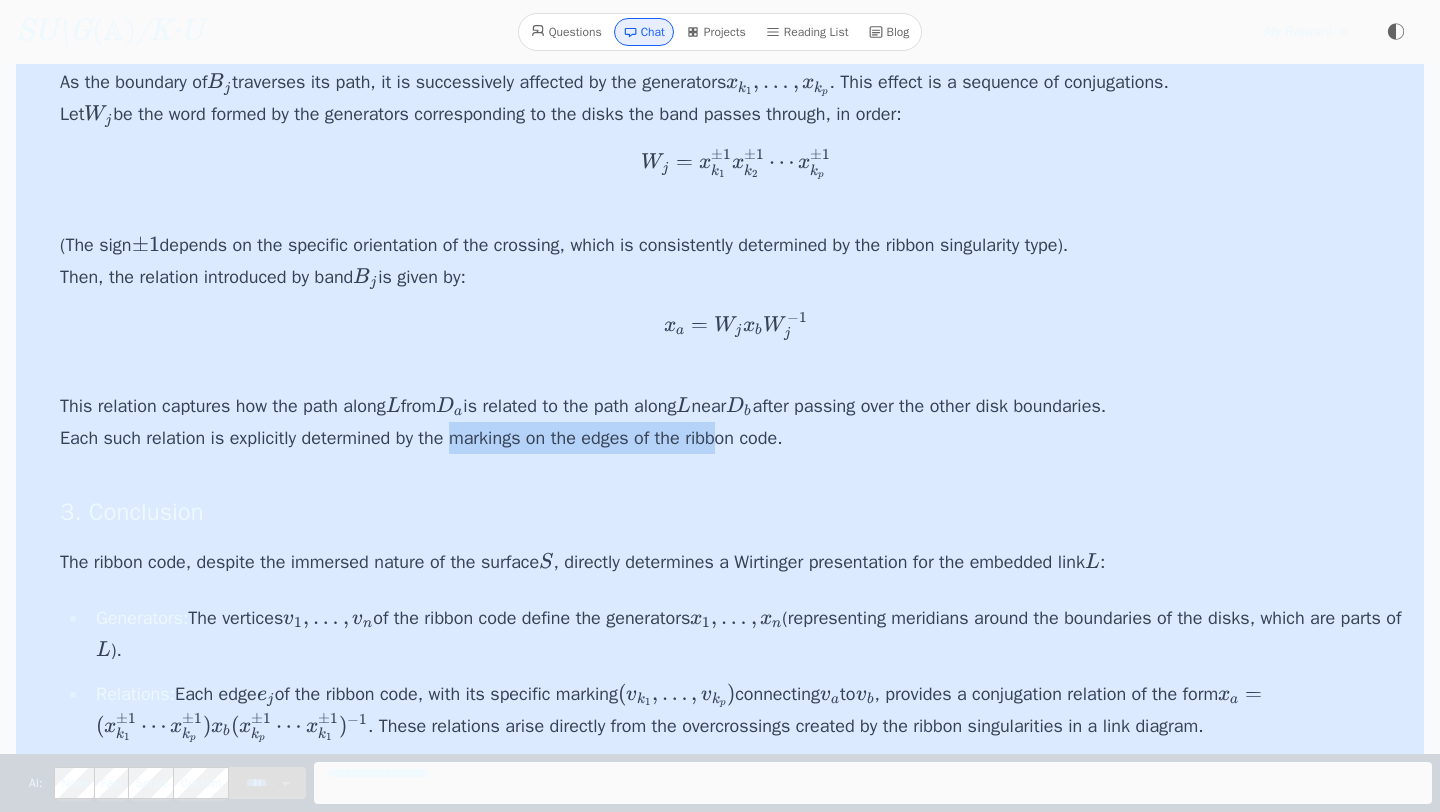 scroll, scrollTop: 16199, scrollLeft: 0, axis: vertical 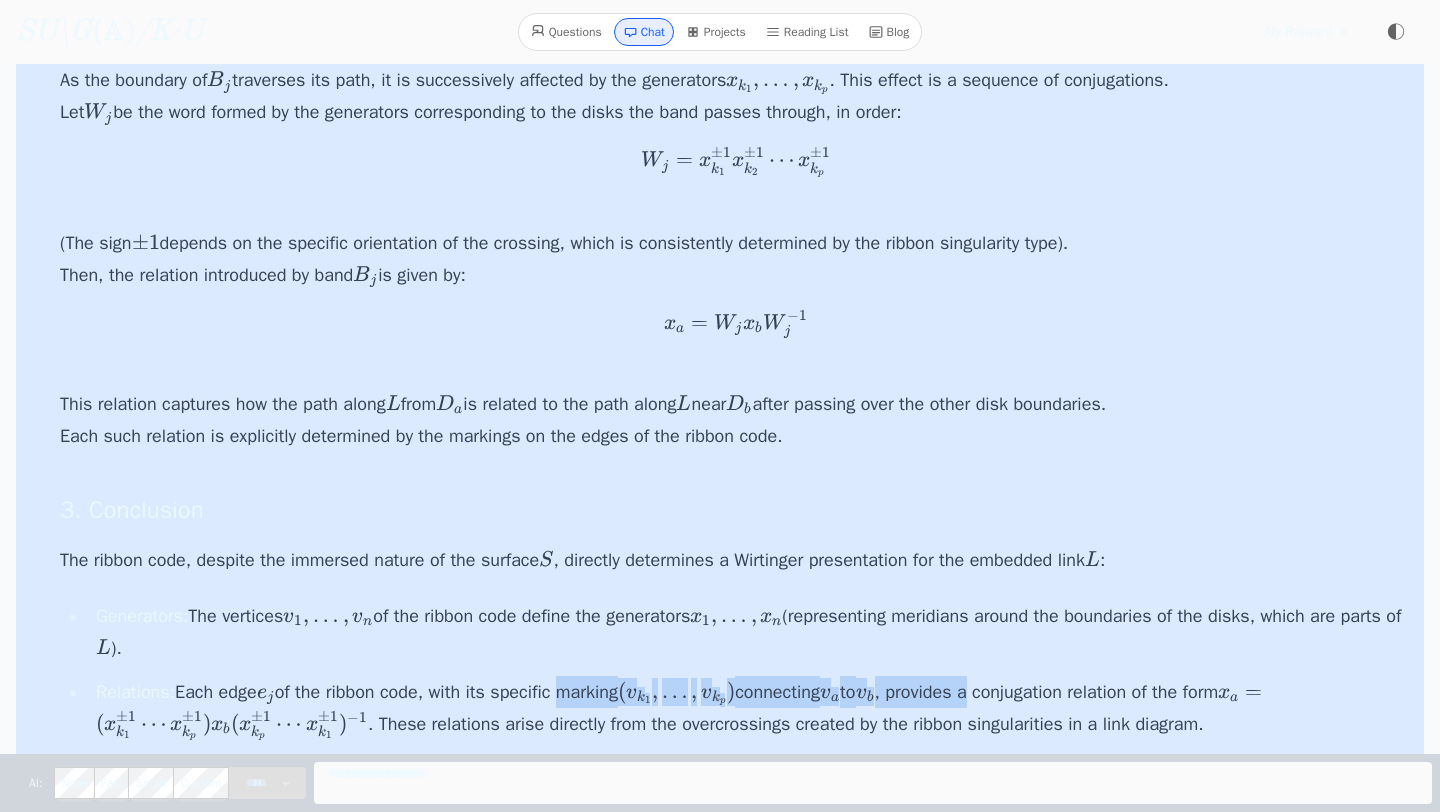 drag, startPoint x: 586, startPoint y: 691, endPoint x: 1023, endPoint y: 695, distance: 437.0183 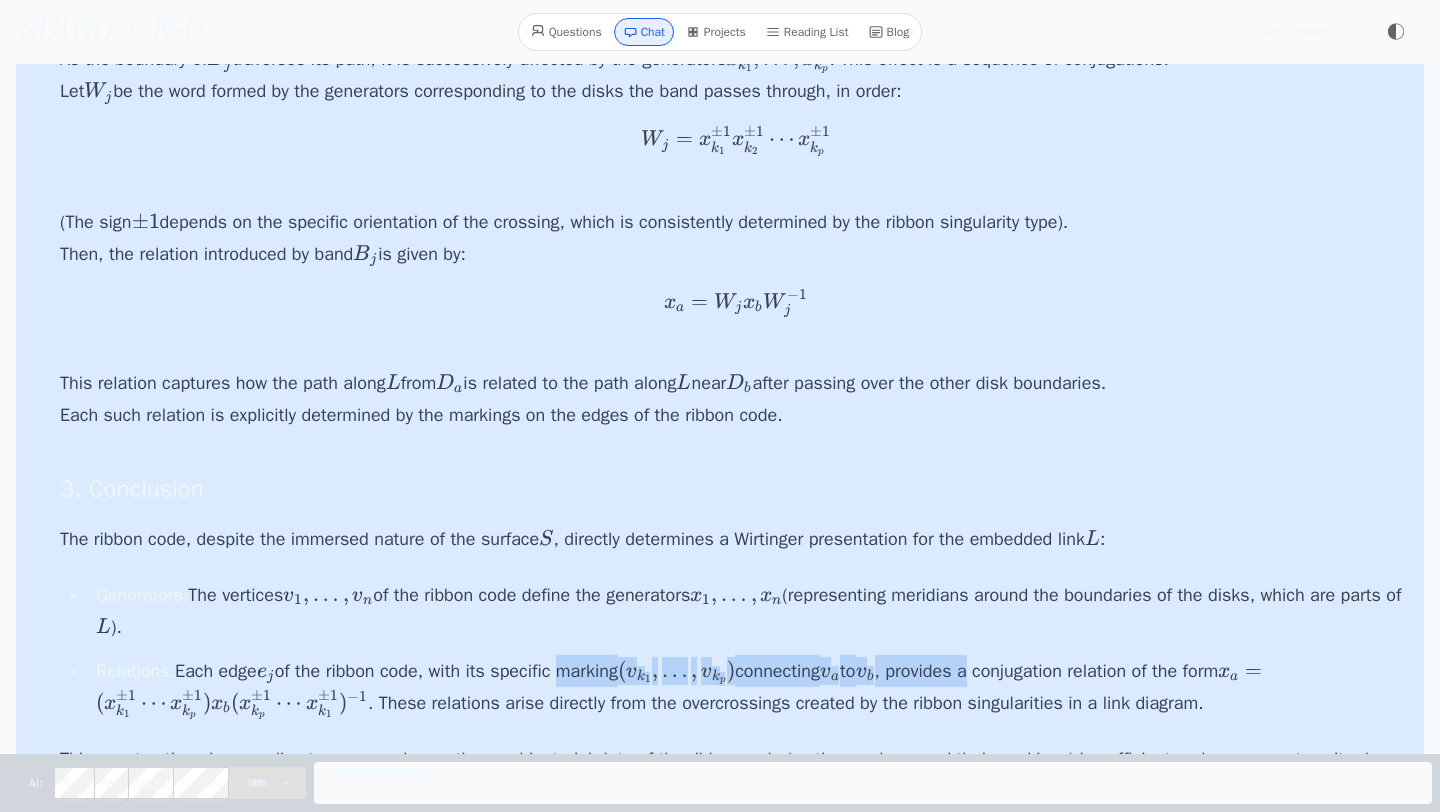 scroll, scrollTop: 16254, scrollLeft: 0, axis: vertical 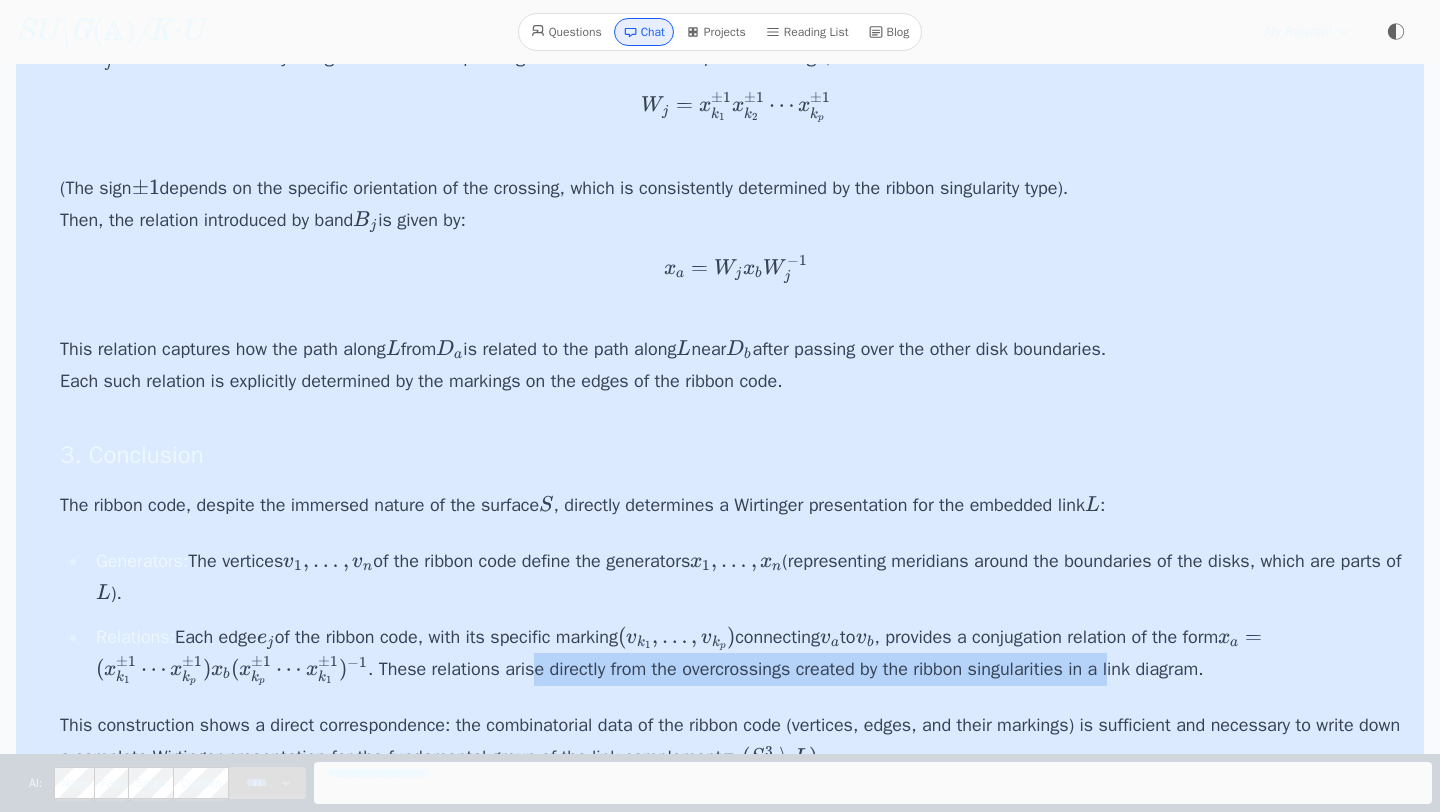 drag, startPoint x: 585, startPoint y: 671, endPoint x: 1117, endPoint y: 671, distance: 532 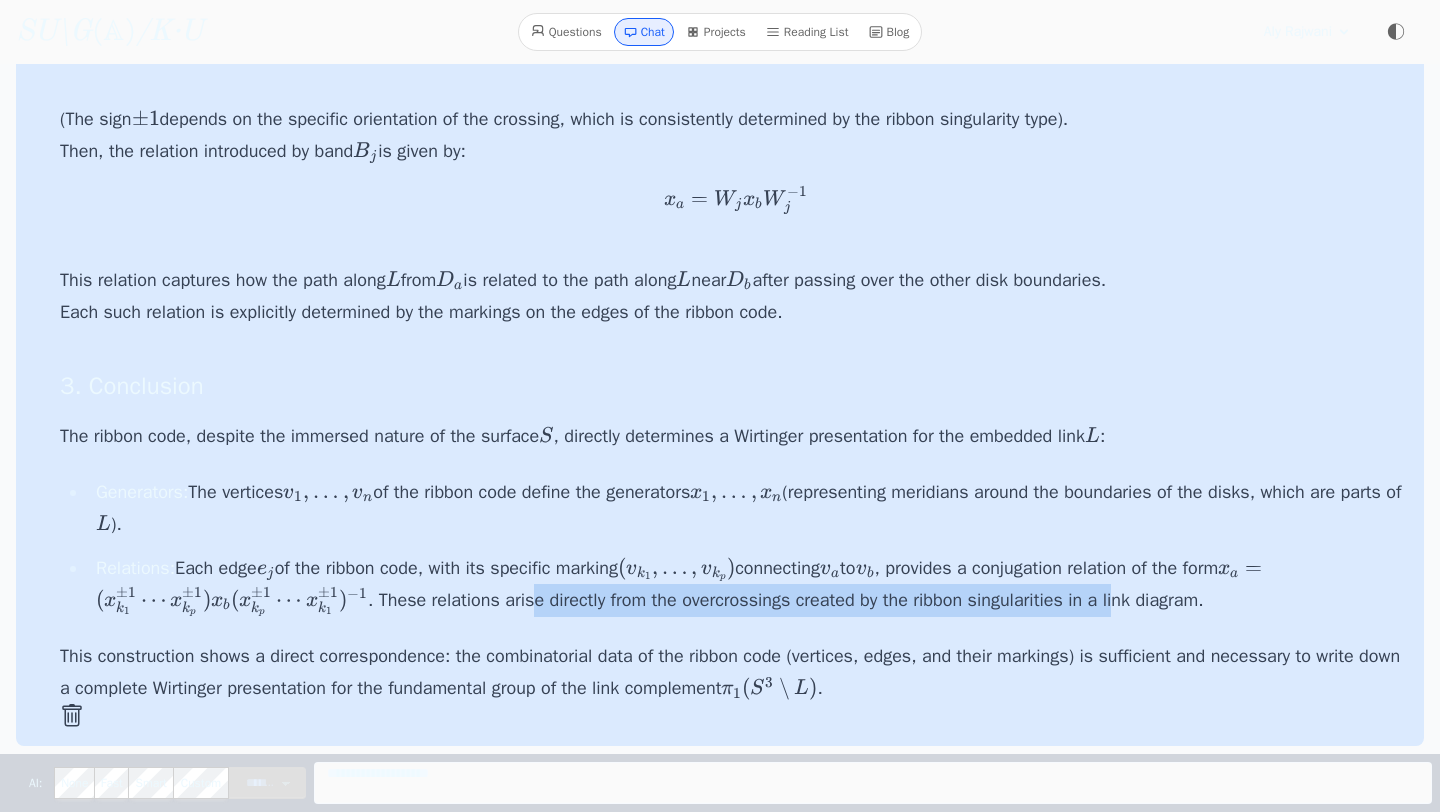 scroll, scrollTop: 16327, scrollLeft: 0, axis: vertical 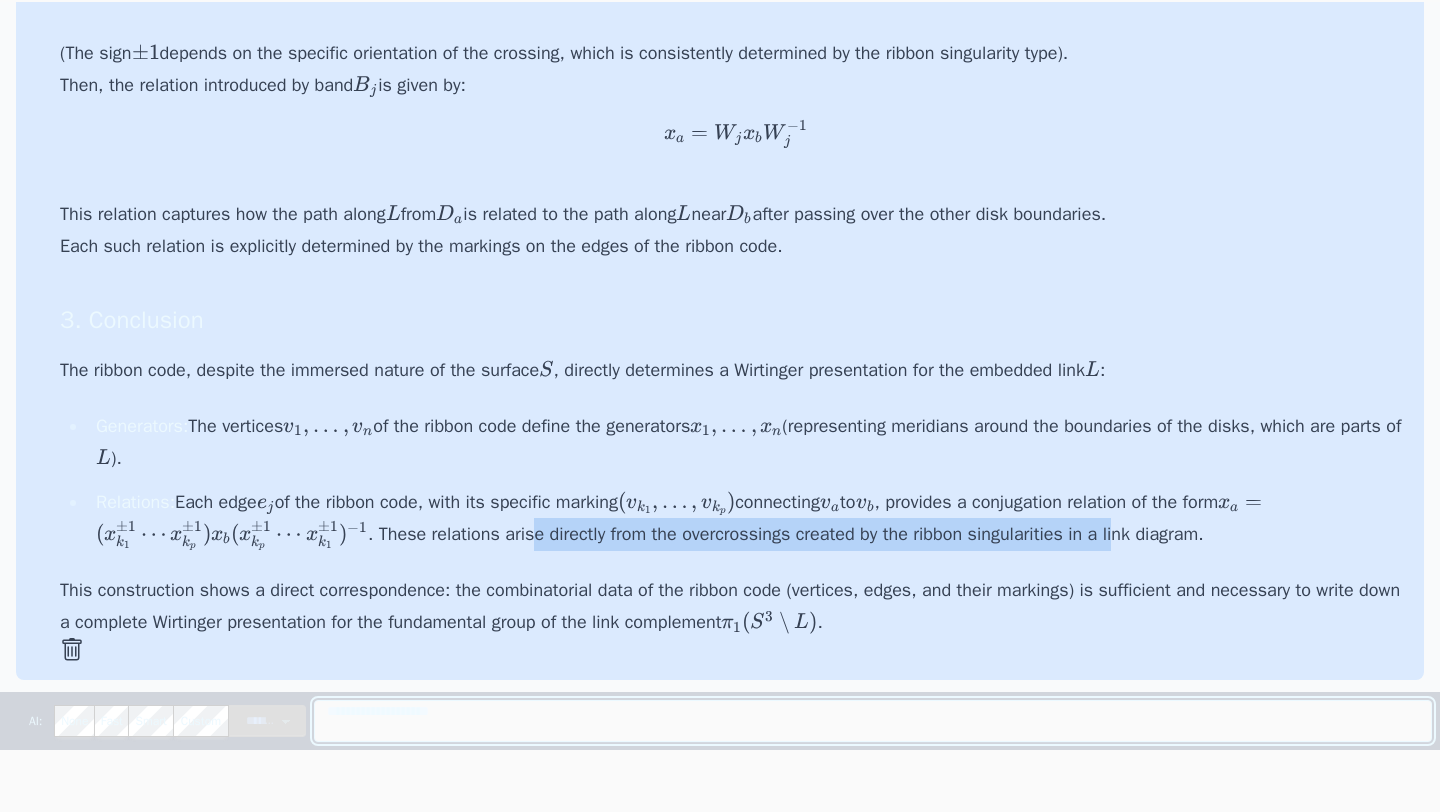 click at bounding box center [873, 721] 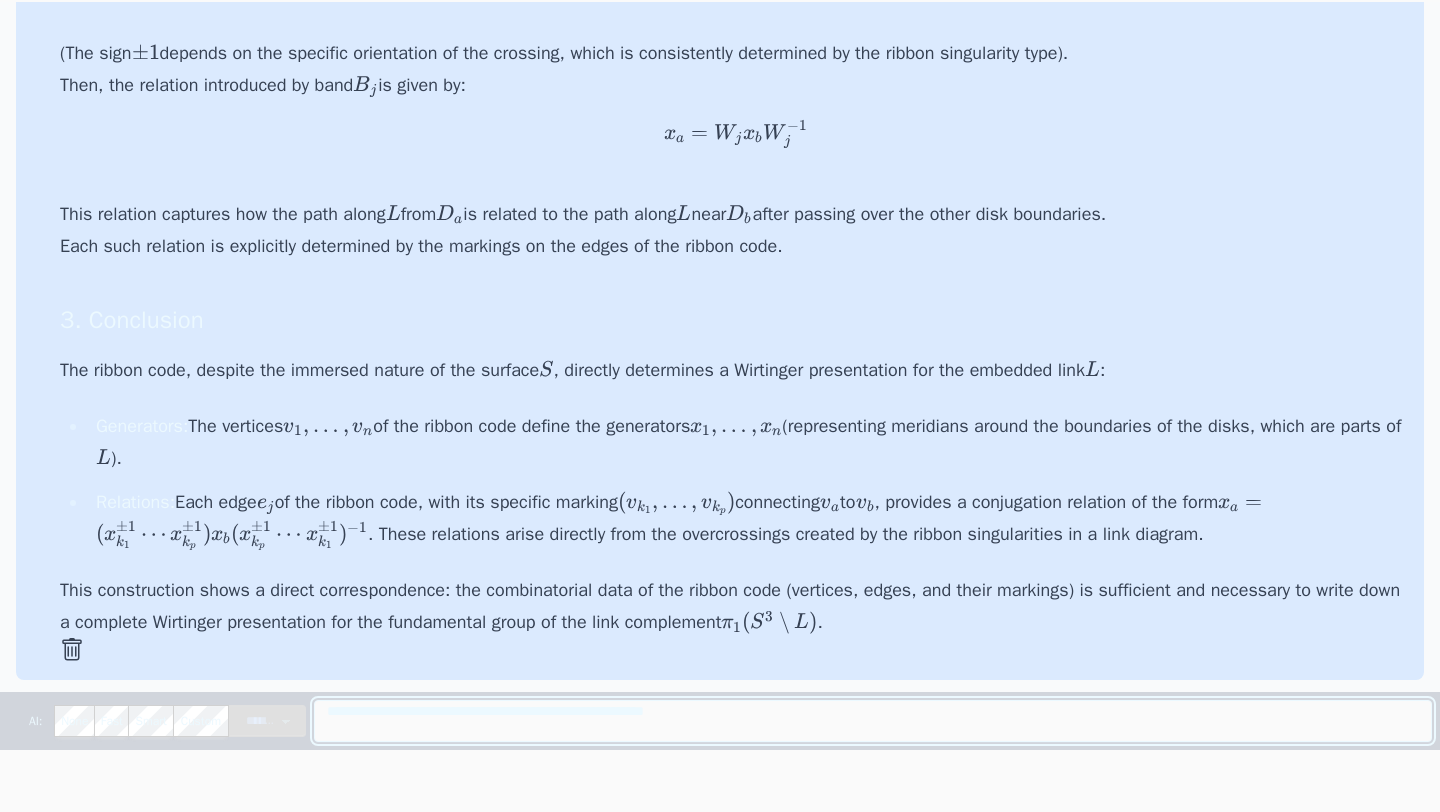 type on "**********" 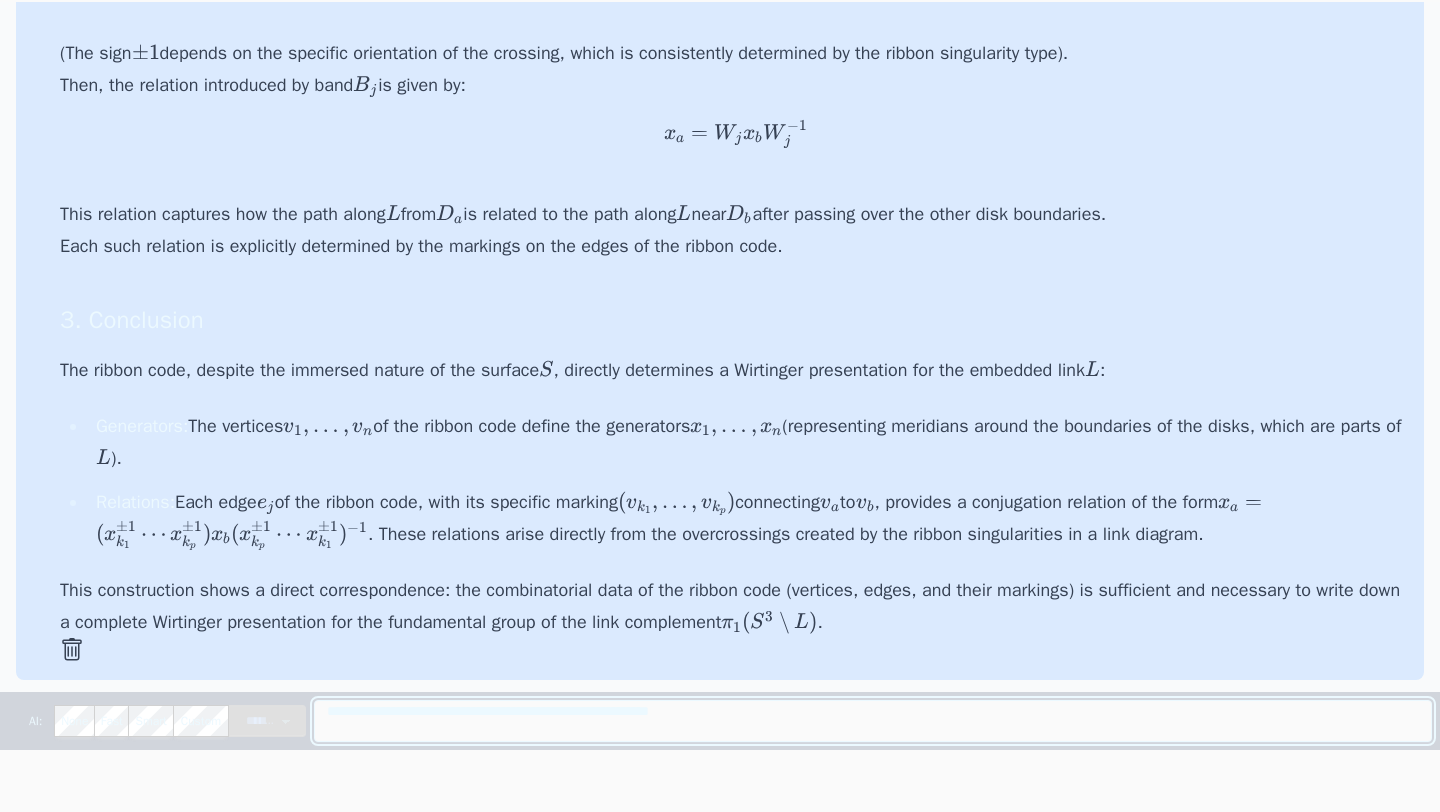 type 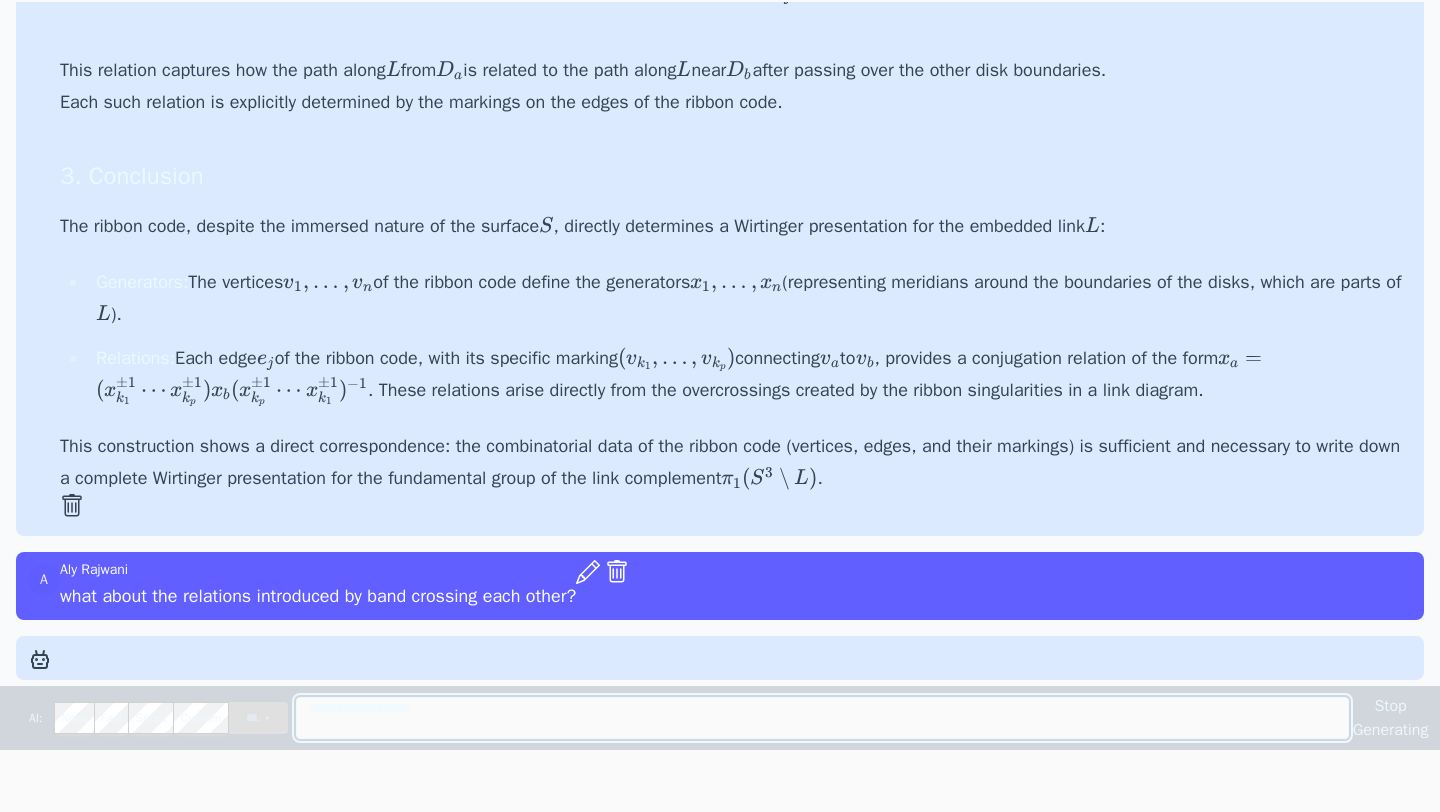 scroll, scrollTop: 16477, scrollLeft: 0, axis: vertical 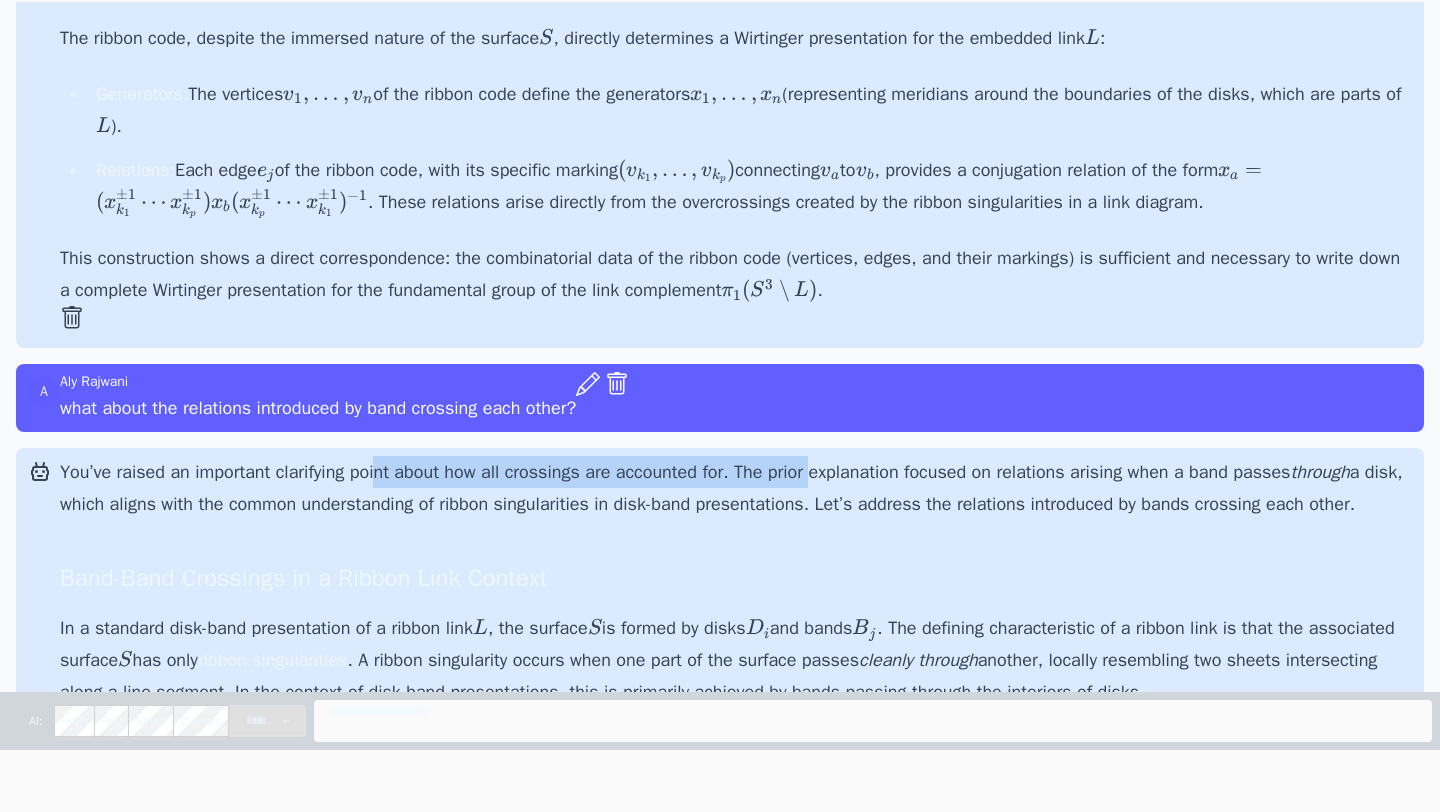 drag, startPoint x: 382, startPoint y: 472, endPoint x: 838, endPoint y: 471, distance: 456.0011 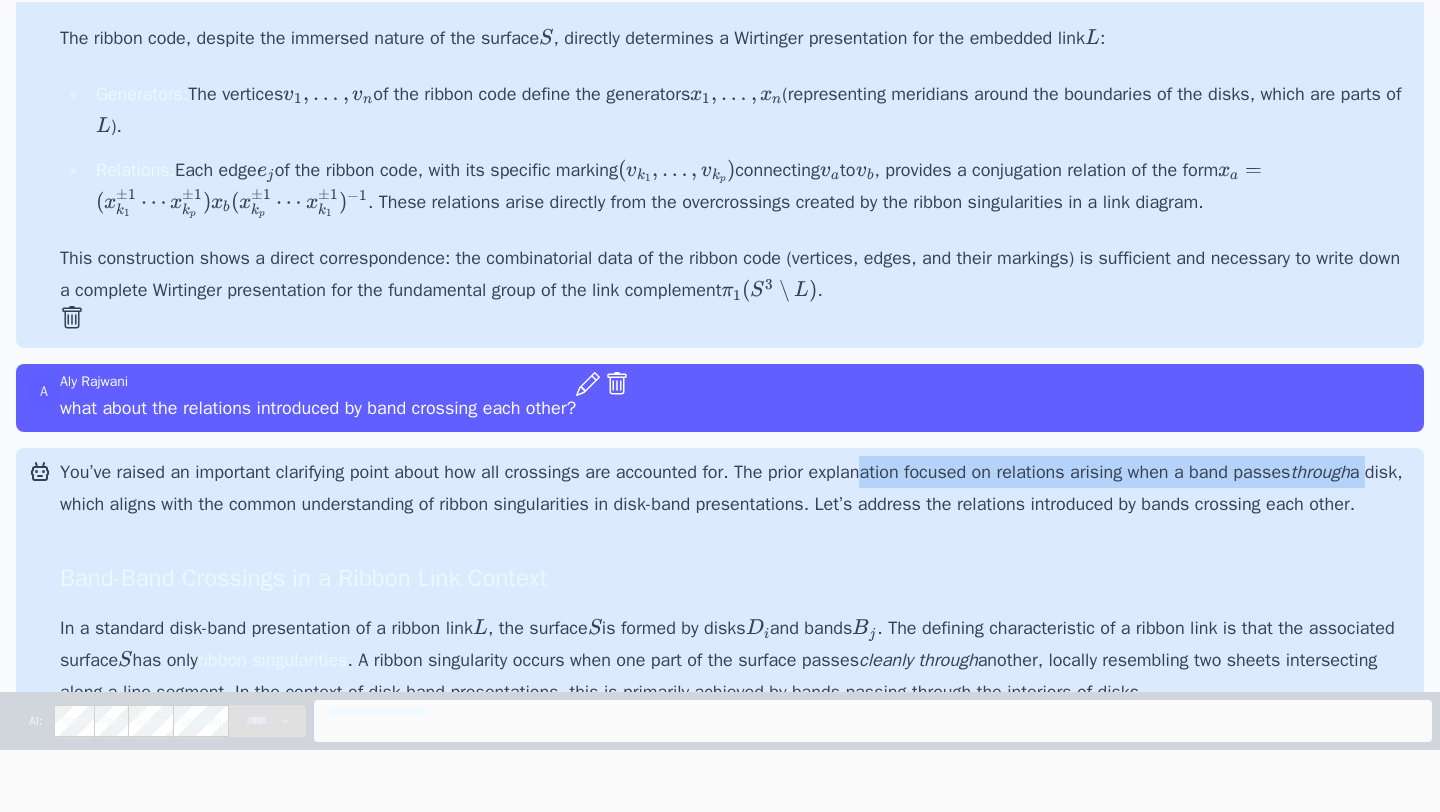 drag, startPoint x: 980, startPoint y: 469, endPoint x: 1402, endPoint y: 464, distance: 422.02963 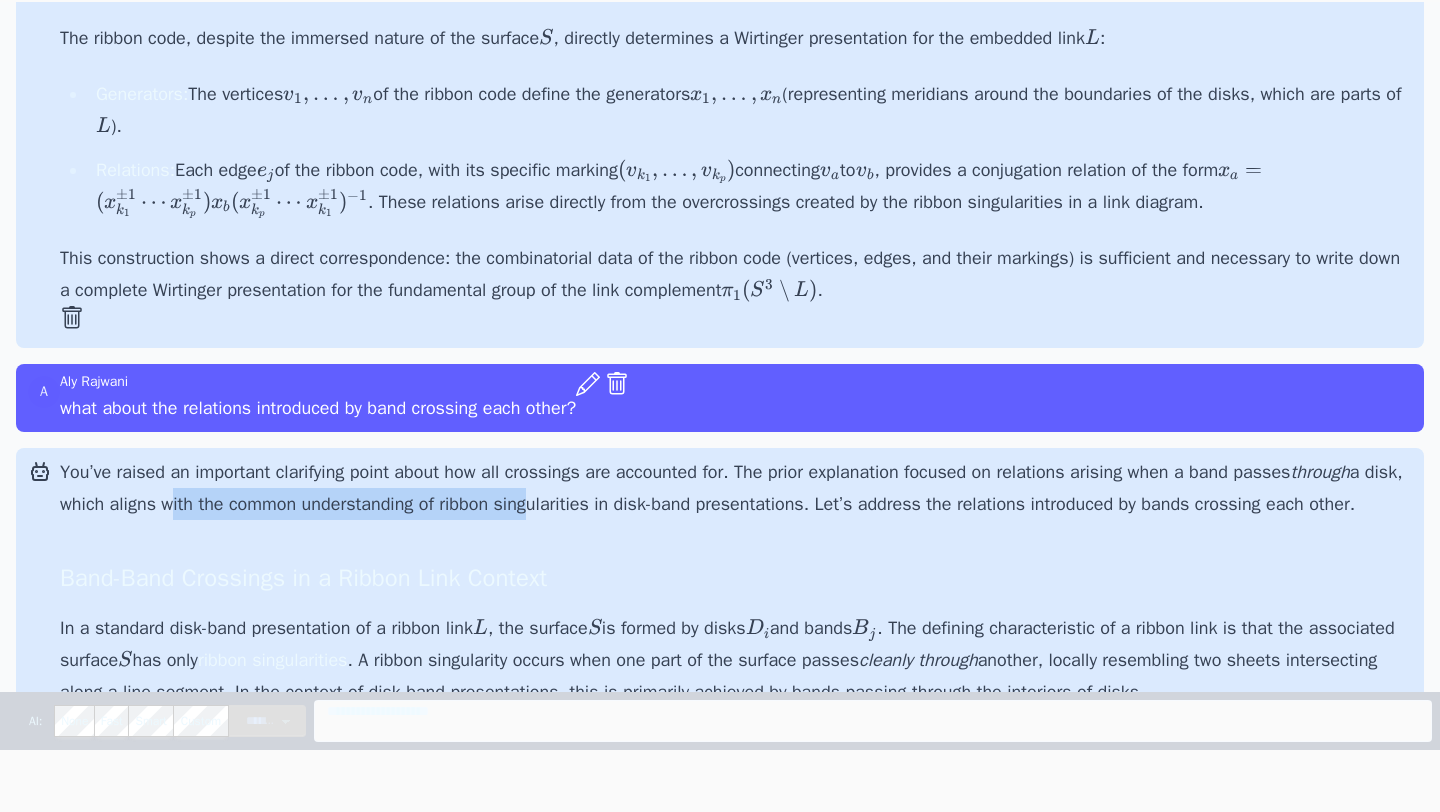 drag, startPoint x: 280, startPoint y: 505, endPoint x: 575, endPoint y: 505, distance: 295 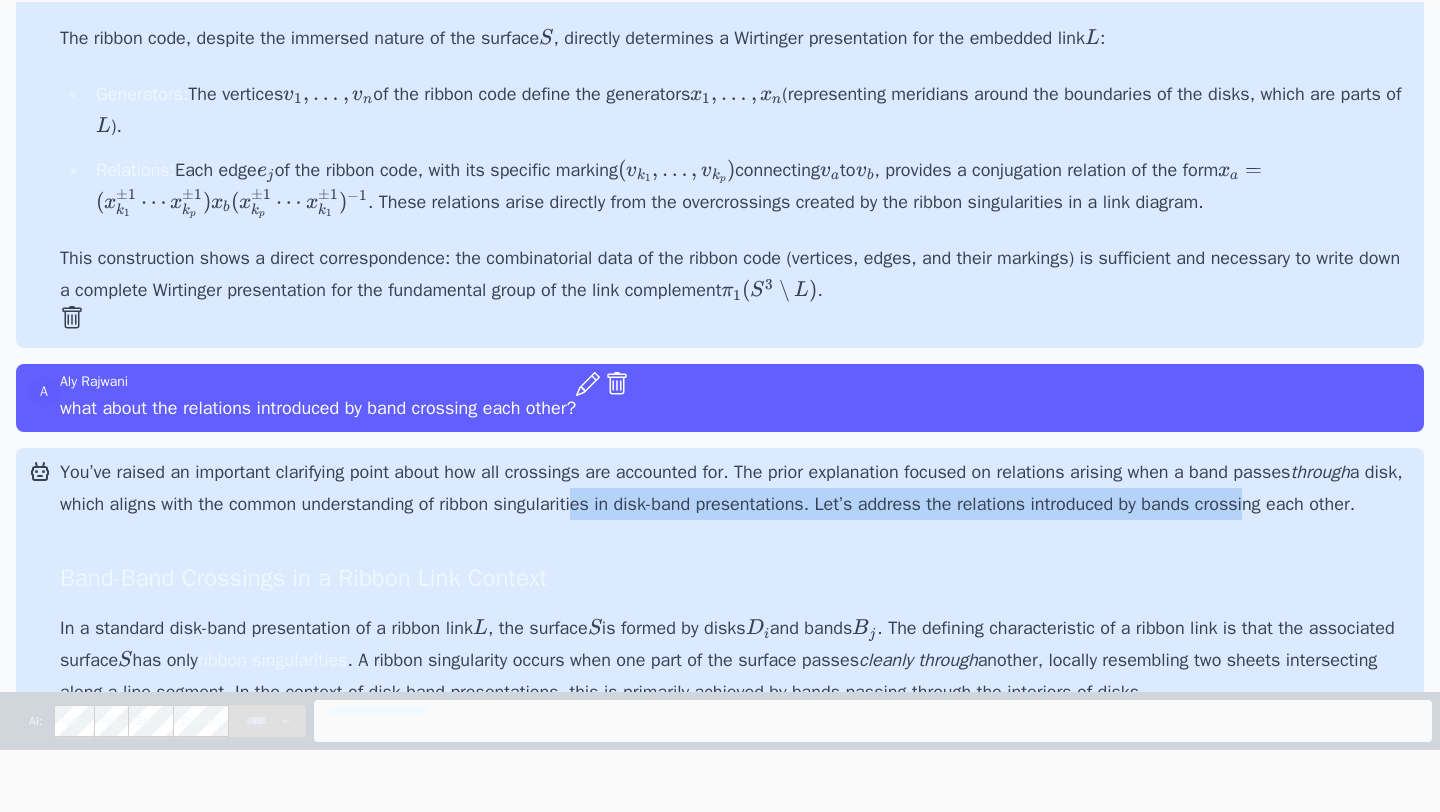 drag, startPoint x: 726, startPoint y: 501, endPoint x: 1346, endPoint y: 501, distance: 620 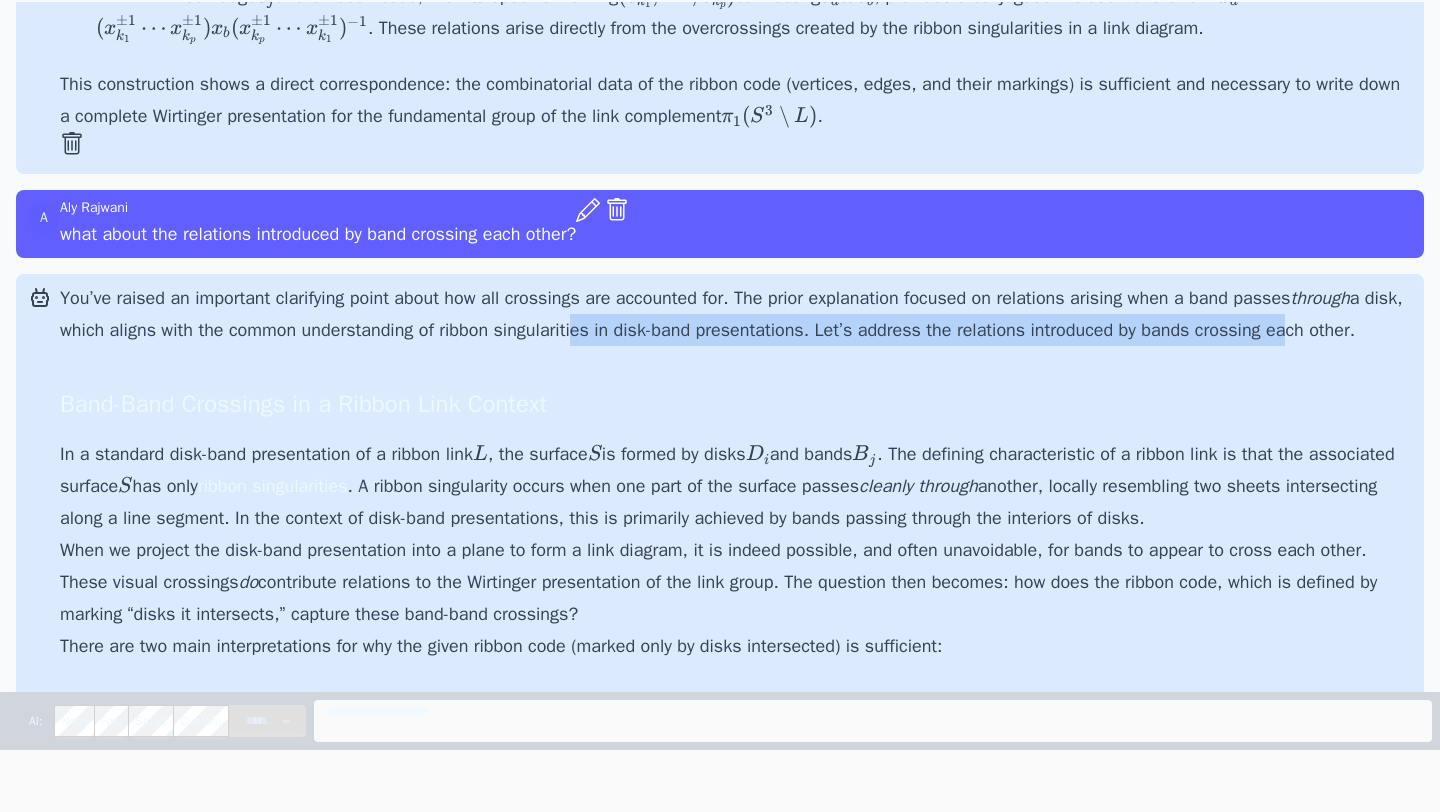 scroll, scrollTop: 16851, scrollLeft: 0, axis: vertical 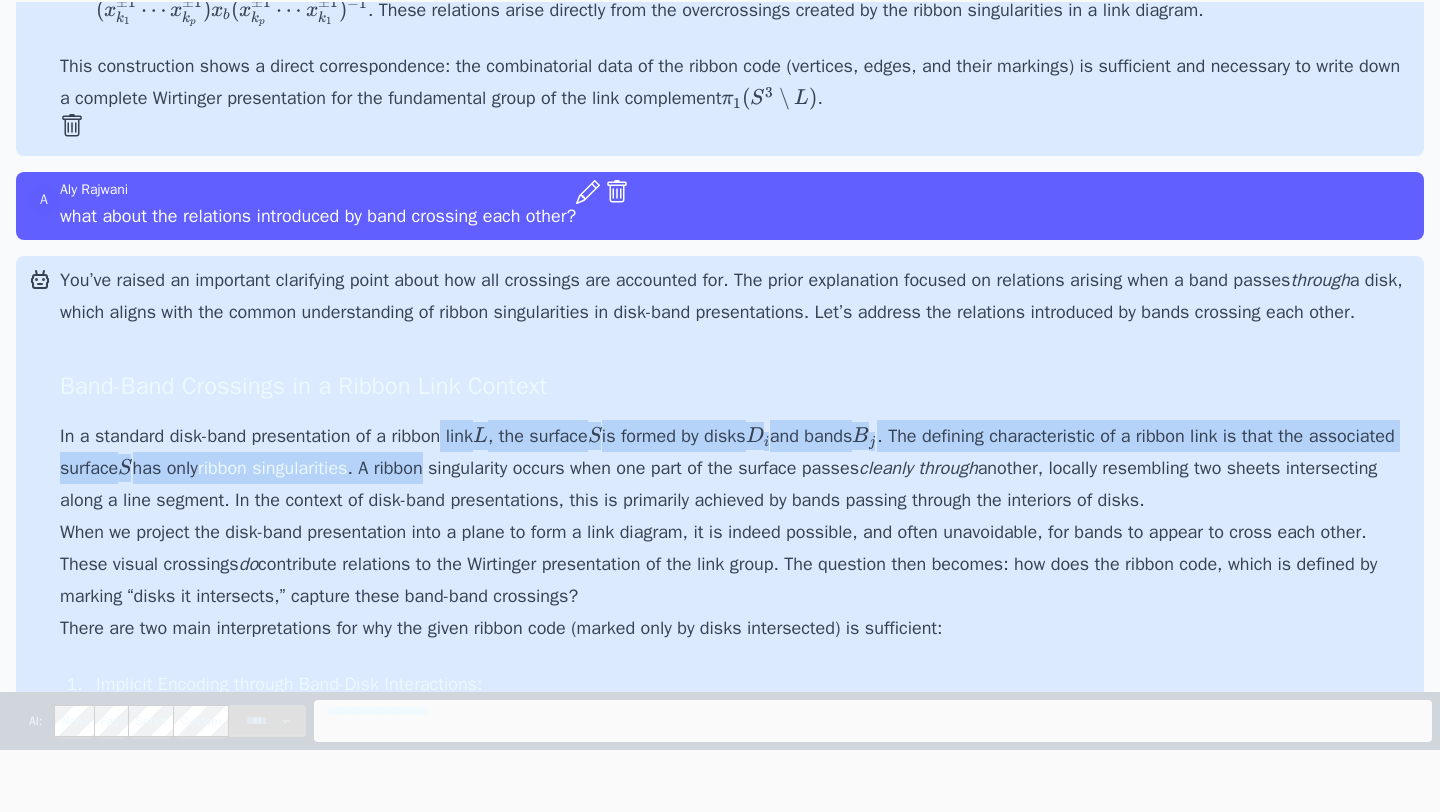 drag, startPoint x: 447, startPoint y: 460, endPoint x: 544, endPoint y: 481, distance: 99.24717 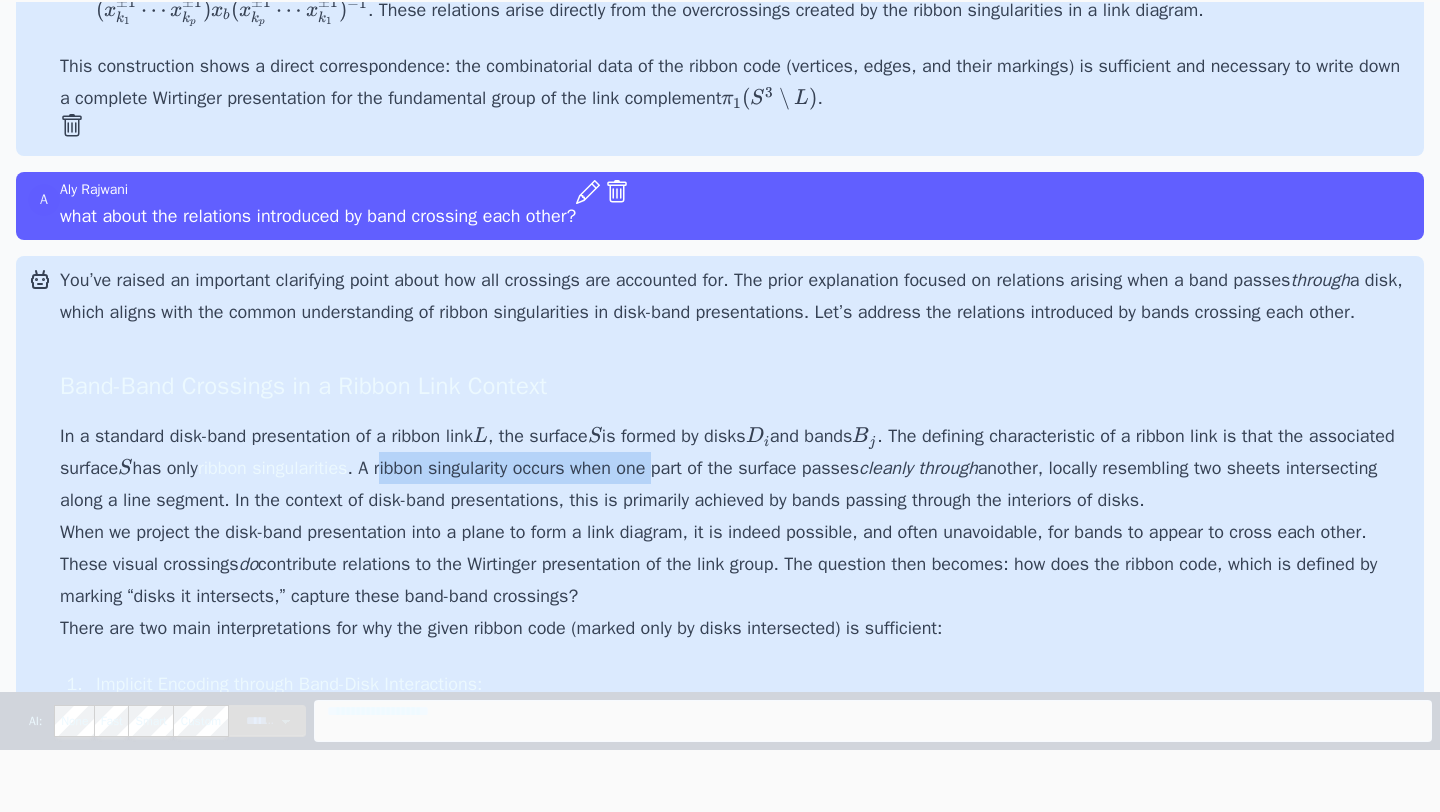 drag, startPoint x: 499, startPoint y: 493, endPoint x: 808, endPoint y: 494, distance: 309.00162 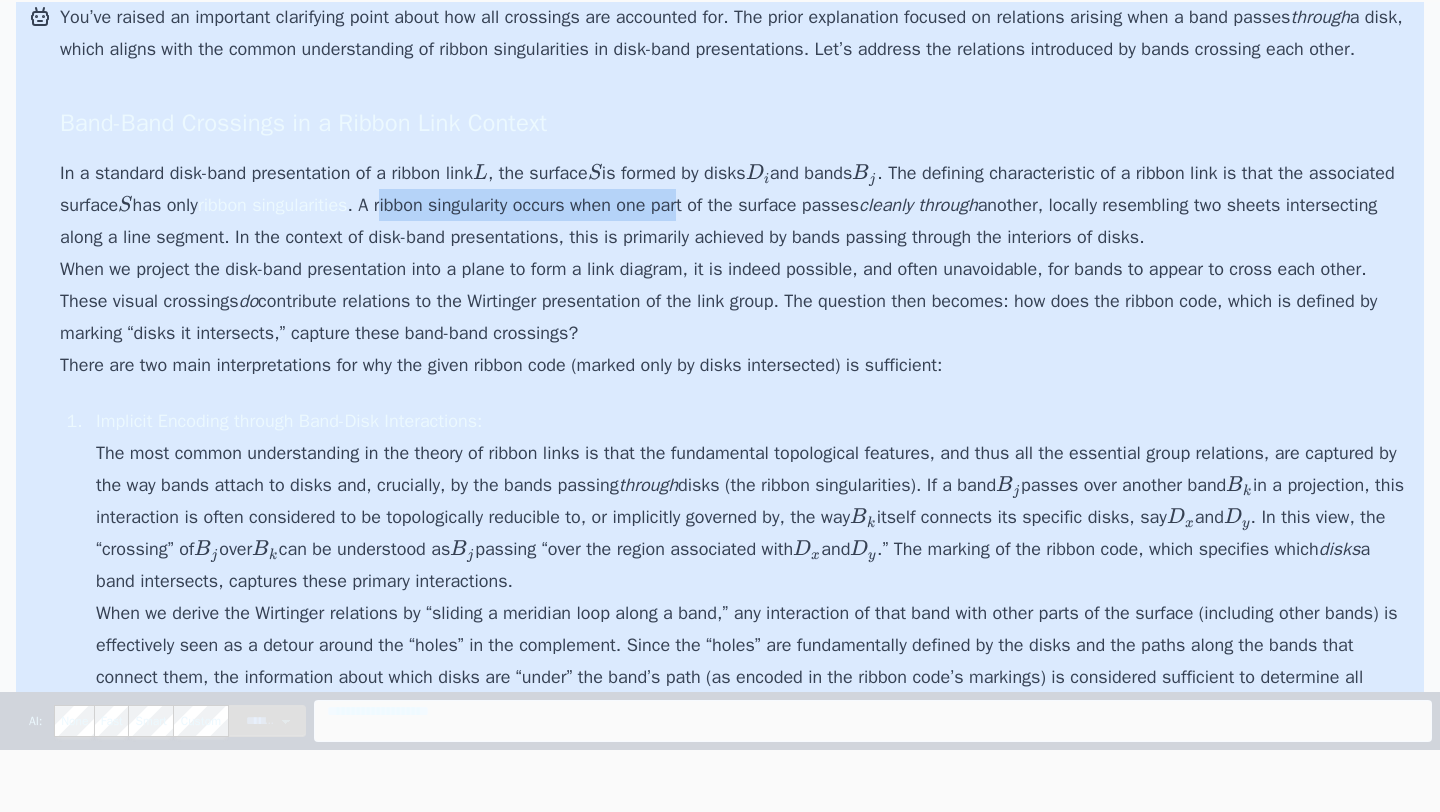 scroll, scrollTop: 17121, scrollLeft: 0, axis: vertical 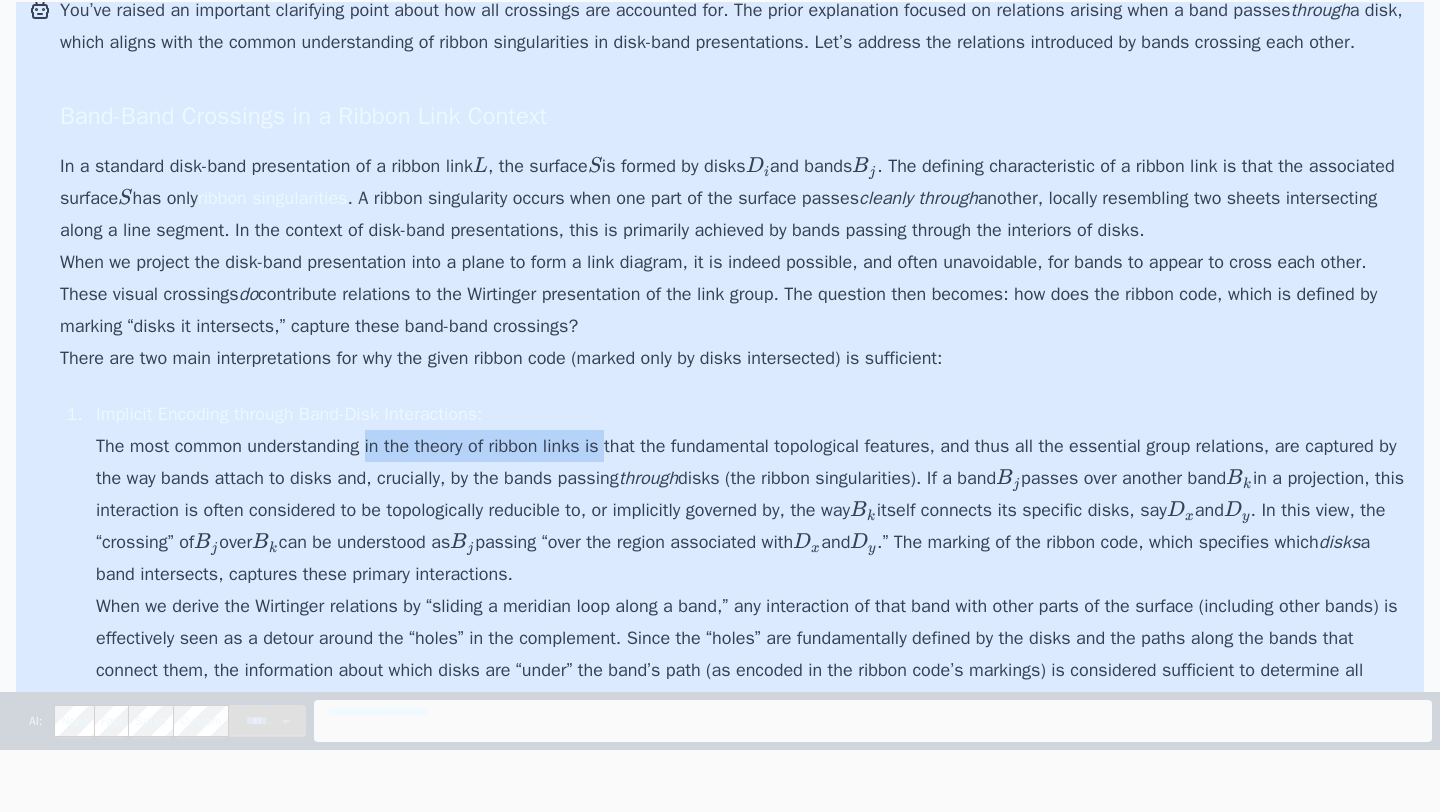 drag, startPoint x: 329, startPoint y: 474, endPoint x: 591, endPoint y: 473, distance: 262.00192 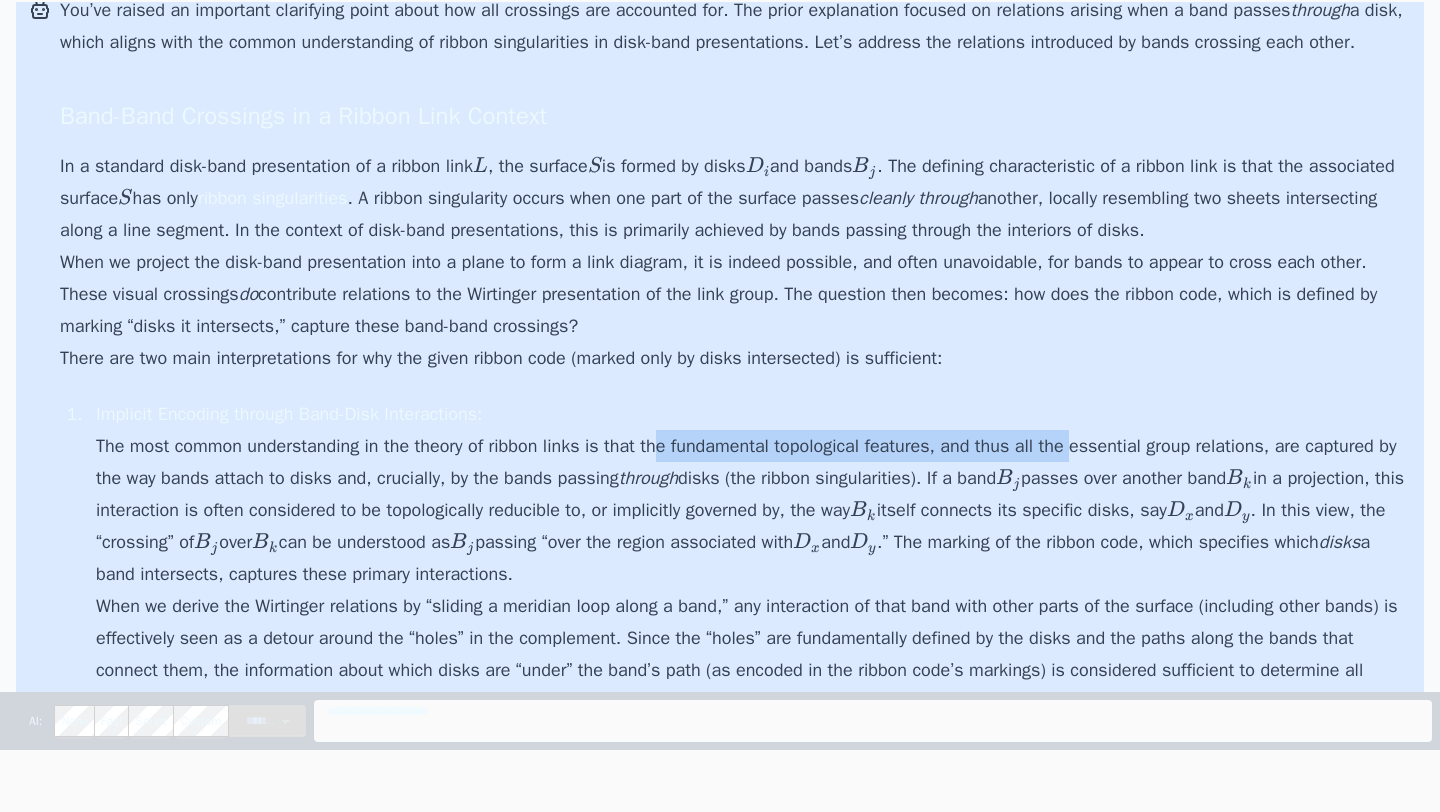 drag, startPoint x: 658, startPoint y: 473, endPoint x: 1050, endPoint y: 473, distance: 392 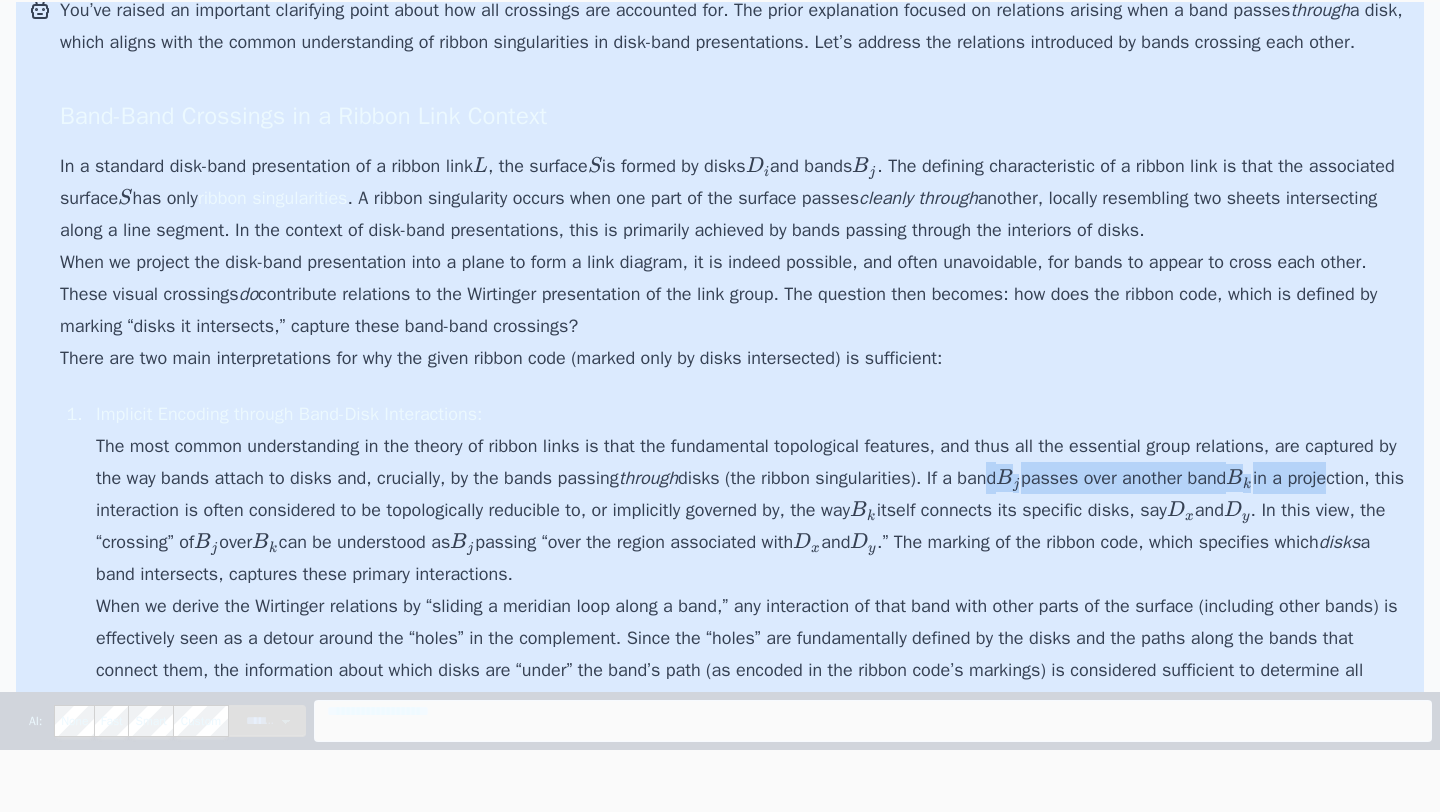 drag, startPoint x: 1050, startPoint y: 508, endPoint x: 1373, endPoint y: 508, distance: 323 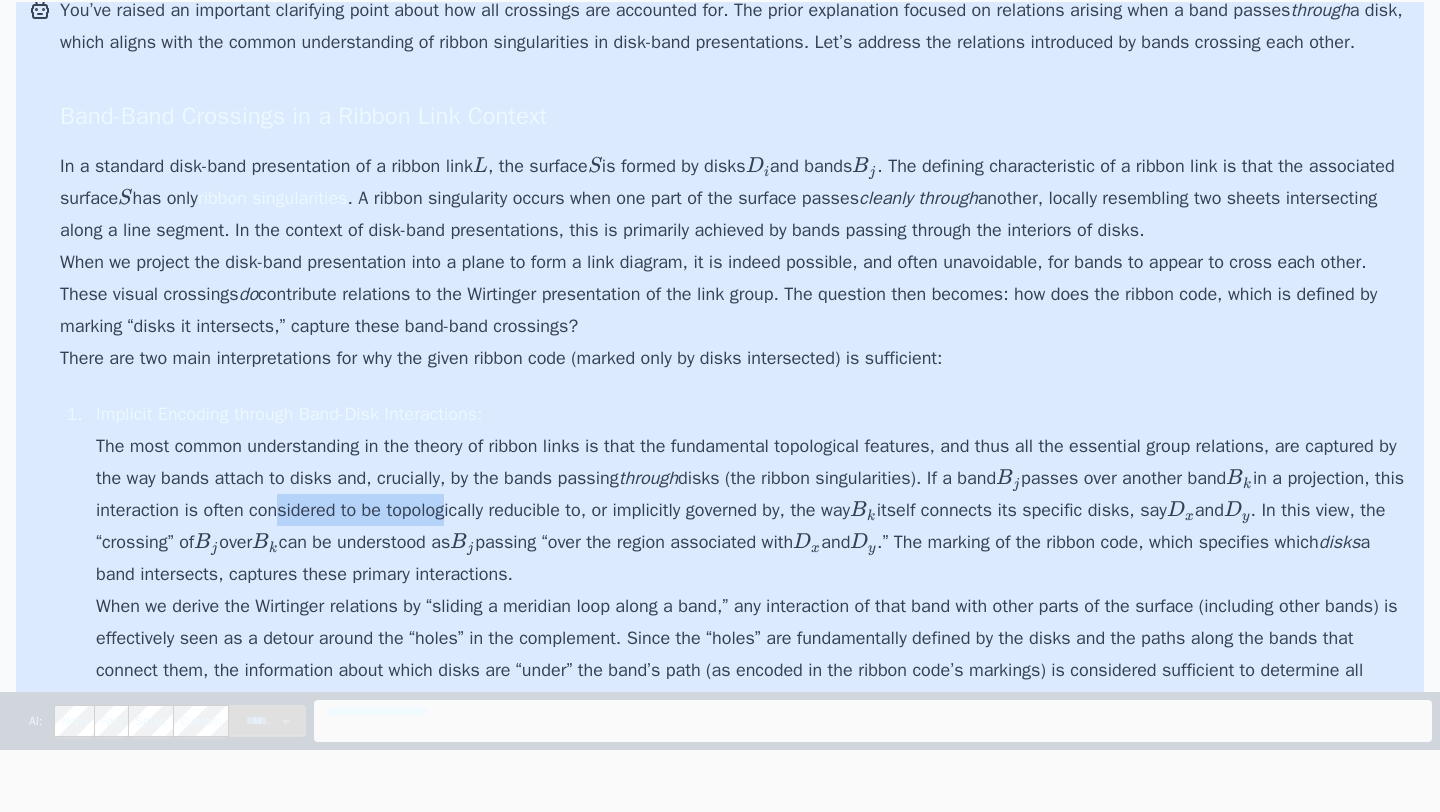 drag, startPoint x: 301, startPoint y: 537, endPoint x: 486, endPoint y: 532, distance: 185.06755 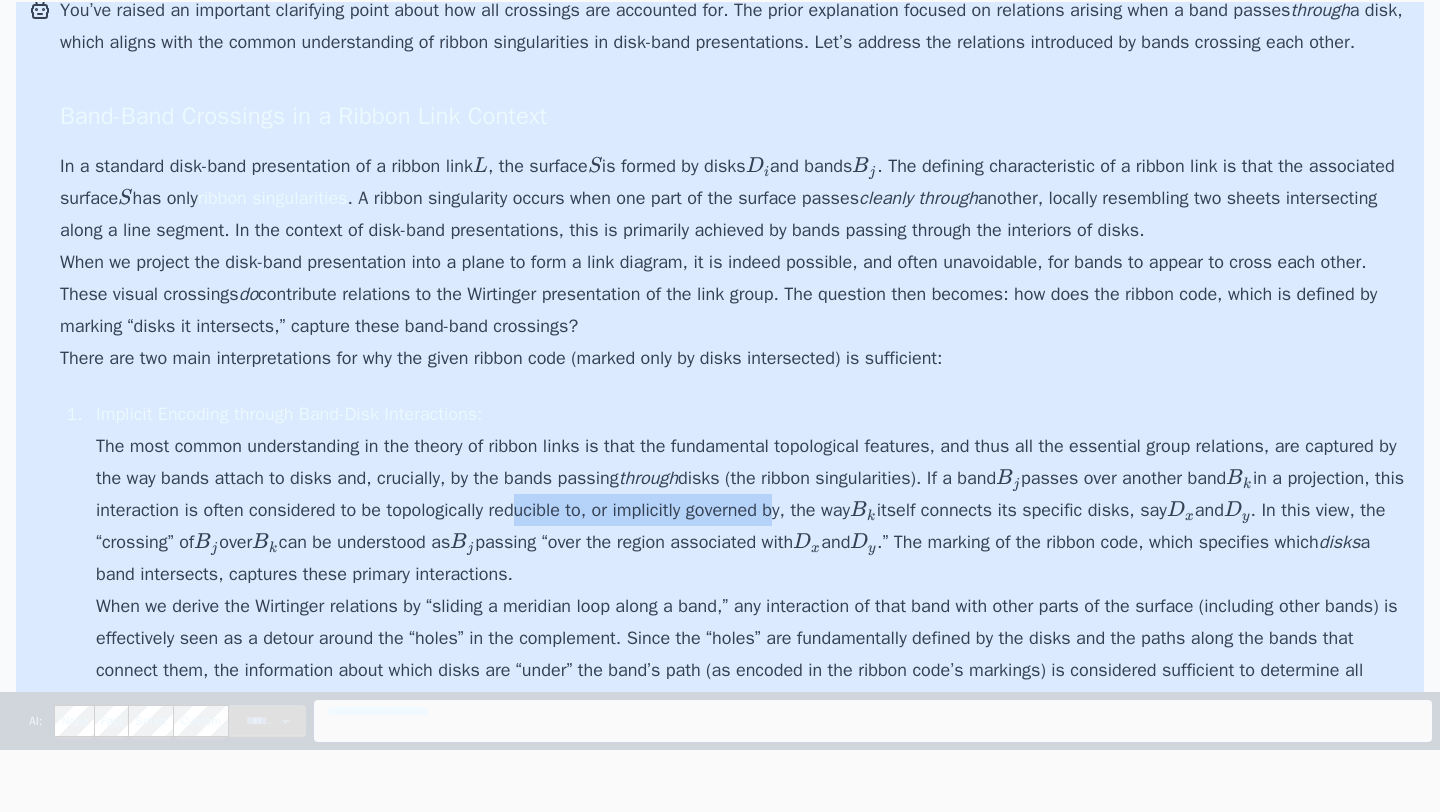 drag, startPoint x: 558, startPoint y: 538, endPoint x: 809, endPoint y: 536, distance: 251.00797 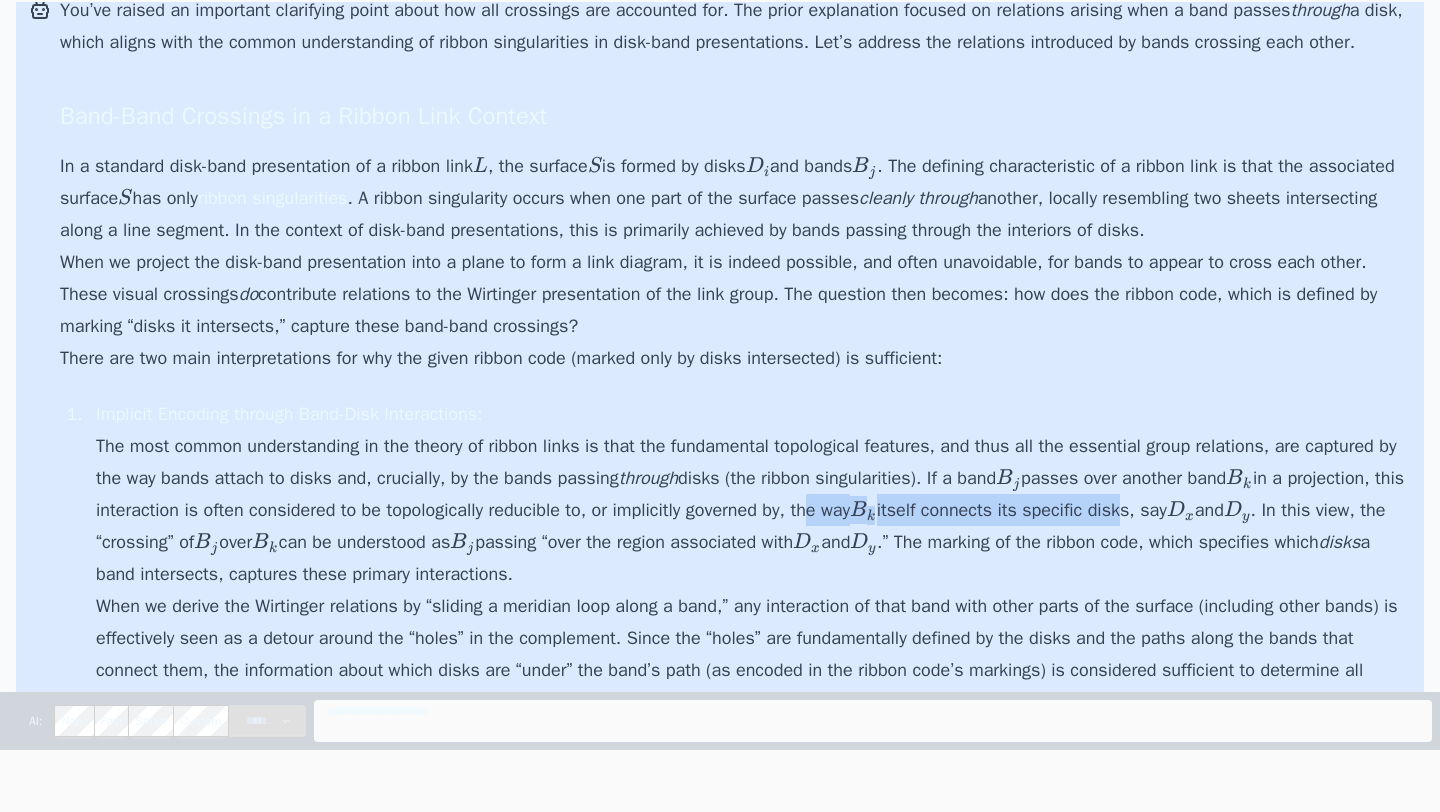 drag, startPoint x: 847, startPoint y: 536, endPoint x: 1174, endPoint y: 533, distance: 327.01376 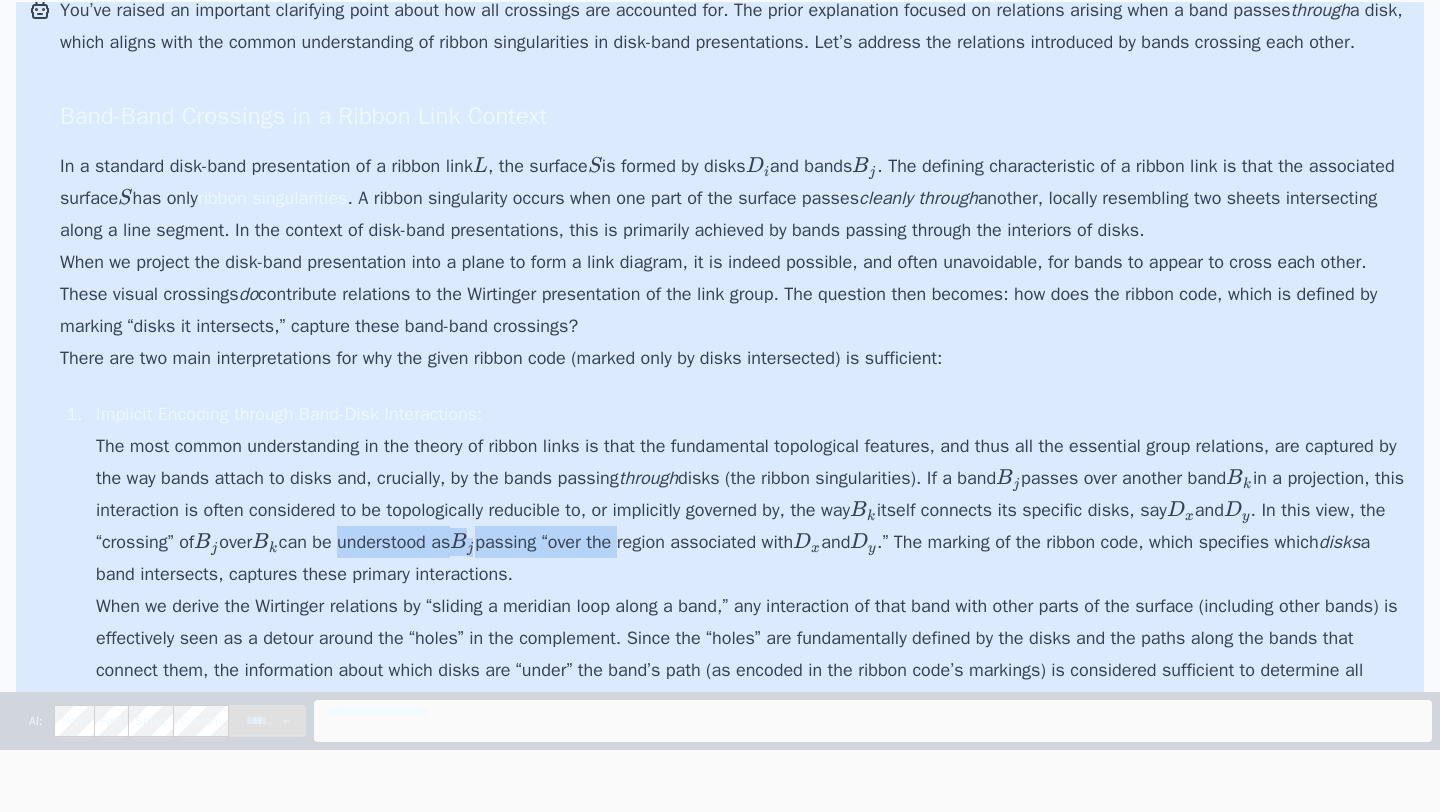 drag, startPoint x: 428, startPoint y: 571, endPoint x: 758, endPoint y: 579, distance: 330.09695 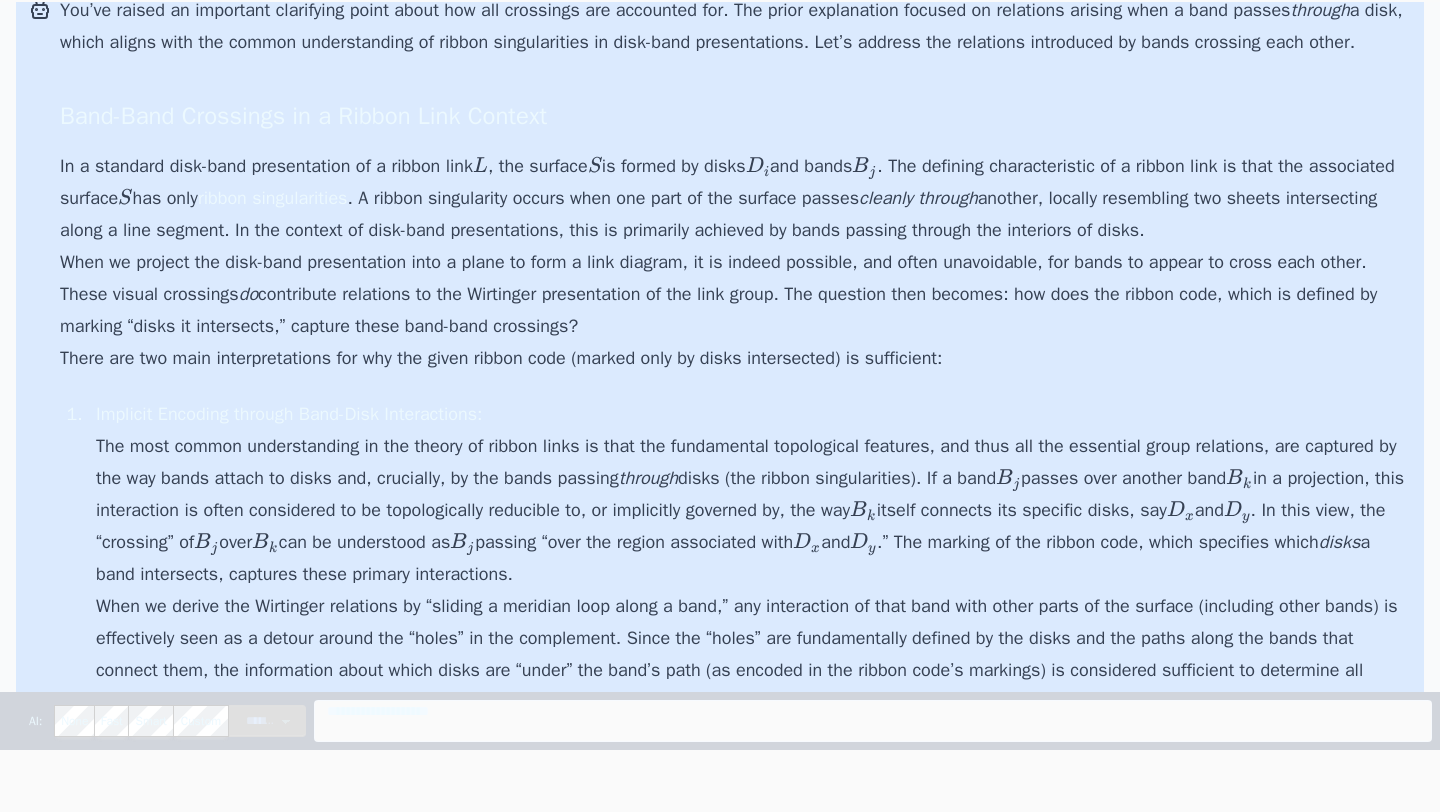 drag, startPoint x: 806, startPoint y: 578, endPoint x: 1398, endPoint y: 575, distance: 592.0076 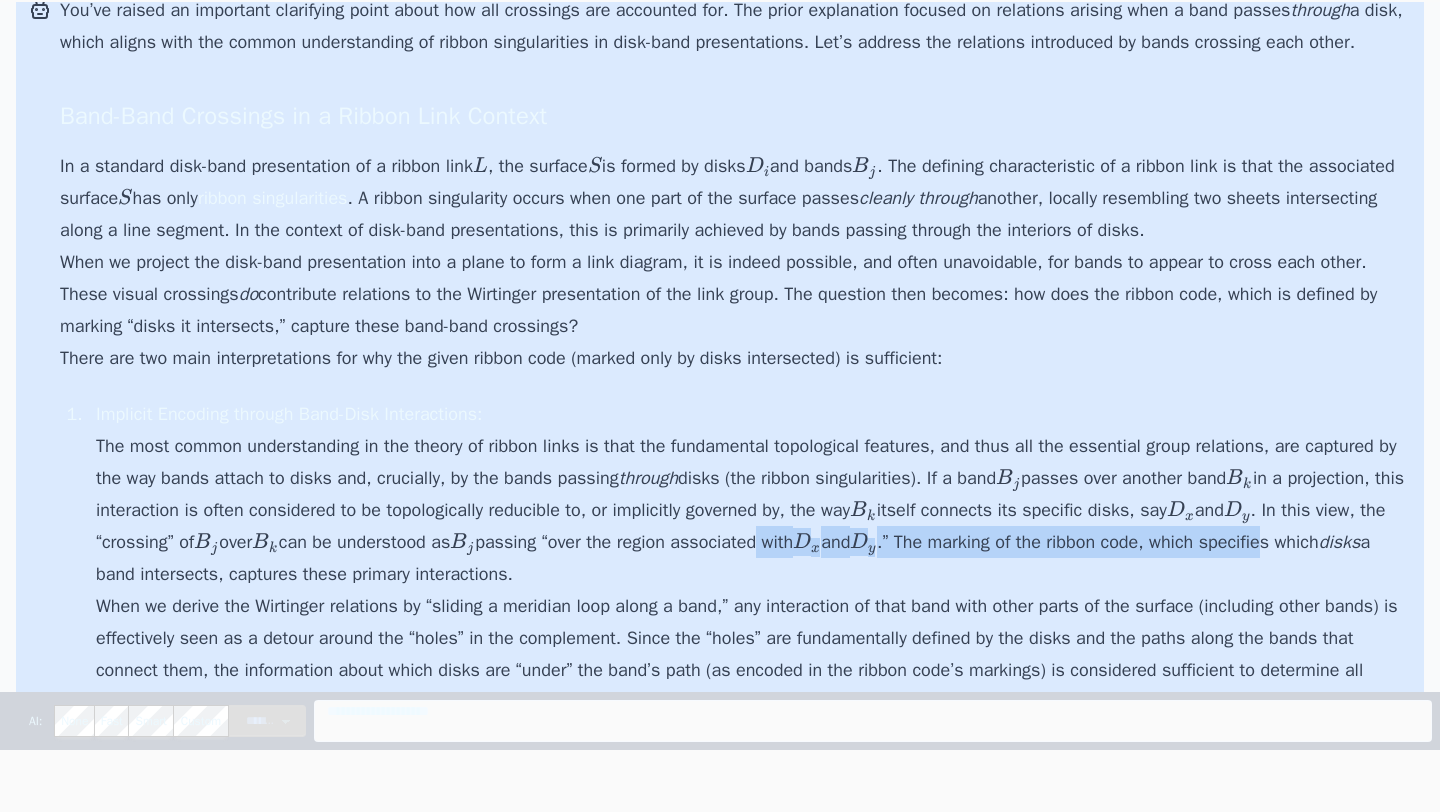 drag, startPoint x: 1398, startPoint y: 575, endPoint x: 854, endPoint y: 580, distance: 544.02295 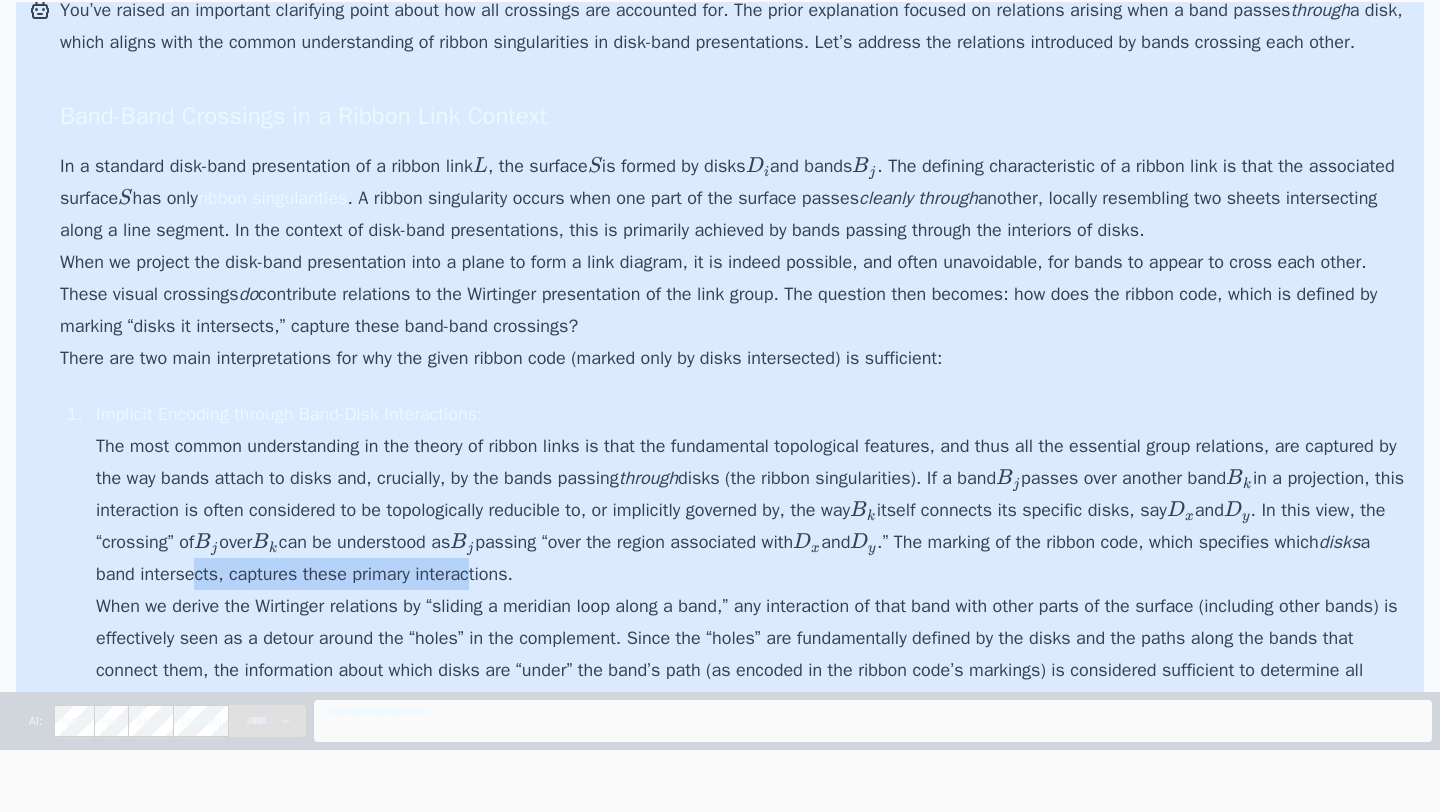 drag, startPoint x: 395, startPoint y: 607, endPoint x: 606, endPoint y: 607, distance: 211 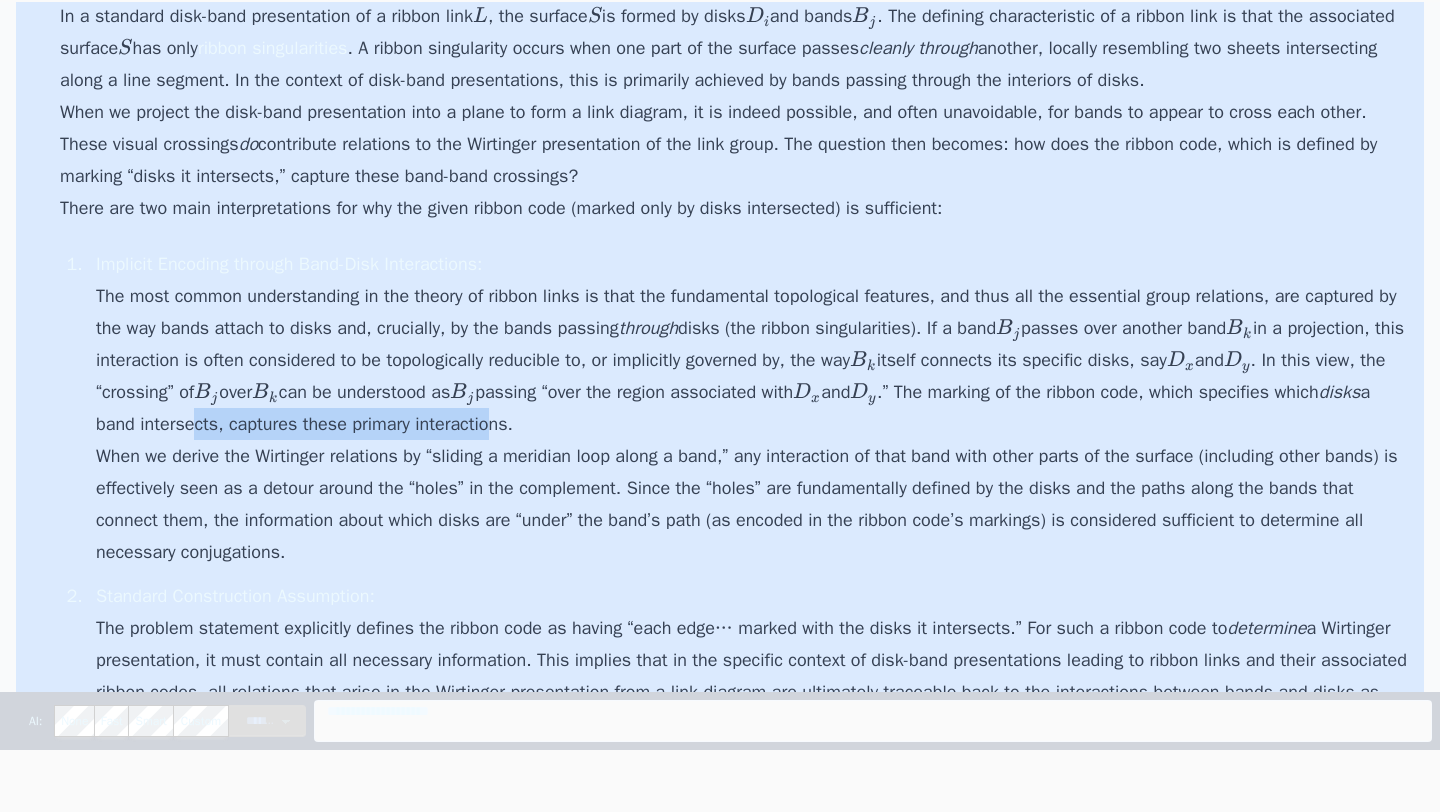 scroll, scrollTop: 17281, scrollLeft: 0, axis: vertical 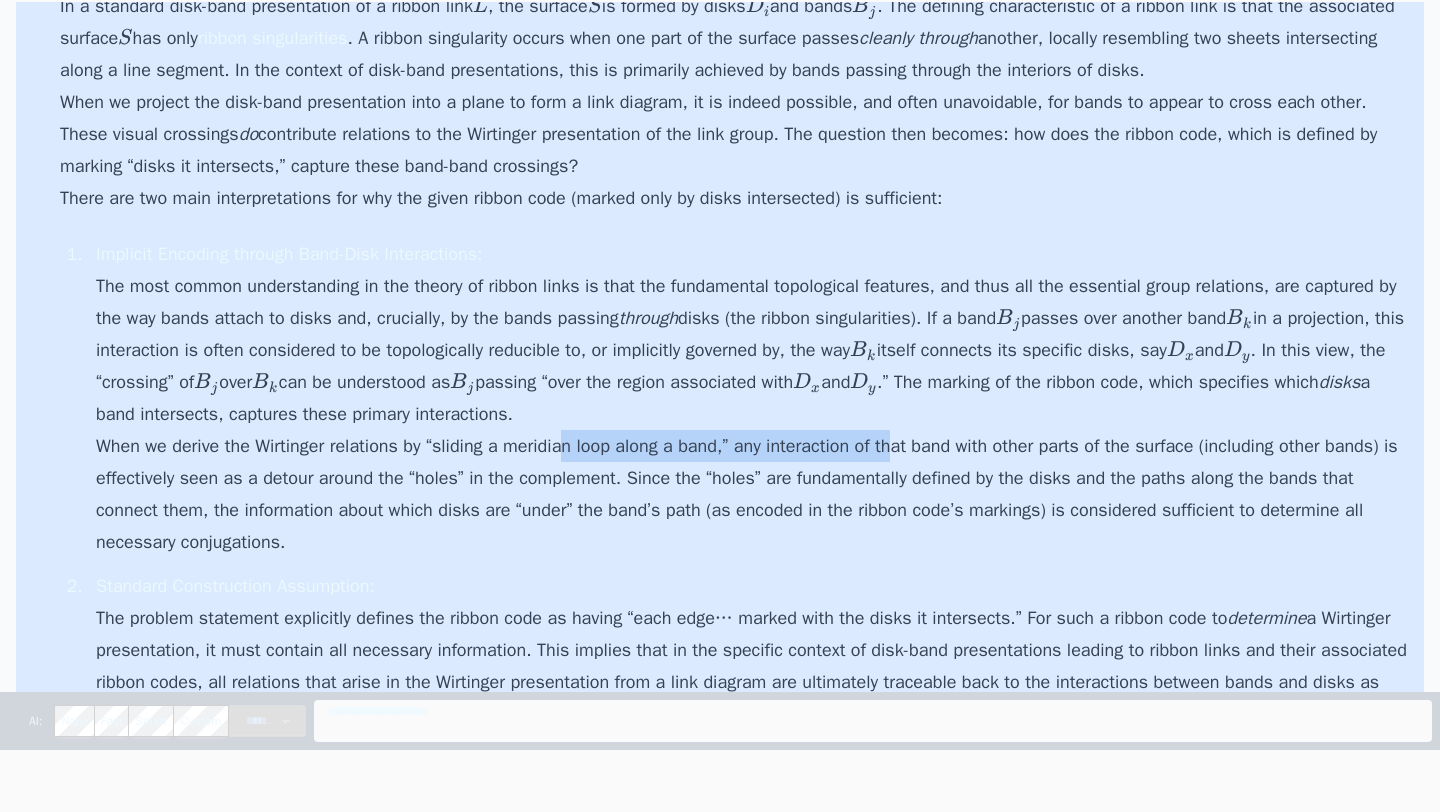 drag, startPoint x: 567, startPoint y: 476, endPoint x: 900, endPoint y: 473, distance: 333.01352 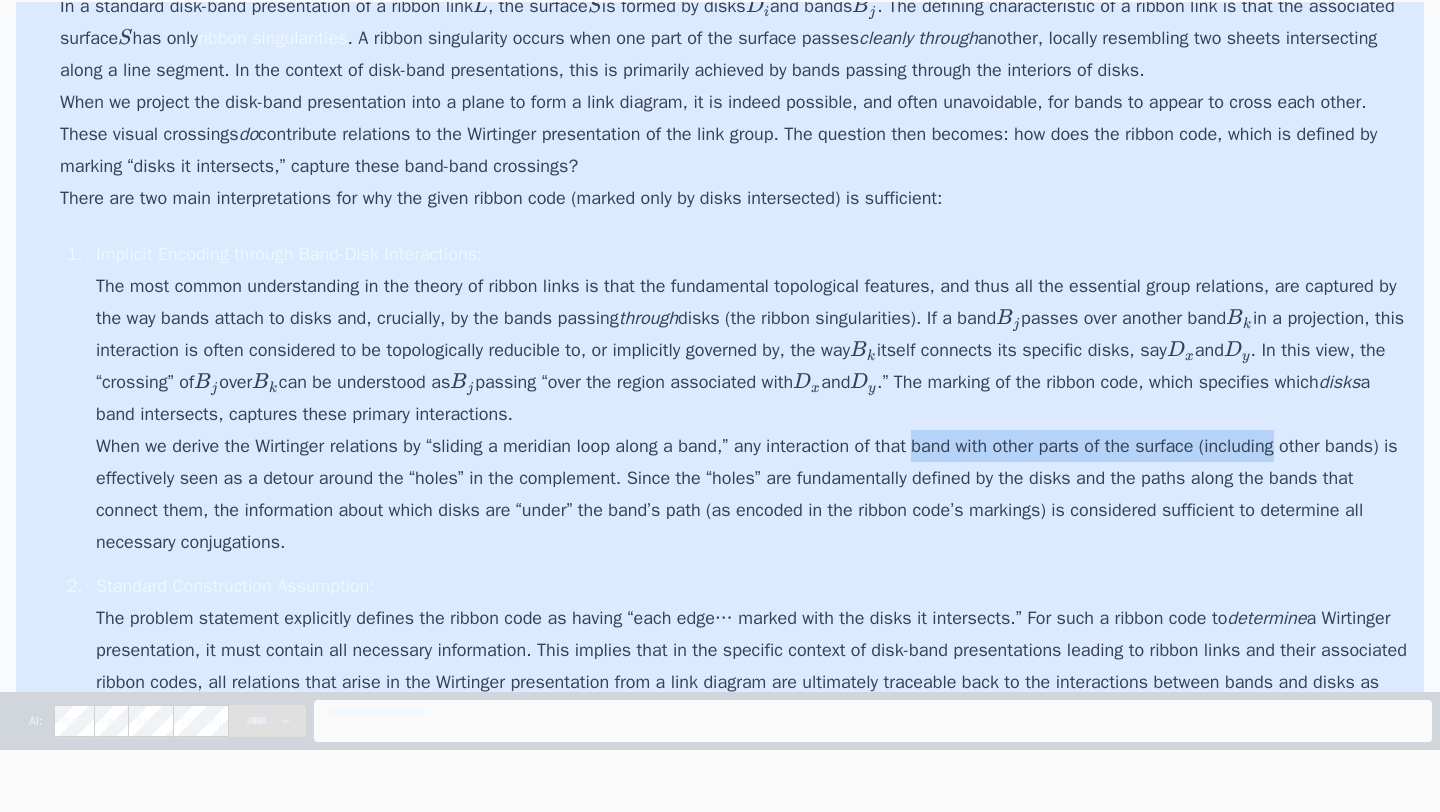 drag, startPoint x: 958, startPoint y: 473, endPoint x: 1293, endPoint y: 470, distance: 335.01343 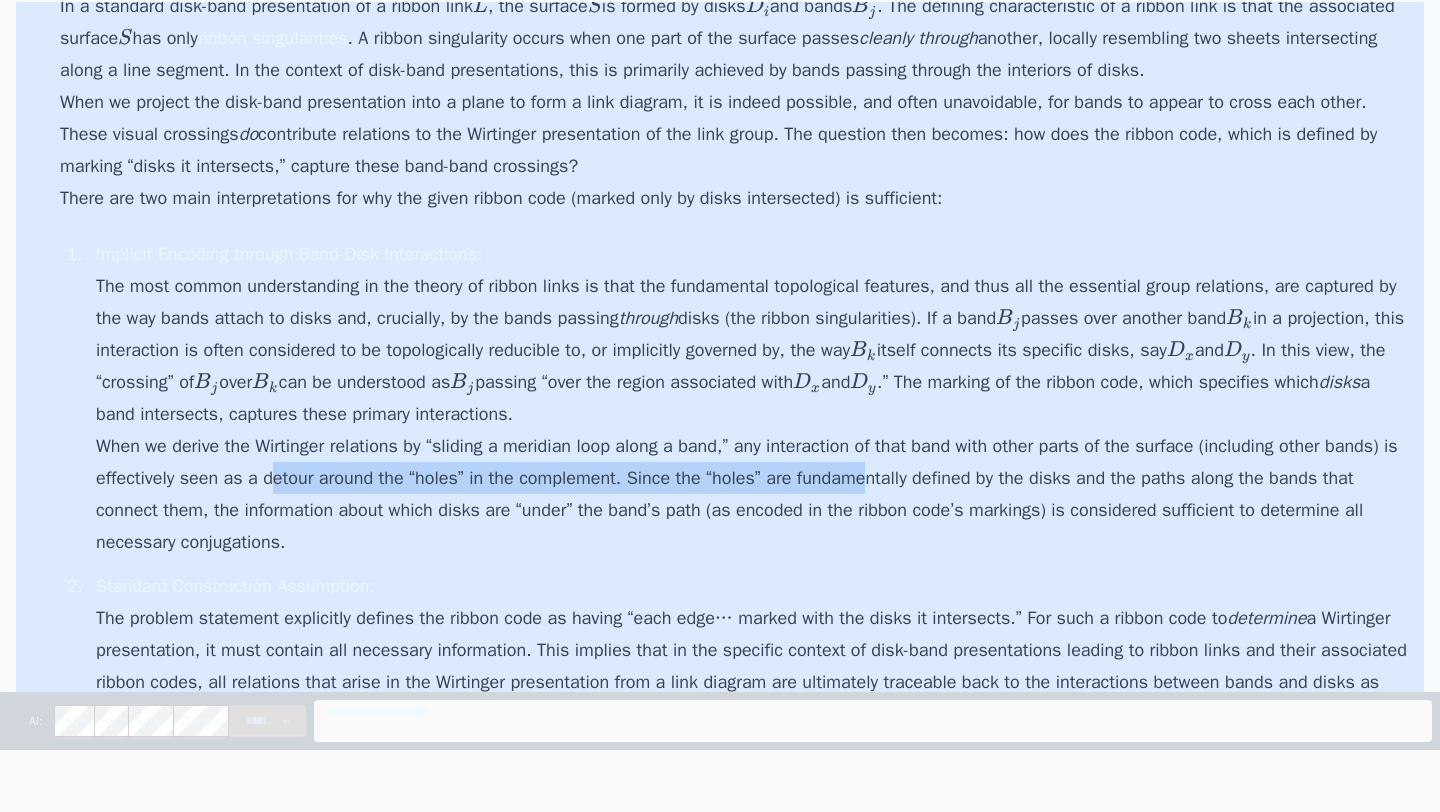drag, startPoint x: 291, startPoint y: 503, endPoint x: 907, endPoint y: 503, distance: 616 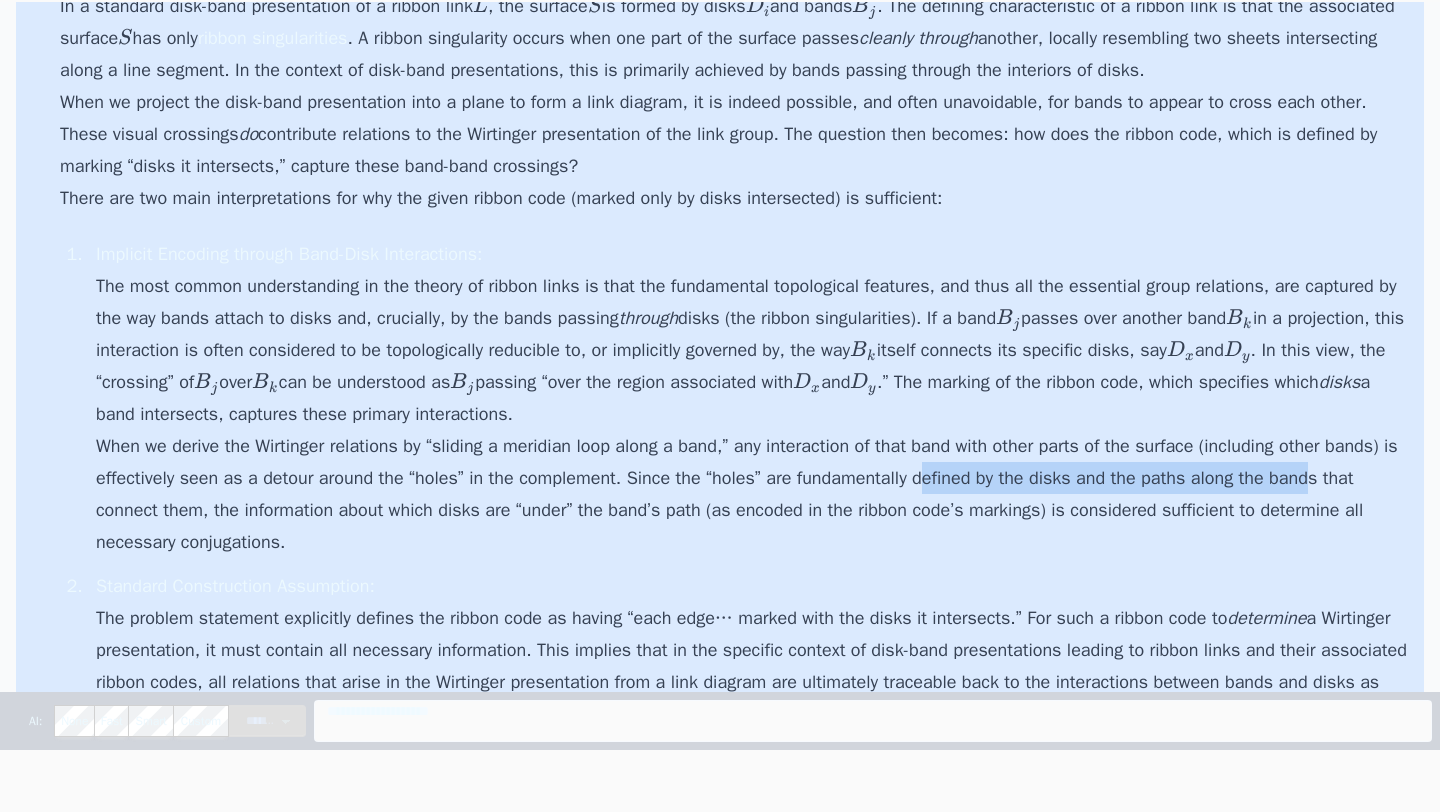 drag, startPoint x: 1154, startPoint y: 504, endPoint x: 1349, endPoint y: 504, distance: 195 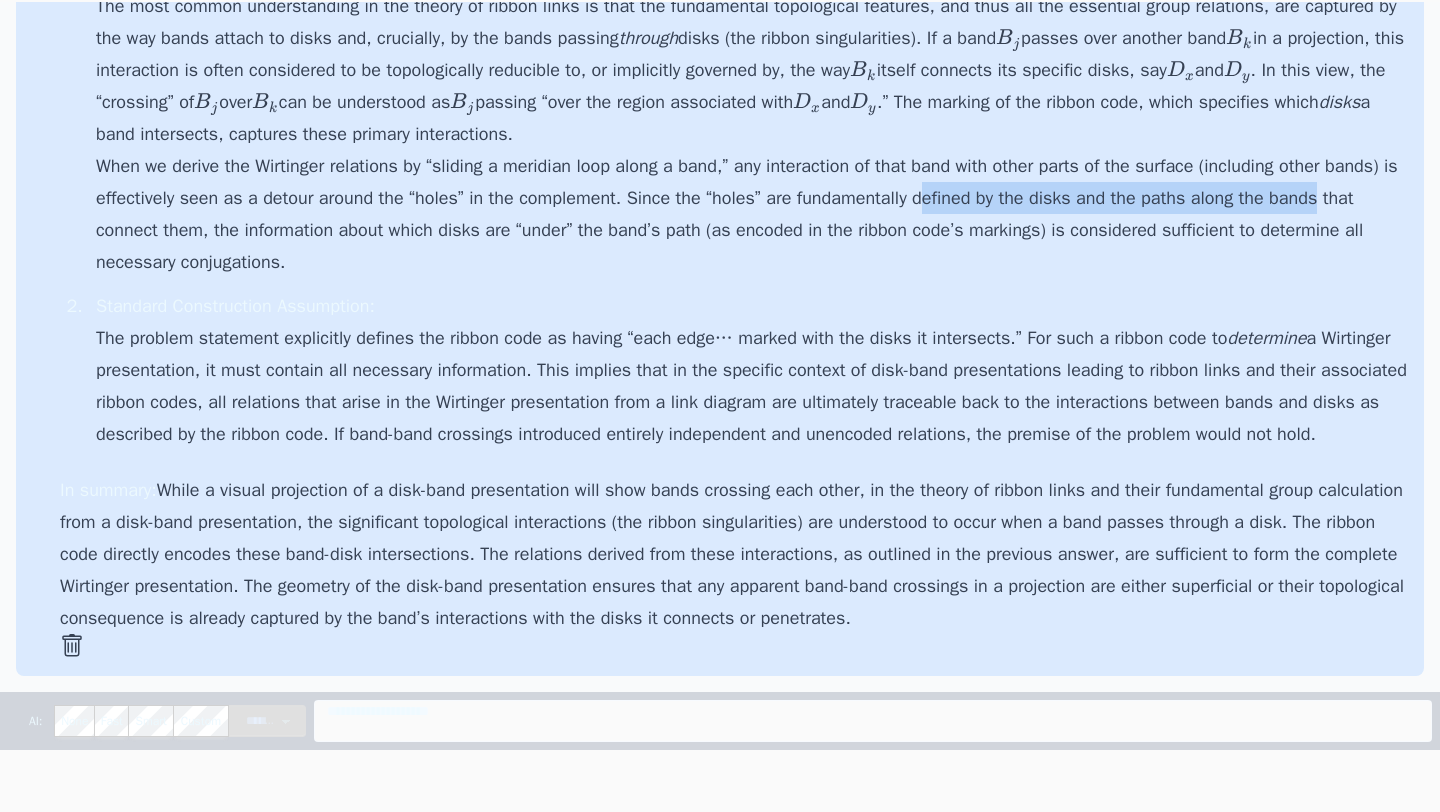 scroll, scrollTop: 17620, scrollLeft: 0, axis: vertical 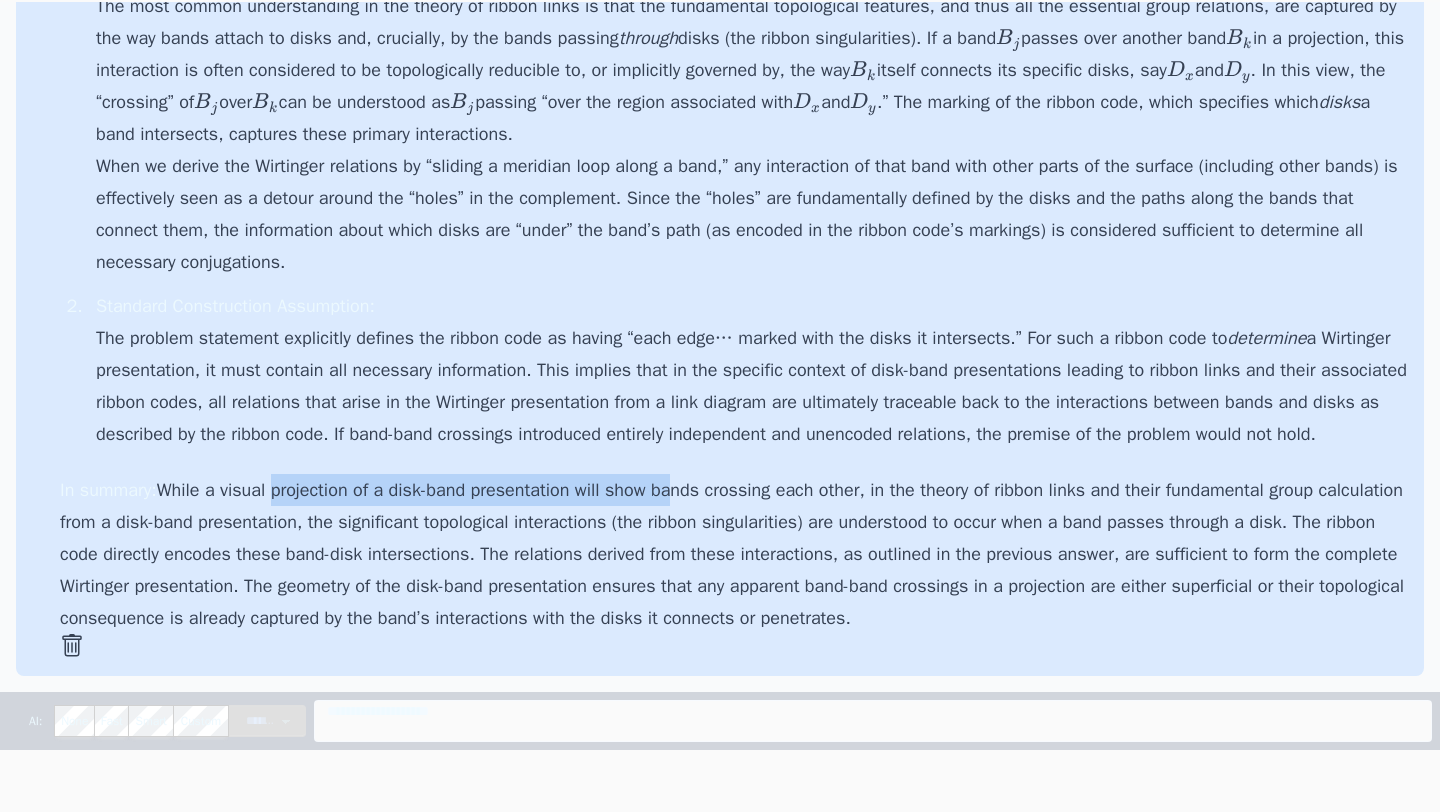 drag, startPoint x: 277, startPoint y: 490, endPoint x: 678, endPoint y: 490, distance: 401 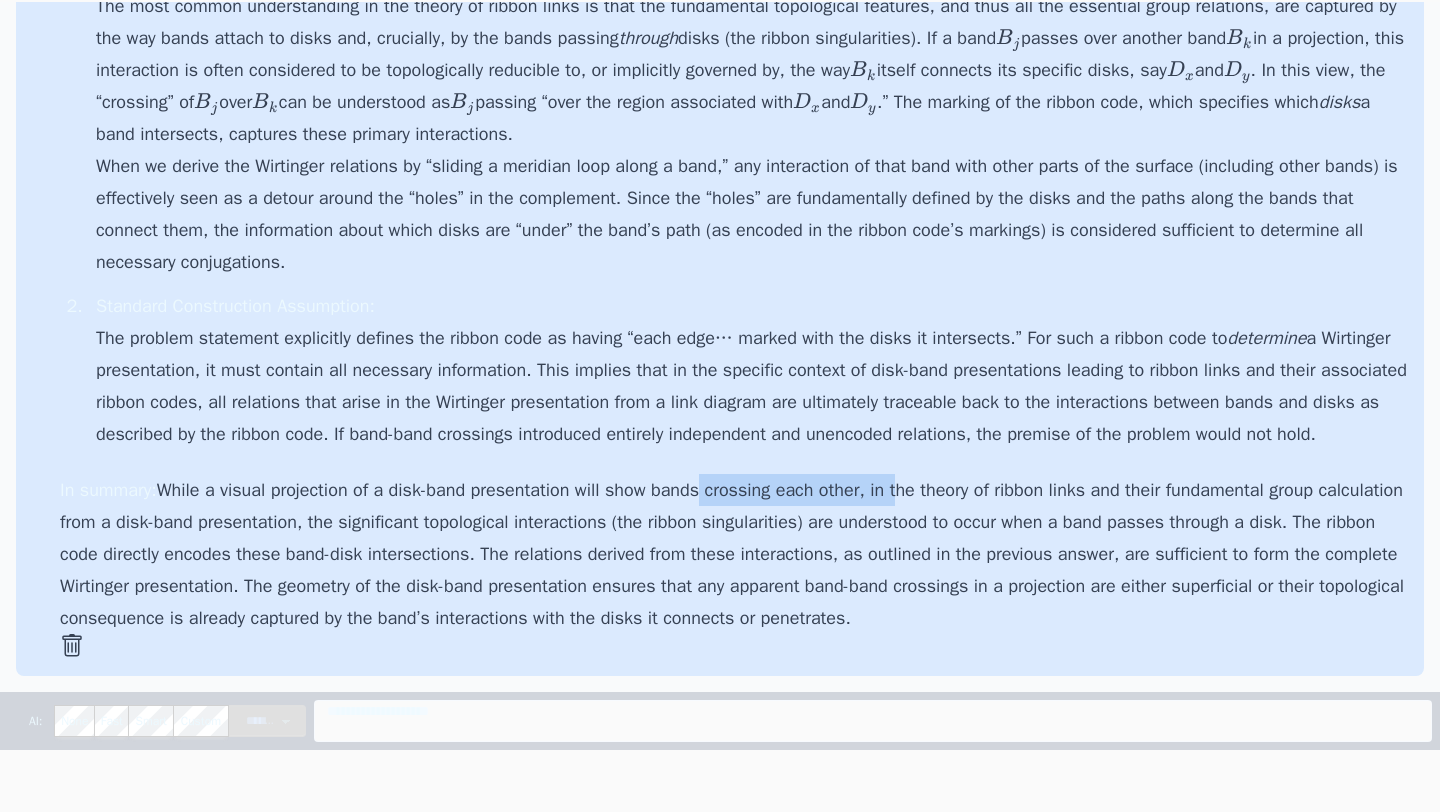 drag, startPoint x: 712, startPoint y: 489, endPoint x: 950, endPoint y: 486, distance: 238.0189 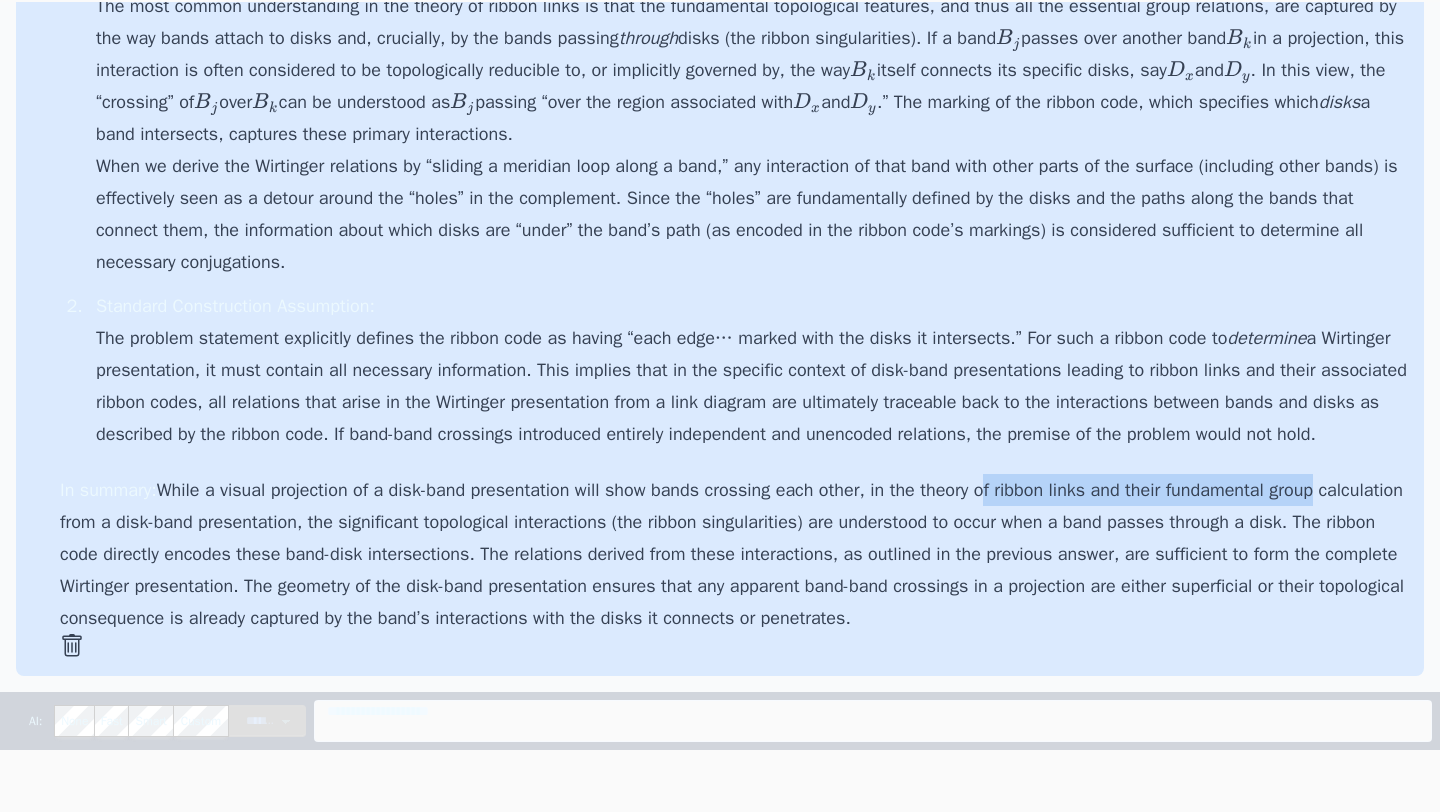 drag, startPoint x: 998, startPoint y: 491, endPoint x: 1352, endPoint y: 491, distance: 354 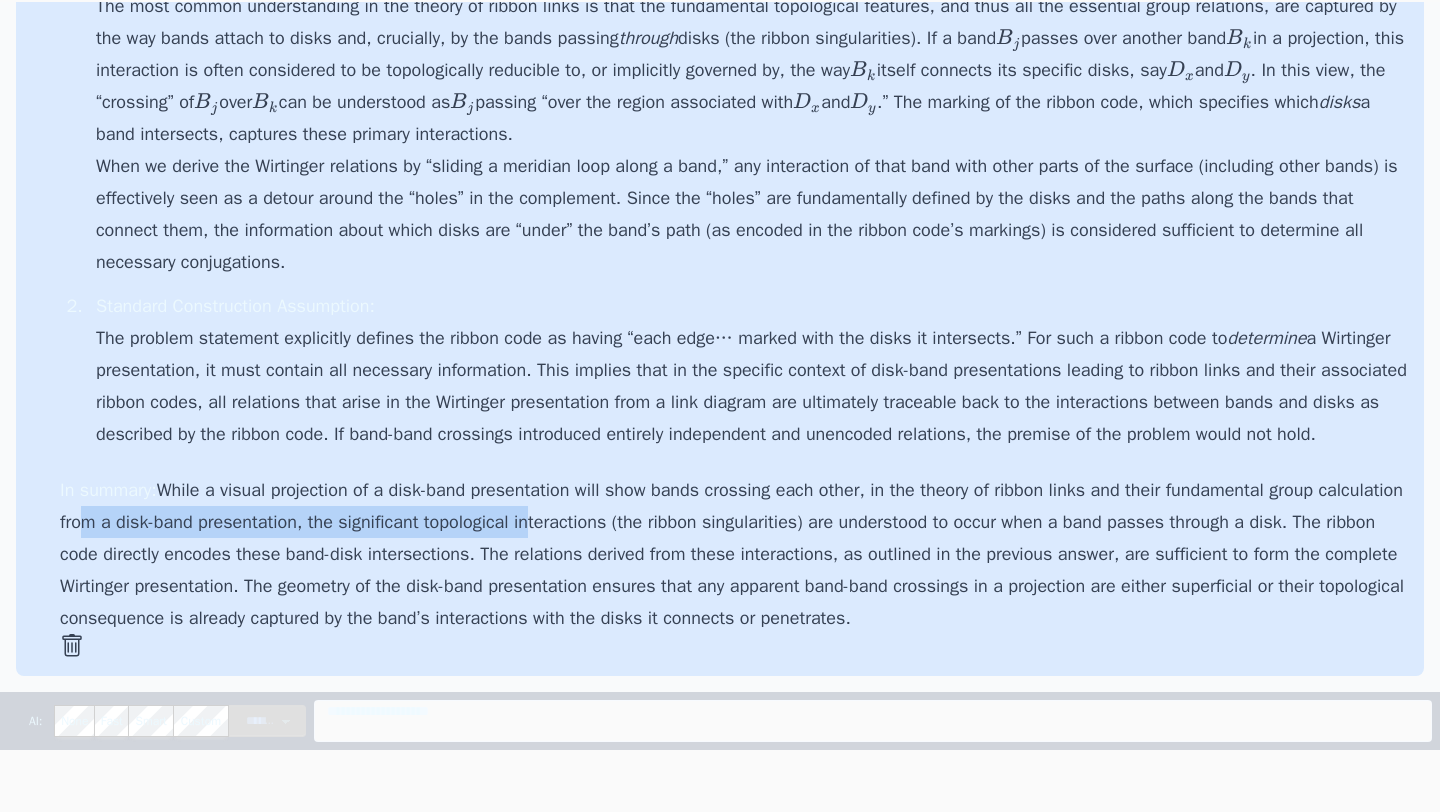 drag, startPoint x: 233, startPoint y: 519, endPoint x: 626, endPoint y: 519, distance: 393 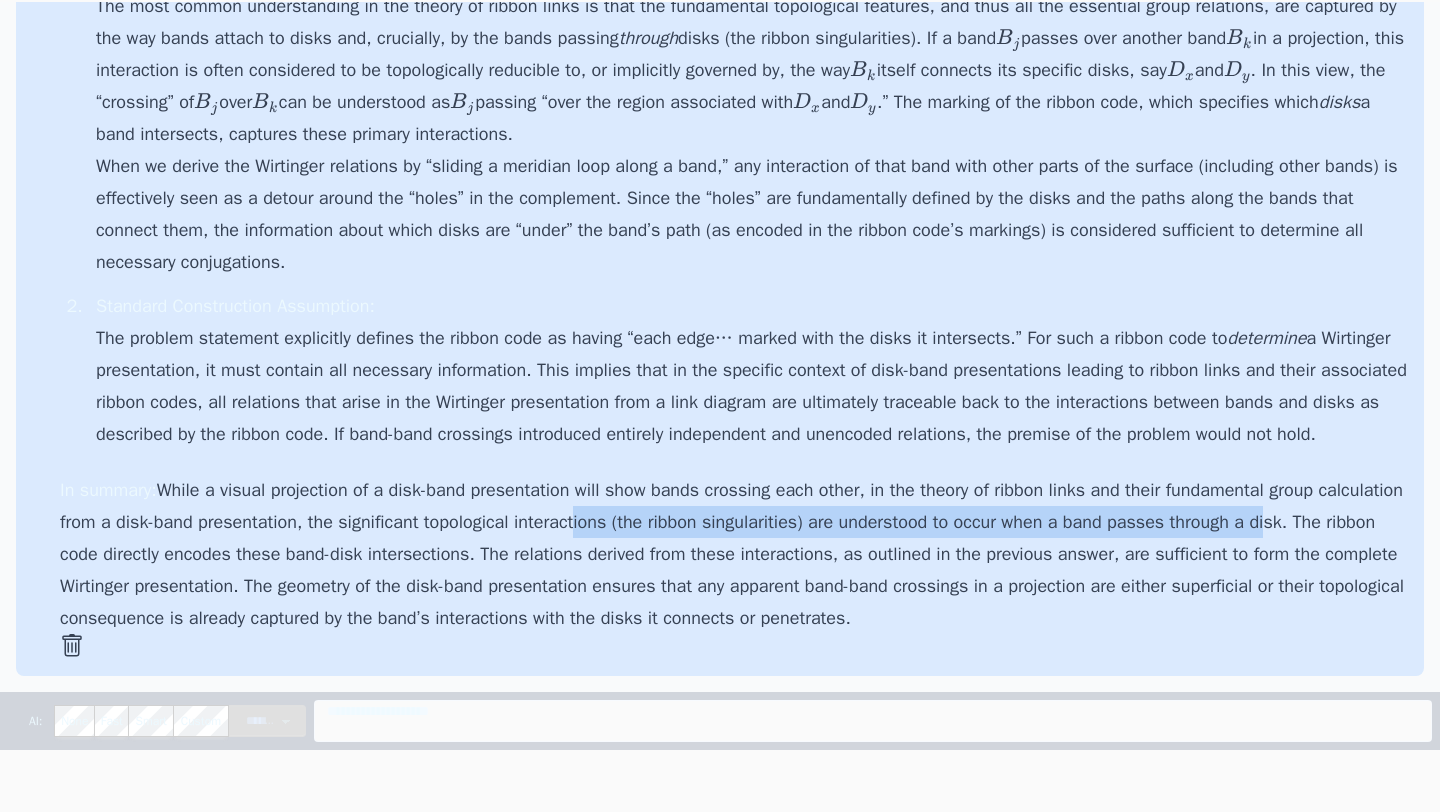 drag, startPoint x: 897, startPoint y: 529, endPoint x: 1374, endPoint y: 521, distance: 477.06708 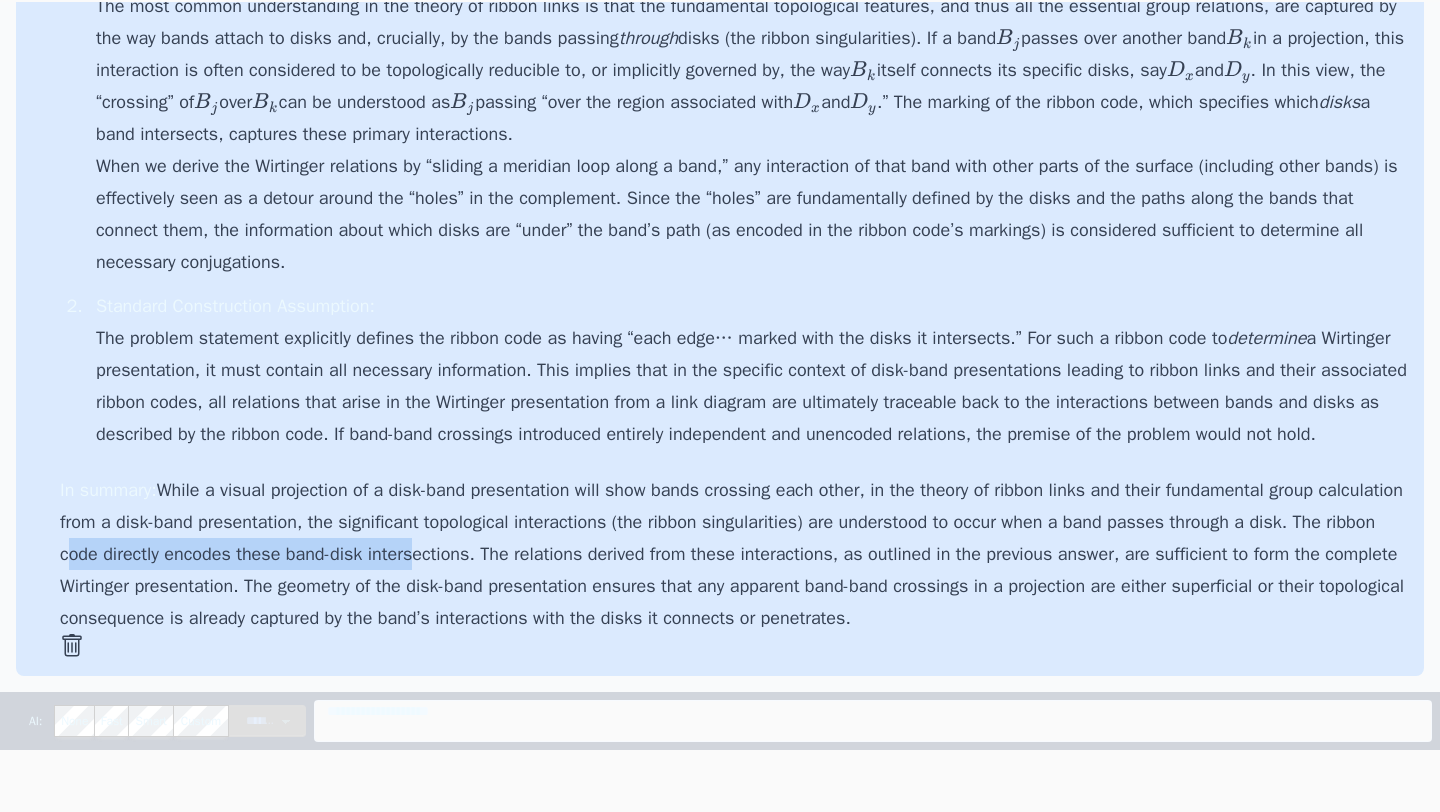 drag, startPoint x: 160, startPoint y: 551, endPoint x: 551, endPoint y: 536, distance: 391.28763 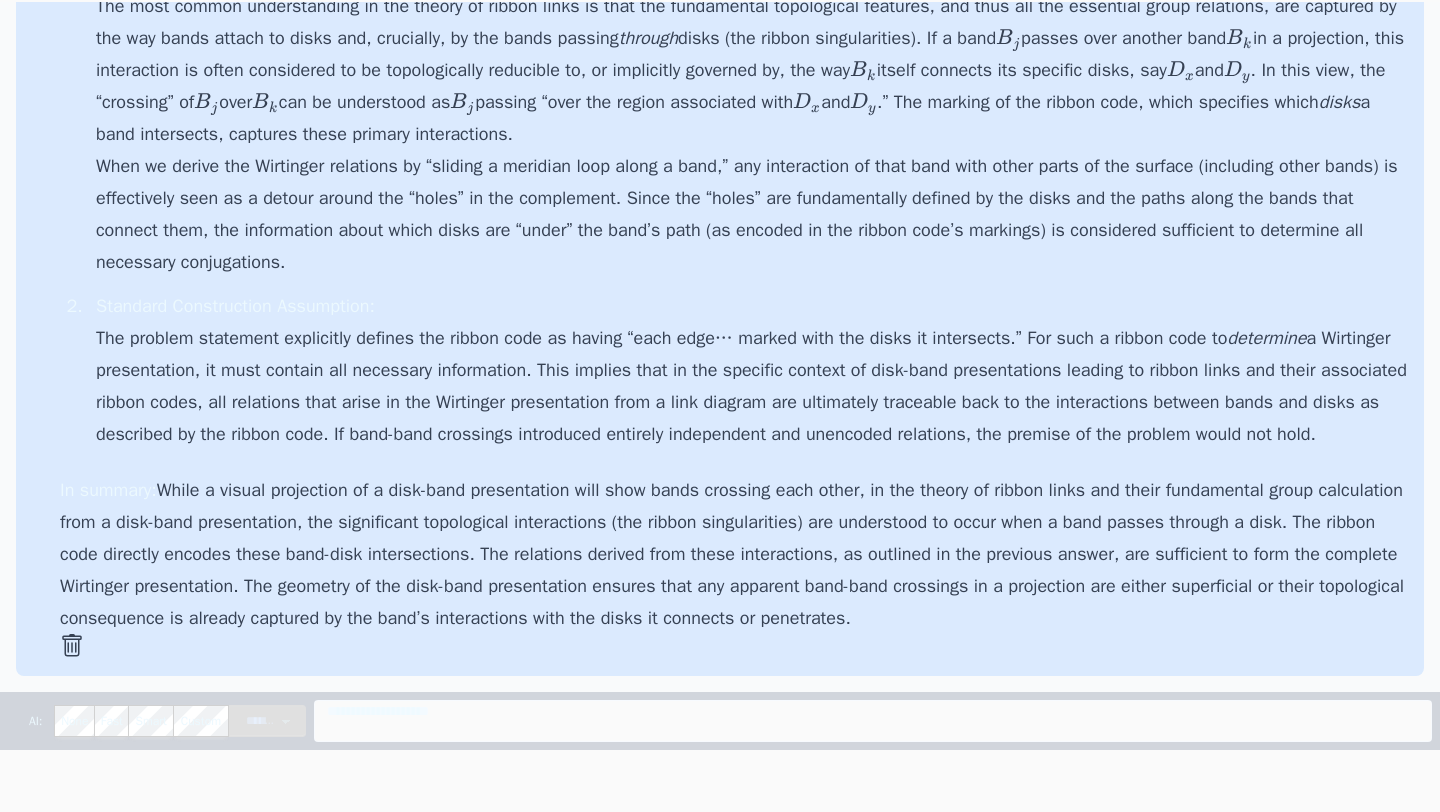drag, startPoint x: 620, startPoint y: 545, endPoint x: 962, endPoint y: 545, distance: 342 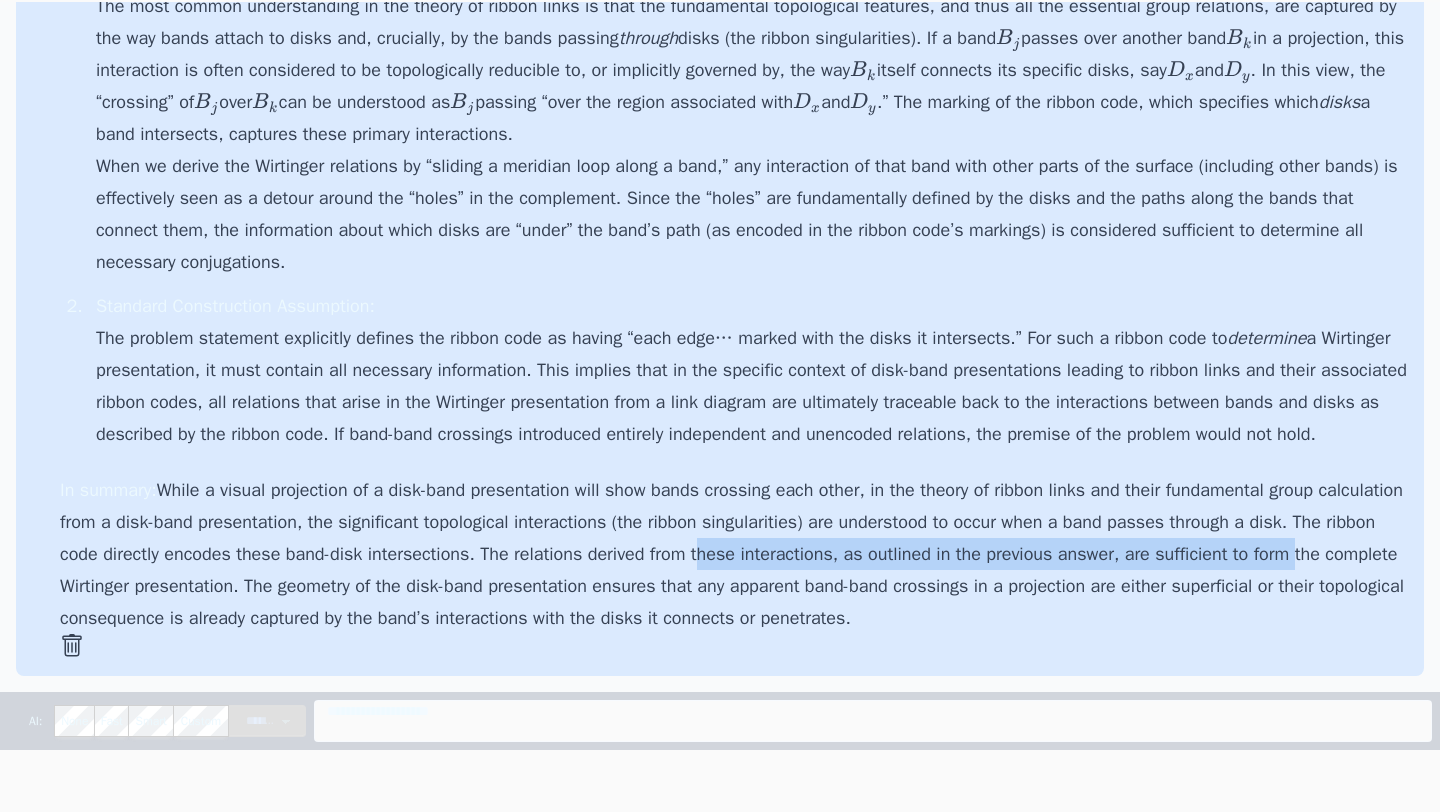 drag, startPoint x: 798, startPoint y: 545, endPoint x: 1422, endPoint y: 545, distance: 624 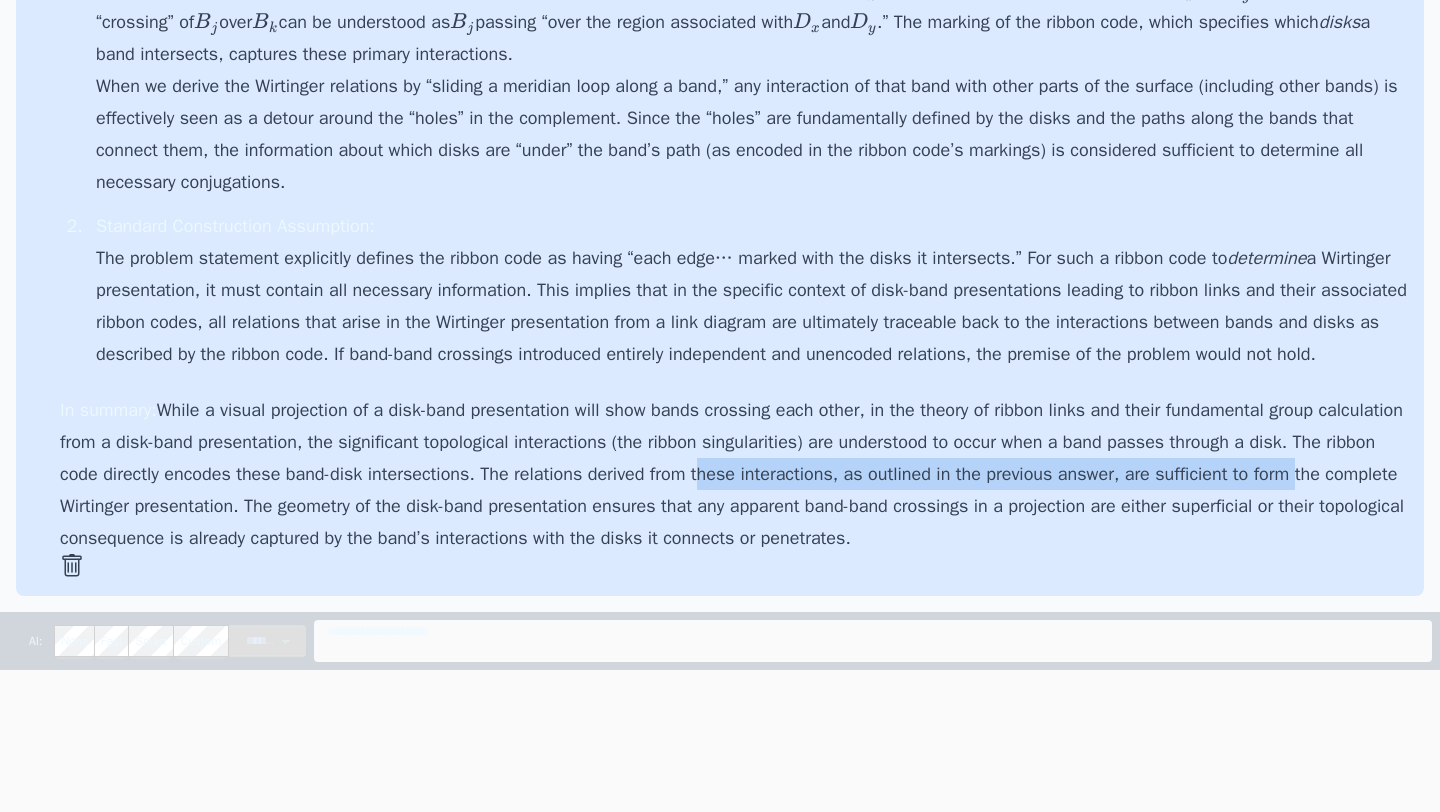 scroll, scrollTop: 146, scrollLeft: 0, axis: vertical 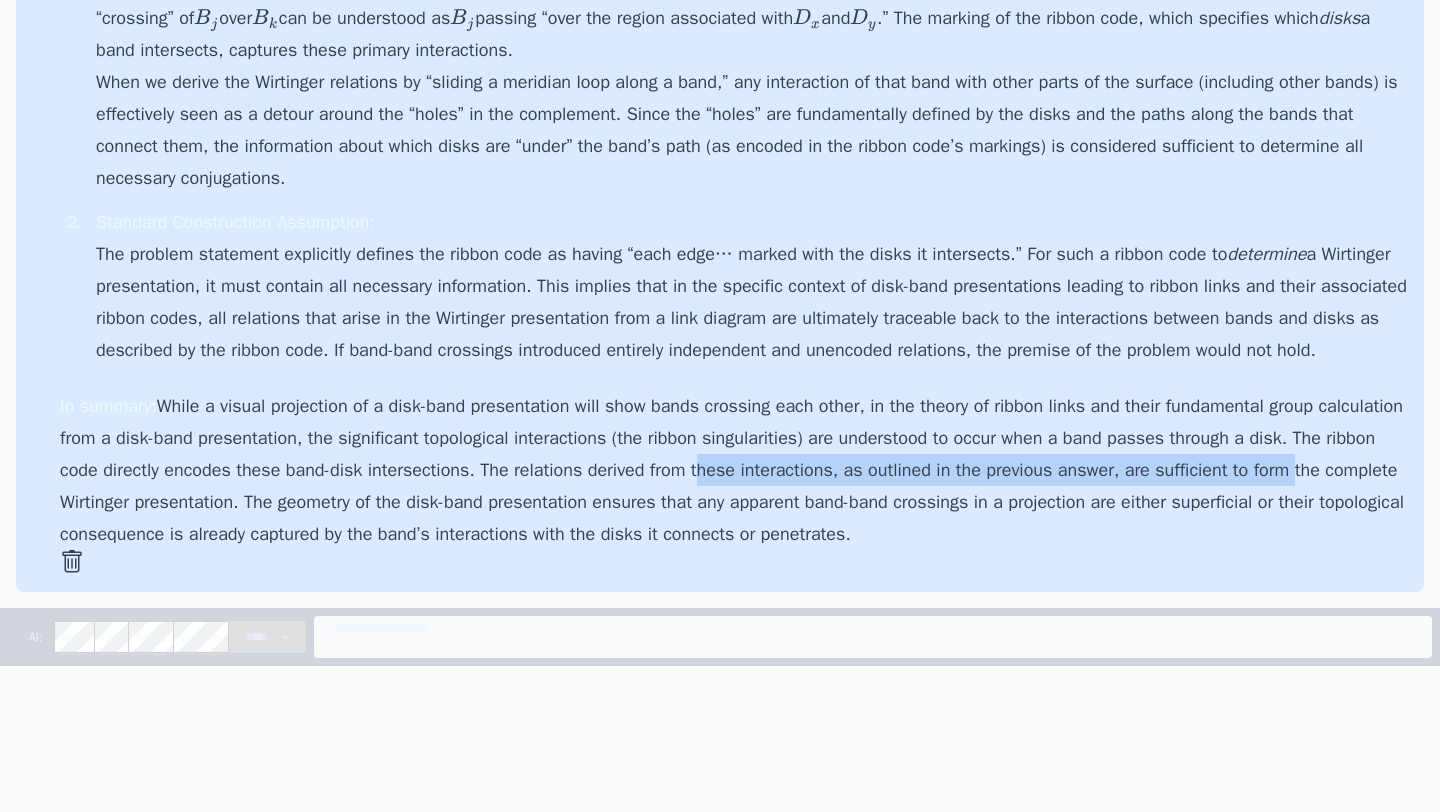 click on "In summary:  While a visual projection of a disk-band presentation will show bands crossing each other, in the theory of ribbon links and their fundamental group calculation from a disk-band presentation, the significant topological interactions (the ribbon singularities) are understood to occur when a band passes through a disk. The ribbon code directly encodes these band-disk intersections. The relations derived from these interactions, as outlined in the previous answer, are sufficient to form the complete Wirtinger presentation. The geometry of the disk-band presentation ensures that any apparent band-band crossings in a projection are either superficial or their topological consequence is already captured by the band’s interactions with the disks it connects or penetrates." at bounding box center [736, 470] 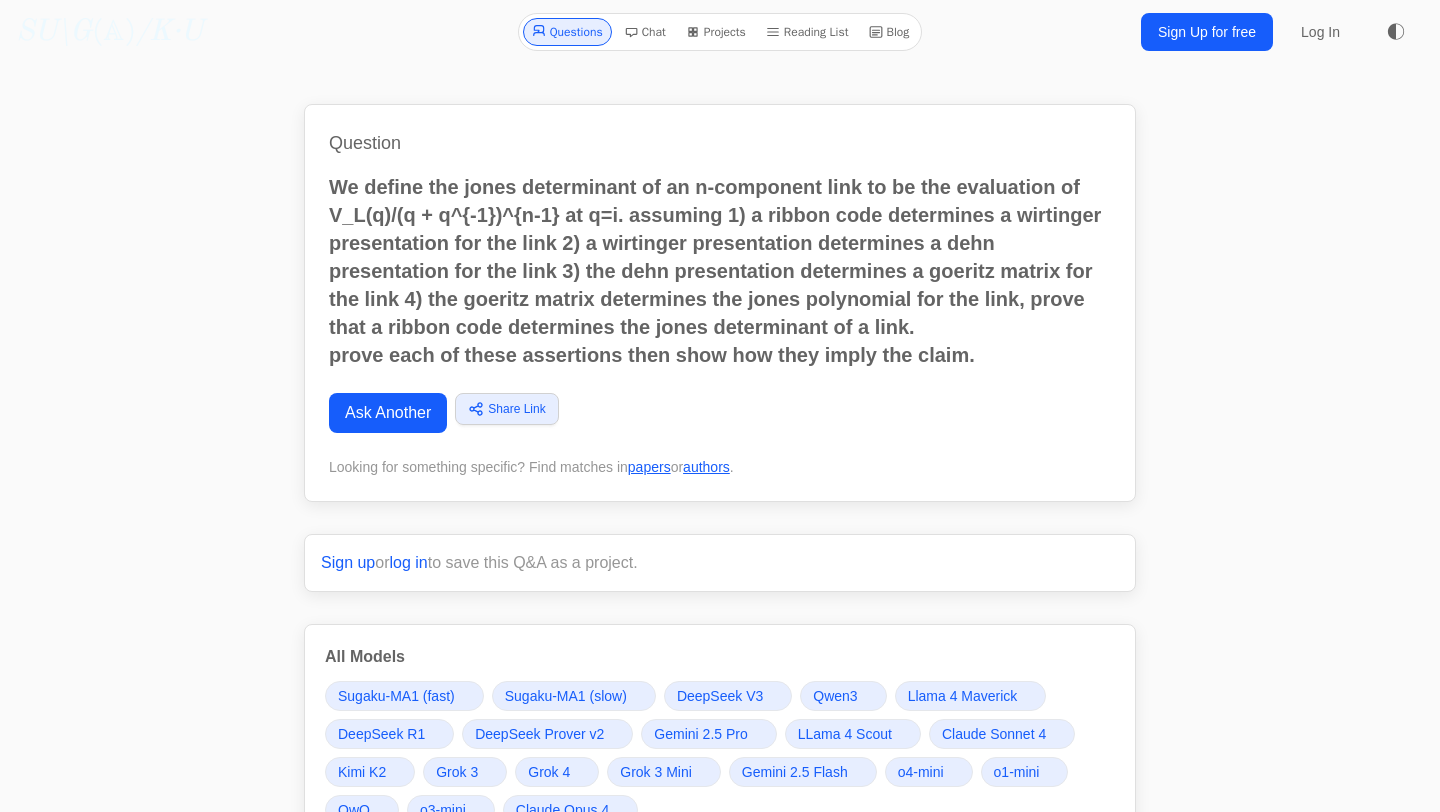 scroll, scrollTop: 0, scrollLeft: 0, axis: both 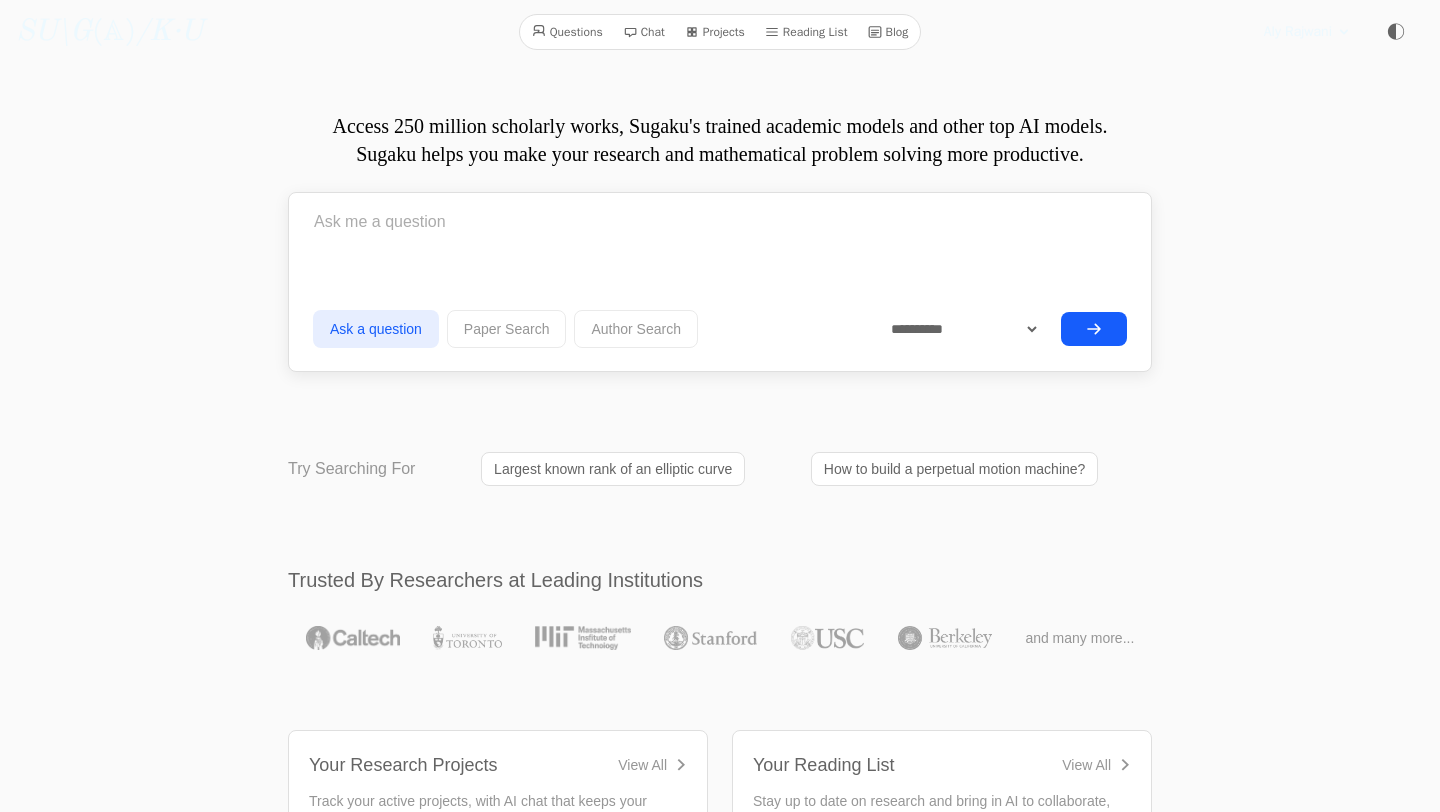 click at bounding box center [720, 222] 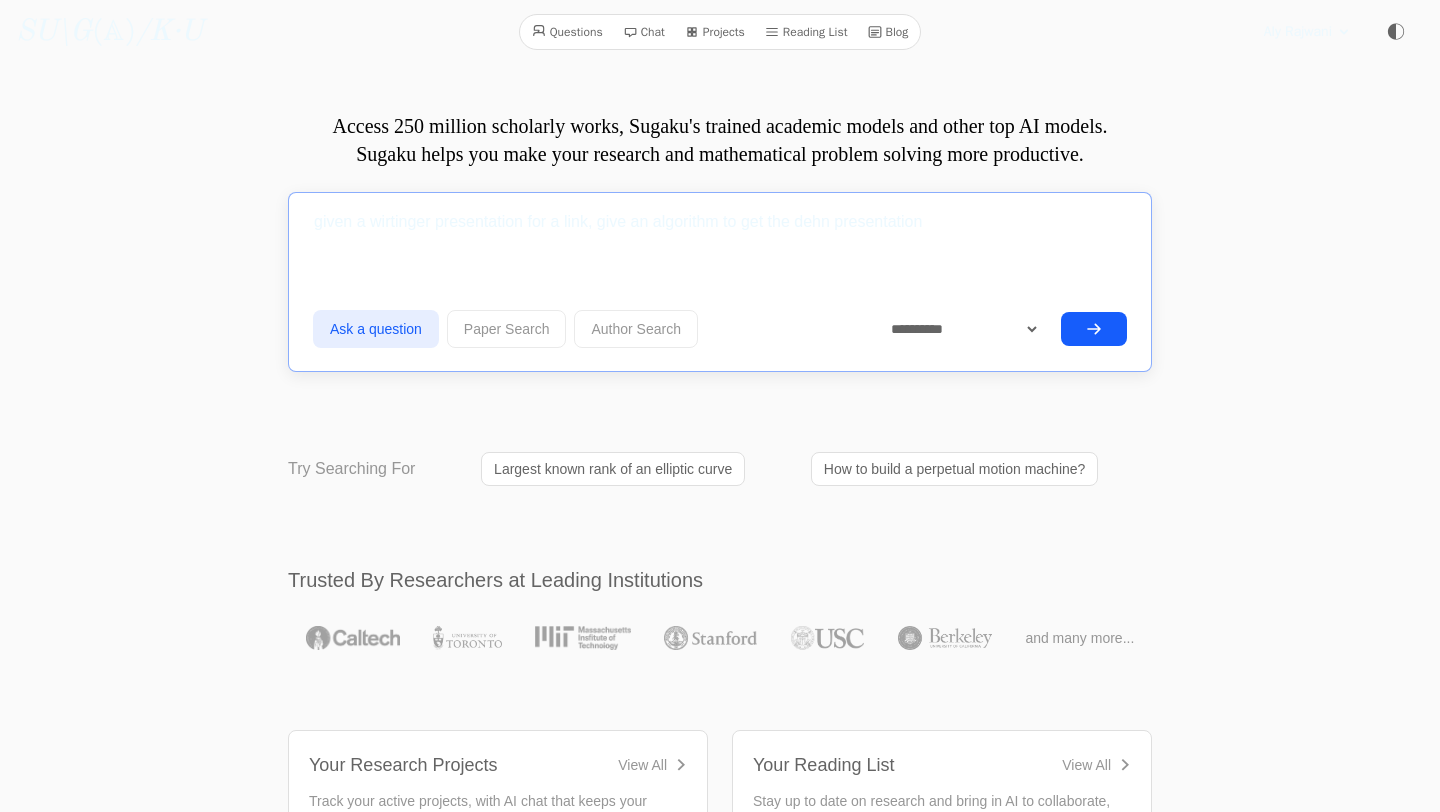 type on "given a wirtinger presentation for a link, give an algorithm to get the dehn presentation" 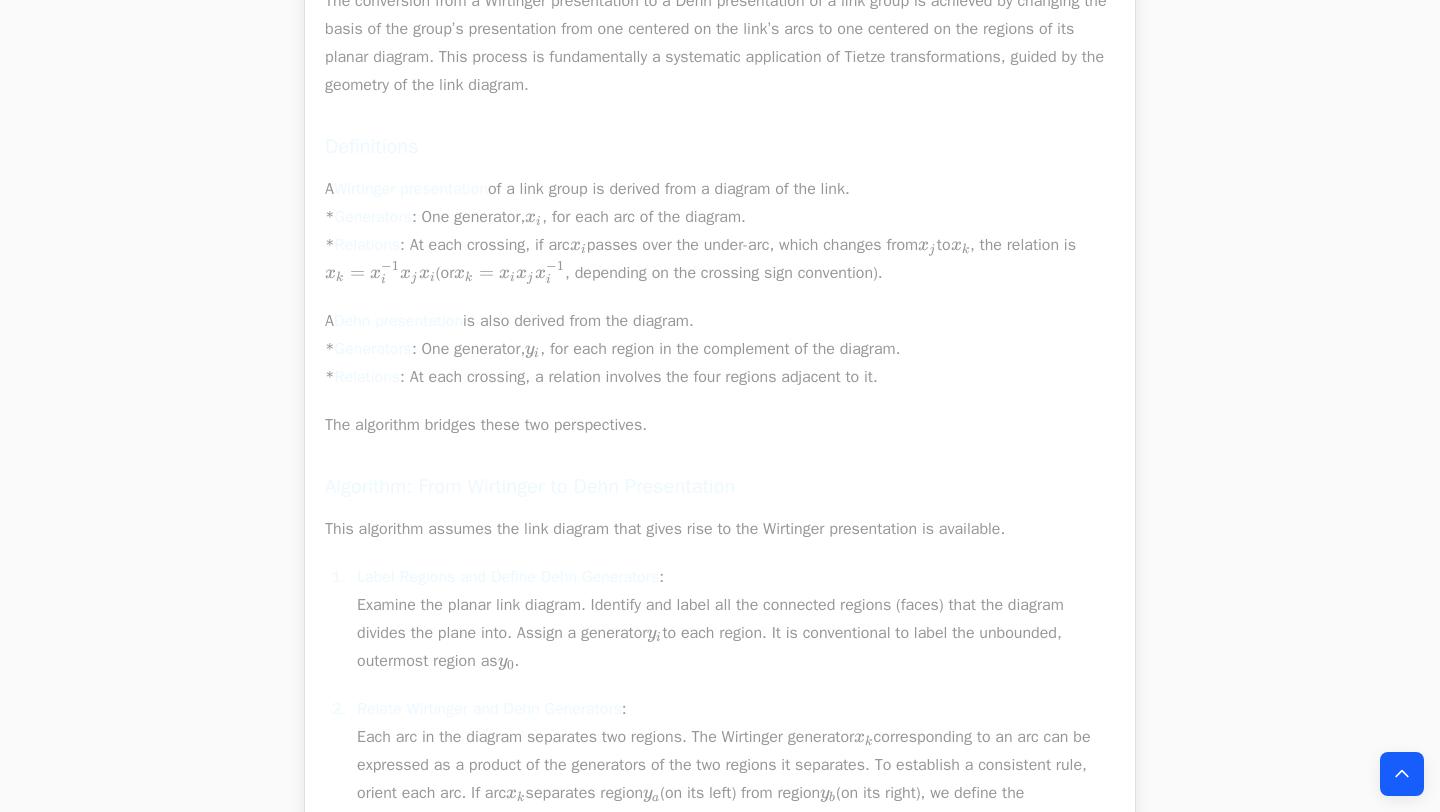 scroll, scrollTop: 1142, scrollLeft: 0, axis: vertical 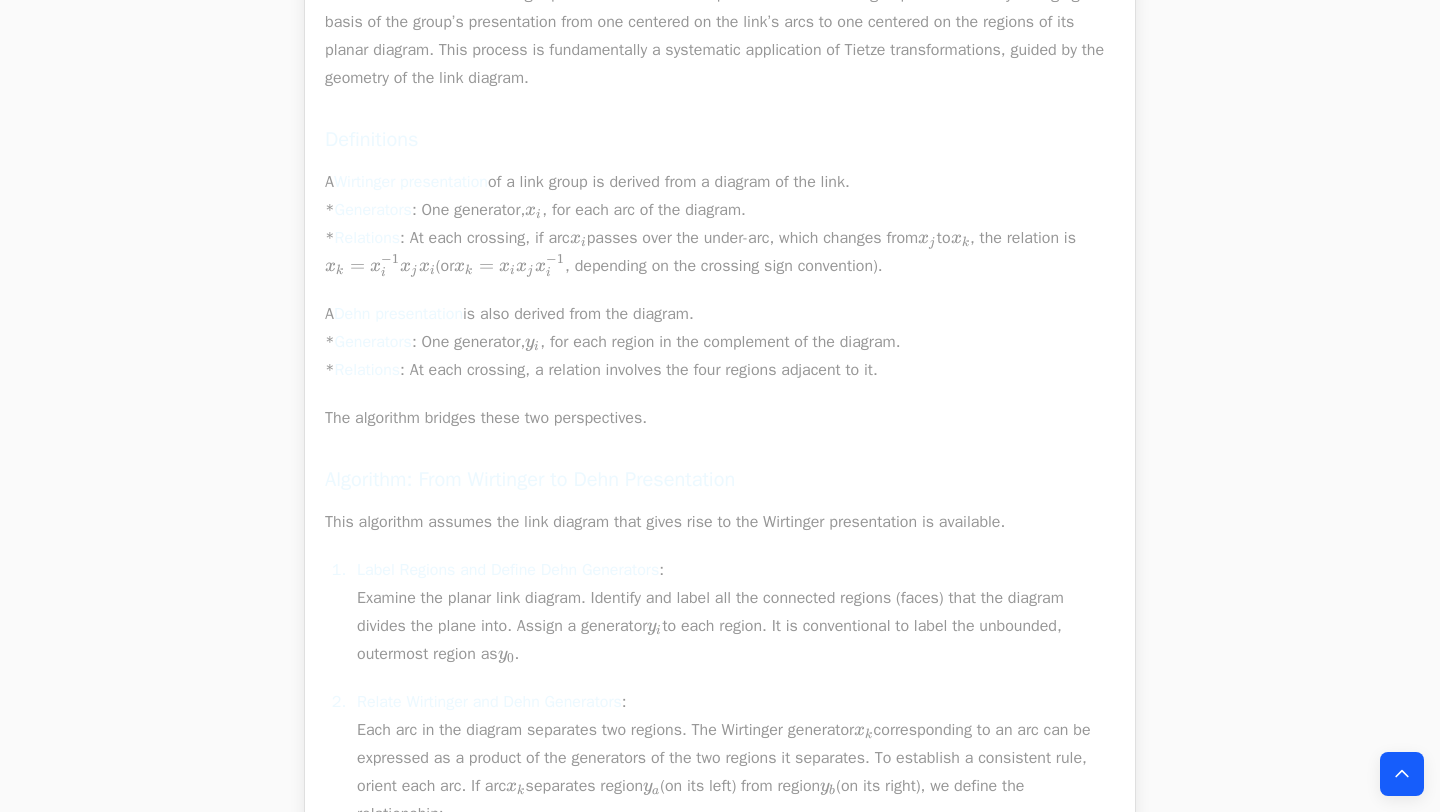 drag, startPoint x: 690, startPoint y: 318, endPoint x: 756, endPoint y: 318, distance: 66 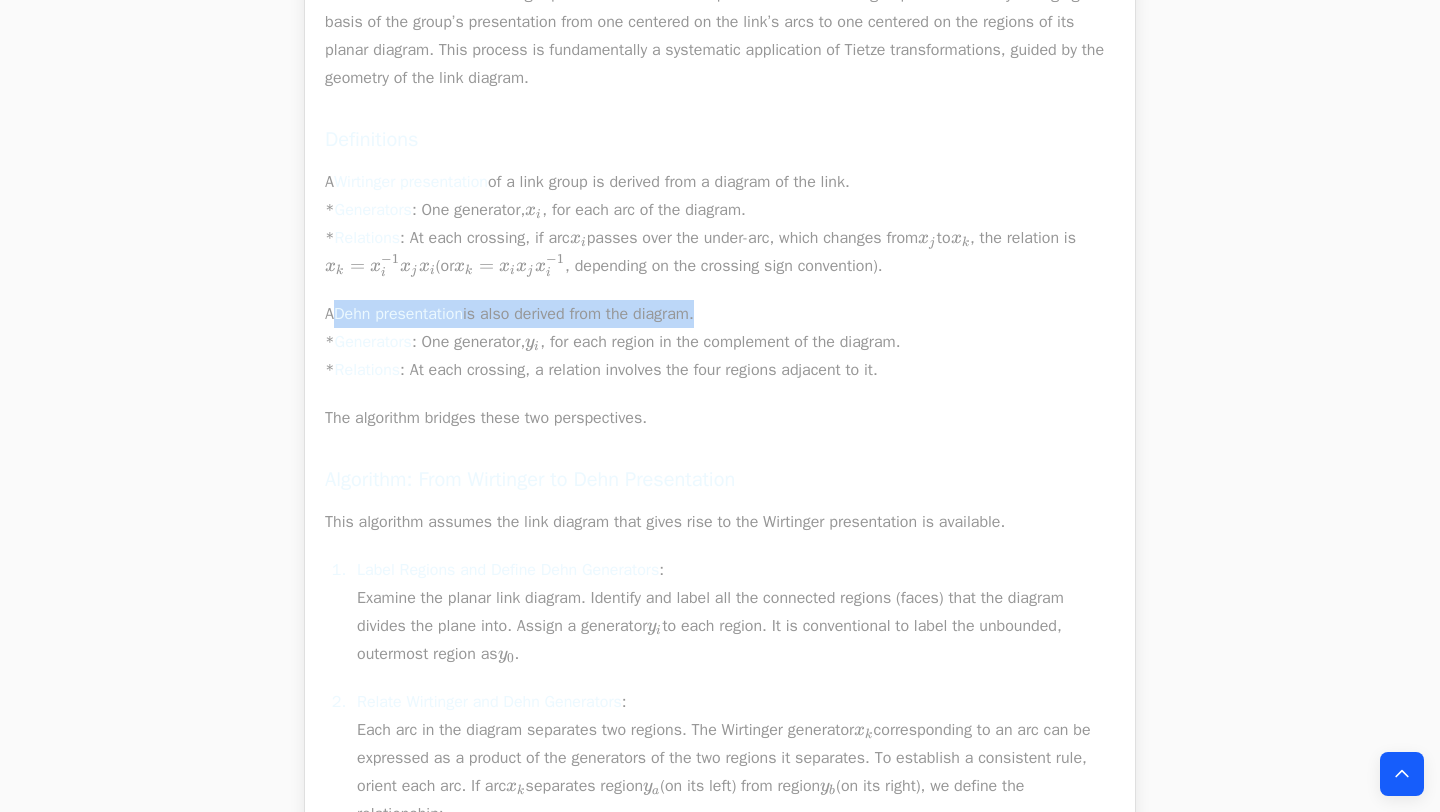 drag, startPoint x: 616, startPoint y: 318, endPoint x: 330, endPoint y: 312, distance: 286.06293 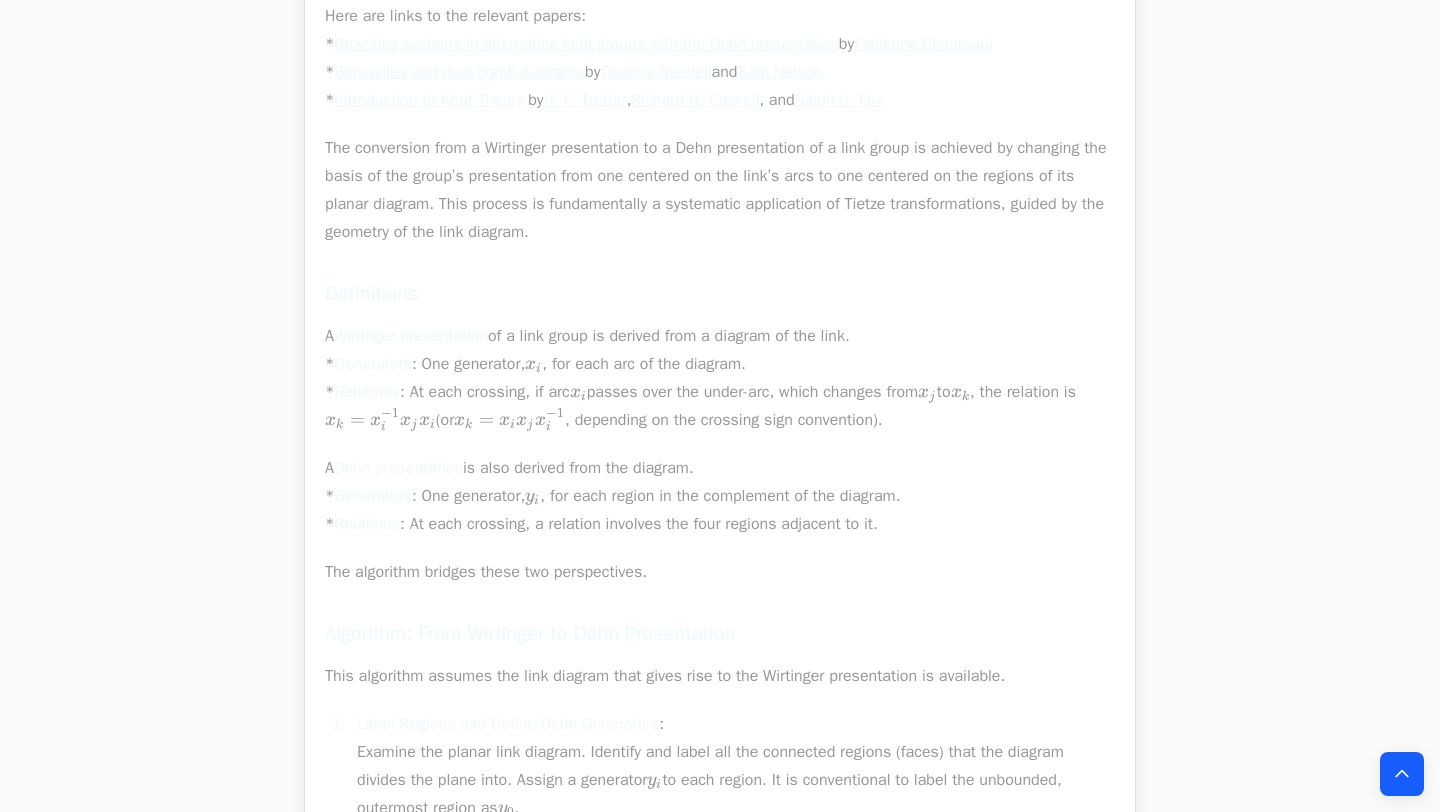 scroll, scrollTop: 993, scrollLeft: 0, axis: vertical 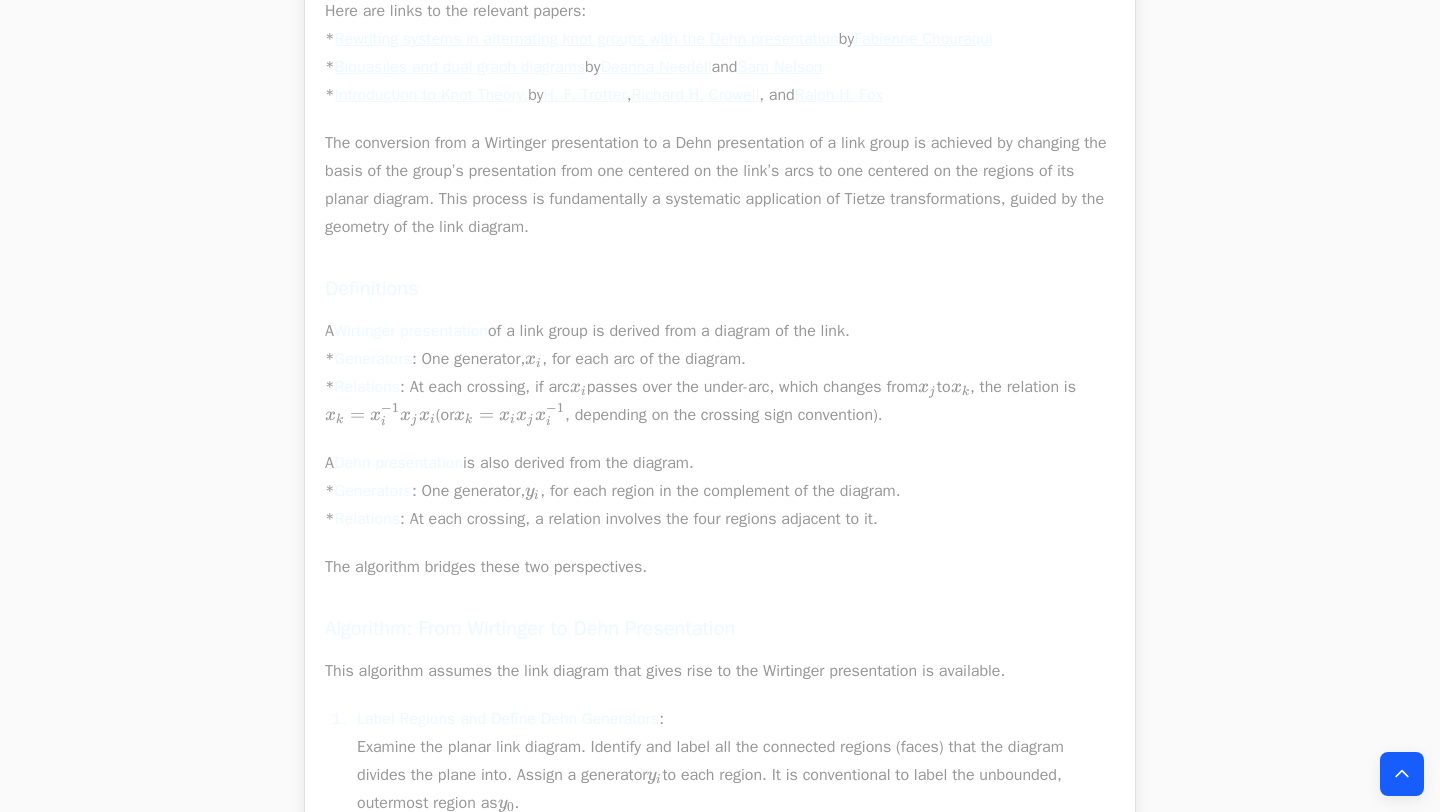drag, startPoint x: 401, startPoint y: 356, endPoint x: 706, endPoint y: 356, distance: 305 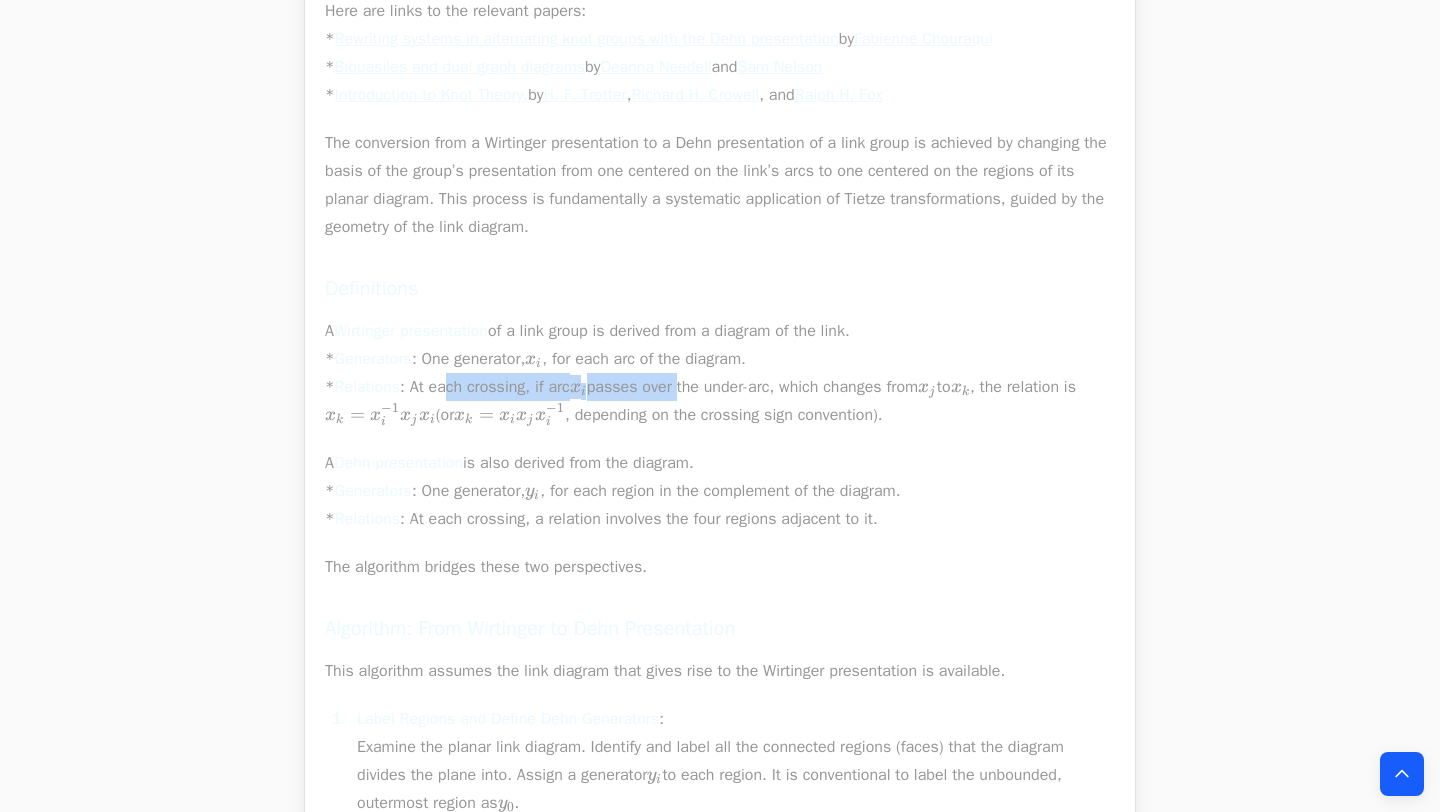 drag, startPoint x: 690, startPoint y: 393, endPoint x: 772, endPoint y: 391, distance: 82.02438 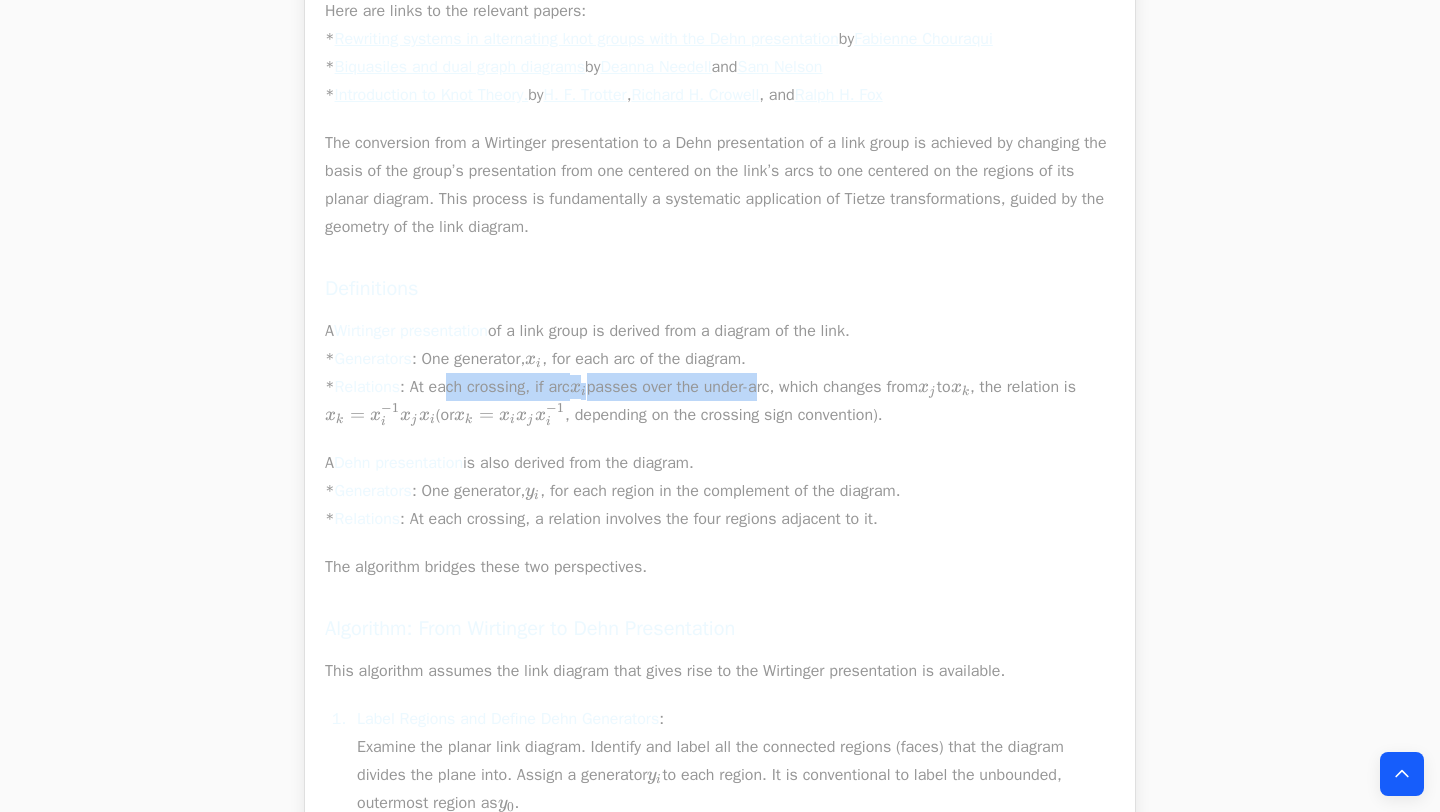 drag, startPoint x: 994, startPoint y: 387, endPoint x: 1073, endPoint y: 386, distance: 79.00633 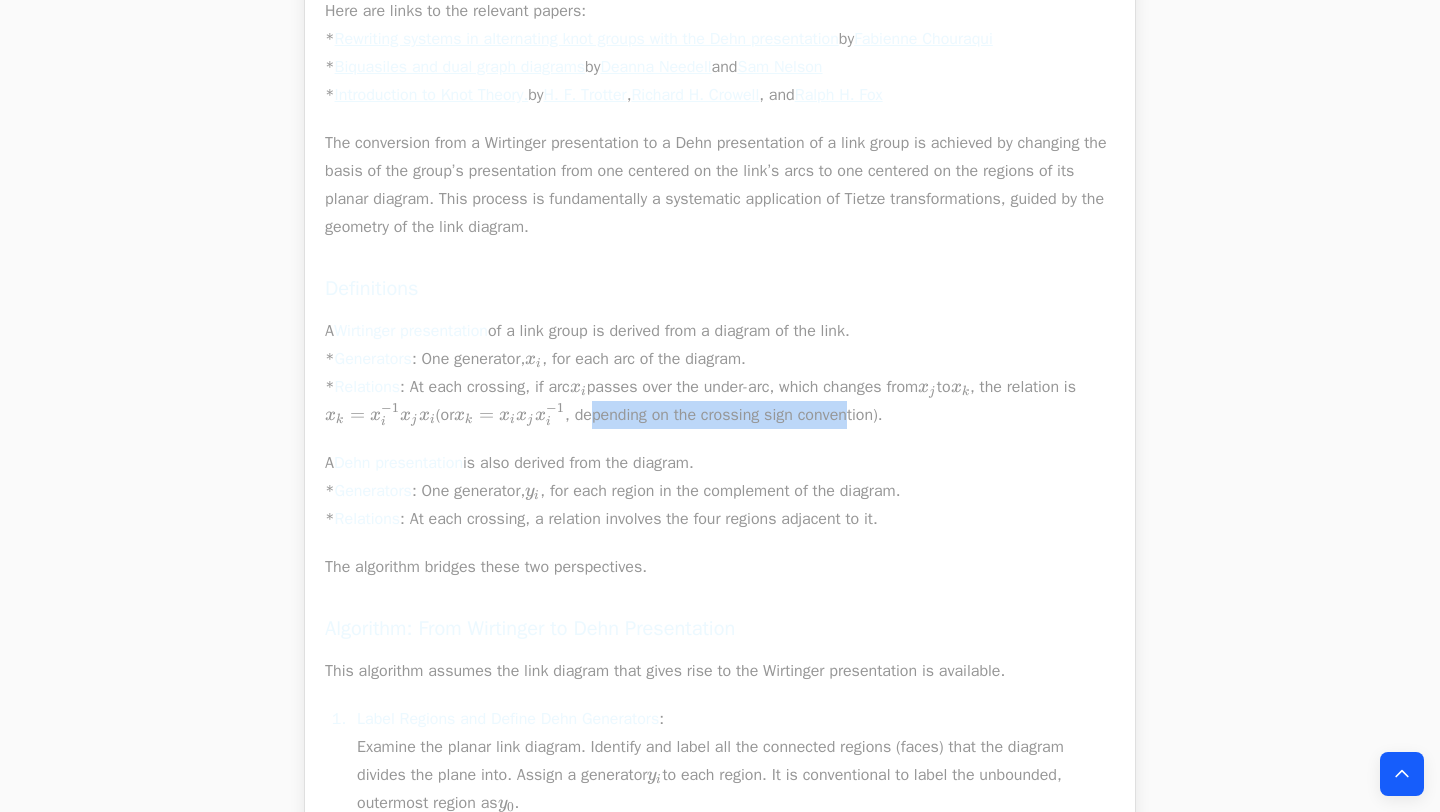 drag, startPoint x: 747, startPoint y: 419, endPoint x: 881, endPoint y: 419, distance: 134 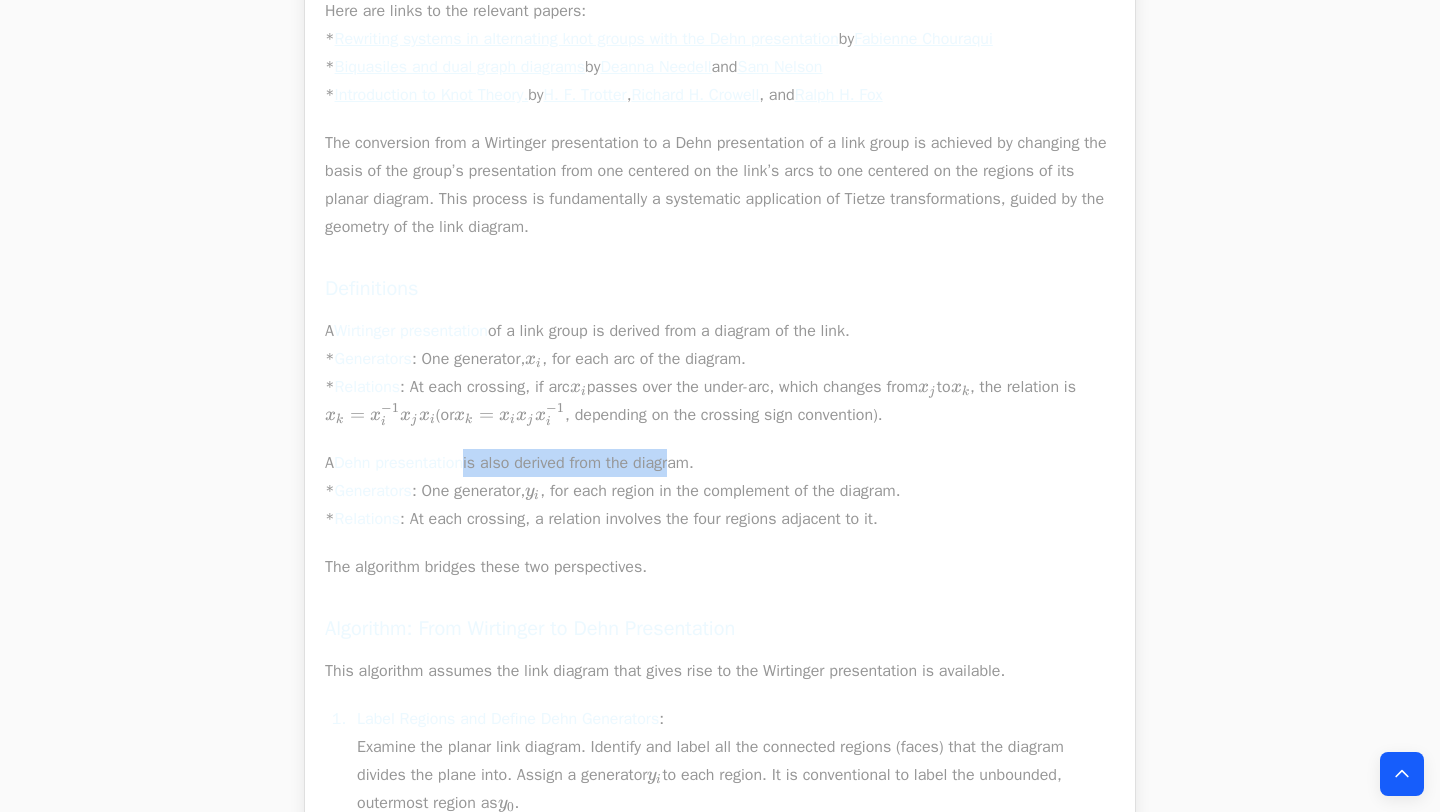 drag, startPoint x: 479, startPoint y: 463, endPoint x: 715, endPoint y: 463, distance: 236 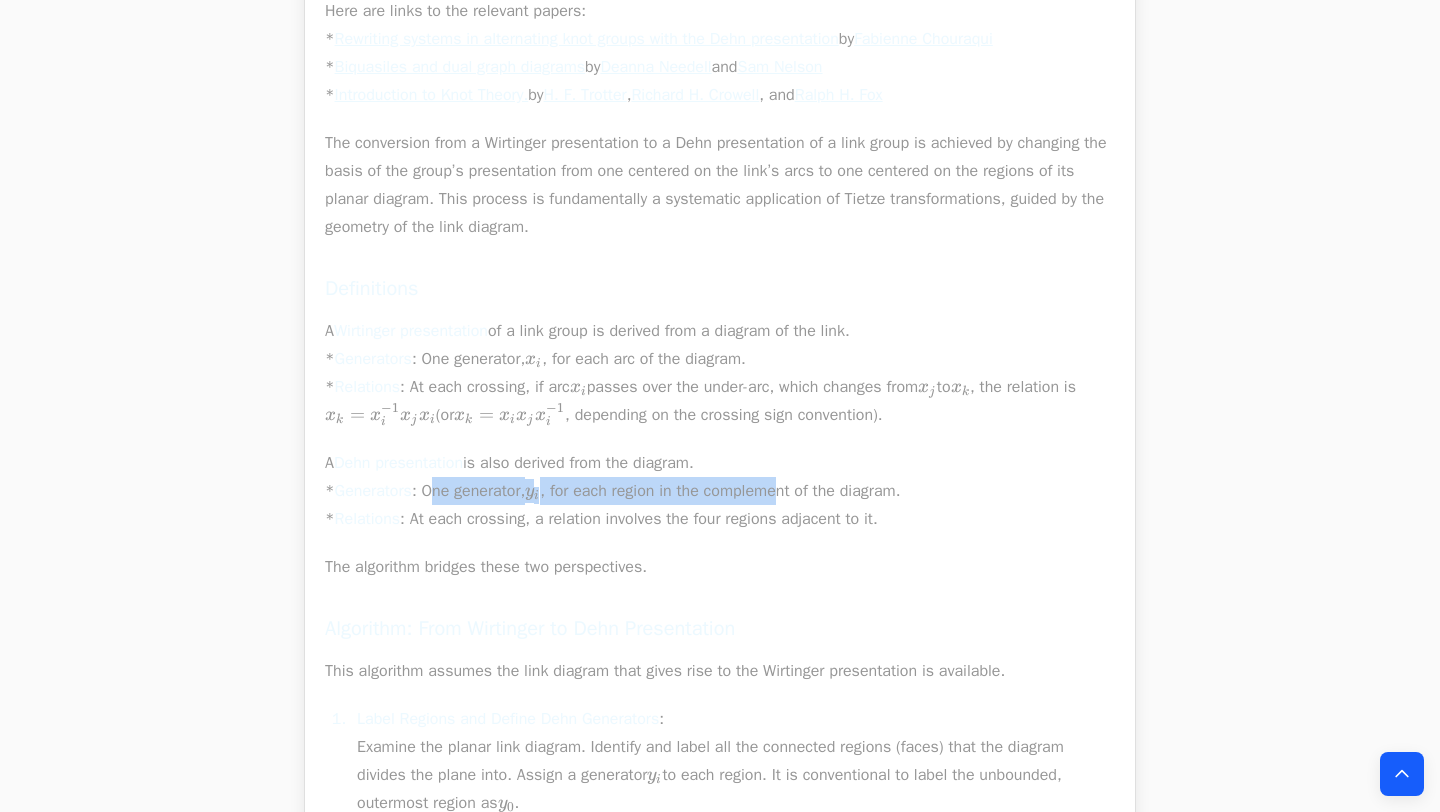 drag, startPoint x: 437, startPoint y: 495, endPoint x: 875, endPoint y: 495, distance: 438 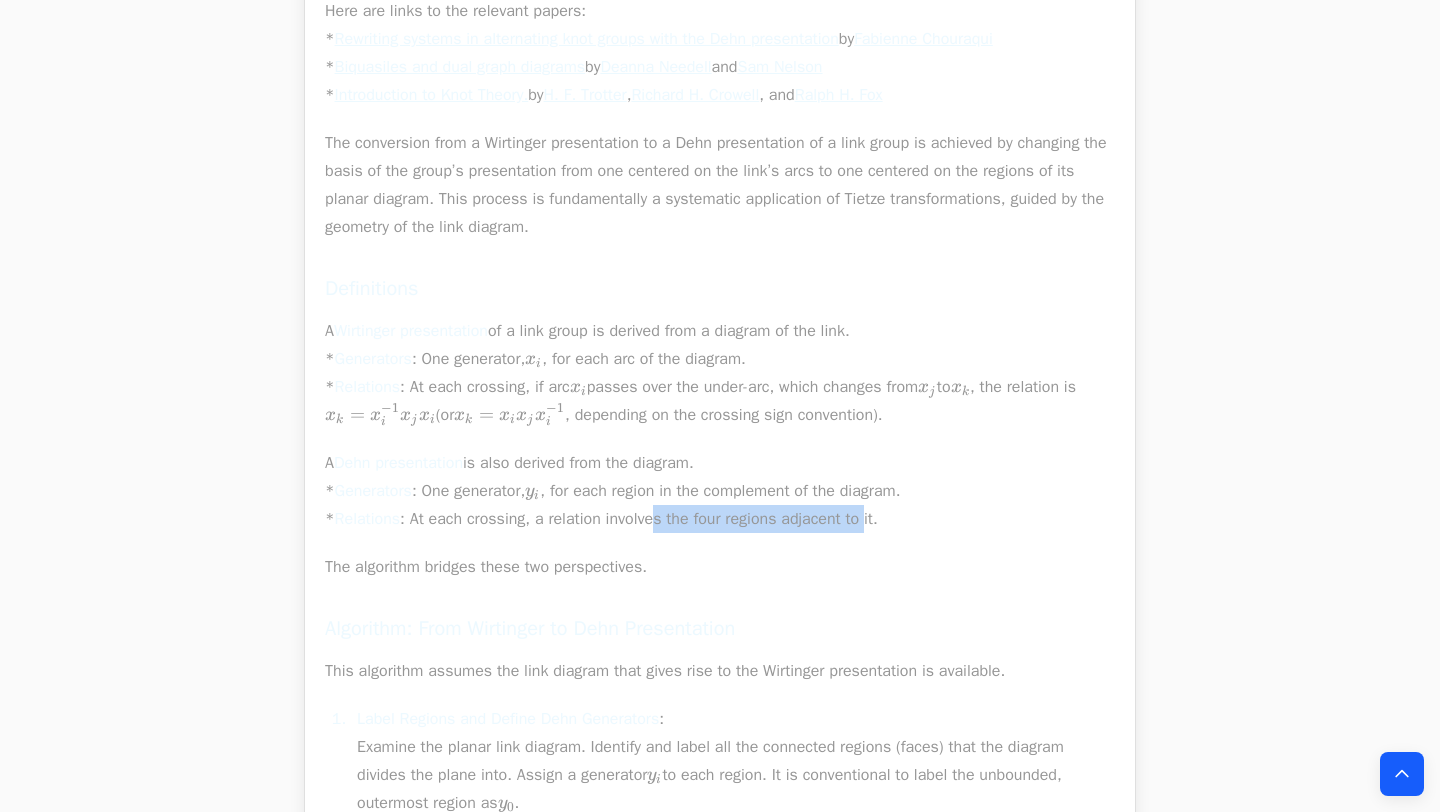 drag, startPoint x: 874, startPoint y: 522, endPoint x: 895, endPoint y: 522, distance: 21 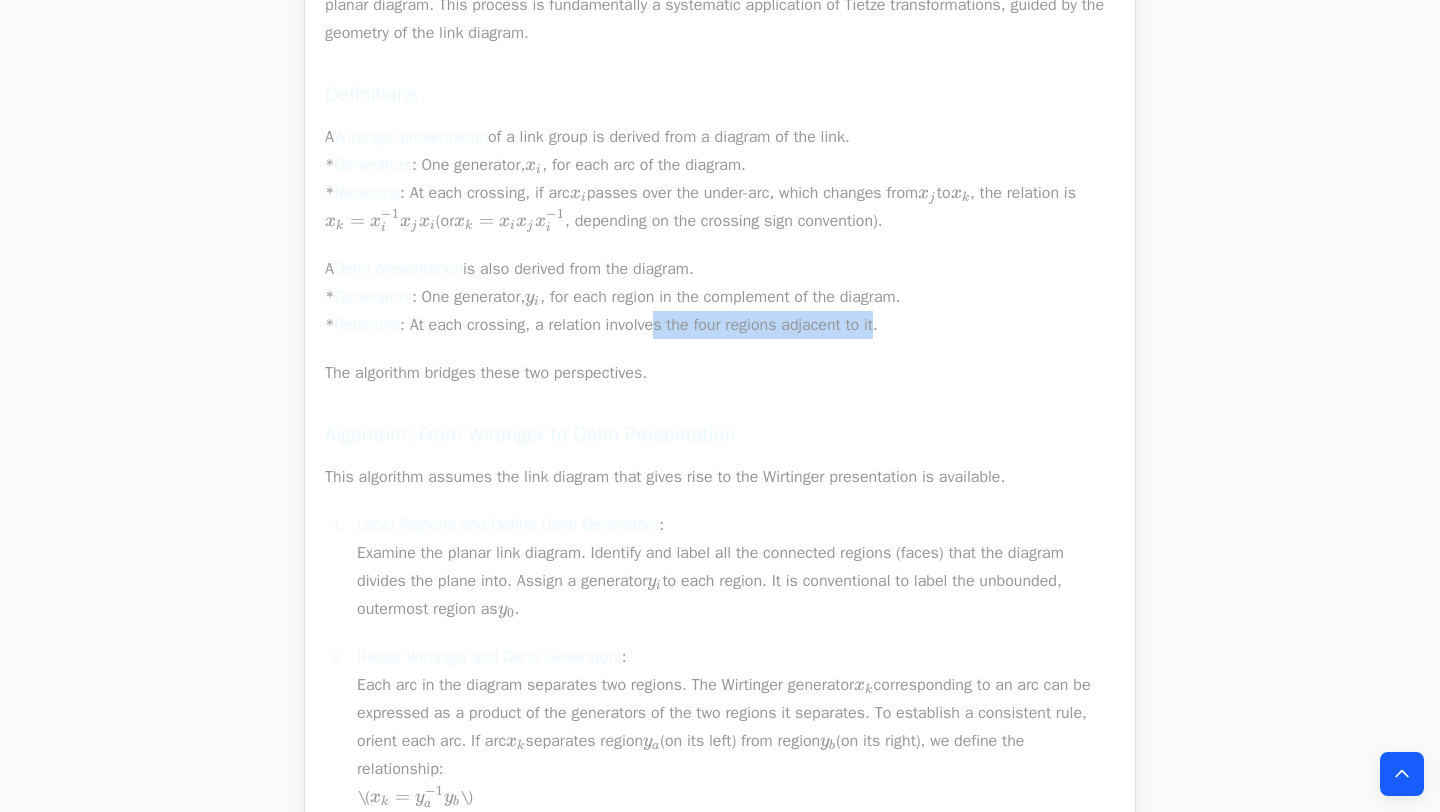 scroll, scrollTop: 1188, scrollLeft: 0, axis: vertical 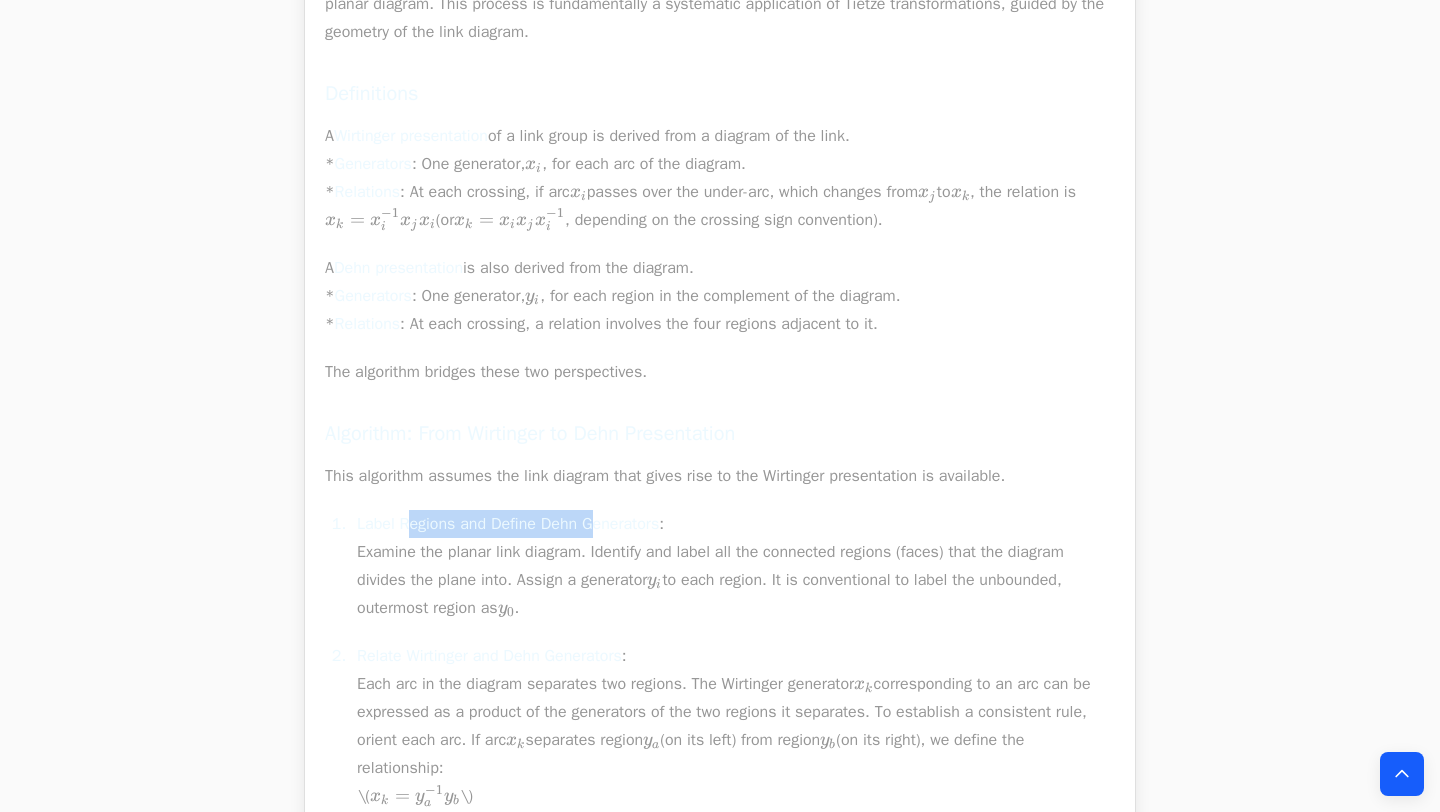 drag, startPoint x: 408, startPoint y: 524, endPoint x: 669, endPoint y: 523, distance: 261.00192 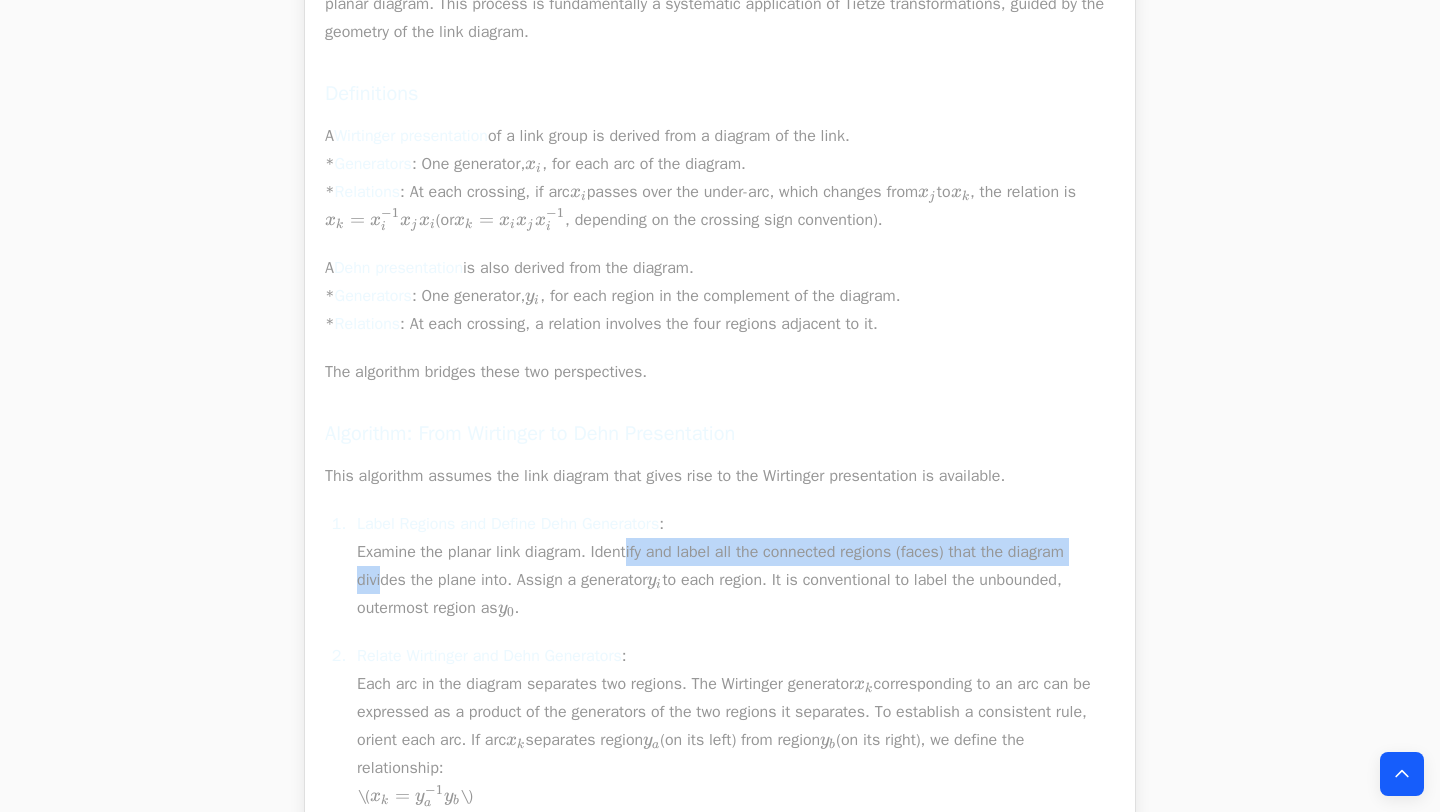 drag, startPoint x: 697, startPoint y: 553, endPoint x: 1095, endPoint y: 560, distance: 398.06155 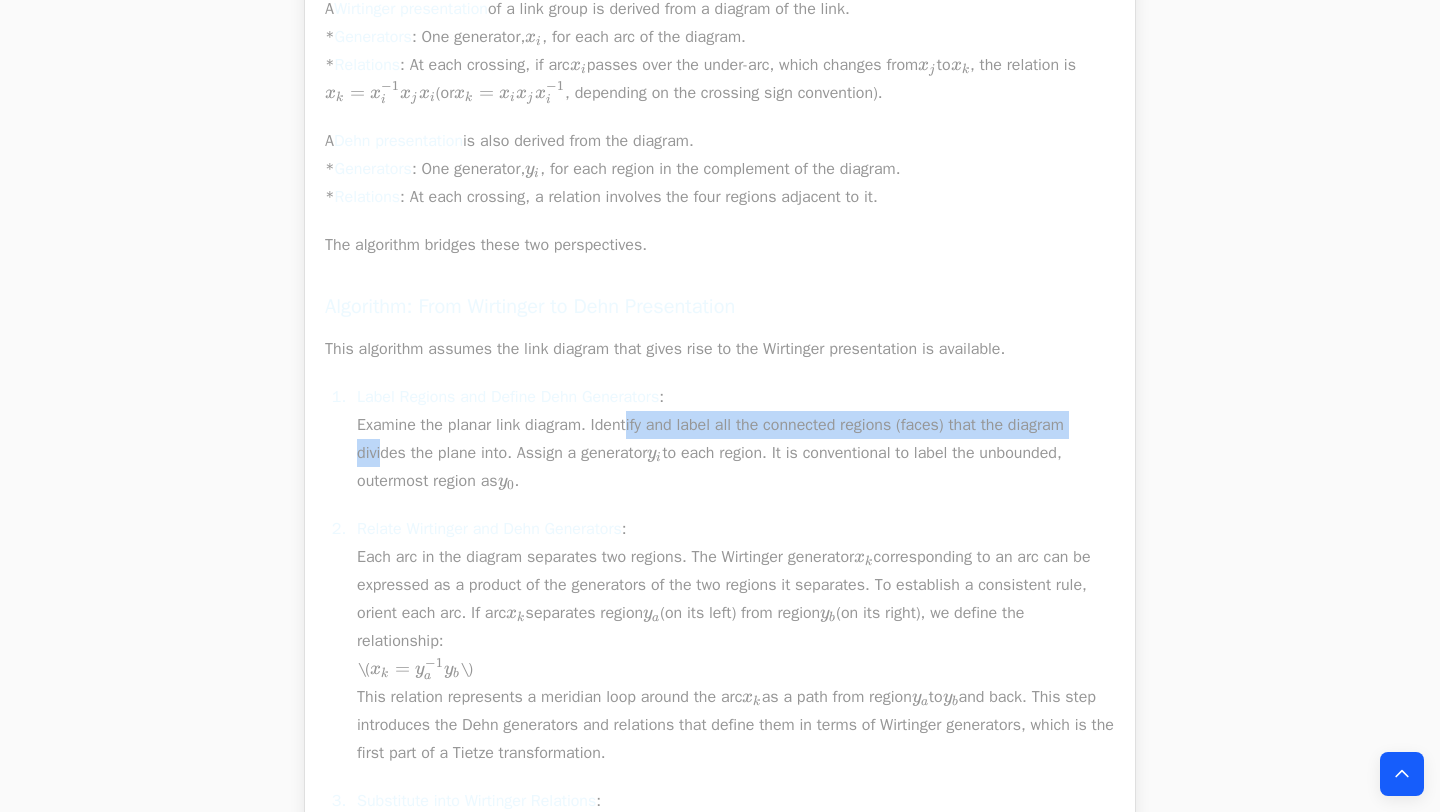 scroll, scrollTop: 1325, scrollLeft: 0, axis: vertical 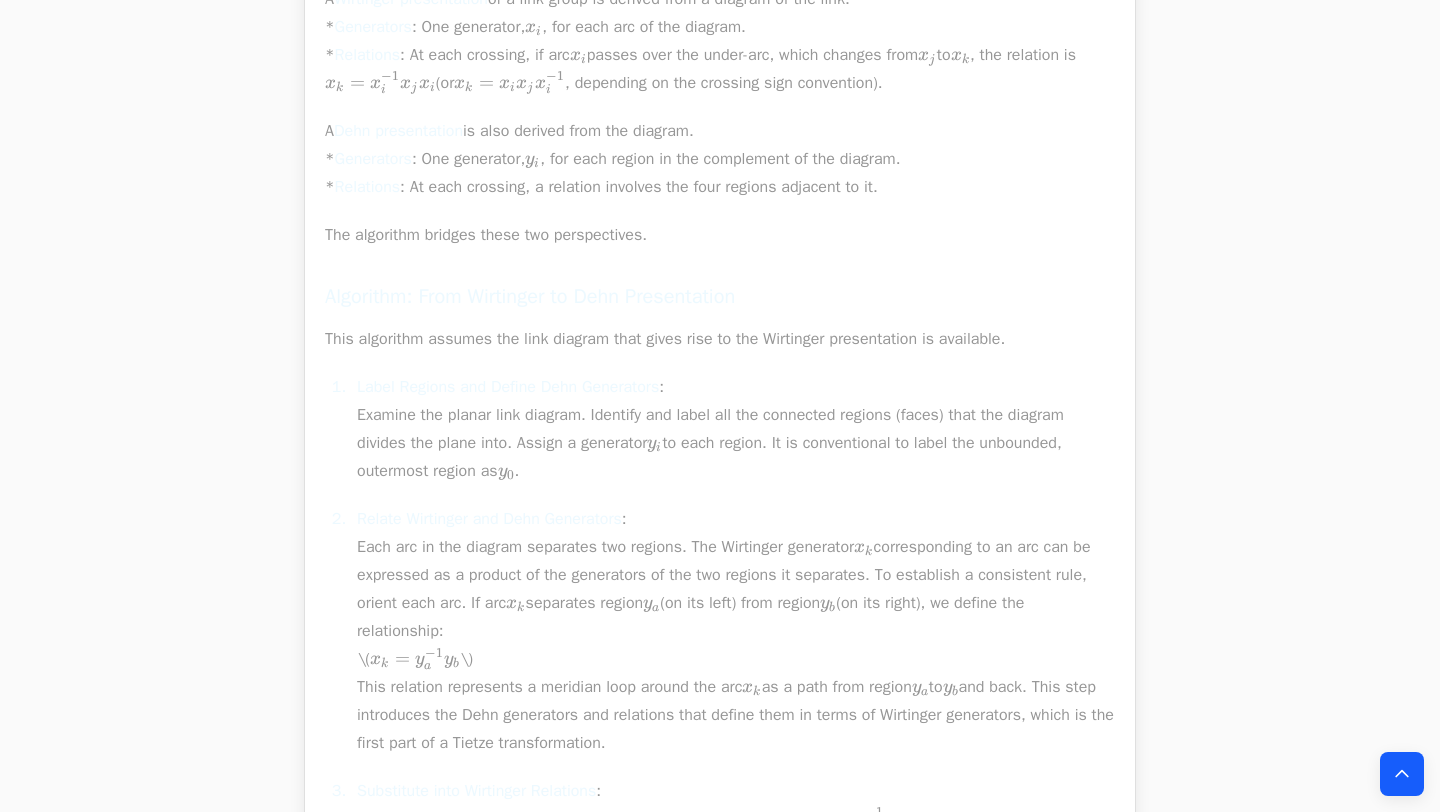 click on "Relate Wirtinger and Dehn Generators :
Each arc in the diagram separates two regions. The Wirtinger generator  x k x_k x k ​  corresponding to an arc can be expressed as a product of the generators of the two regions it separates. To establish a consistent rule, orient each arc. If arc  x k x_k x k ​  separates region  y a y_a y a ​  (on its left) from region  y b y_b y b ​  (on its right), we define the relationship:
\( x k = y a − 1 y b x_k = y_a^{-1} y_b x k ​ = y a − 1 ​ y b ​ \)
This relation represents a meridian loop around the arc  x k x_k x k ​  as a path from region  y a y_a y a ​  to  y b y_b y b ​  and back. This step introduces the Dehn generators and relations that define them in terms of Wirtinger generators, which is the first part of a Tietze transformation." at bounding box center (736, 631) 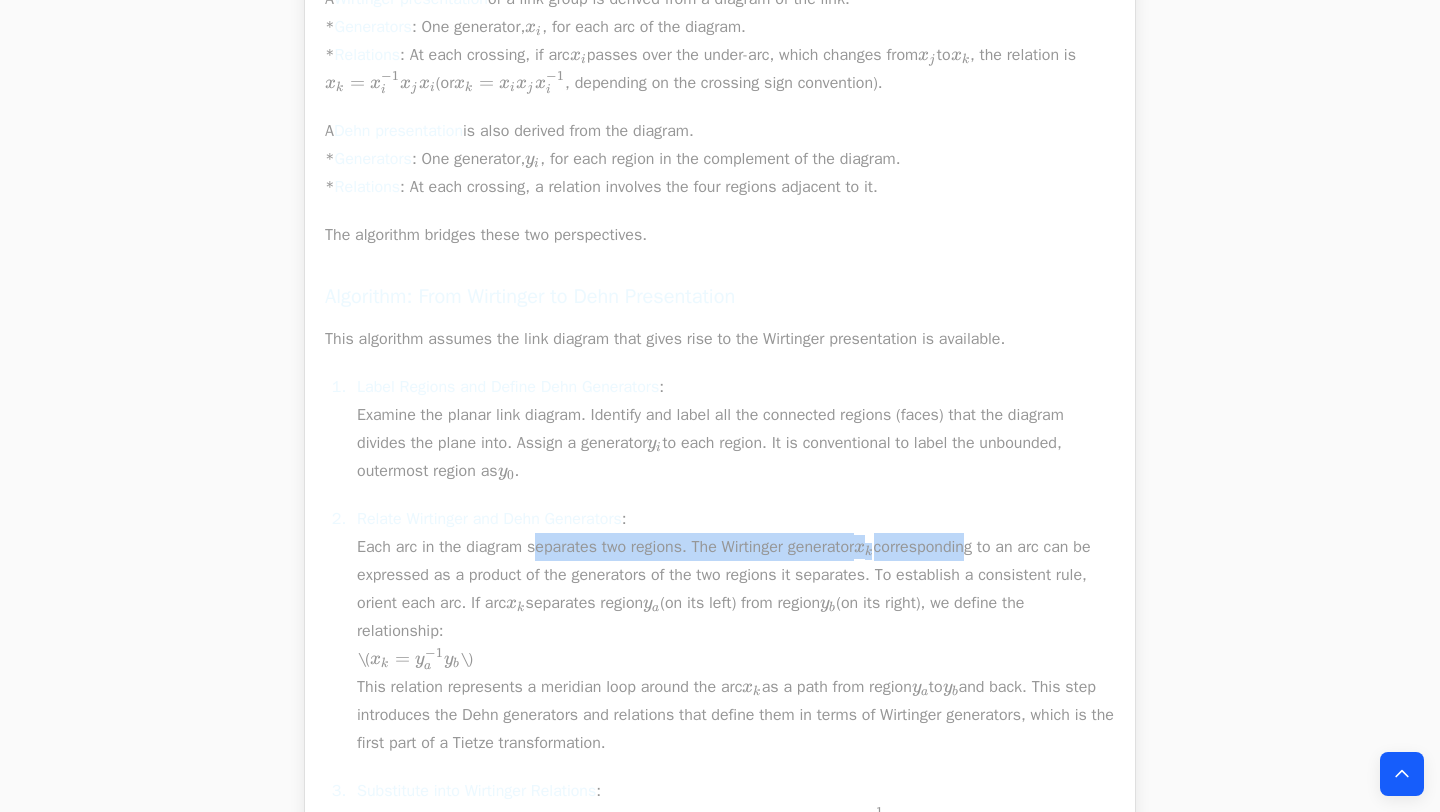 drag, startPoint x: 500, startPoint y: 550, endPoint x: 989, endPoint y: 540, distance: 489.10223 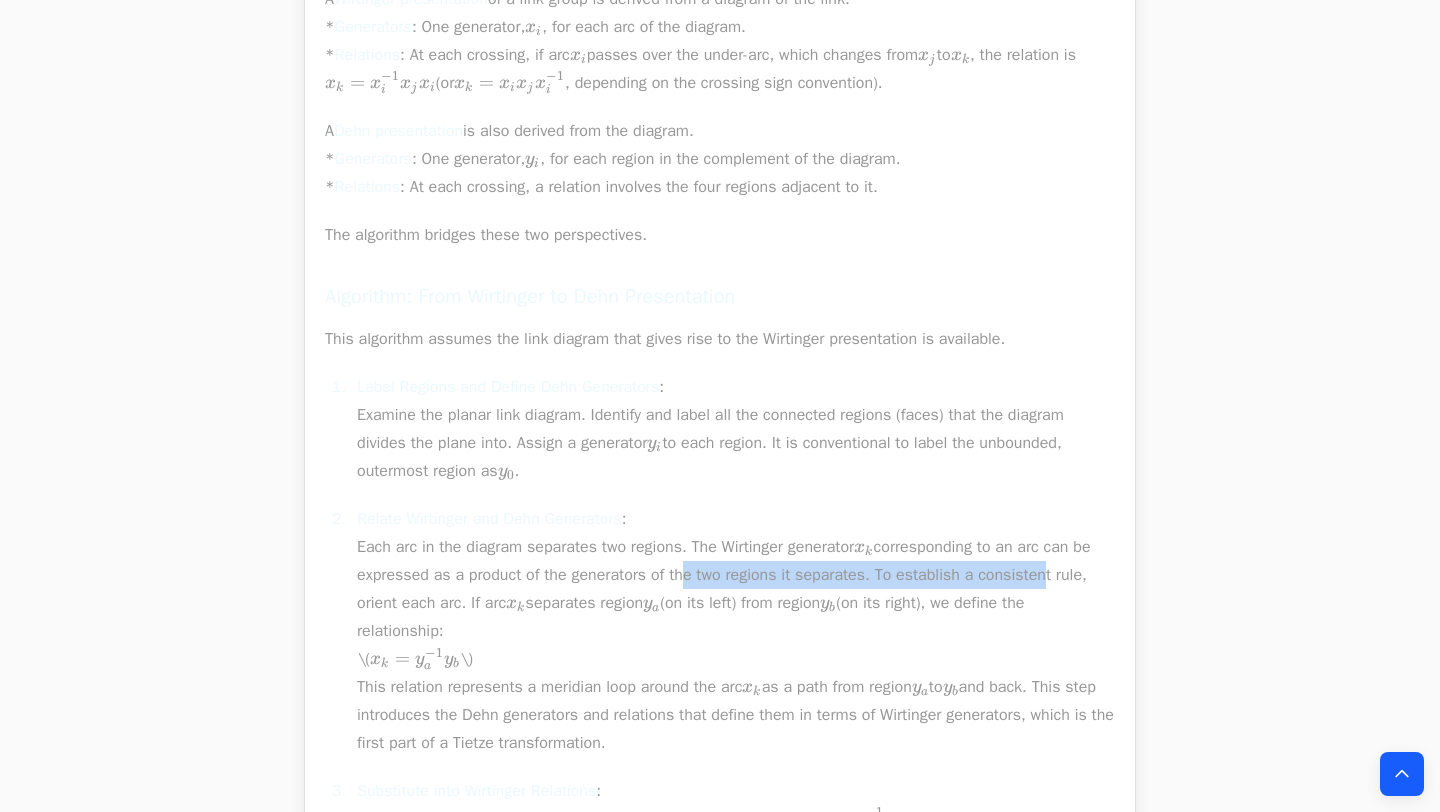 drag, startPoint x: 705, startPoint y: 578, endPoint x: 1078, endPoint y: 580, distance: 373.00537 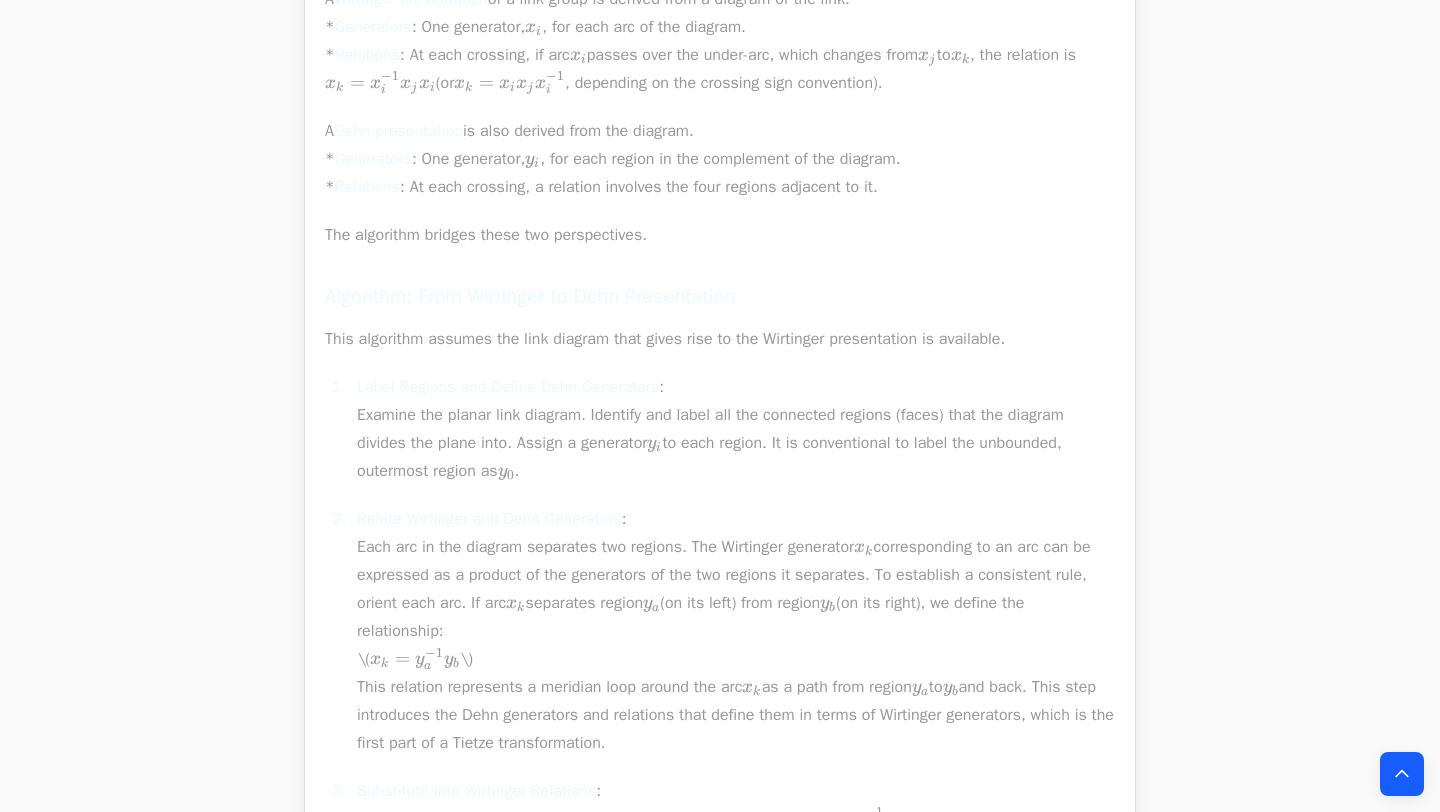 drag, startPoint x: 976, startPoint y: 578, endPoint x: 1077, endPoint y: 577, distance: 101.00495 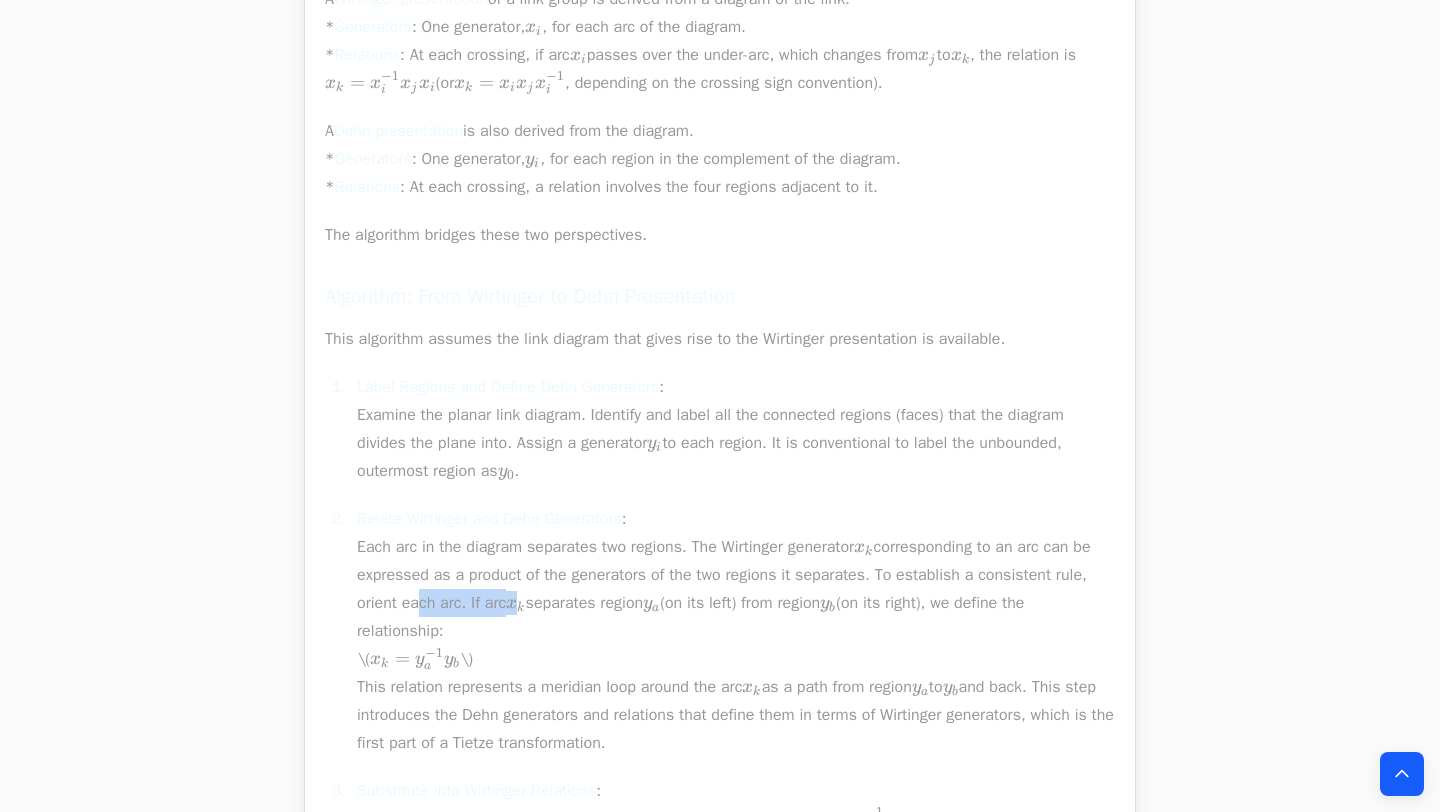 drag, startPoint x: 558, startPoint y: 601, endPoint x: 620, endPoint y: 600, distance: 62.008064 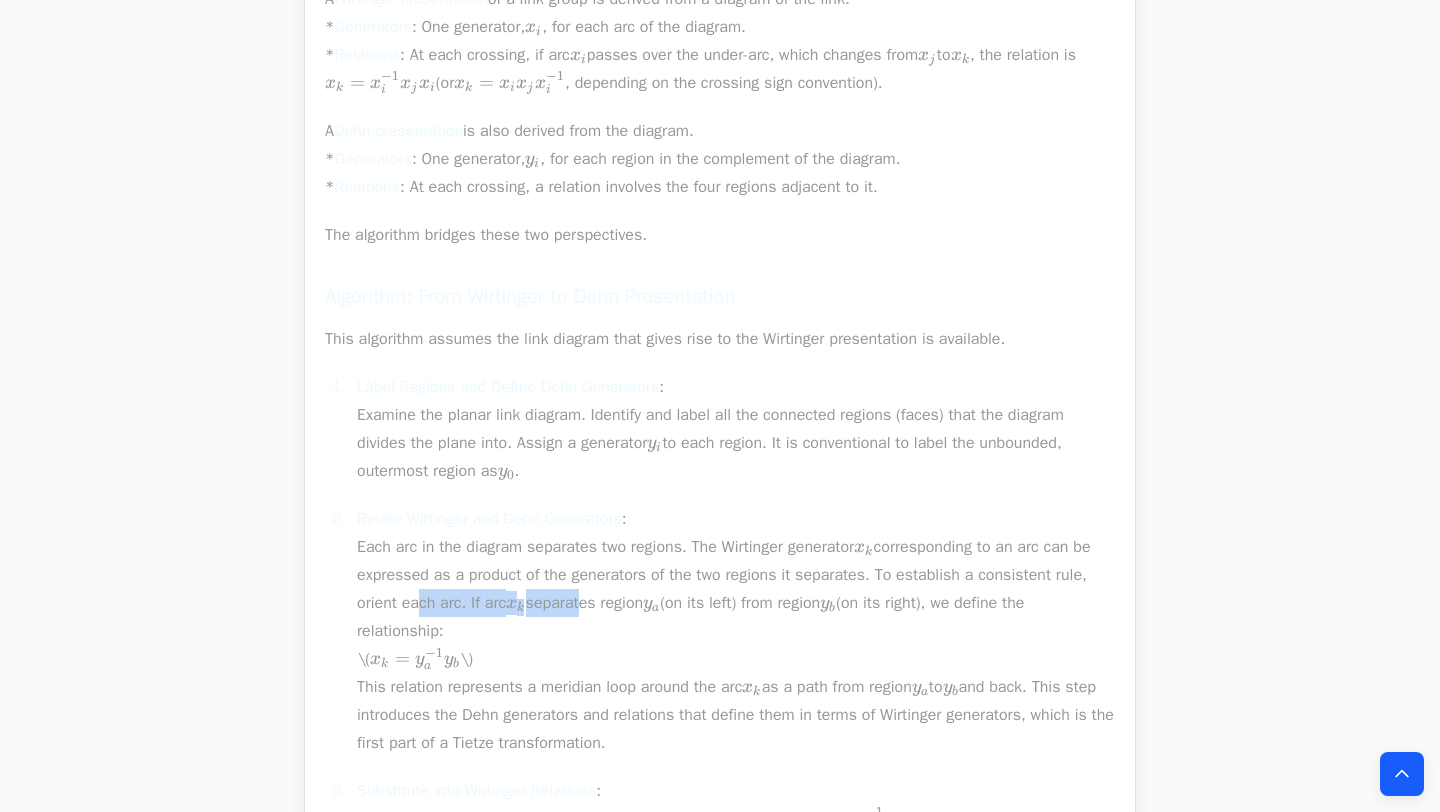 click on "Relate Wirtinger and Dehn Generators :
Each arc in the diagram separates two regions. The Wirtinger generator  x k x_k x k ​  corresponding to an arc can be expressed as a product of the generators of the two regions it separates. To establish a consistent rule, orient each arc. If arc  x k x_k x k ​  separates region  y a y_a y a ​  (on its left) from region  y b y_b y b ​  (on its right), we define the relationship:
\( x k = y a − 1 y b x_k = y_a^{-1} y_b x k ​ = y a − 1 ​ y b ​ \)
This relation represents a meridian loop around the arc  x k x_k x k ​  as a path from region  y a y_a y a ​  to  y b y_b y b ​  and back. This step introduces the Dehn generators and relations that define them in terms of Wirtinger generators, which is the first part of a Tietze transformation." at bounding box center (736, 631) 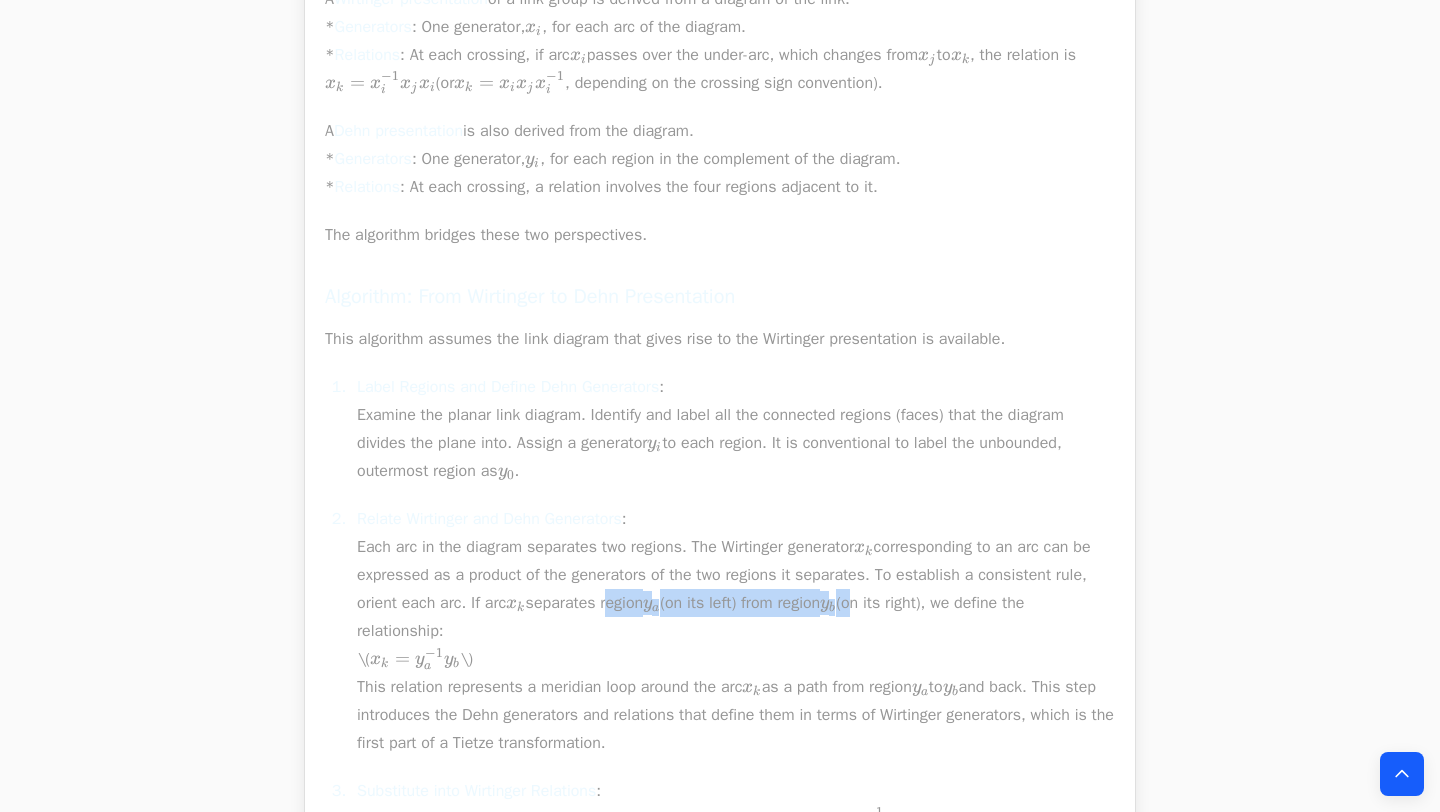 drag, startPoint x: 648, startPoint y: 604, endPoint x: 958, endPoint y: 601, distance: 310.01453 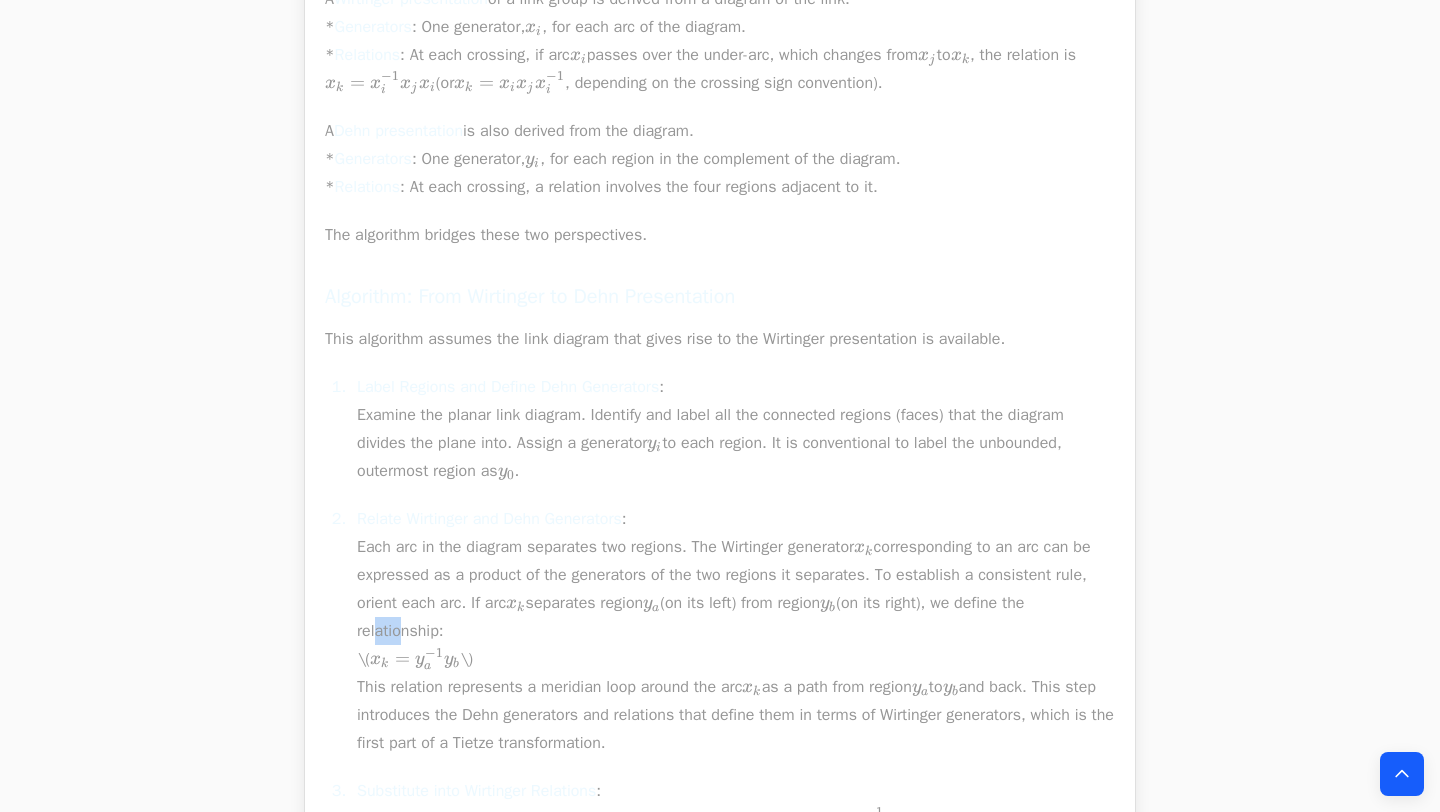 drag, startPoint x: 391, startPoint y: 630, endPoint x: 420, endPoint y: 630, distance: 29 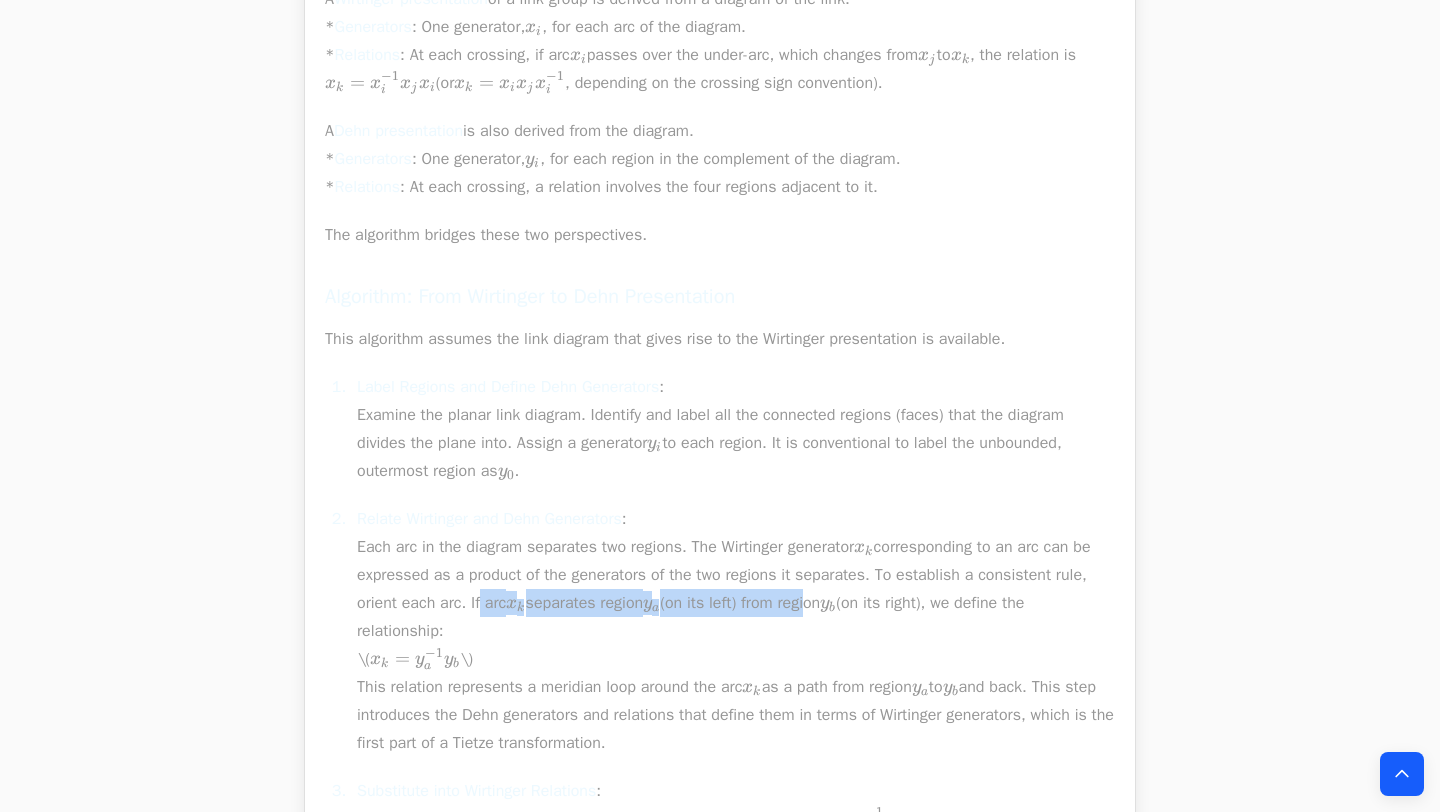 drag, startPoint x: 513, startPoint y: 611, endPoint x: 863, endPoint y: 607, distance: 350.02286 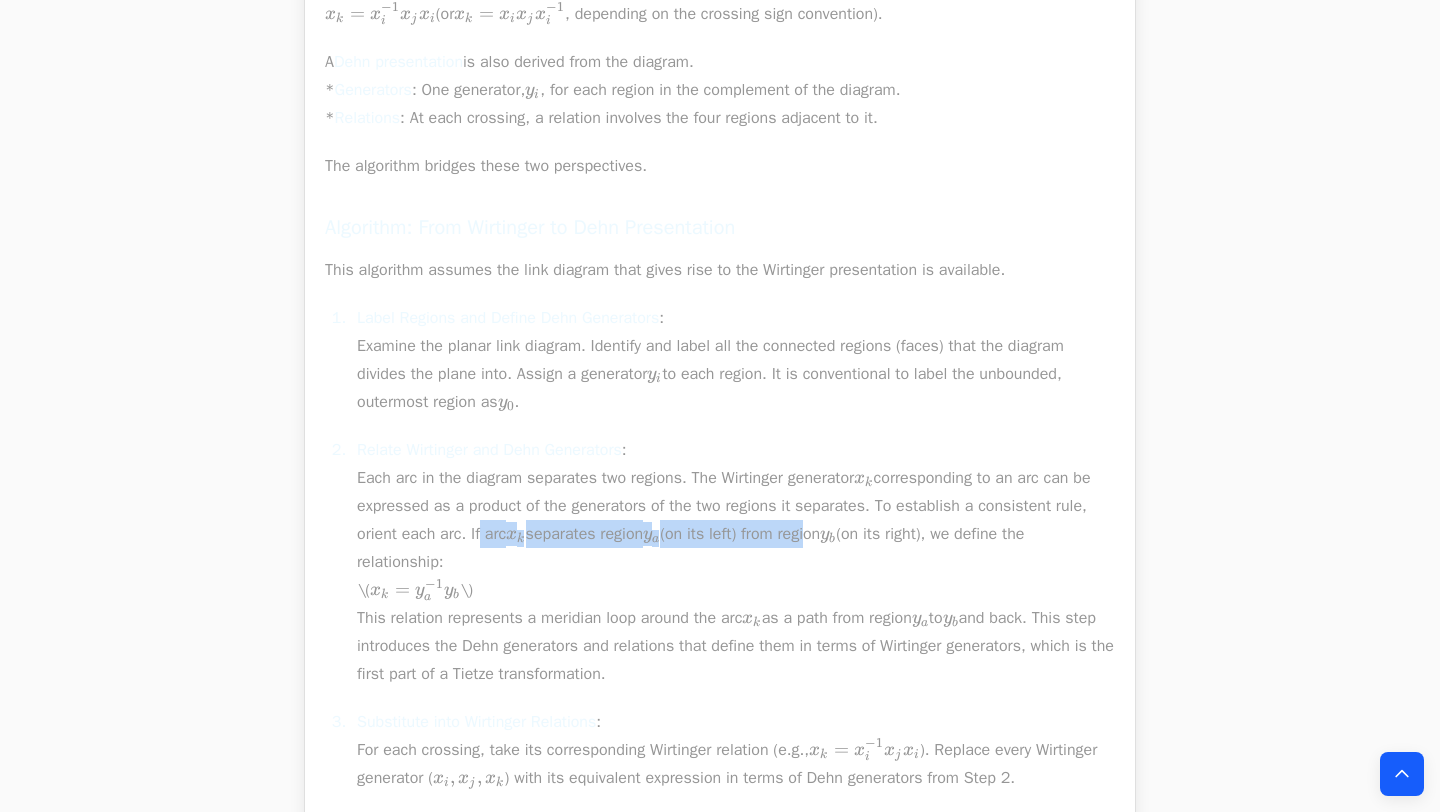 scroll, scrollTop: 1410, scrollLeft: 0, axis: vertical 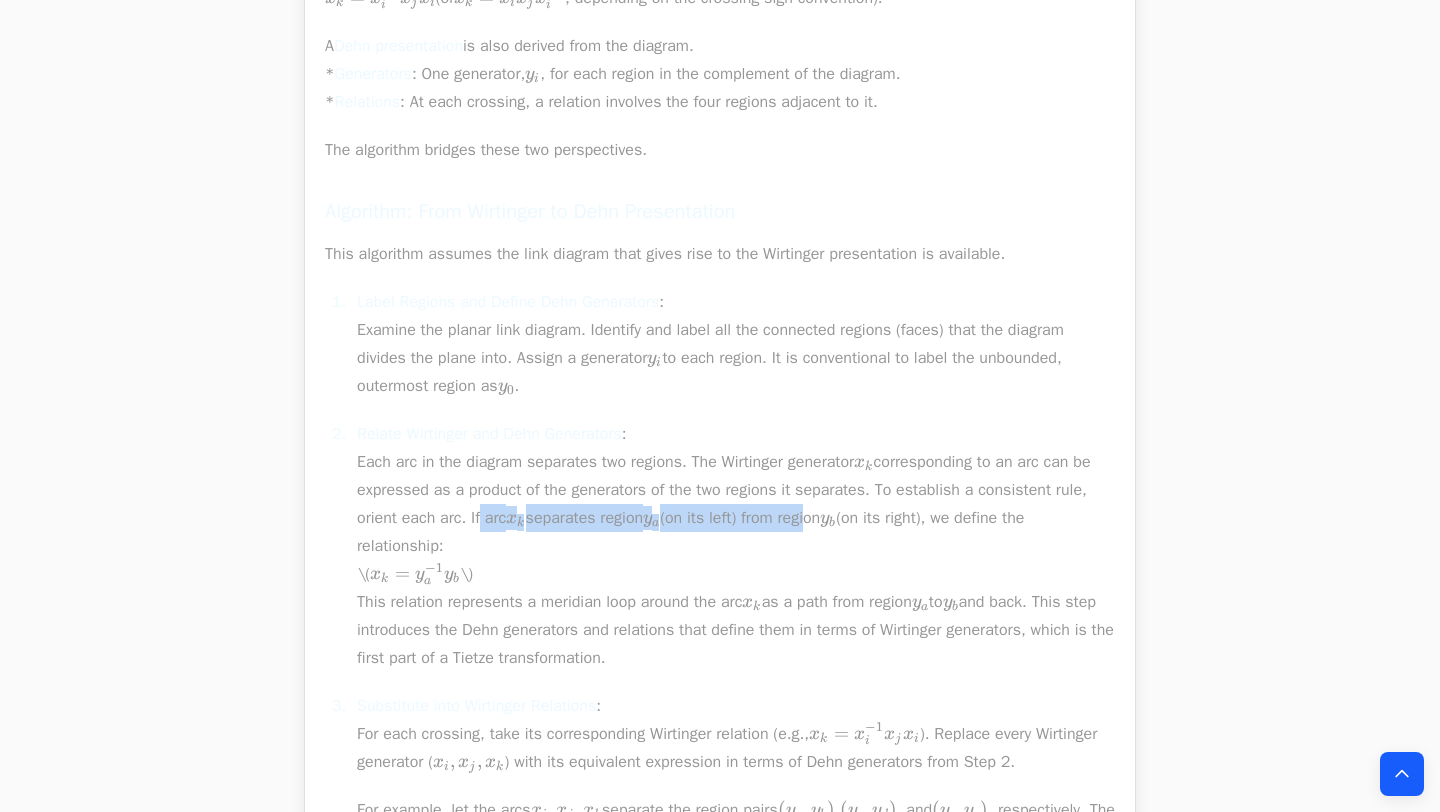 drag, startPoint x: 1004, startPoint y: 607, endPoint x: 1028, endPoint y: 605, distance: 24.083189 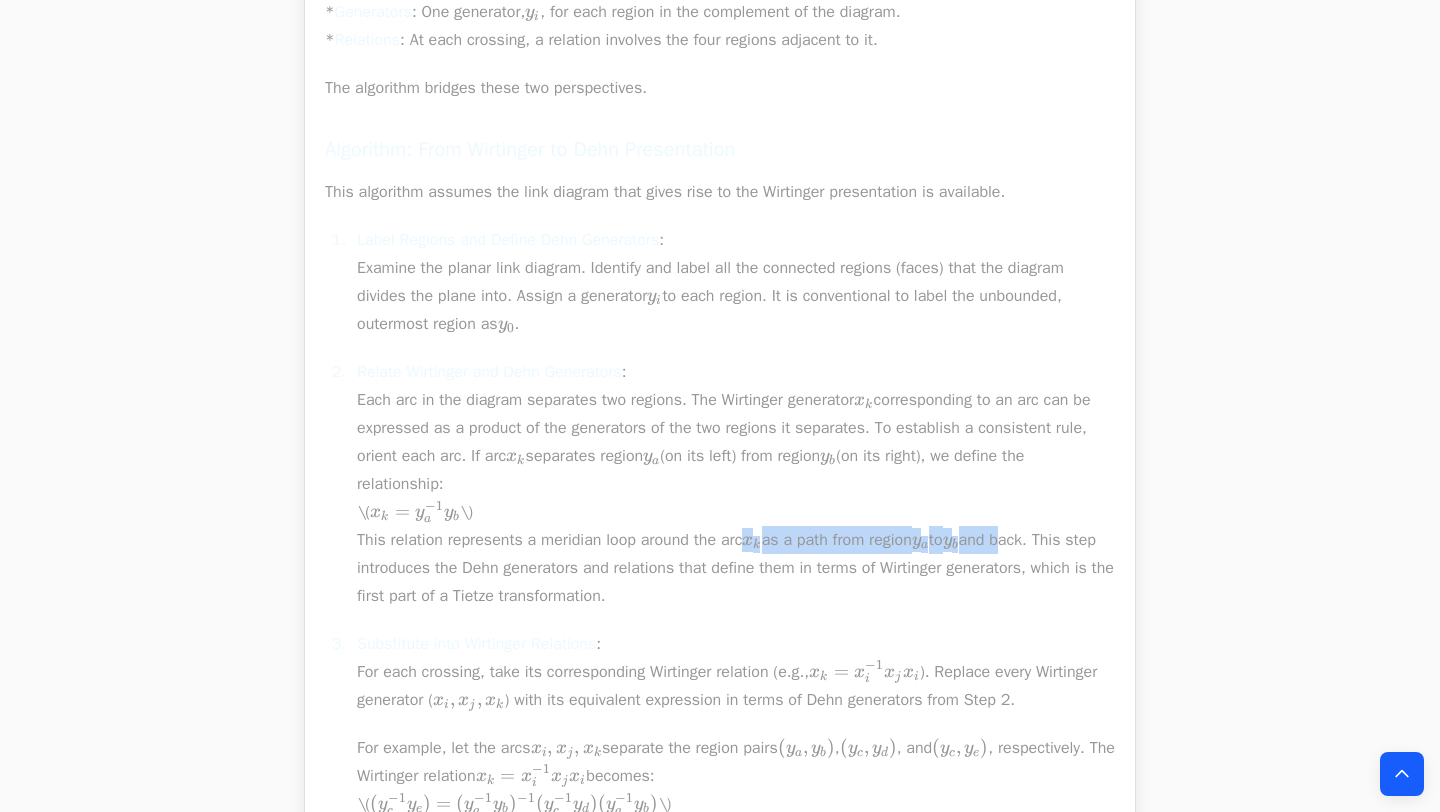 scroll, scrollTop: 1520, scrollLeft: 0, axis: vertical 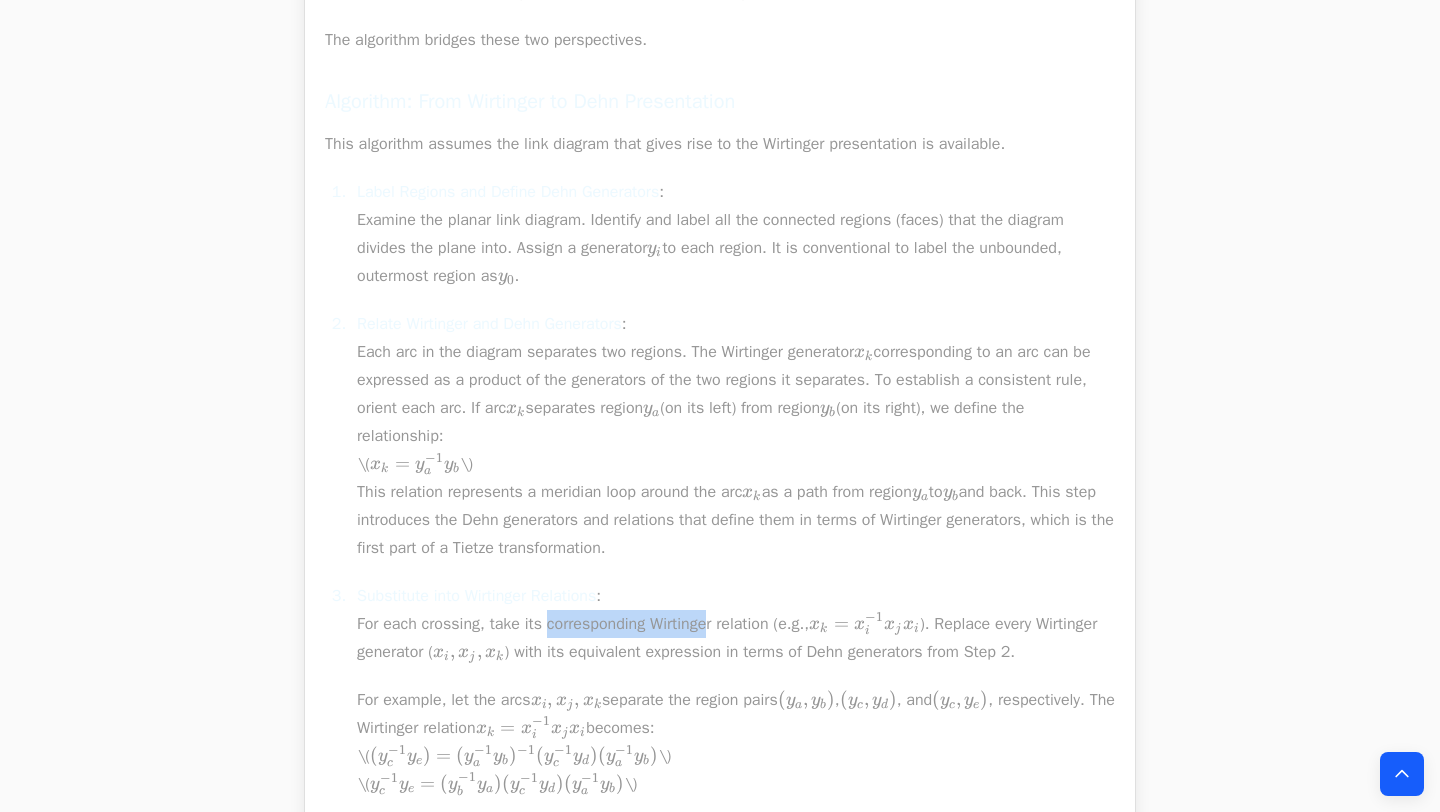 drag, startPoint x: 625, startPoint y: 629, endPoint x: 697, endPoint y: 629, distance: 72 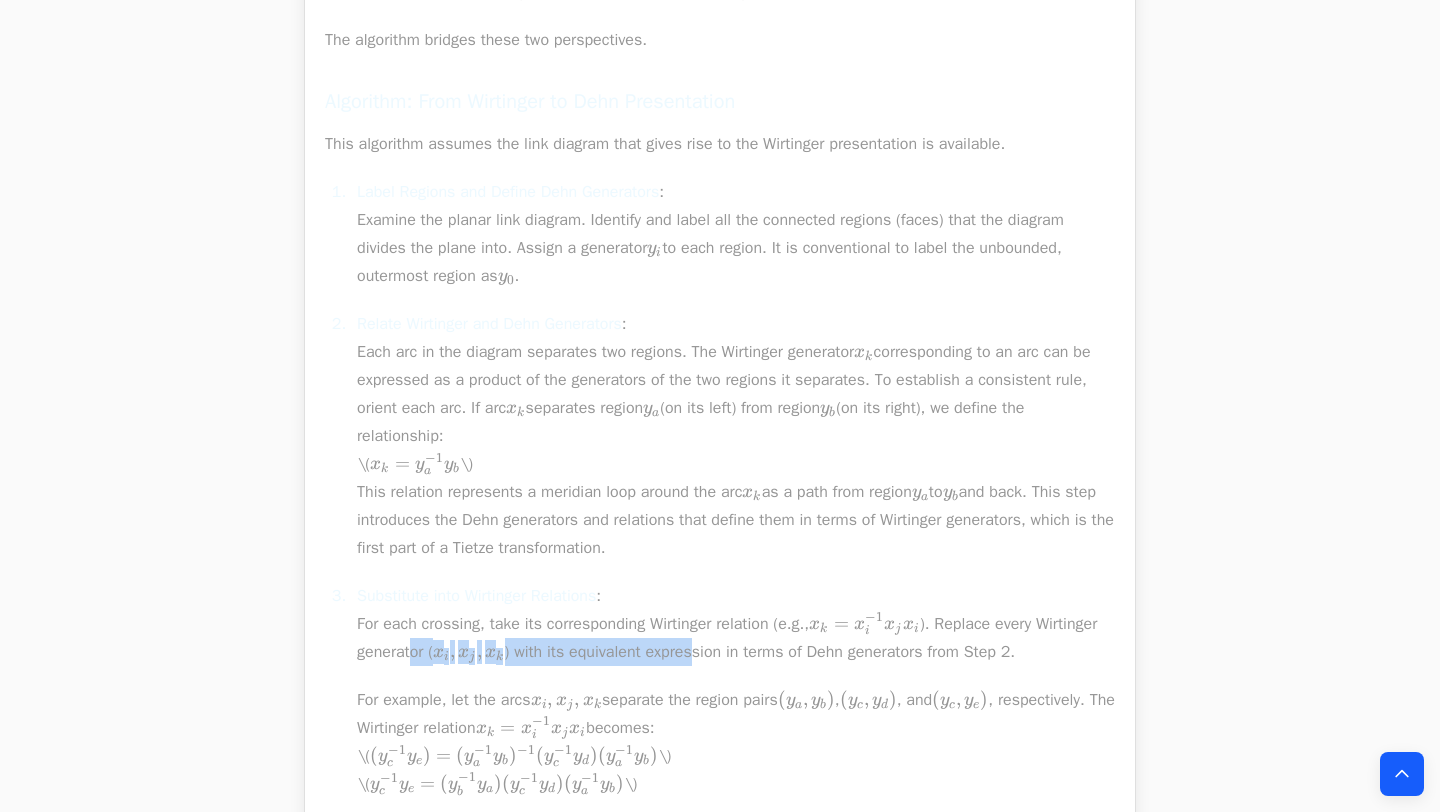 drag, startPoint x: 532, startPoint y: 651, endPoint x: 774, endPoint y: 660, distance: 242.1673 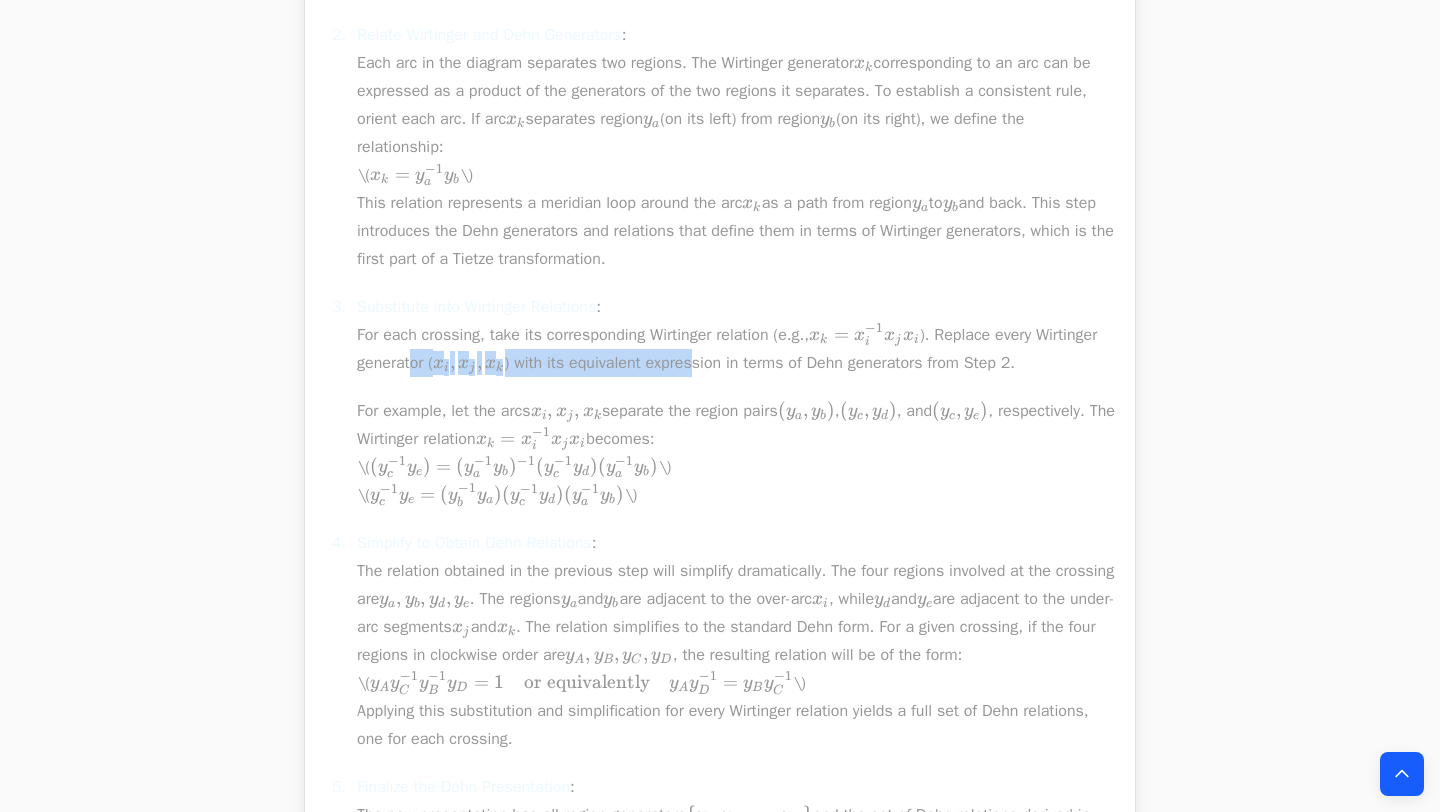 scroll, scrollTop: 1811, scrollLeft: 0, axis: vertical 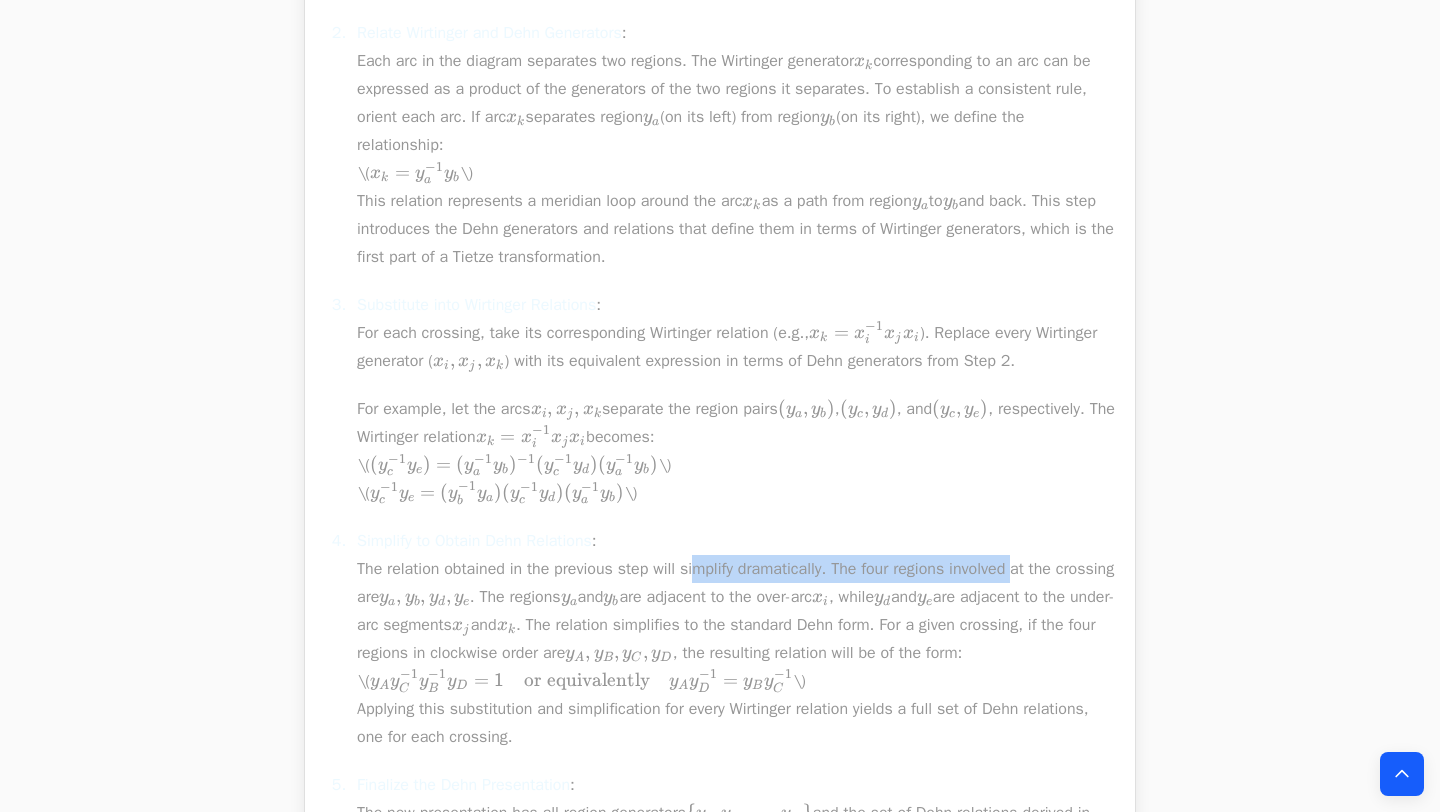 drag, startPoint x: 678, startPoint y: 568, endPoint x: 1006, endPoint y: 567, distance: 328.00153 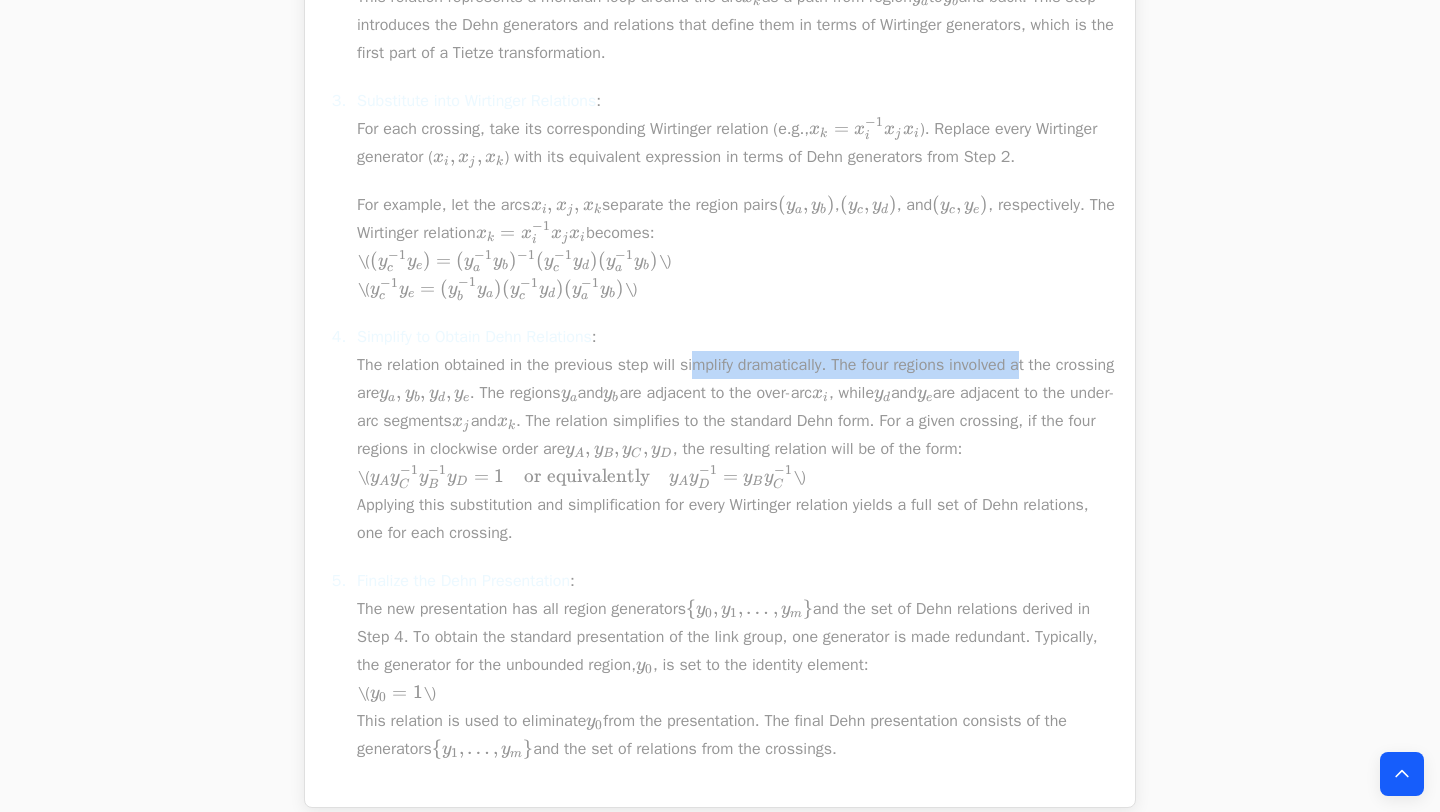 scroll, scrollTop: 2017, scrollLeft: 0, axis: vertical 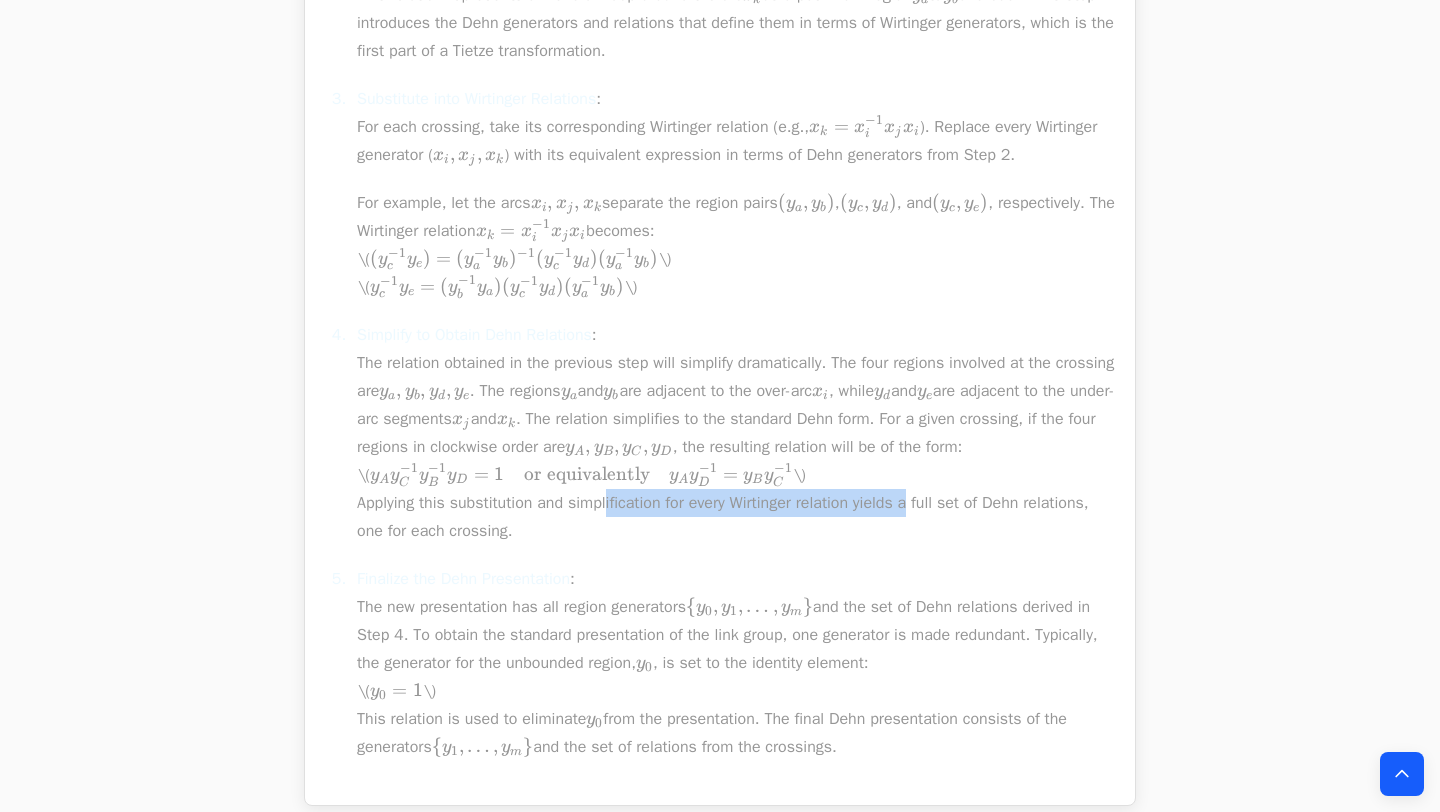 drag, startPoint x: 873, startPoint y: 534, endPoint x: 1046, endPoint y: 536, distance: 173.01157 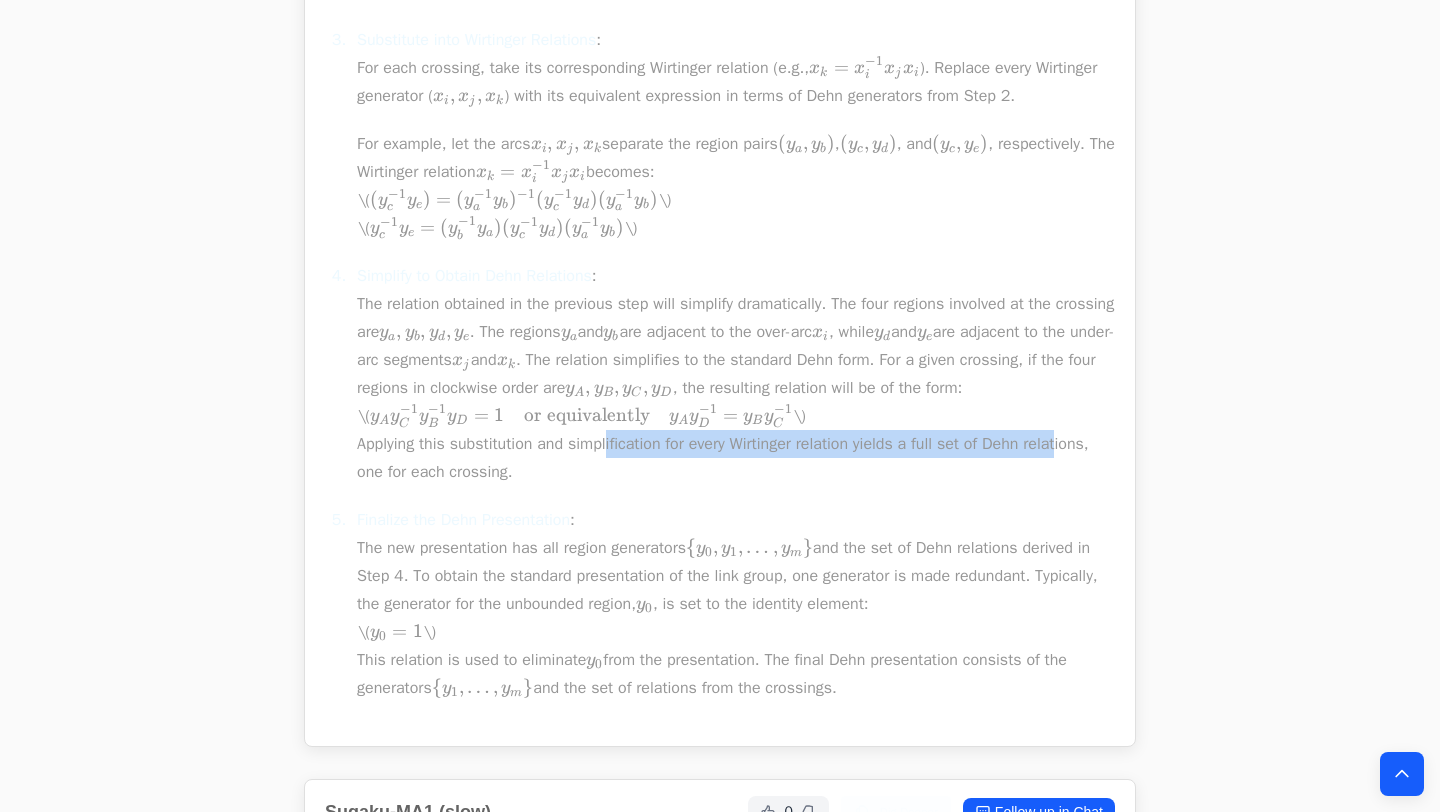 scroll, scrollTop: 2087, scrollLeft: 0, axis: vertical 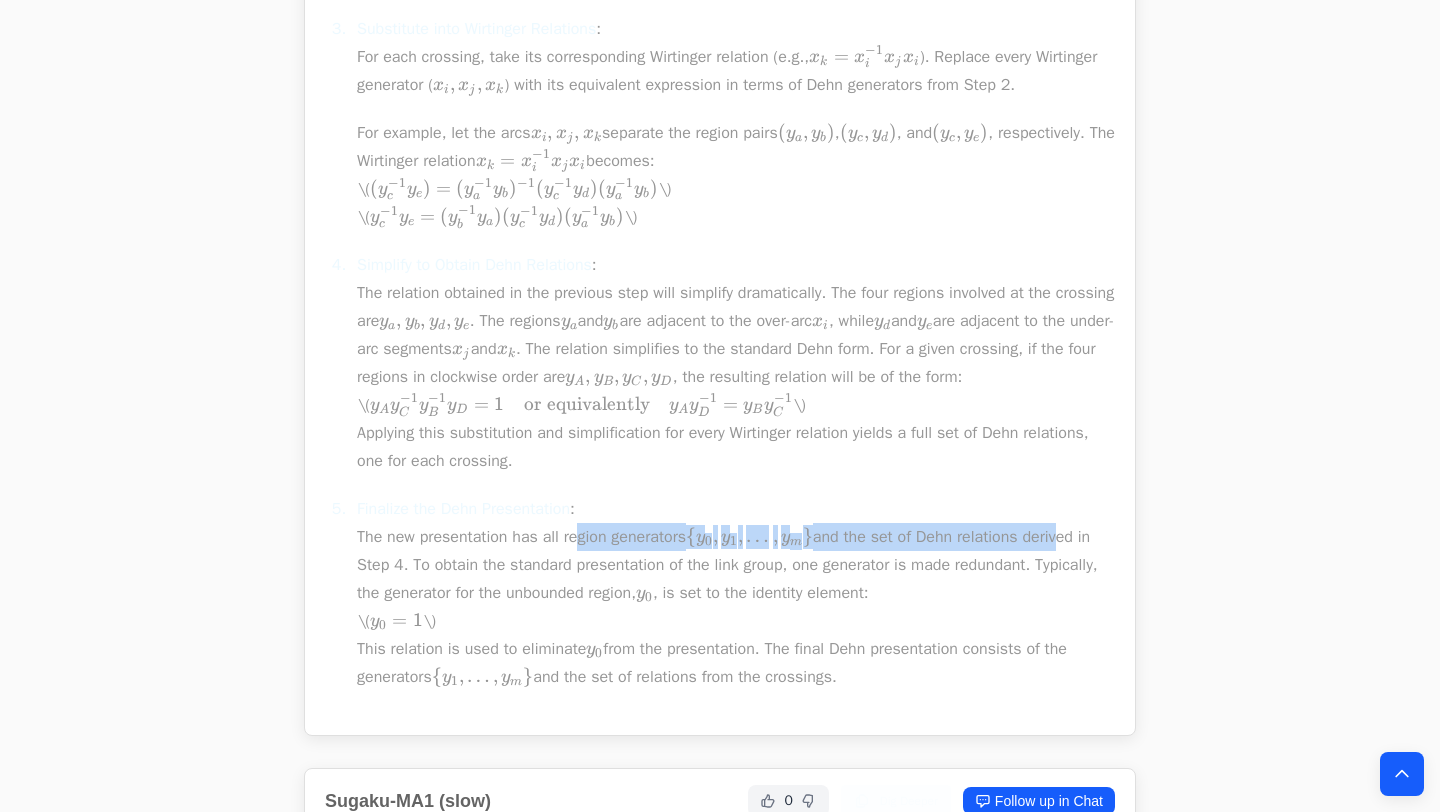 drag, startPoint x: 554, startPoint y: 567, endPoint x: 1077, endPoint y: 556, distance: 523.11566 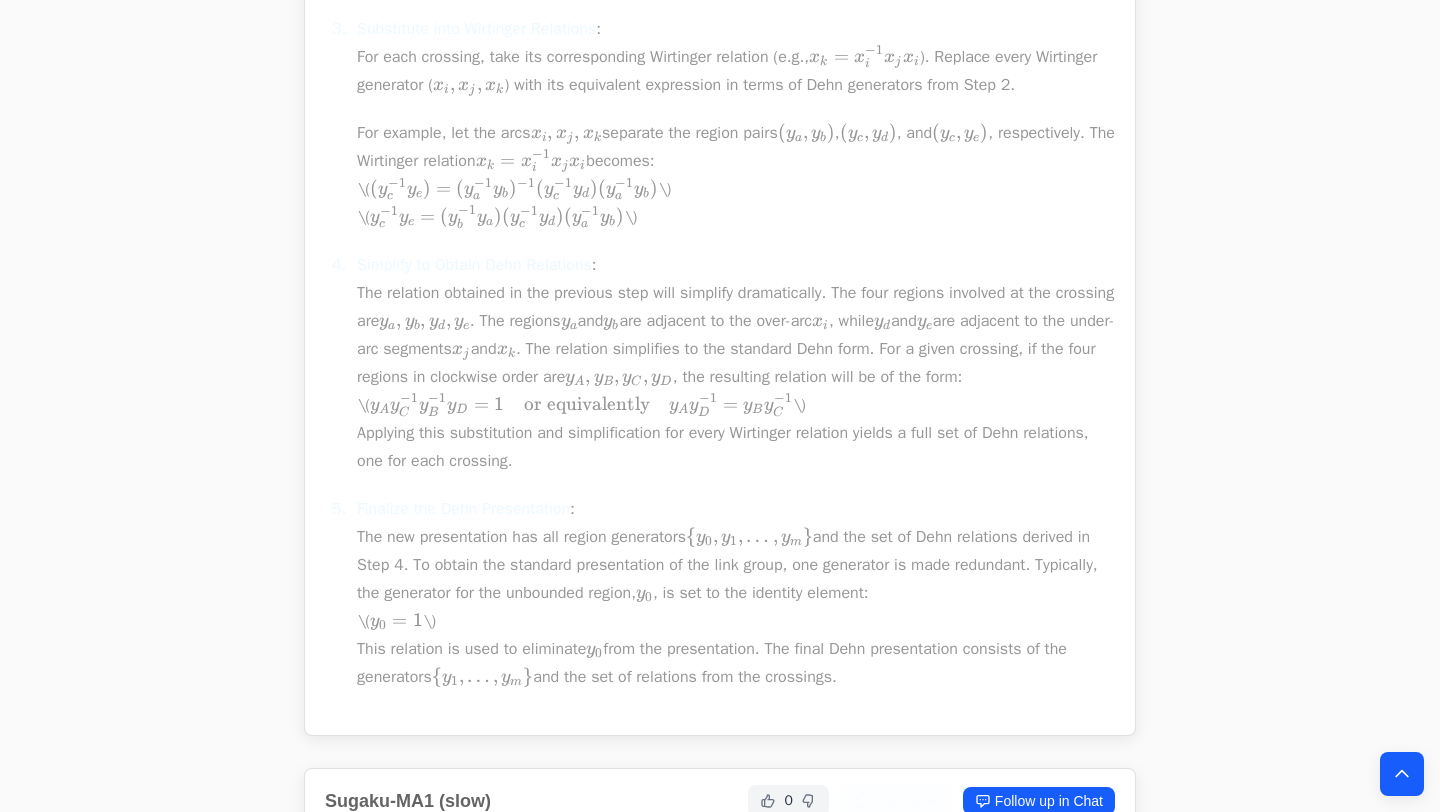 drag, startPoint x: 393, startPoint y: 595, endPoint x: 1007, endPoint y: 596, distance: 614.0008 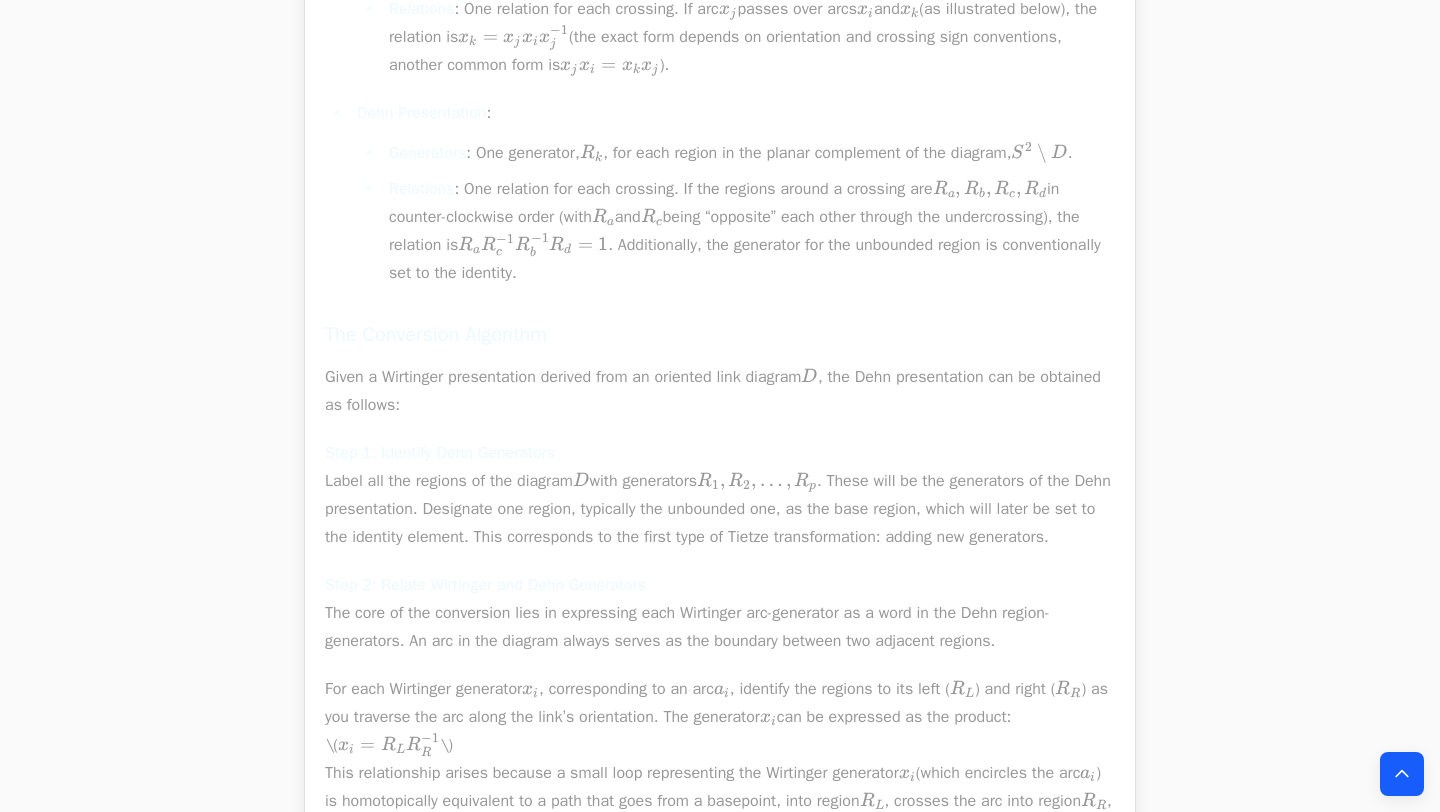 scroll, scrollTop: 3600, scrollLeft: 0, axis: vertical 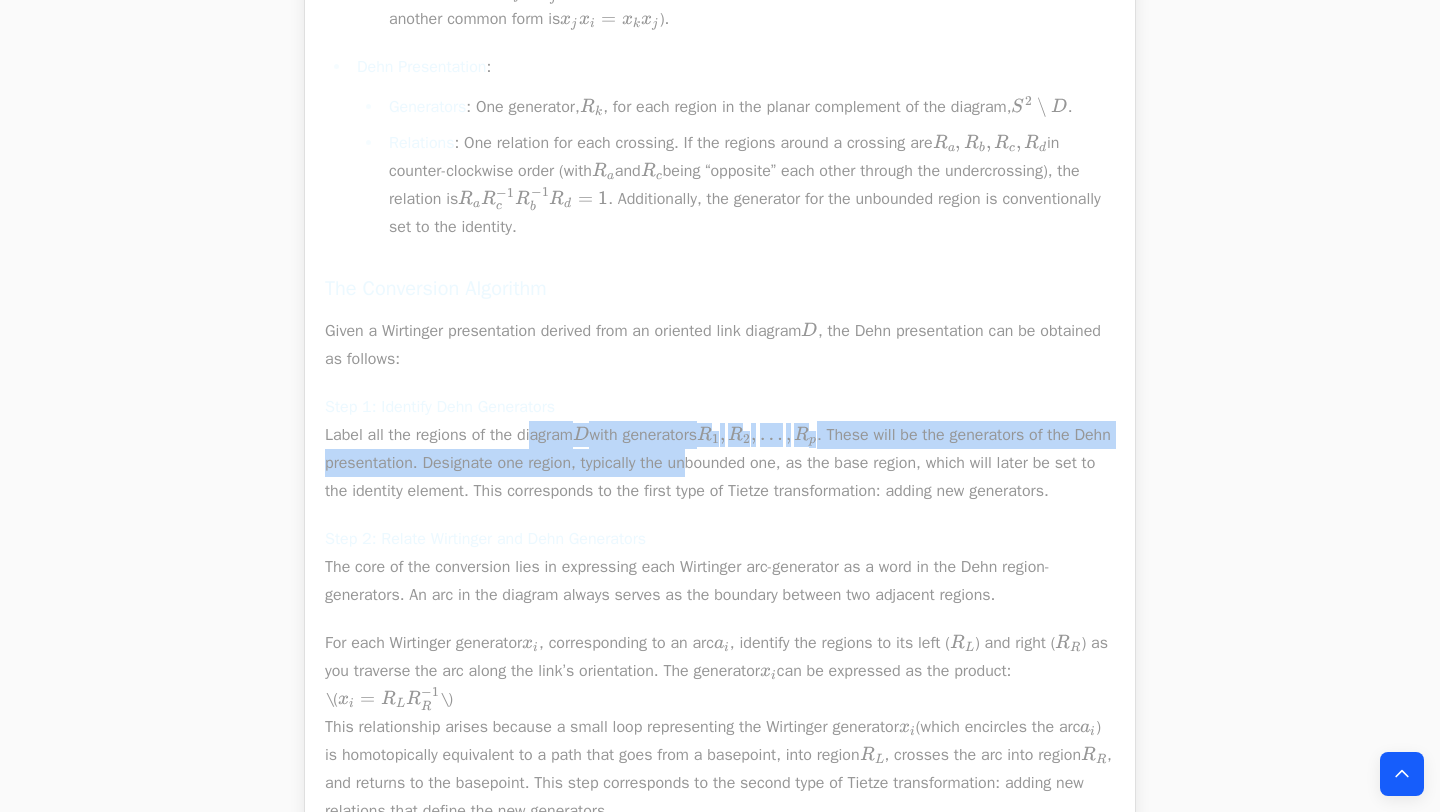 drag, startPoint x: 548, startPoint y: 520, endPoint x: 741, endPoint y: 553, distance: 195.80092 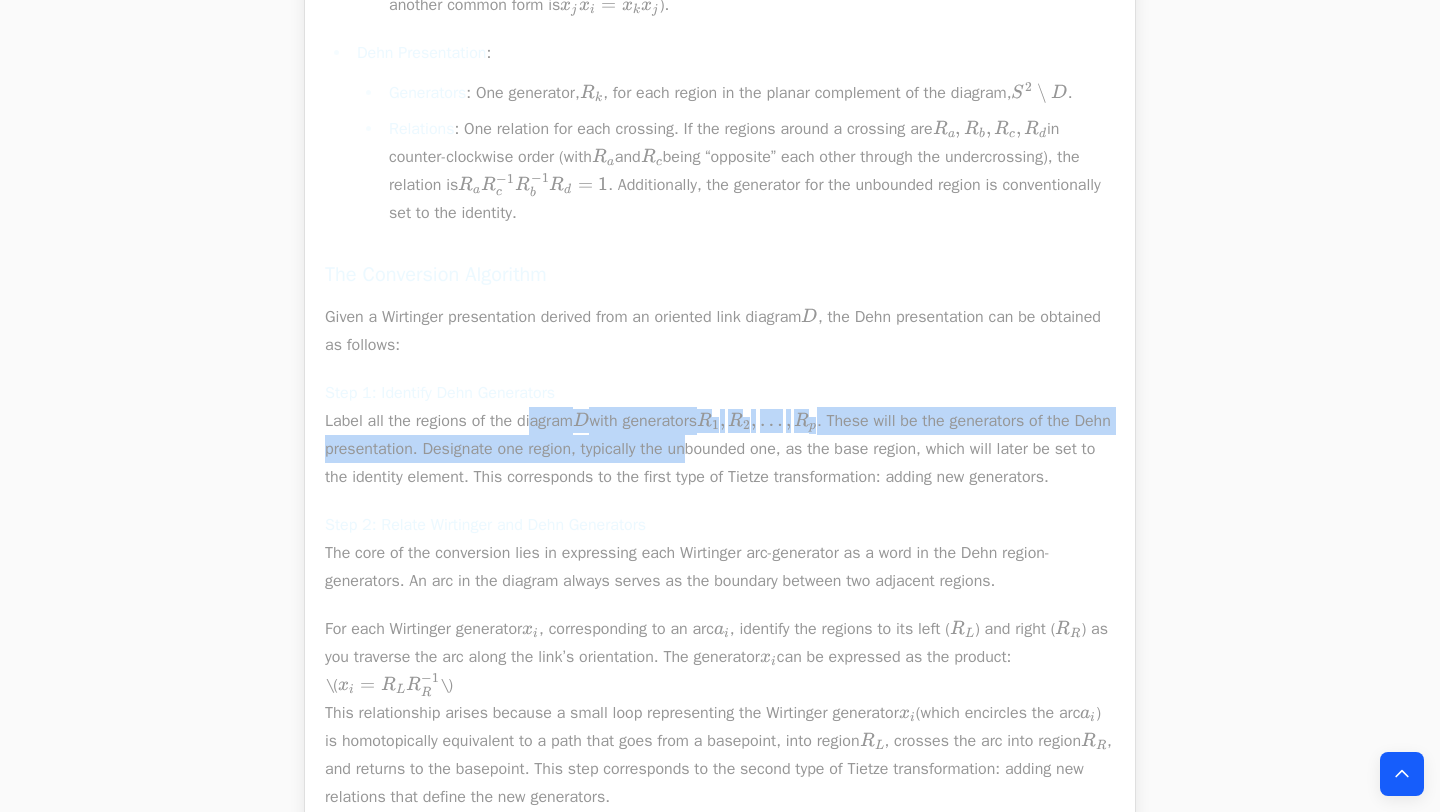 scroll, scrollTop: 3718, scrollLeft: 0, axis: vertical 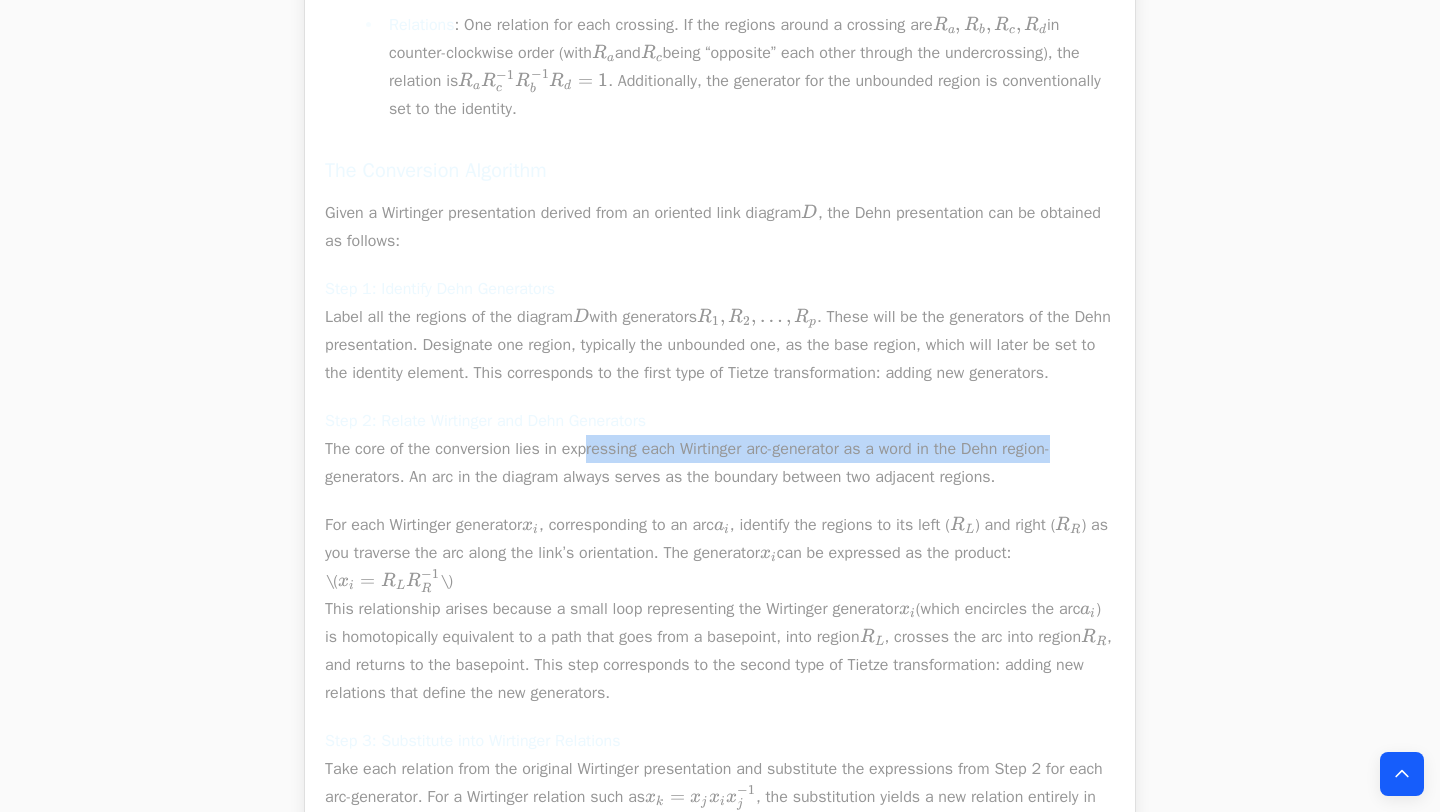 drag, startPoint x: 834, startPoint y: 565, endPoint x: 1081, endPoint y: 556, distance: 247.16391 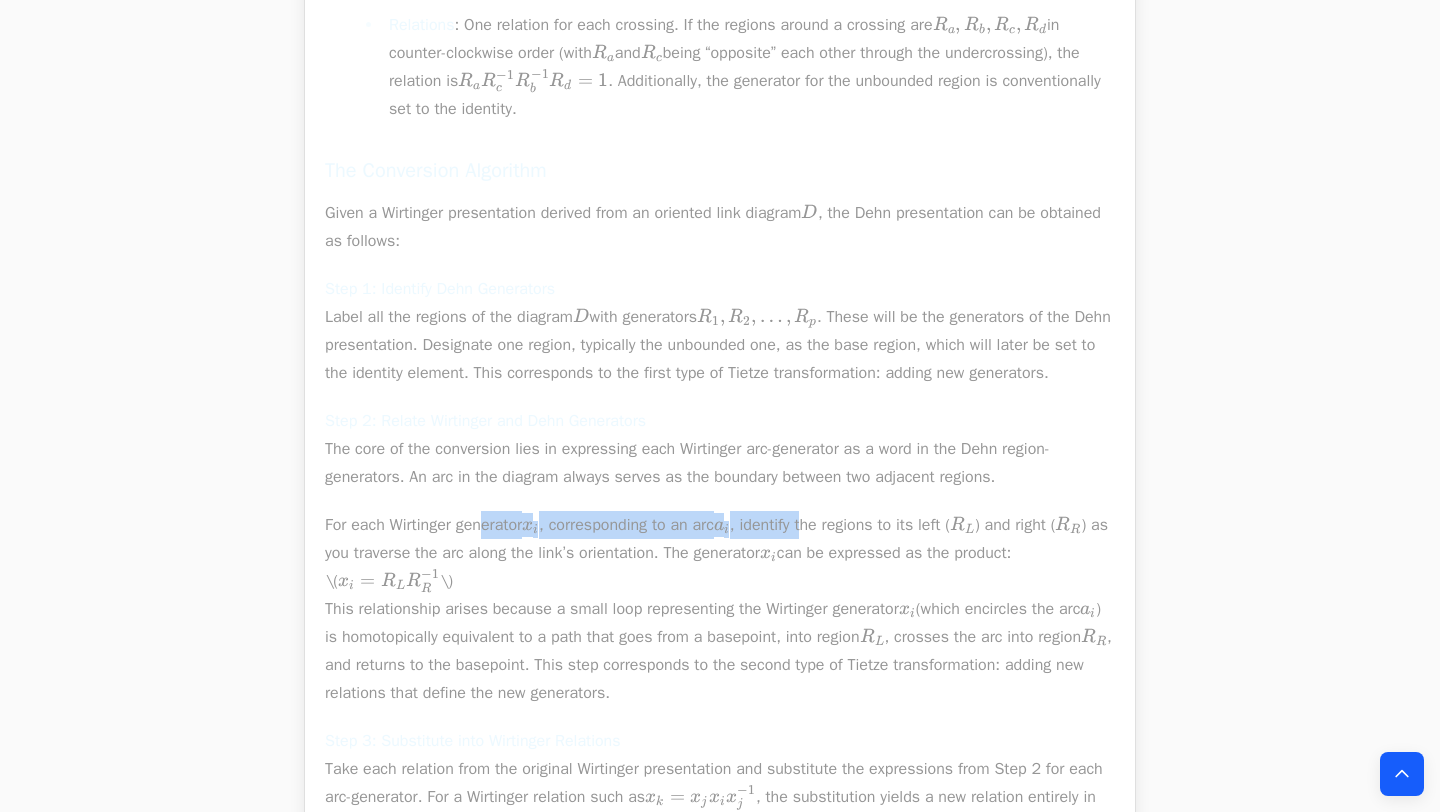 drag, startPoint x: 489, startPoint y: 637, endPoint x: 830, endPoint y: 636, distance: 341.00146 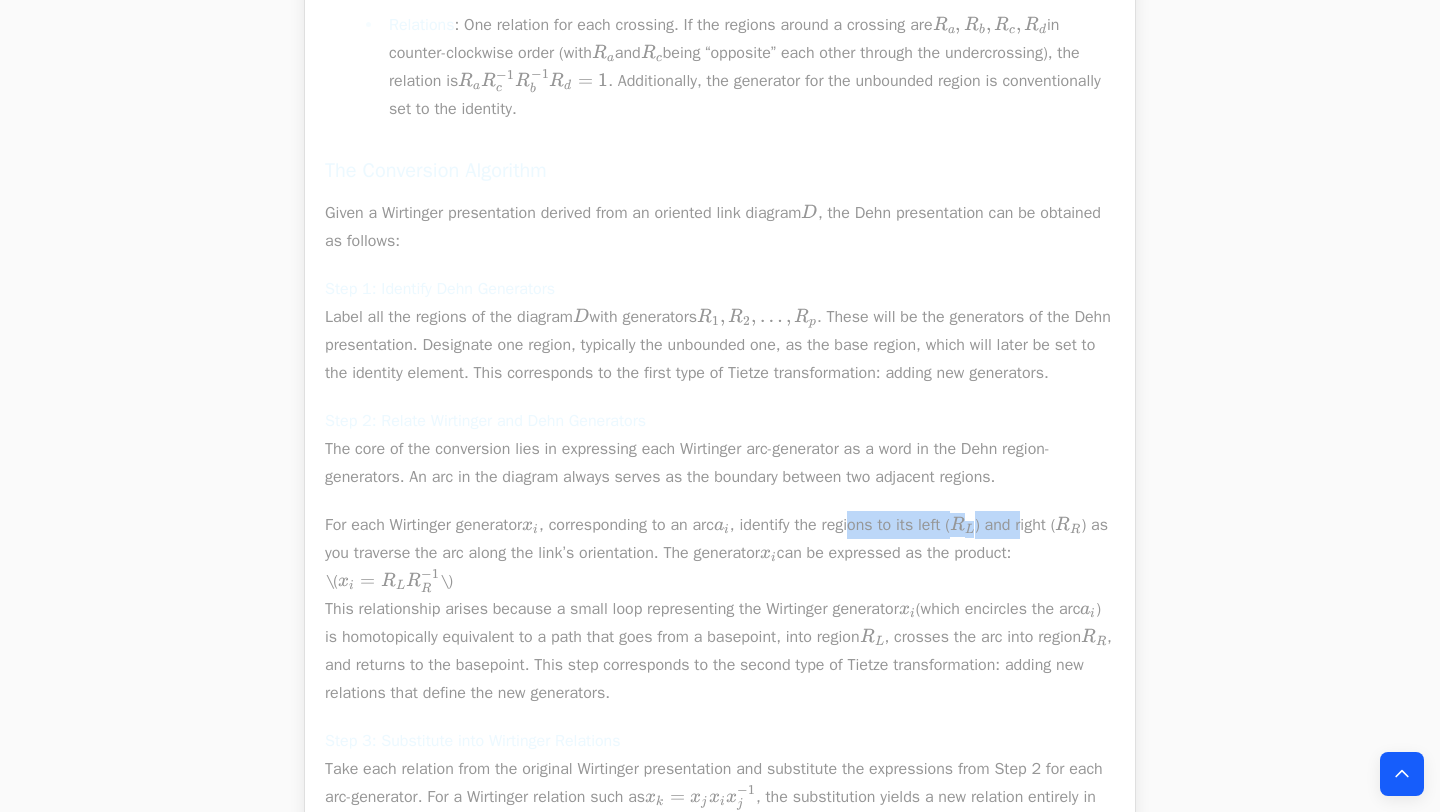drag, startPoint x: 880, startPoint y: 638, endPoint x: 1059, endPoint y: 640, distance: 179.01117 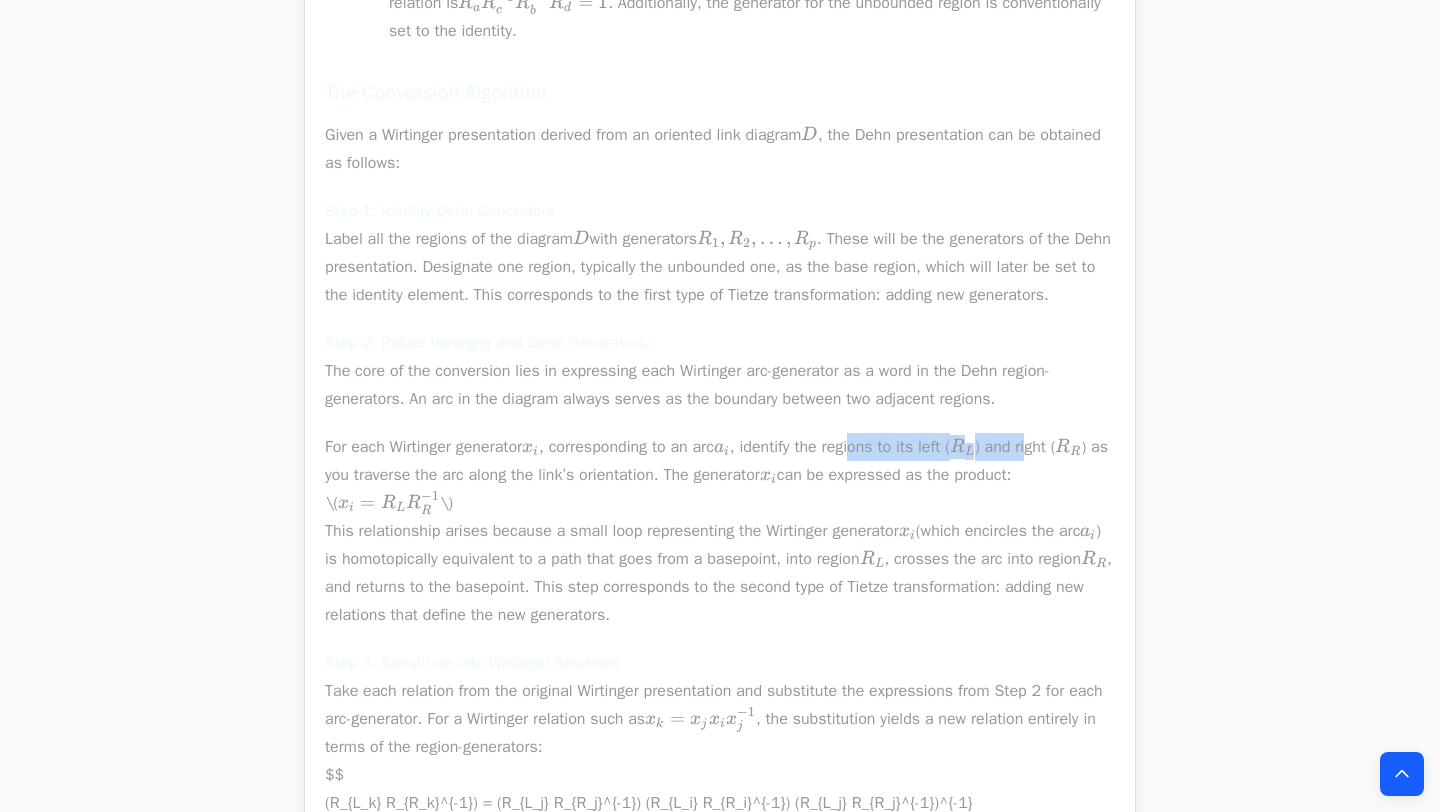scroll, scrollTop: 3804, scrollLeft: 0, axis: vertical 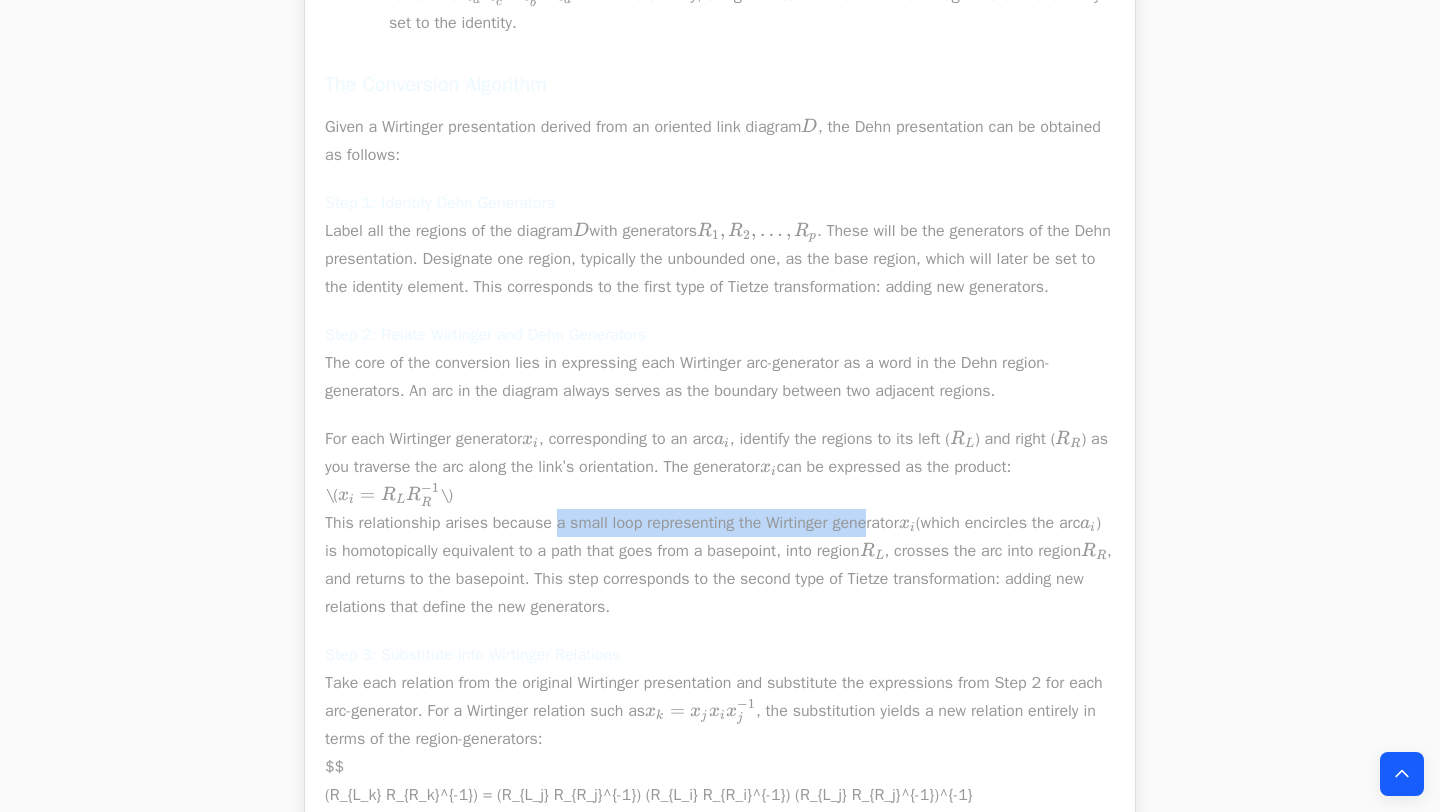 drag, startPoint x: 554, startPoint y: 636, endPoint x: 878, endPoint y: 636, distance: 324 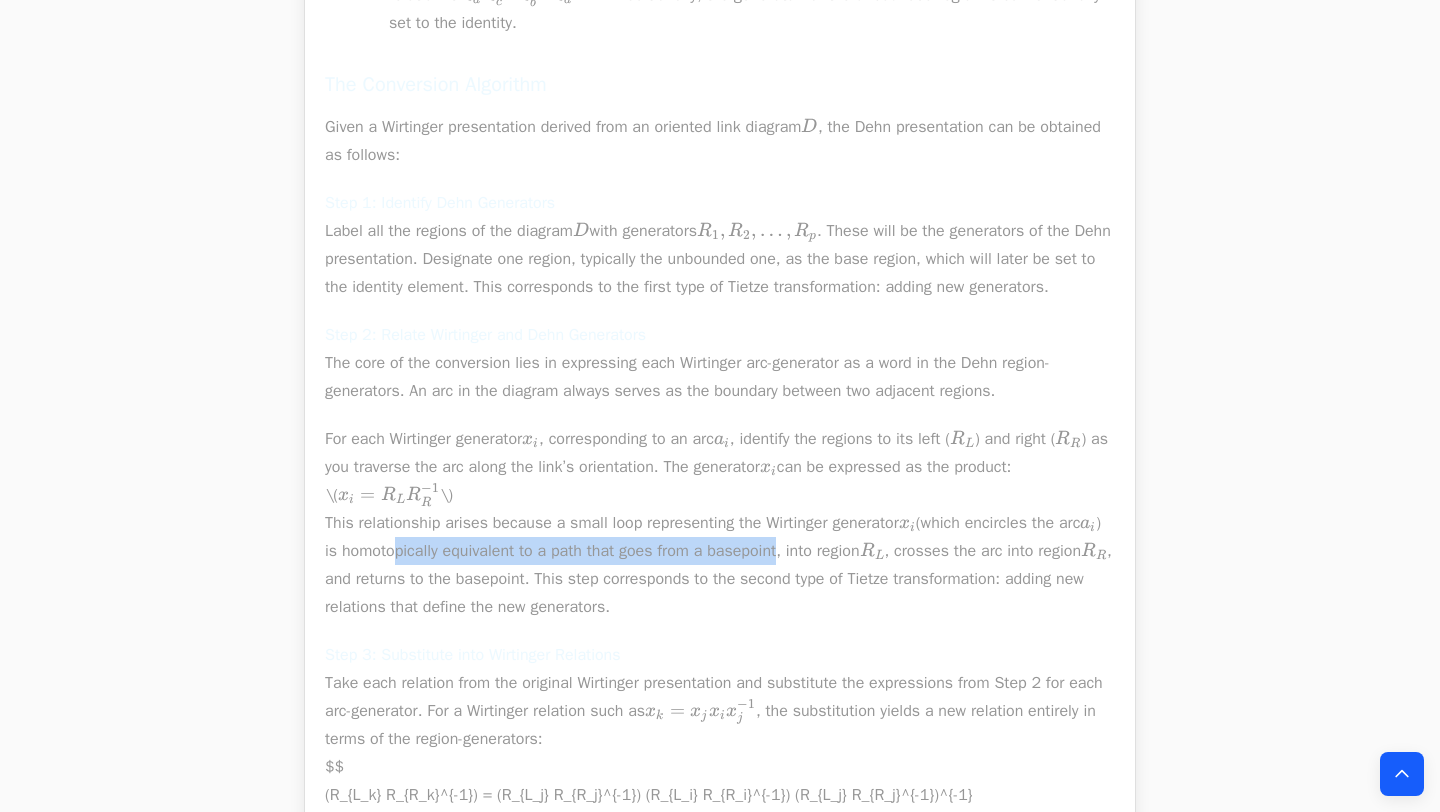 drag, startPoint x: 557, startPoint y: 670, endPoint x: 828, endPoint y: 670, distance: 271 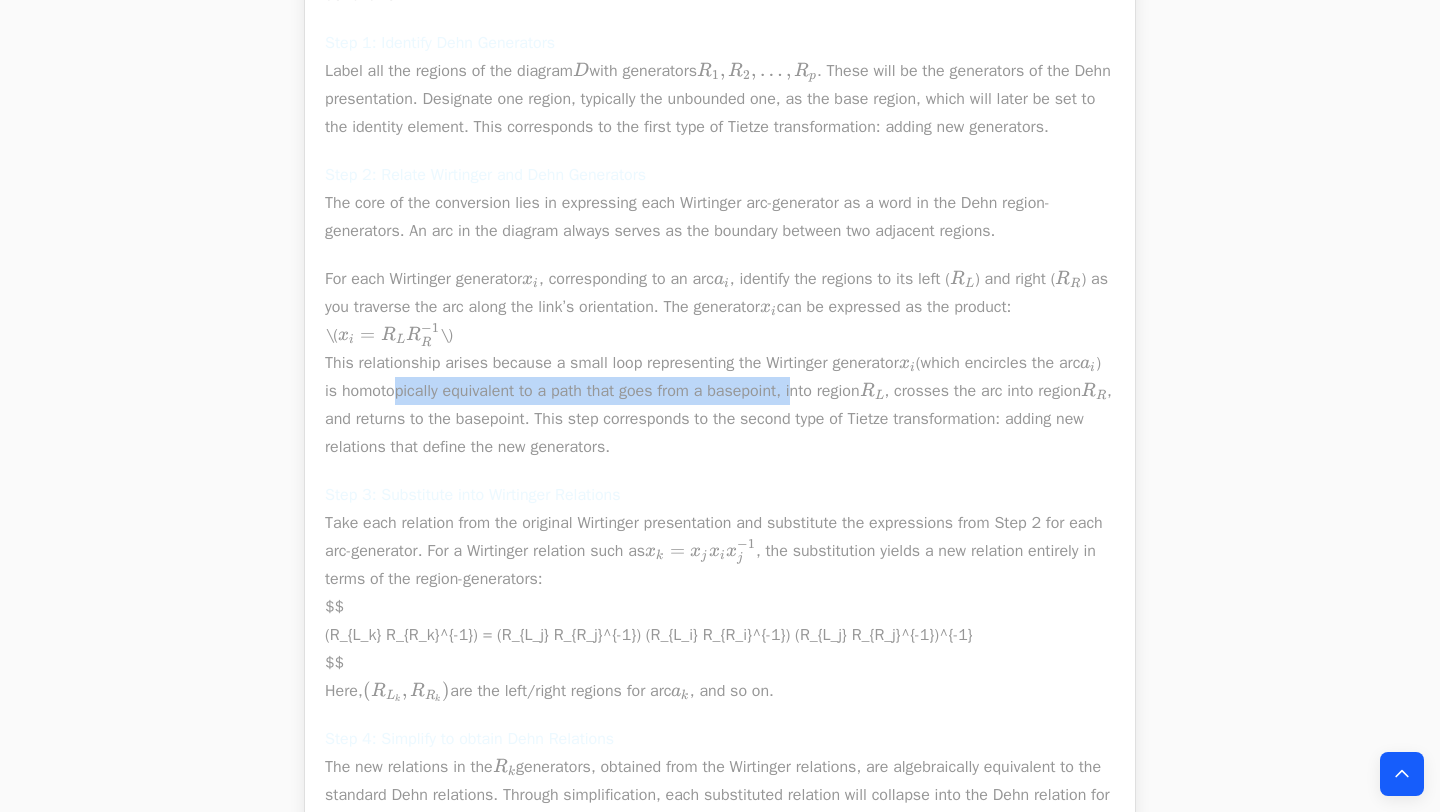 scroll, scrollTop: 3965, scrollLeft: 0, axis: vertical 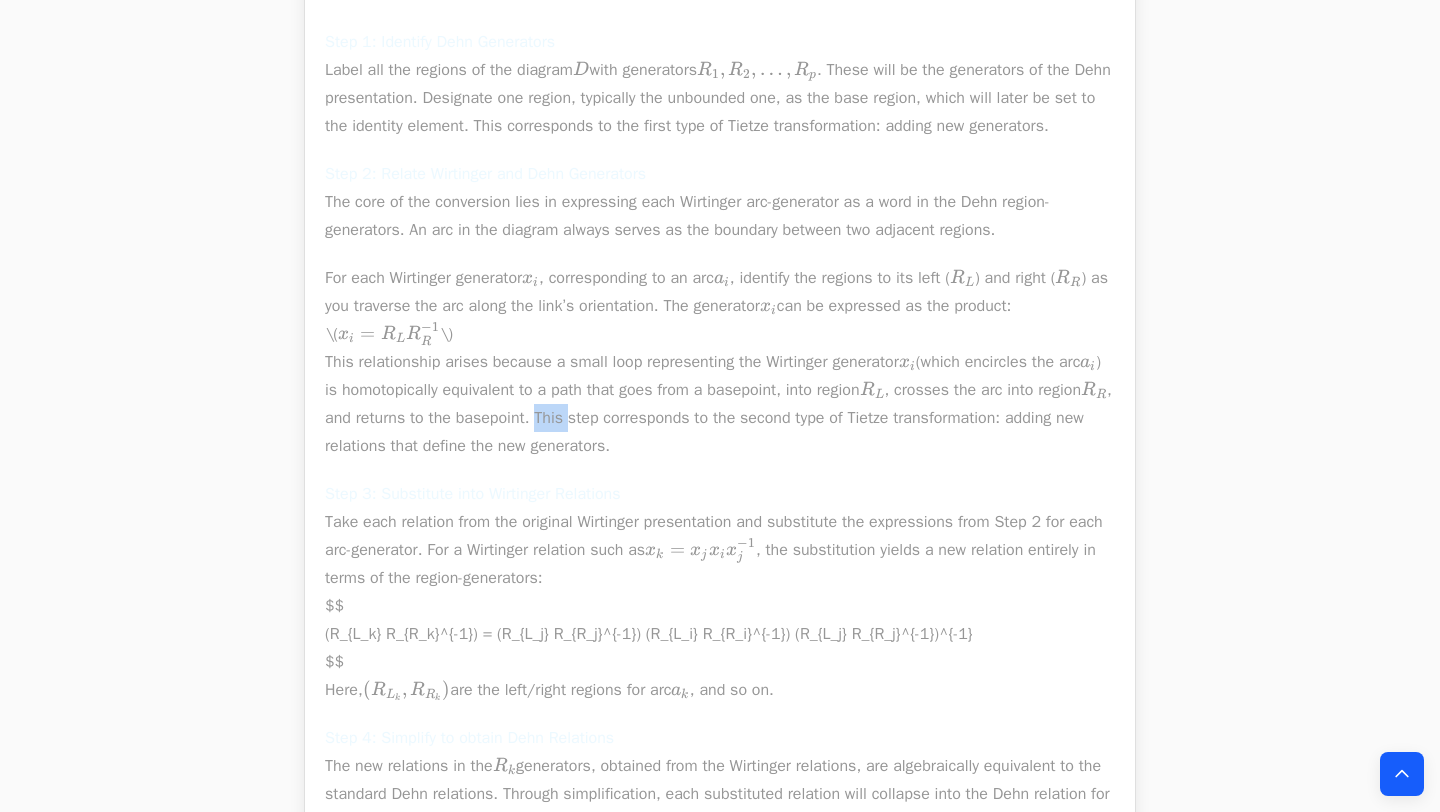 drag, startPoint x: 626, startPoint y: 527, endPoint x: 678, endPoint y: 545, distance: 55.027267 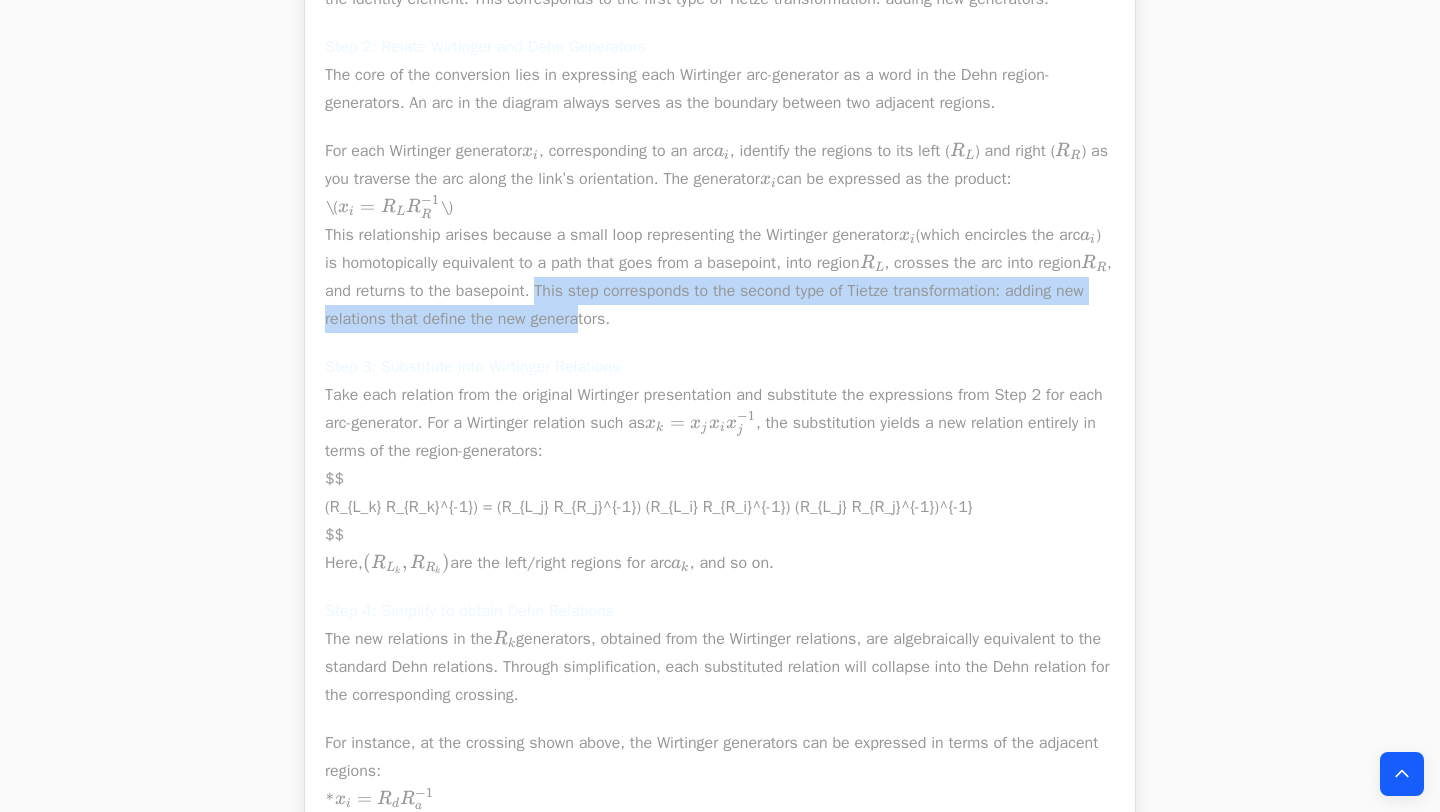 scroll, scrollTop: 4093, scrollLeft: 0, axis: vertical 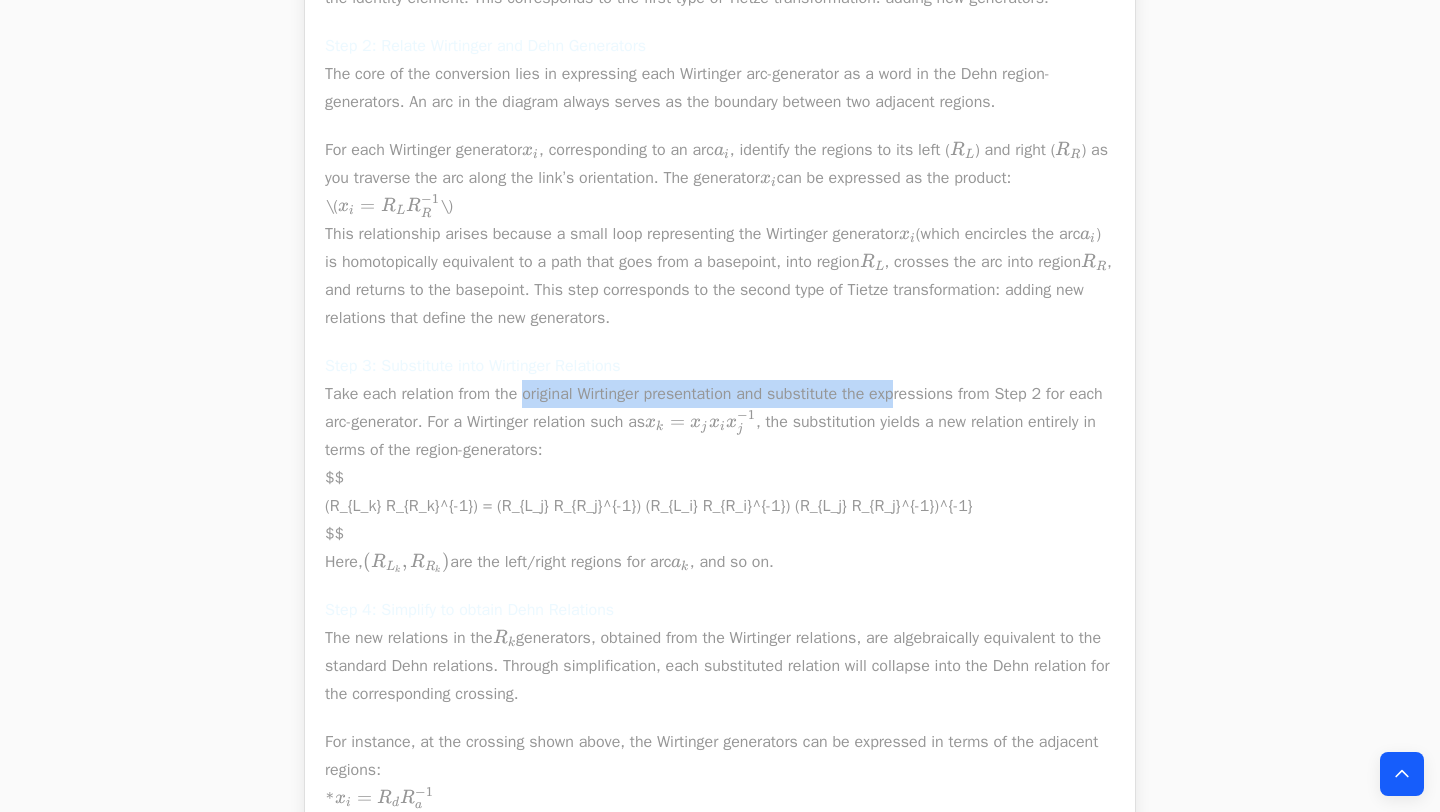 drag, startPoint x: 522, startPoint y: 509, endPoint x: 912, endPoint y: 500, distance: 390.10382 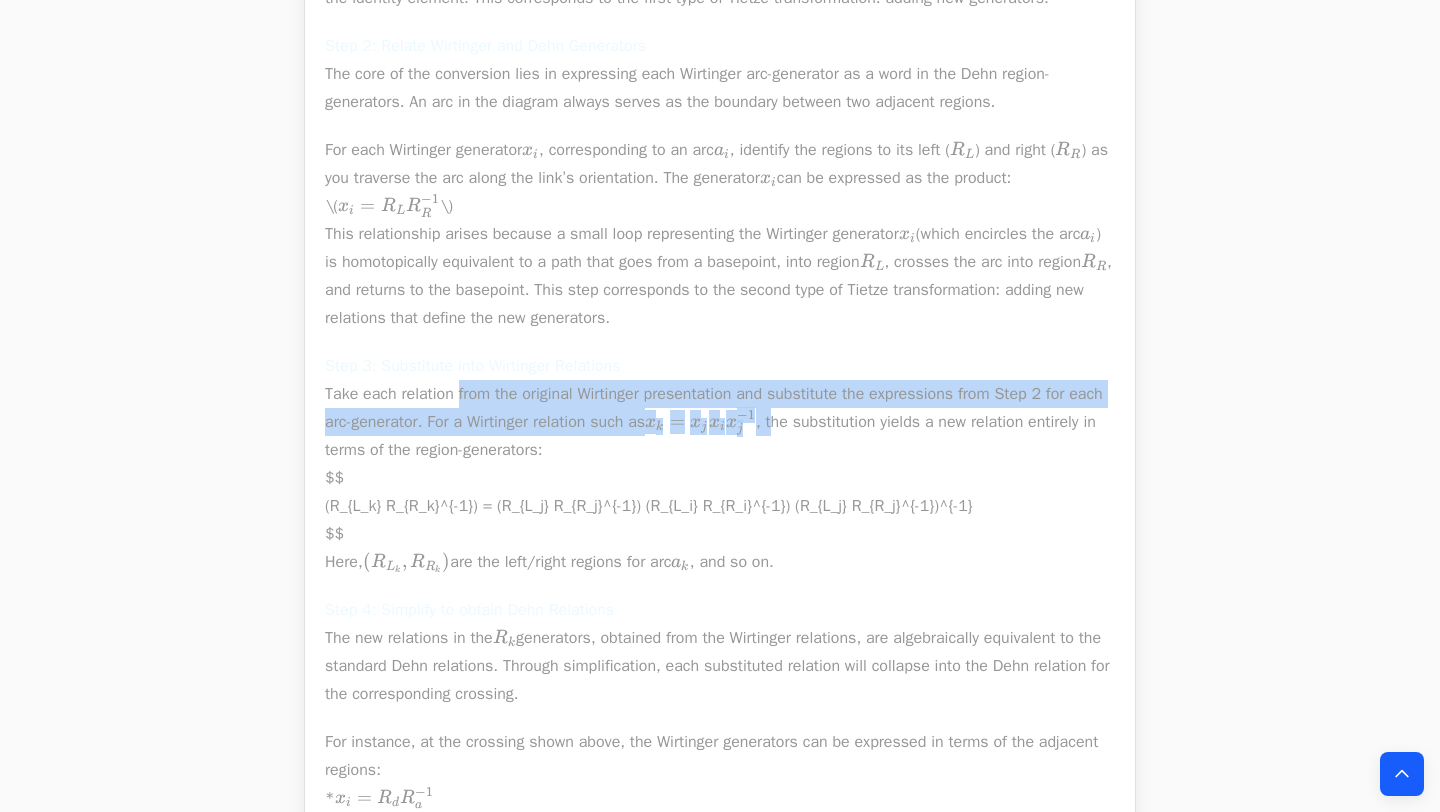 drag, startPoint x: 457, startPoint y: 509, endPoint x: 829, endPoint y: 529, distance: 372.53723 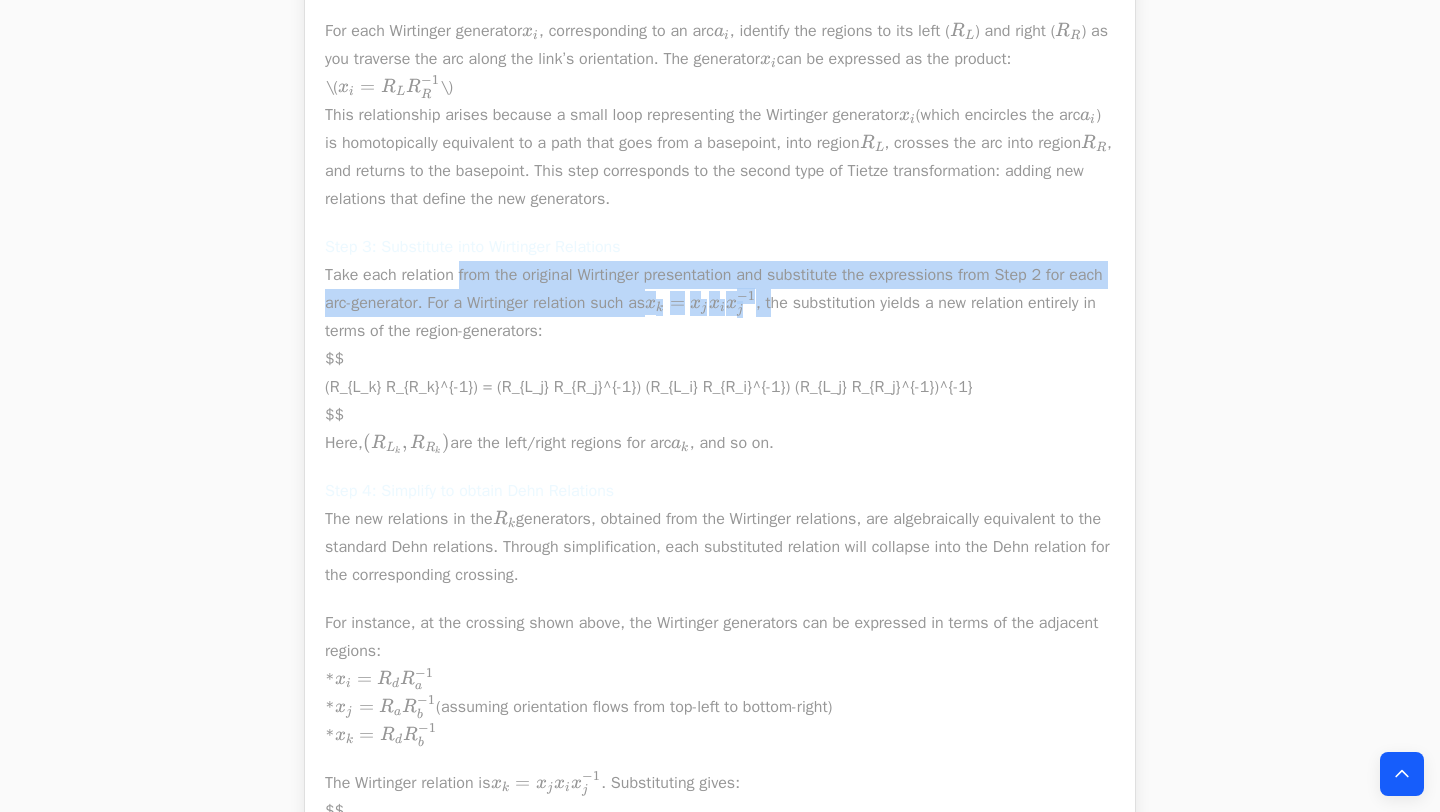 scroll, scrollTop: 4215, scrollLeft: 0, axis: vertical 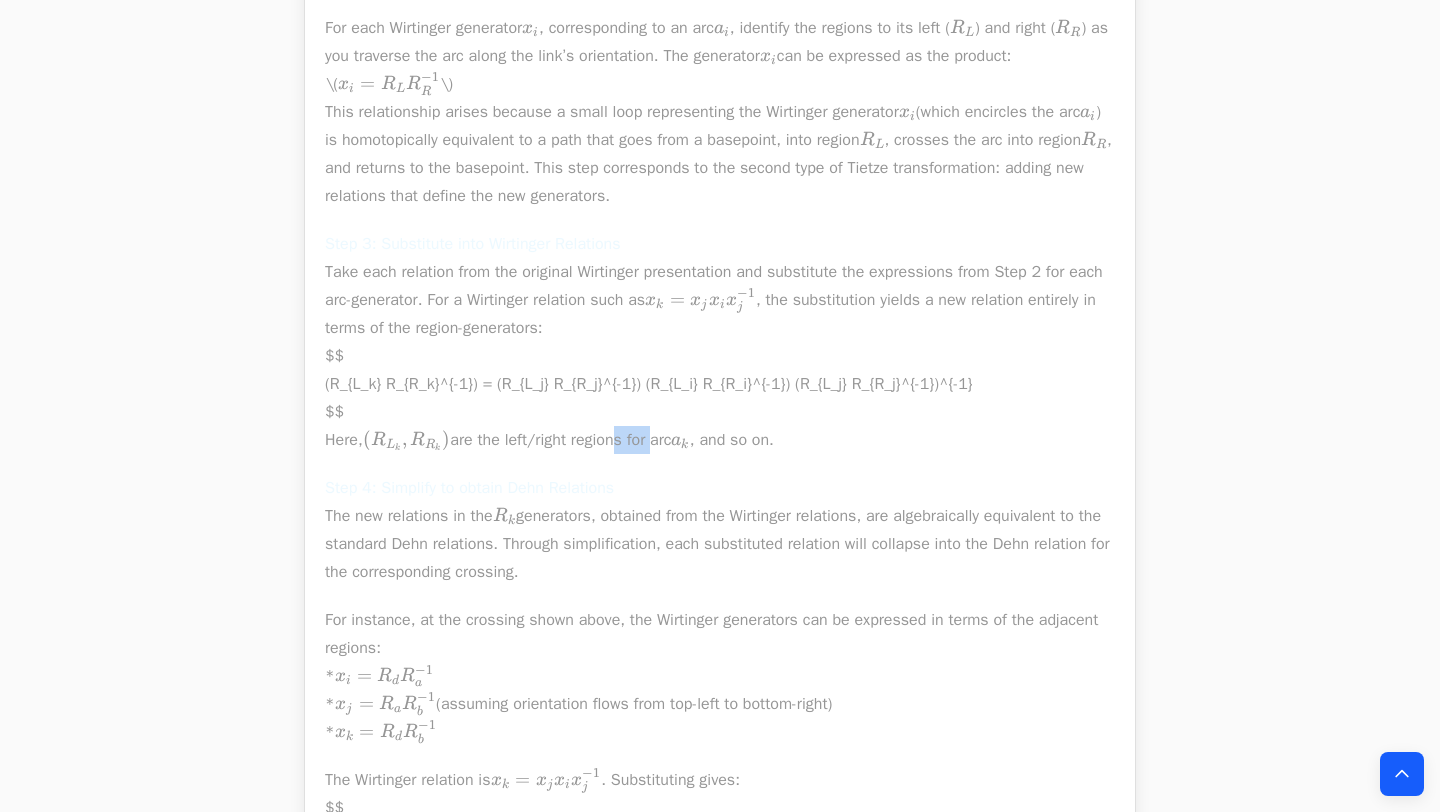 drag, startPoint x: 659, startPoint y: 555, endPoint x: 761, endPoint y: 551, distance: 102.0784 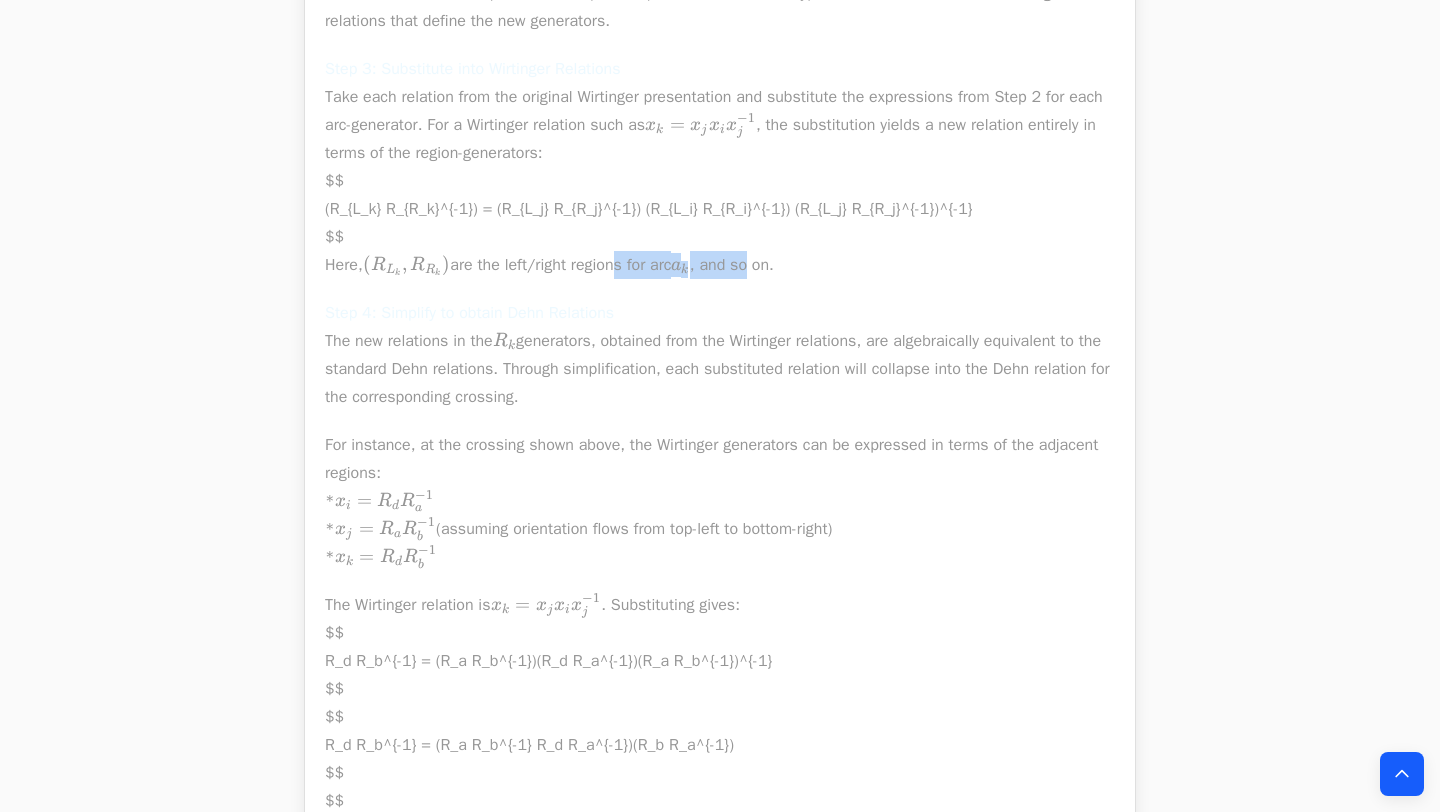 scroll, scrollTop: 4393, scrollLeft: 0, axis: vertical 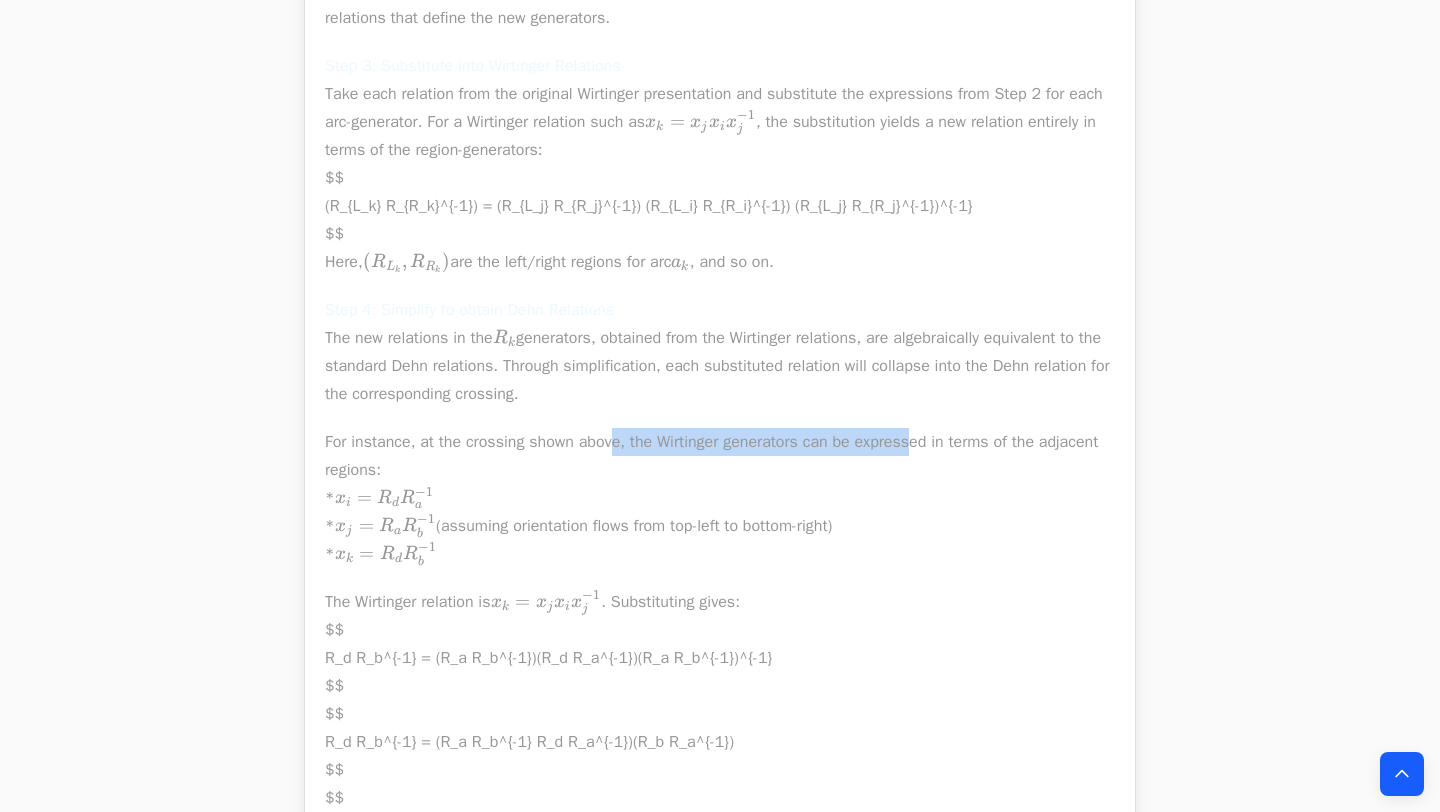 drag, startPoint x: 623, startPoint y: 556, endPoint x: 962, endPoint y: 554, distance: 339.0059 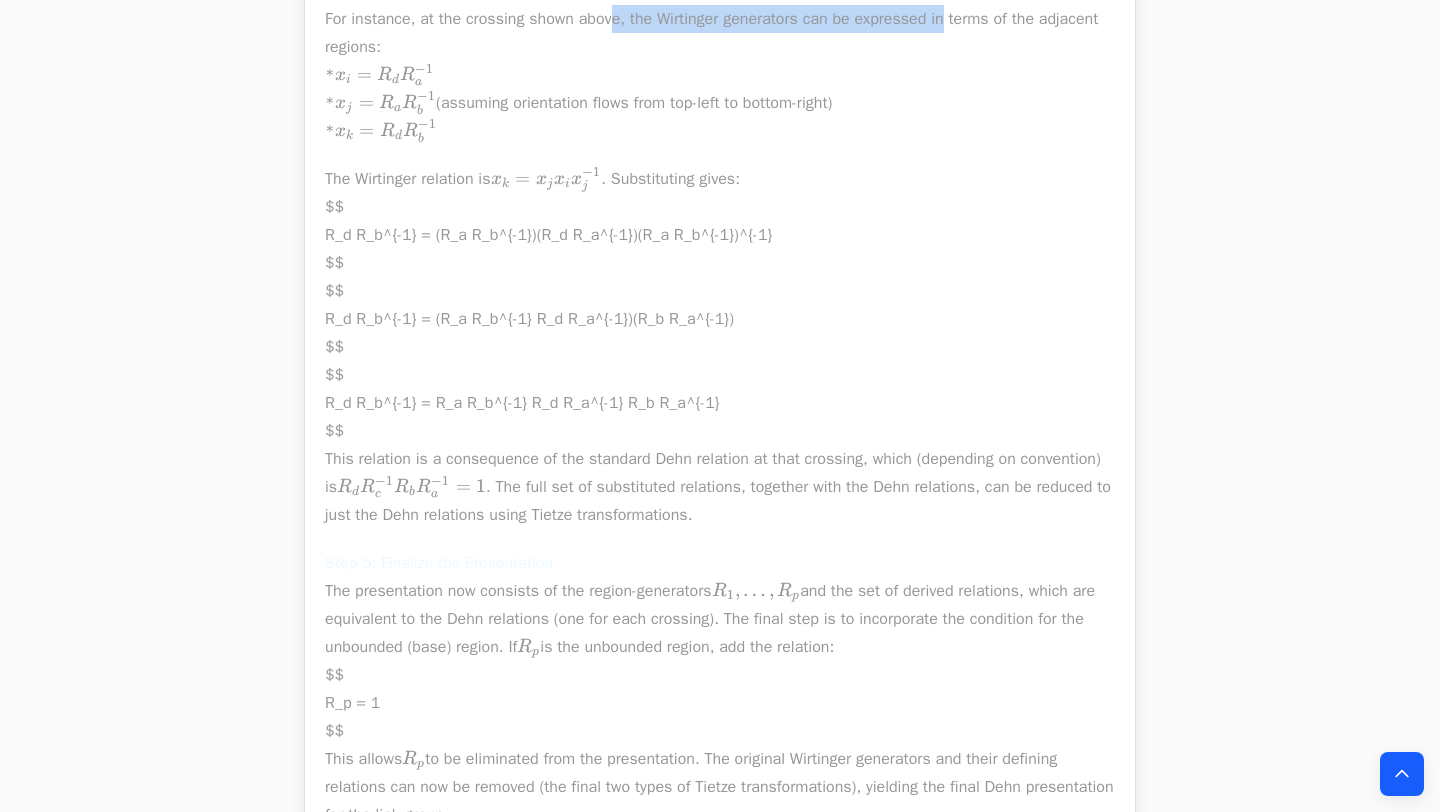 scroll, scrollTop: 4817, scrollLeft: 0, axis: vertical 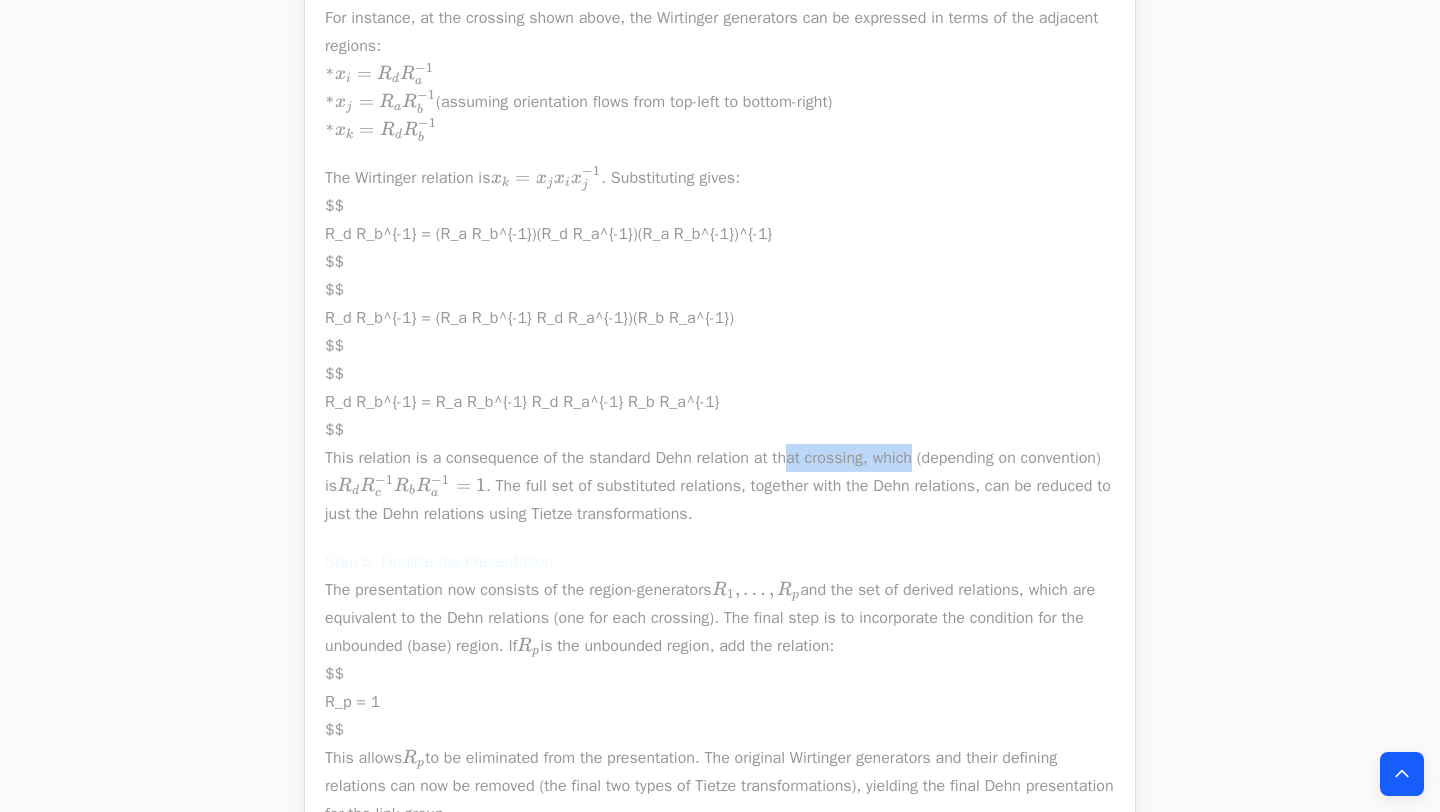 drag, startPoint x: 786, startPoint y: 573, endPoint x: 967, endPoint y: 570, distance: 181.02486 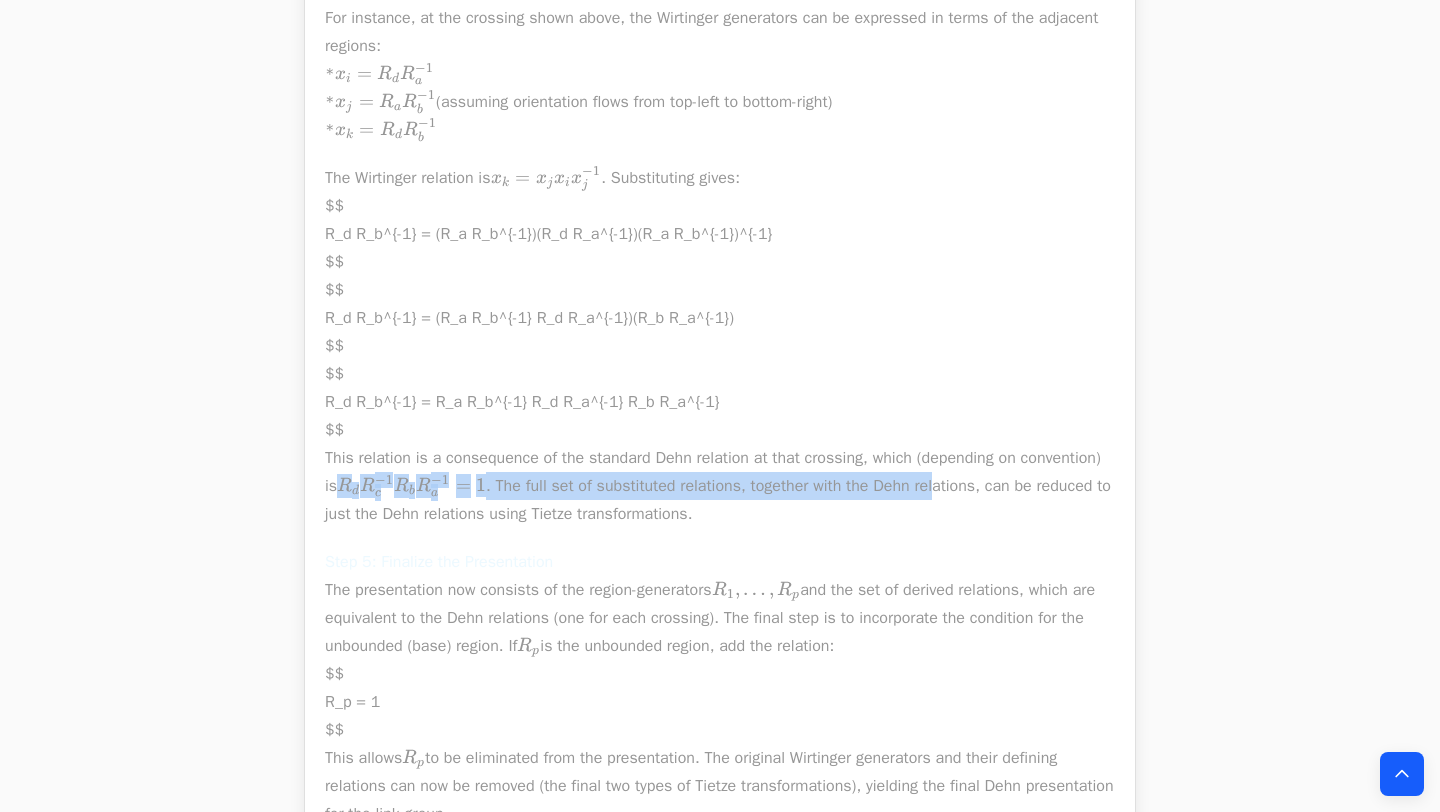 drag, startPoint x: 432, startPoint y: 597, endPoint x: 1038, endPoint y: 590, distance: 606.0404 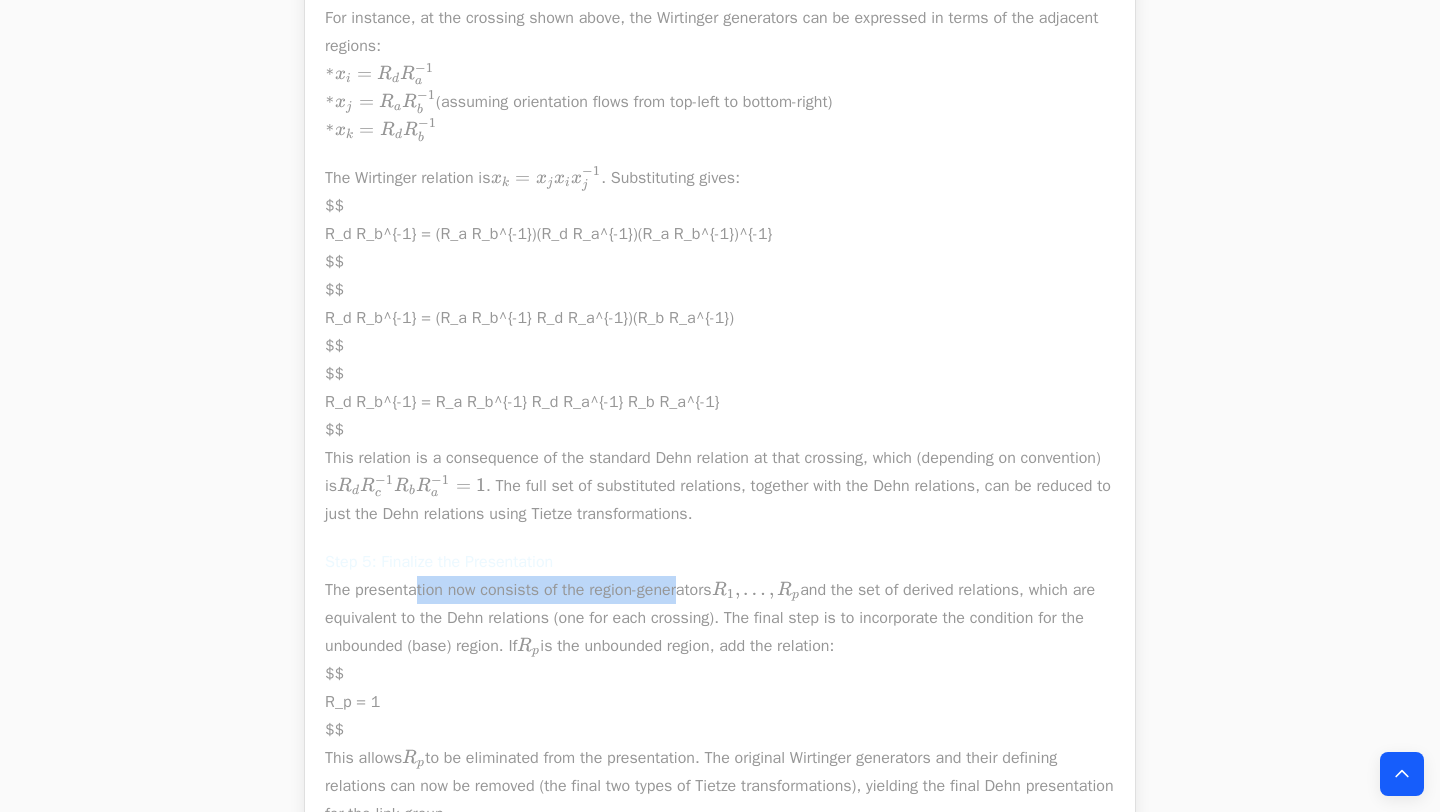 drag, startPoint x: 688, startPoint y: 700, endPoint x: 935, endPoint y: 696, distance: 247.03238 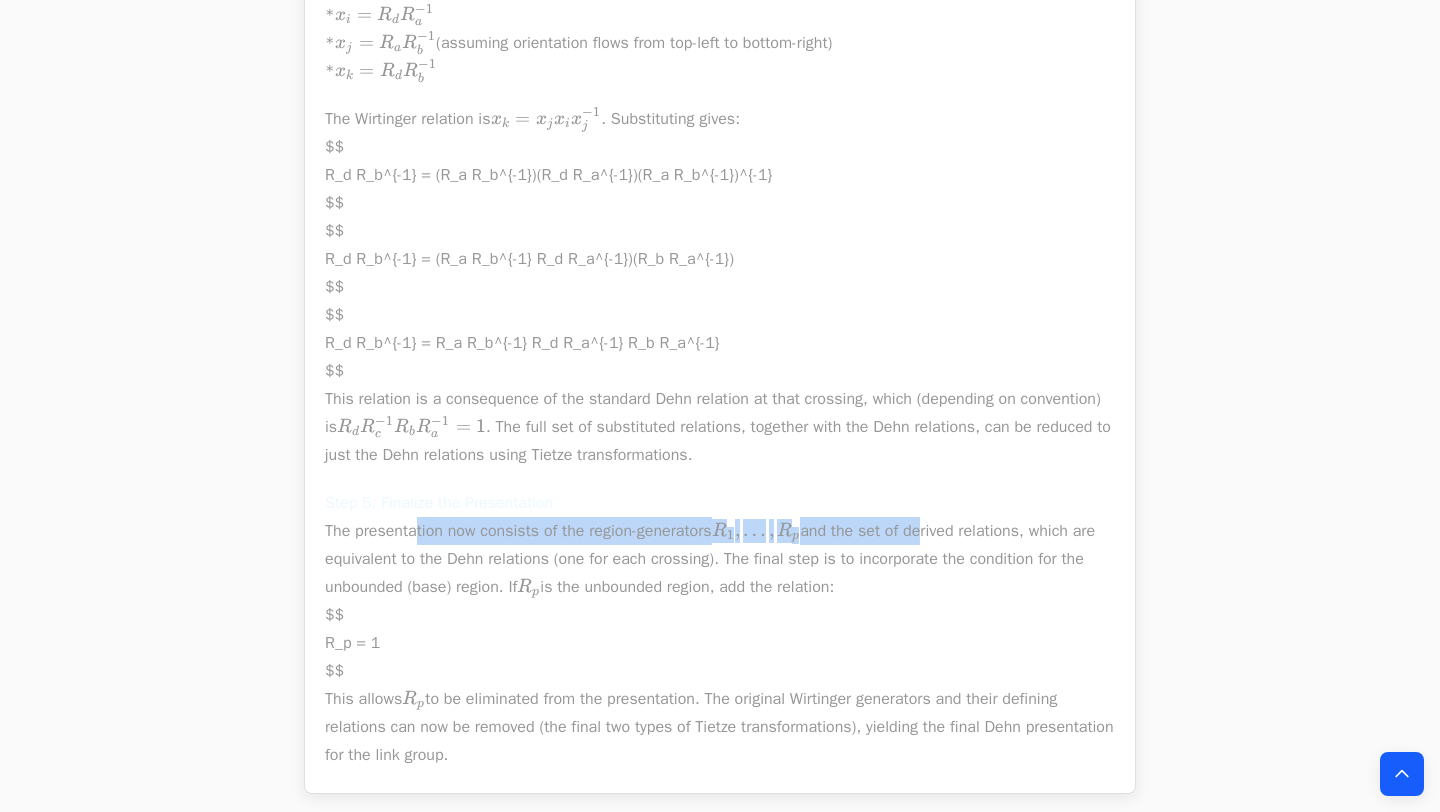 scroll, scrollTop: 4877, scrollLeft: 0, axis: vertical 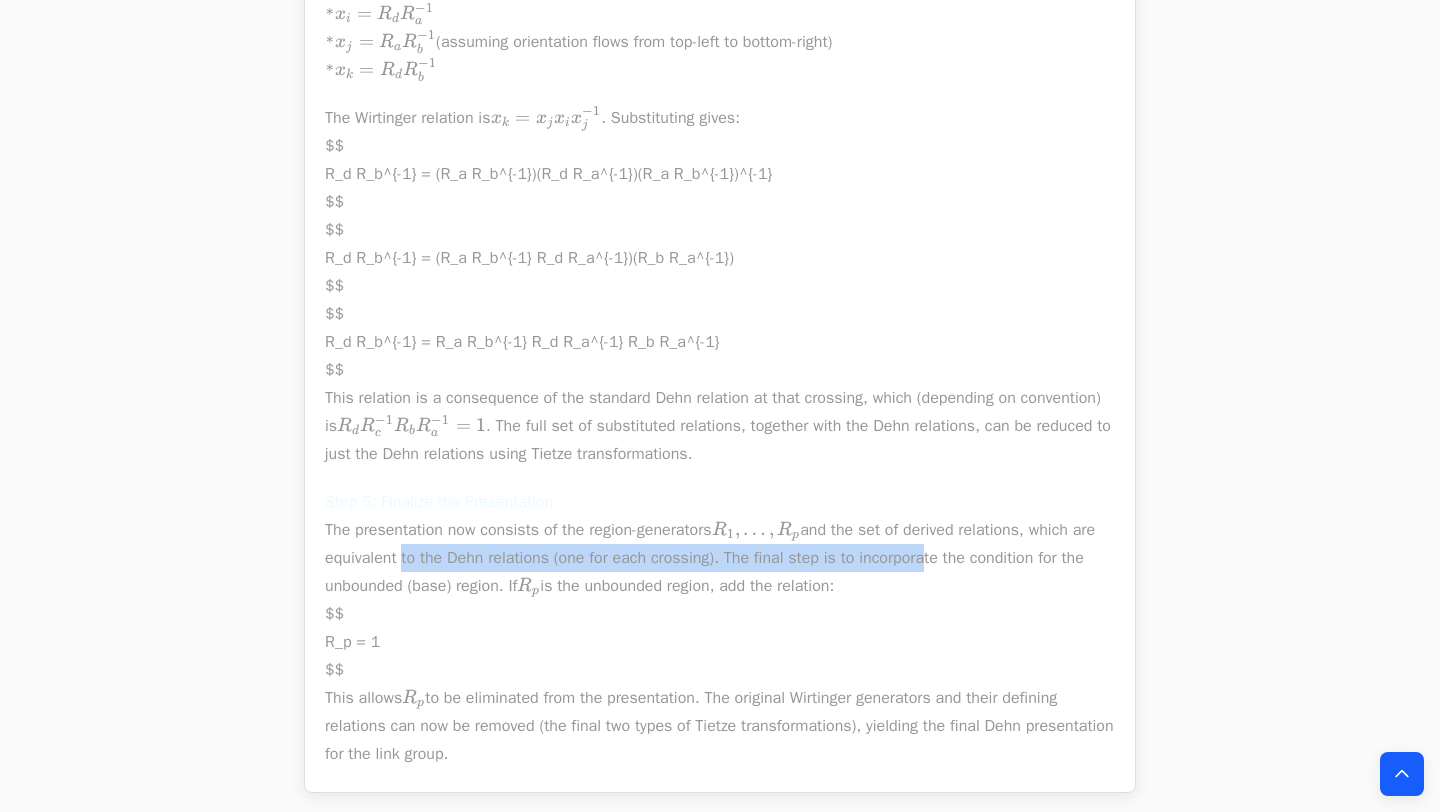 drag, startPoint x: 652, startPoint y: 671, endPoint x: 963, endPoint y: 671, distance: 311 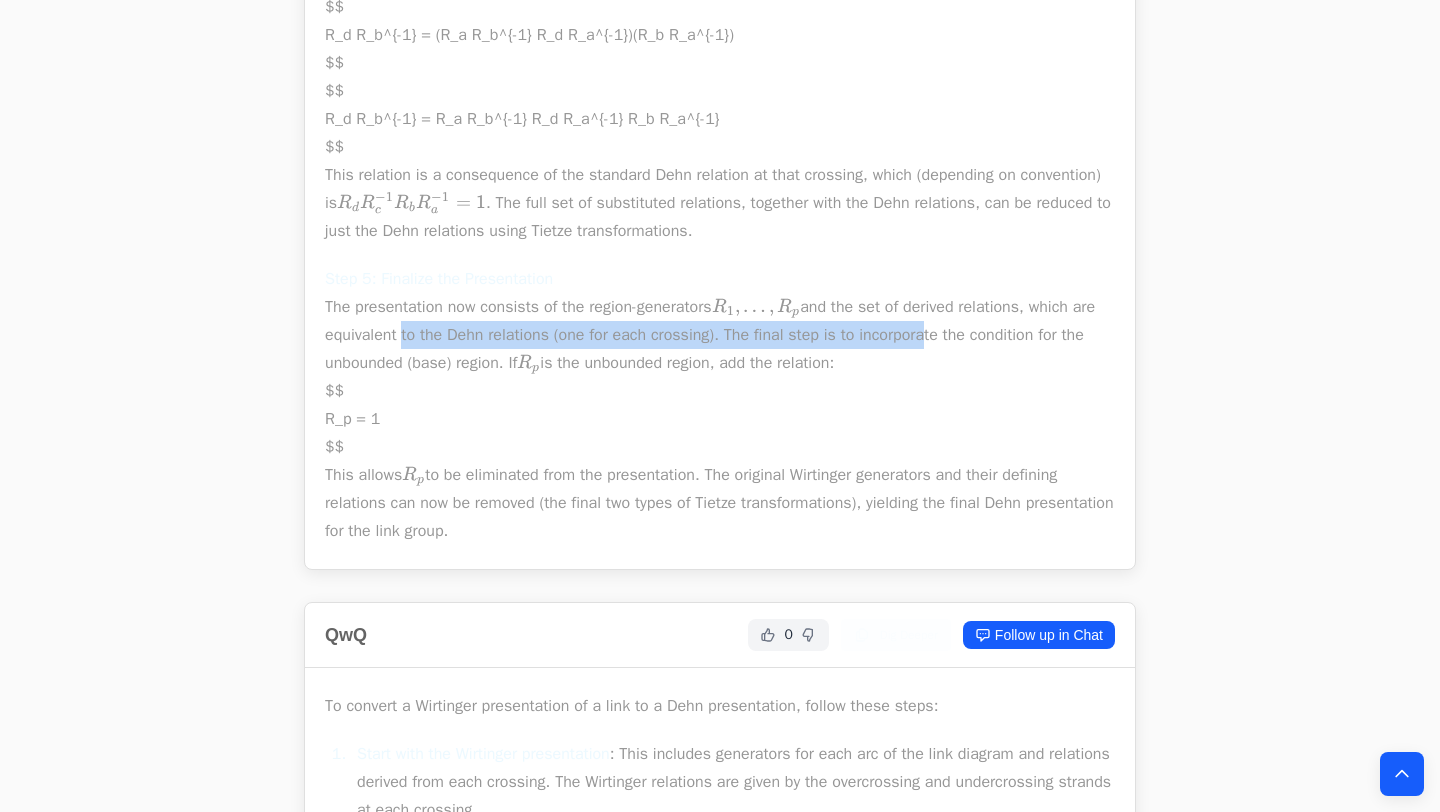scroll, scrollTop: 5112, scrollLeft: 0, axis: vertical 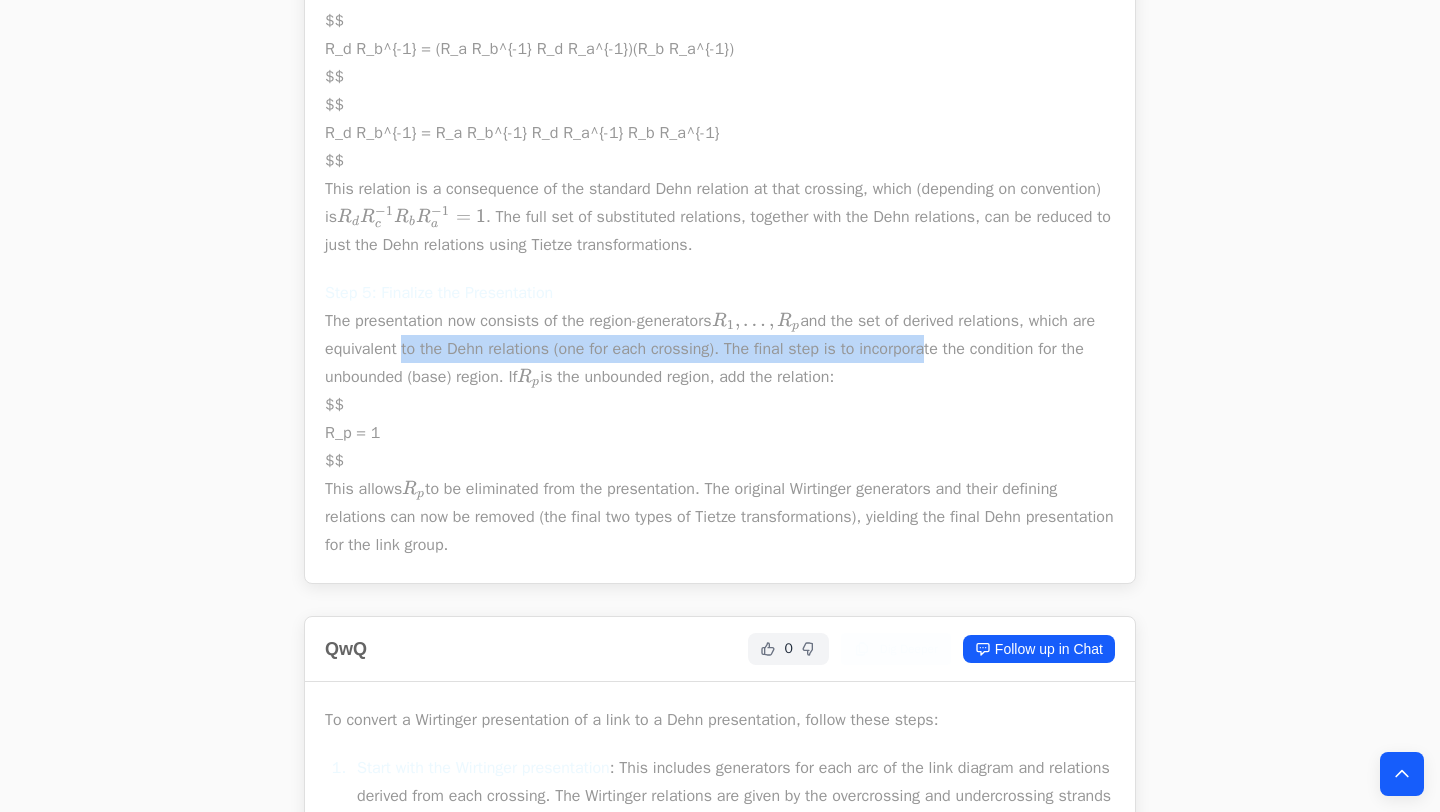 click on "The Wirtinger relation is  x k = x j x i x j − 1 x_k = x_j x_i x_j^{-1} x k ​ = x j ​ x i ​ x j − 1 ​ . Substituting gives:
$$
R_d R_b^{-1} = (R_a R_b^{-1})(R_d R_a^{-1})(R_a R_b^{-1})^{-1}
$$
$$
R_d R_b^{-1} = (R_a R_b^{-1} R_d R_a^{-1})(R_b R_a^{-1})
$$
$$
R_d R_b^{-1} = R_a R_b^{-1} R_d R_a^{-1} R_b R_a^{-1}
$$
This relation is a consequence of the standard Dehn relation at that crossing, which (depending on convention) is  R d R c − 1 R b R a − 1 = 1 R_d R_c^{-1} R_b R_a^{-1} = 1 R d ​ R c − 1 ​ R b ​ R a − 1 ​ = 1 . The full set of substituted relations, together with the Dehn relations, can be reduced to just the Dehn relations using Tietze transformations." at bounding box center (720, 77) 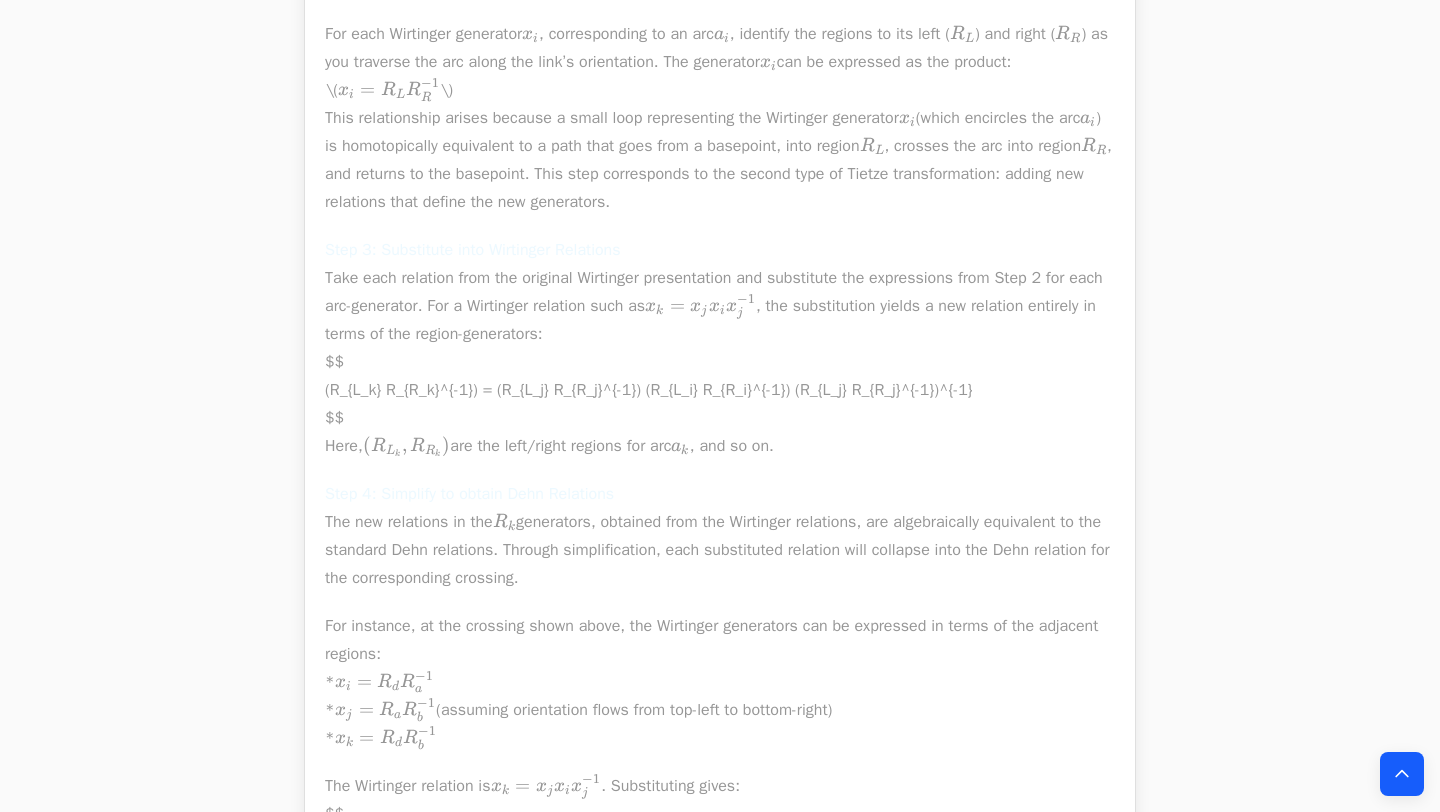 scroll, scrollTop: 4212, scrollLeft: 0, axis: vertical 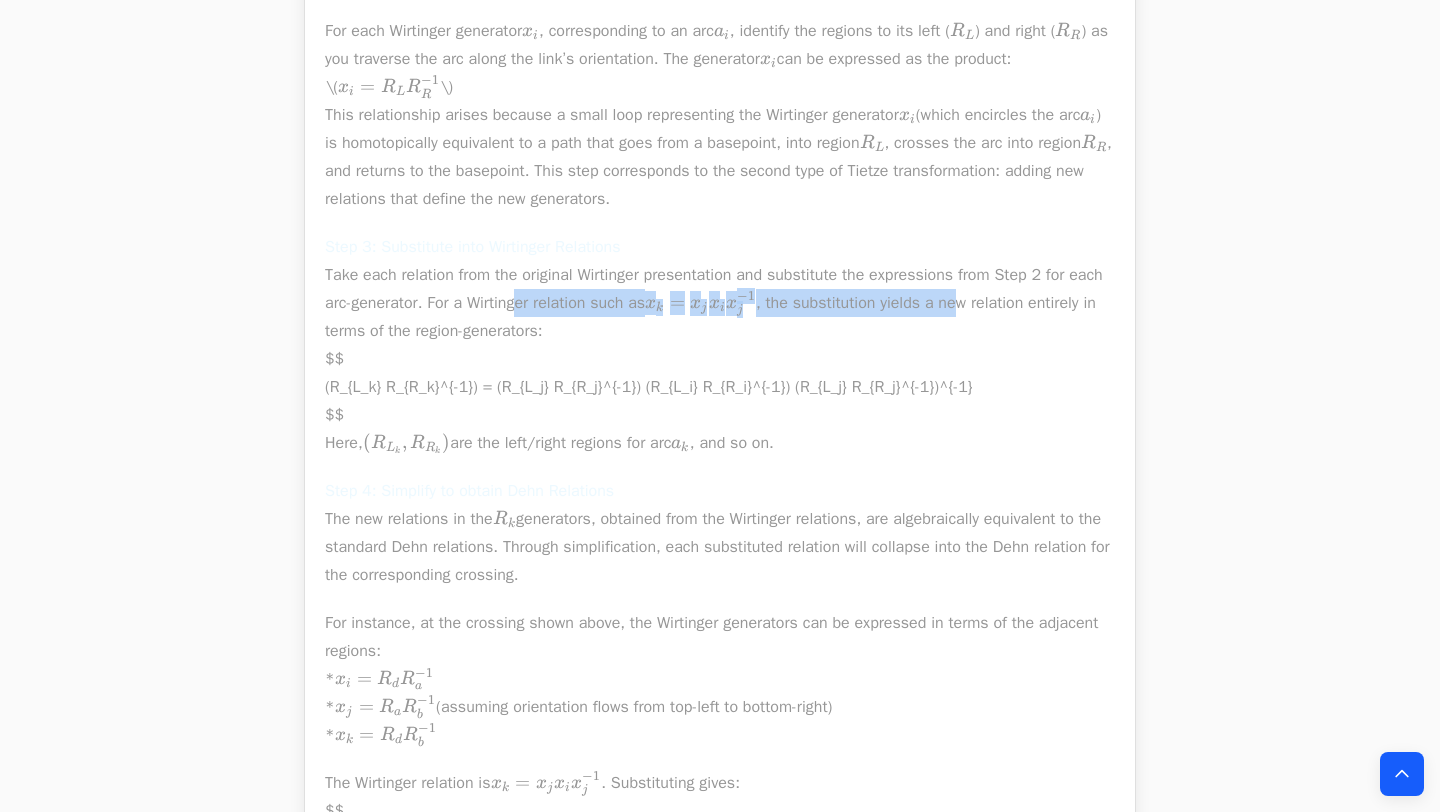 drag, startPoint x: 954, startPoint y: 412, endPoint x: 1027, endPoint y: 418, distance: 73.24616 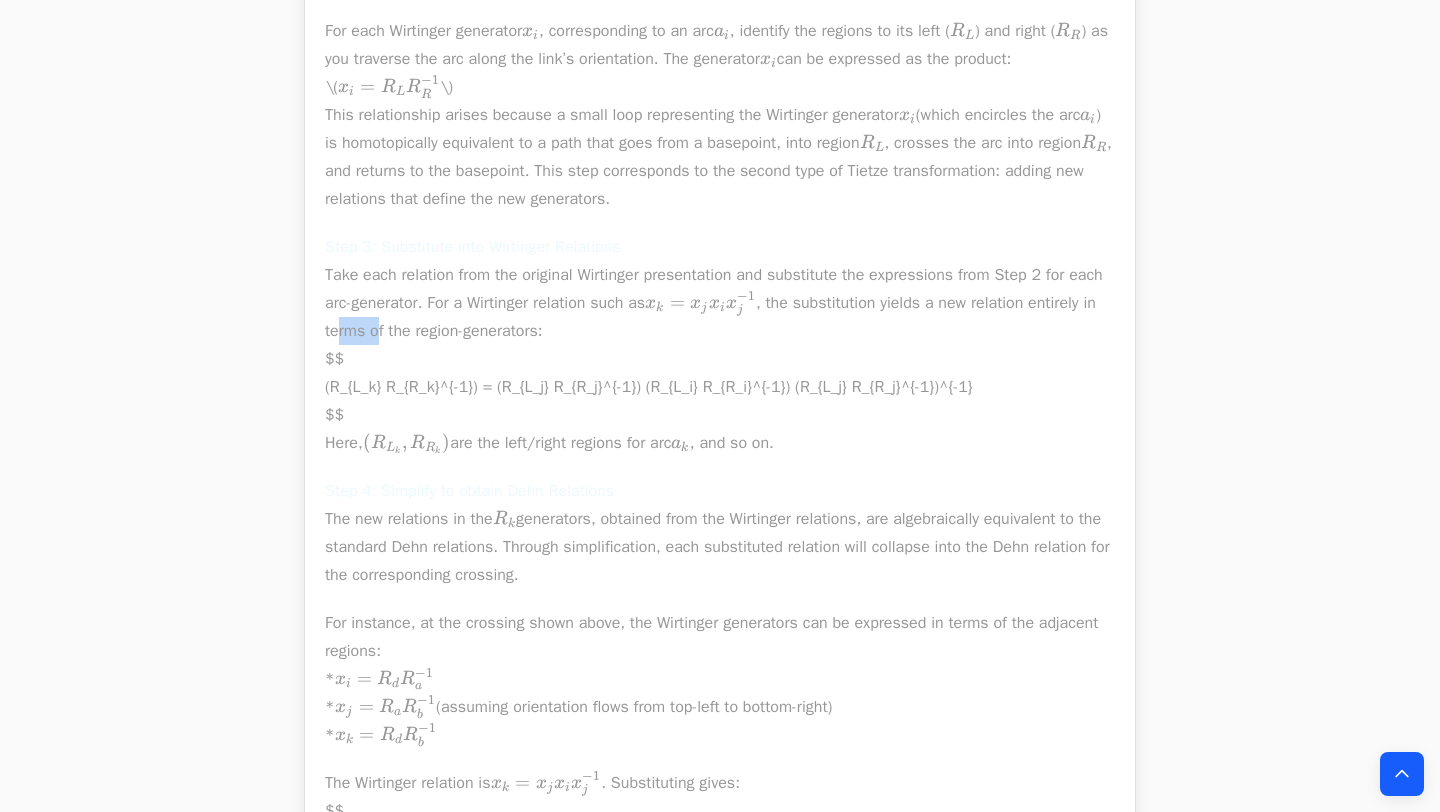 drag, startPoint x: 448, startPoint y: 442, endPoint x: 594, endPoint y: 441, distance: 146.00342 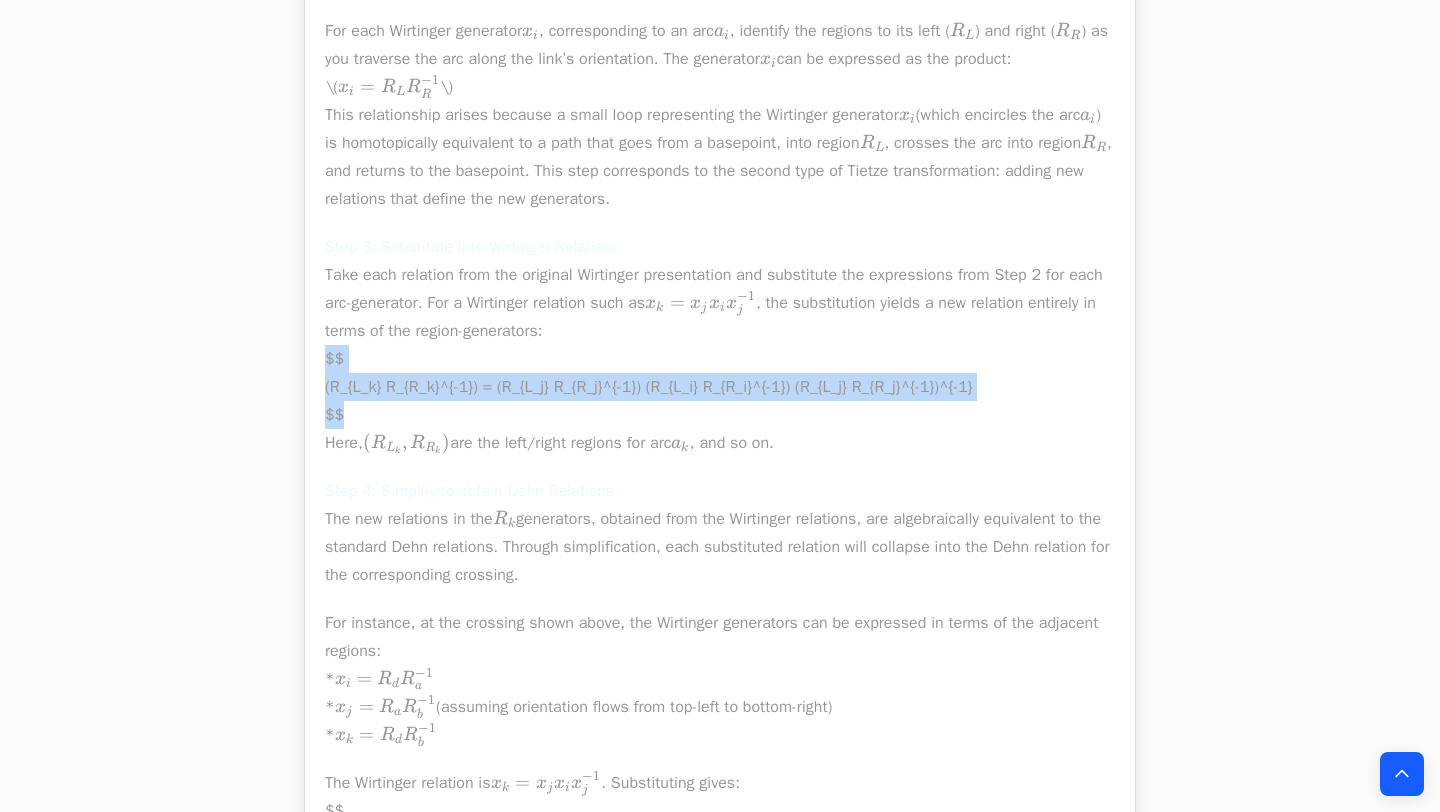 drag, startPoint x: 345, startPoint y: 492, endPoint x: 365, endPoint y: 518, distance: 32.80244 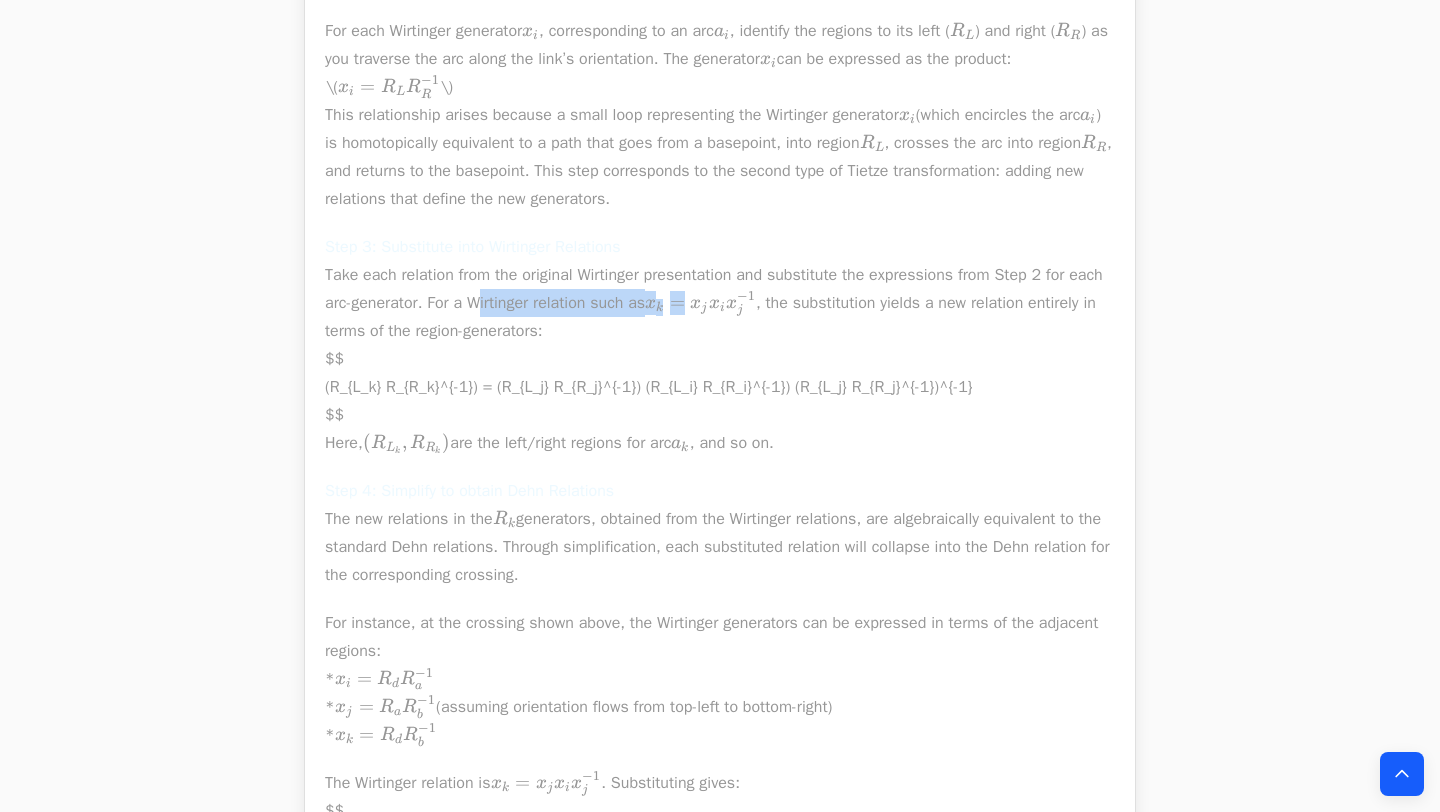 drag, startPoint x: 526, startPoint y: 419, endPoint x: 774, endPoint y: 402, distance: 248.58199 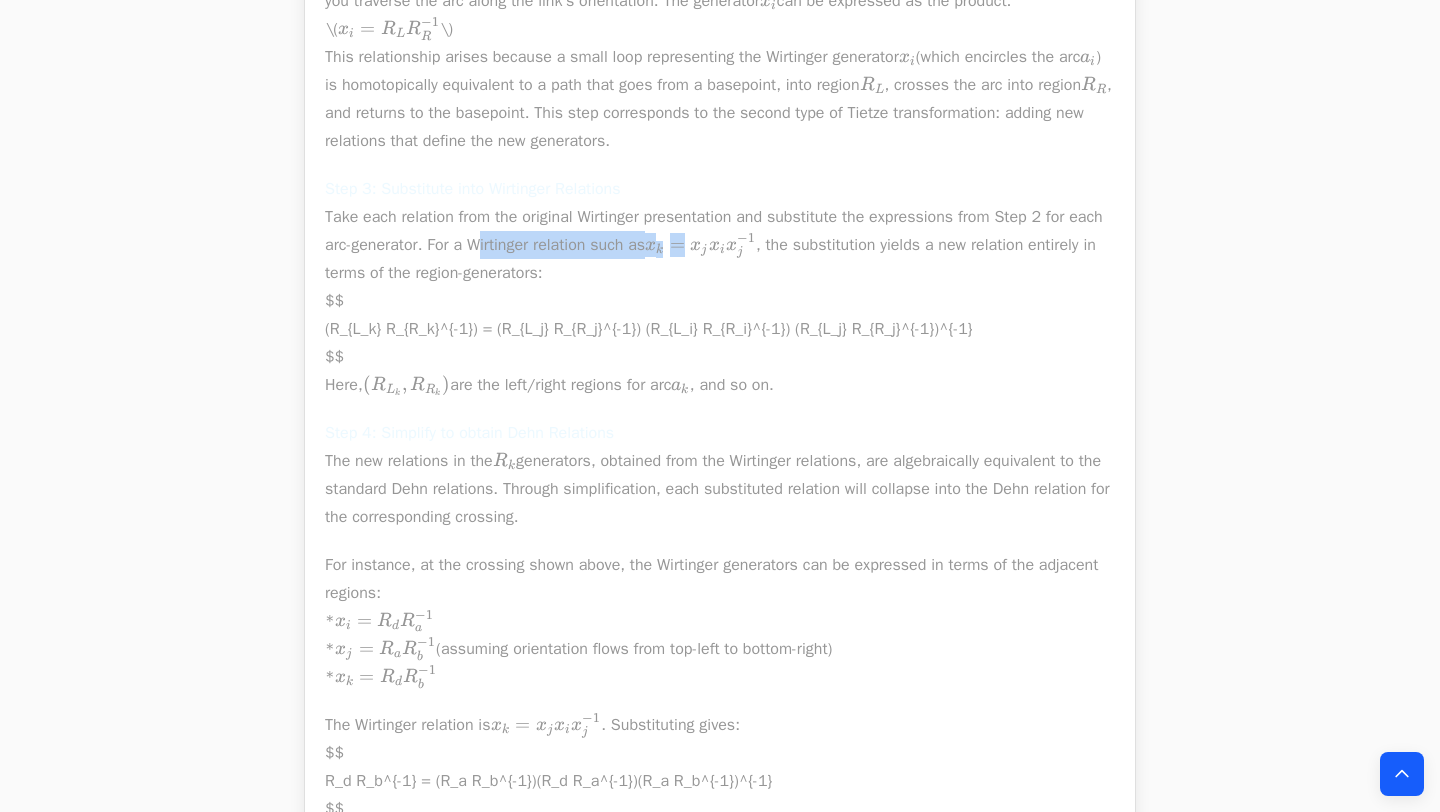 scroll, scrollTop: 4274, scrollLeft: 0, axis: vertical 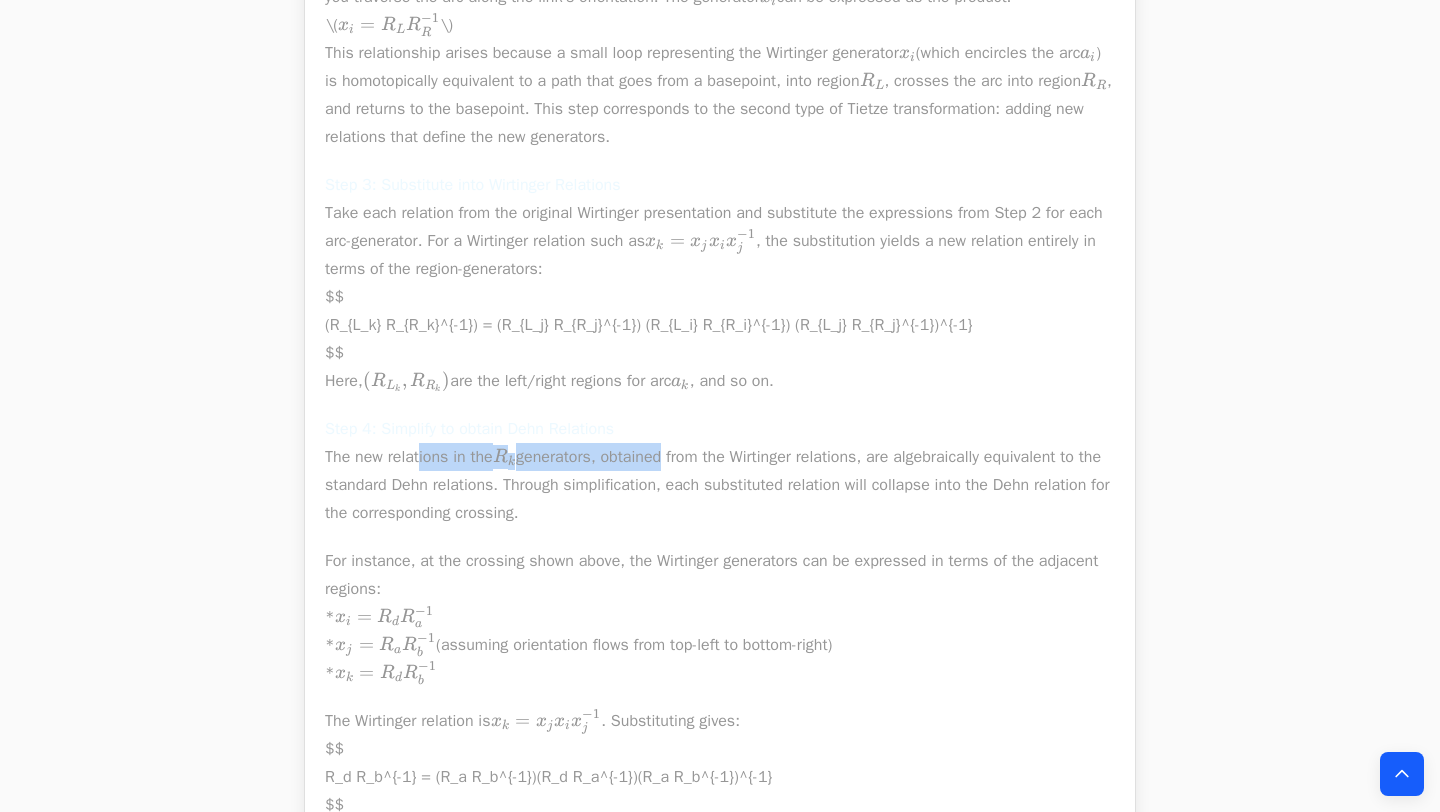 drag, startPoint x: 418, startPoint y: 568, endPoint x: 816, endPoint y: 583, distance: 398.28256 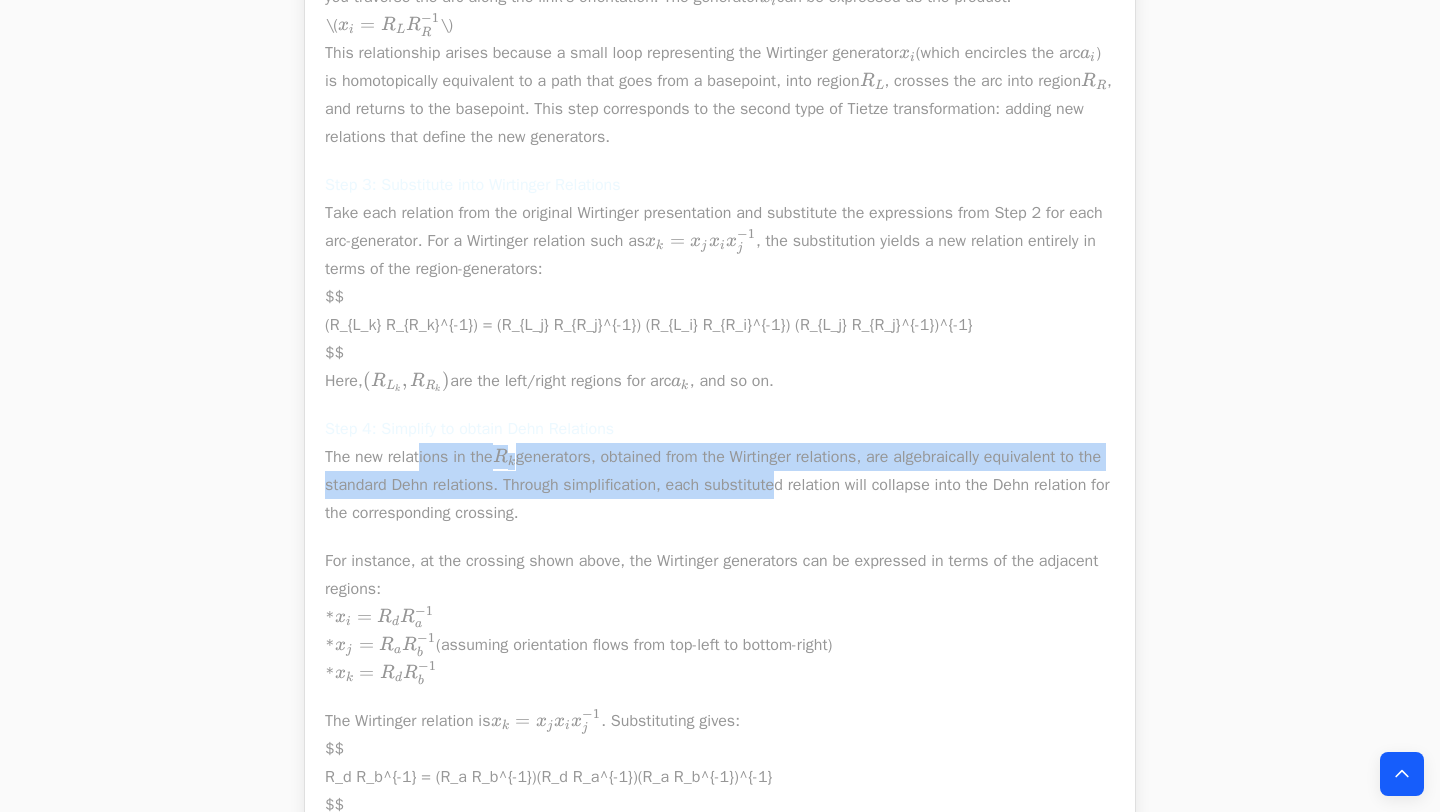 click on "Step 4: Simplify to obtain Dehn Relations
The new relations in the  R k R_k R k ​  generators, obtained from the Wirtinger relations, are algebraically equivalent to the standard Dehn relations. Through simplification, each substituted relation will collapse into the Dehn relation for the corresponding crossing." at bounding box center [720, 471] 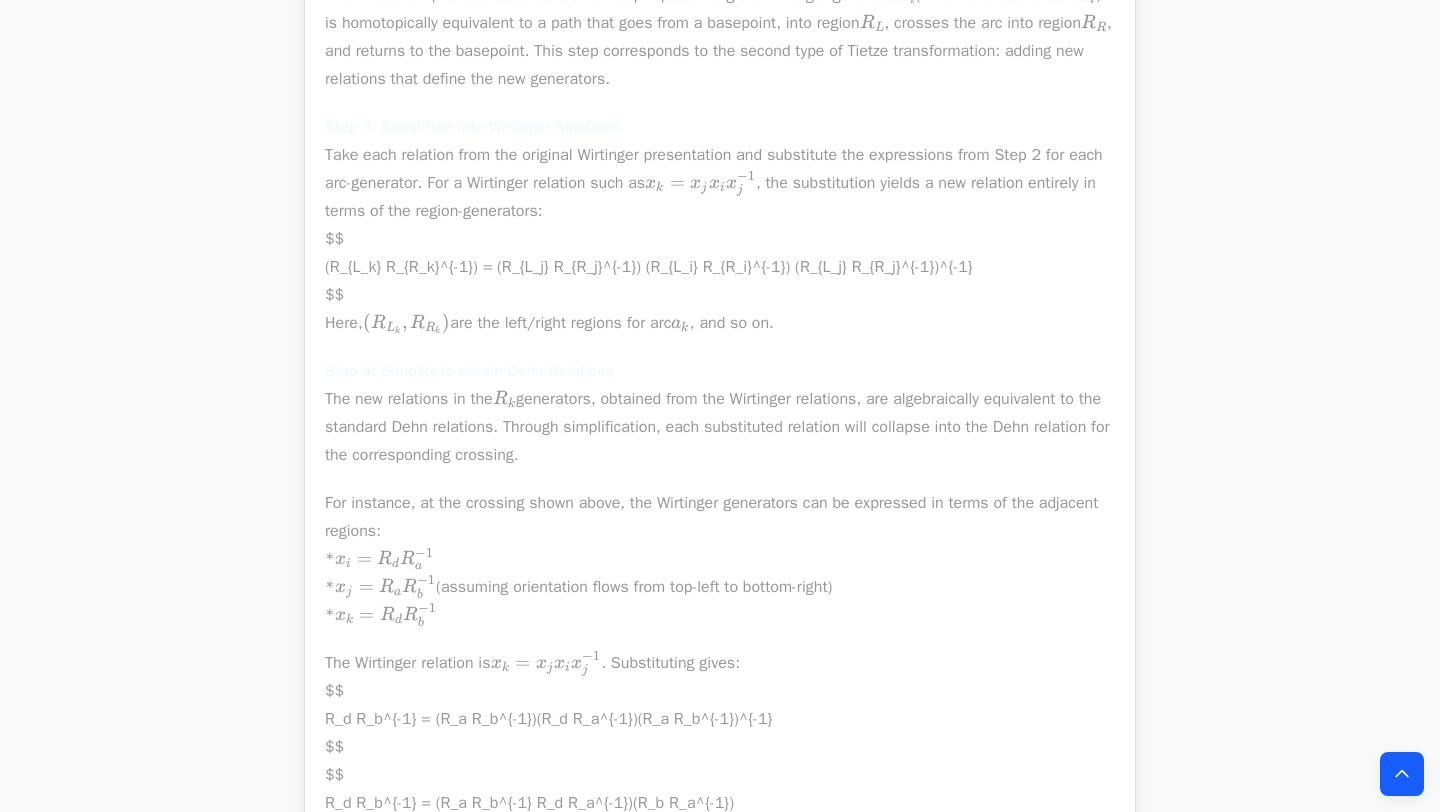 scroll, scrollTop: 4337, scrollLeft: 0, axis: vertical 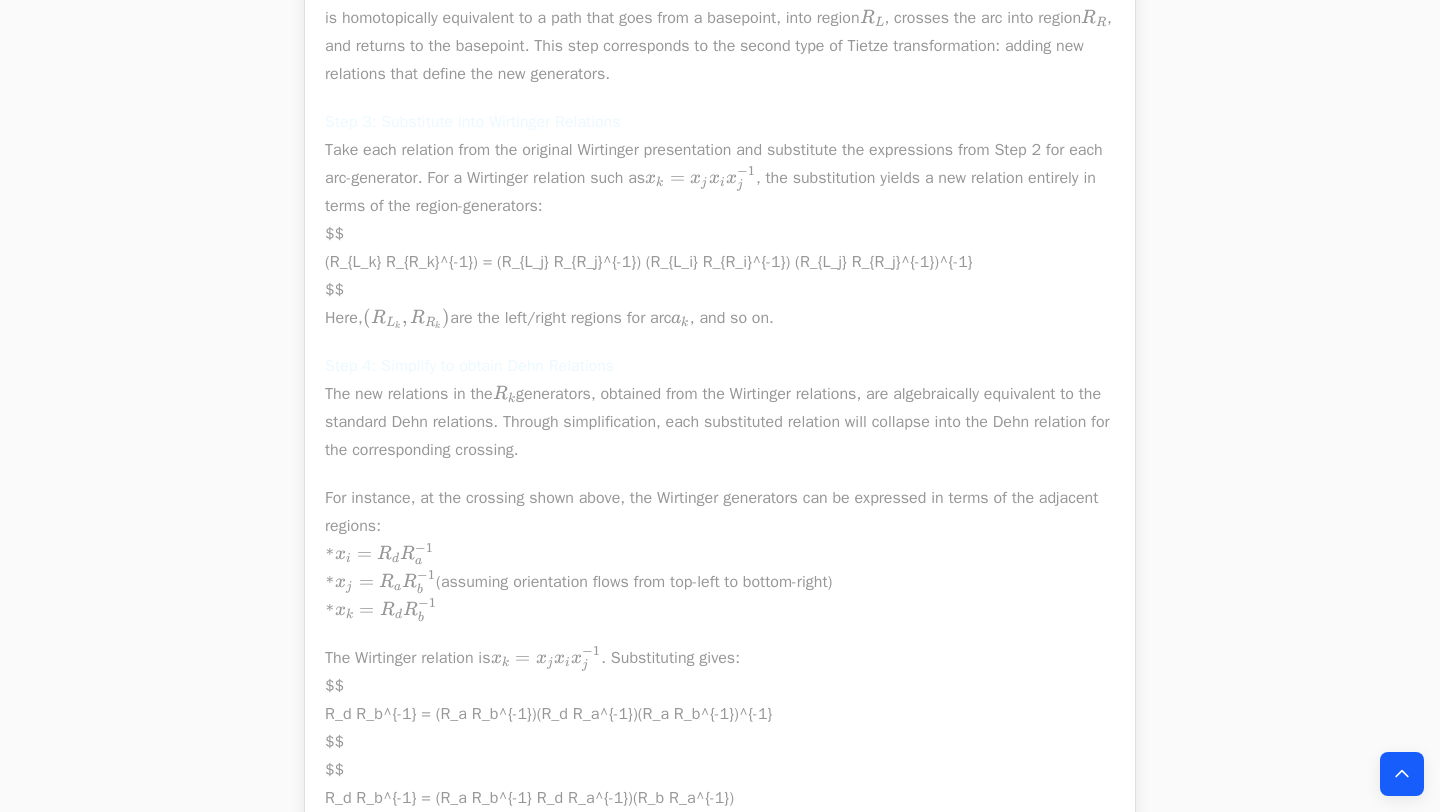 drag, startPoint x: 877, startPoint y: 612, endPoint x: 1057, endPoint y: 609, distance: 180.025 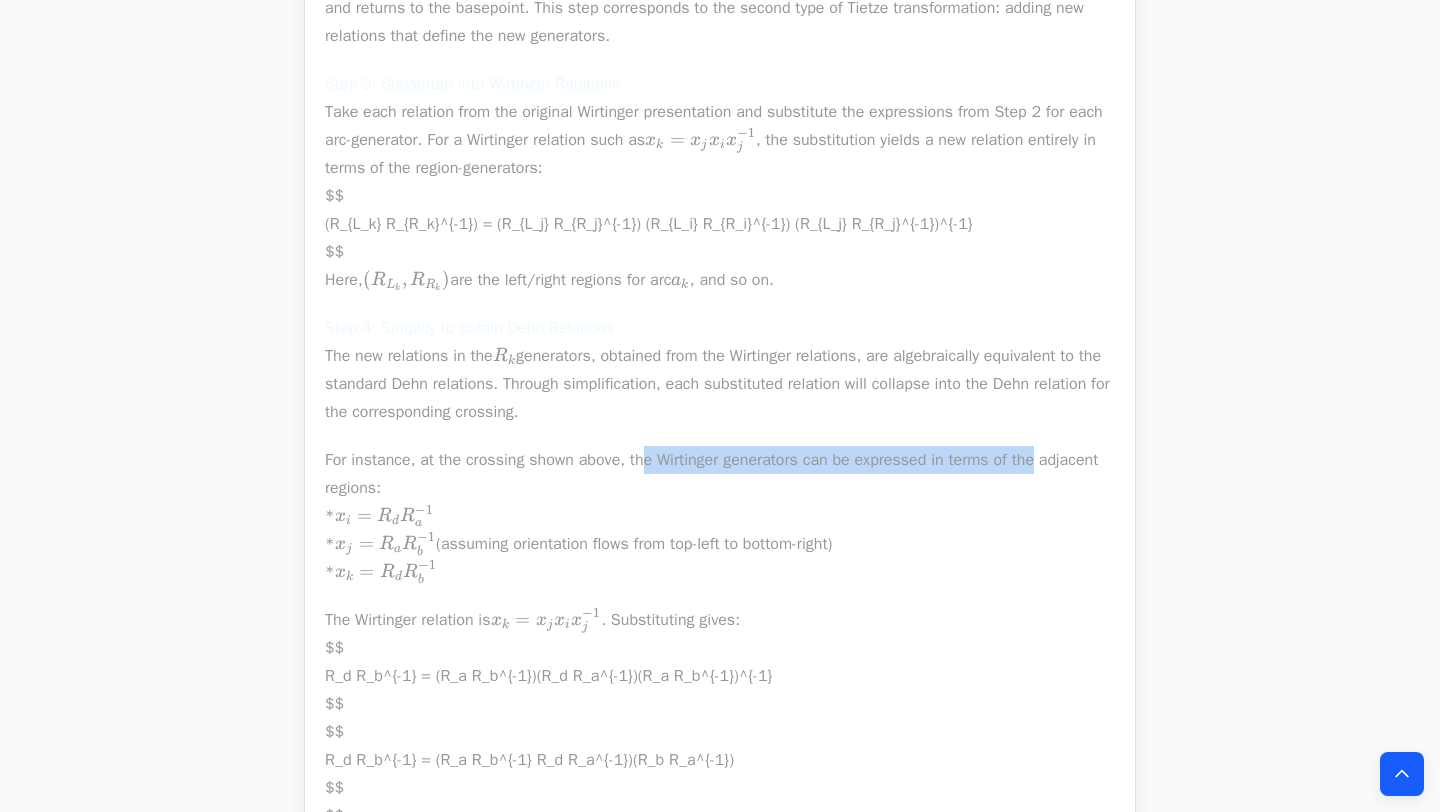 scroll, scrollTop: 4380, scrollLeft: 0, axis: vertical 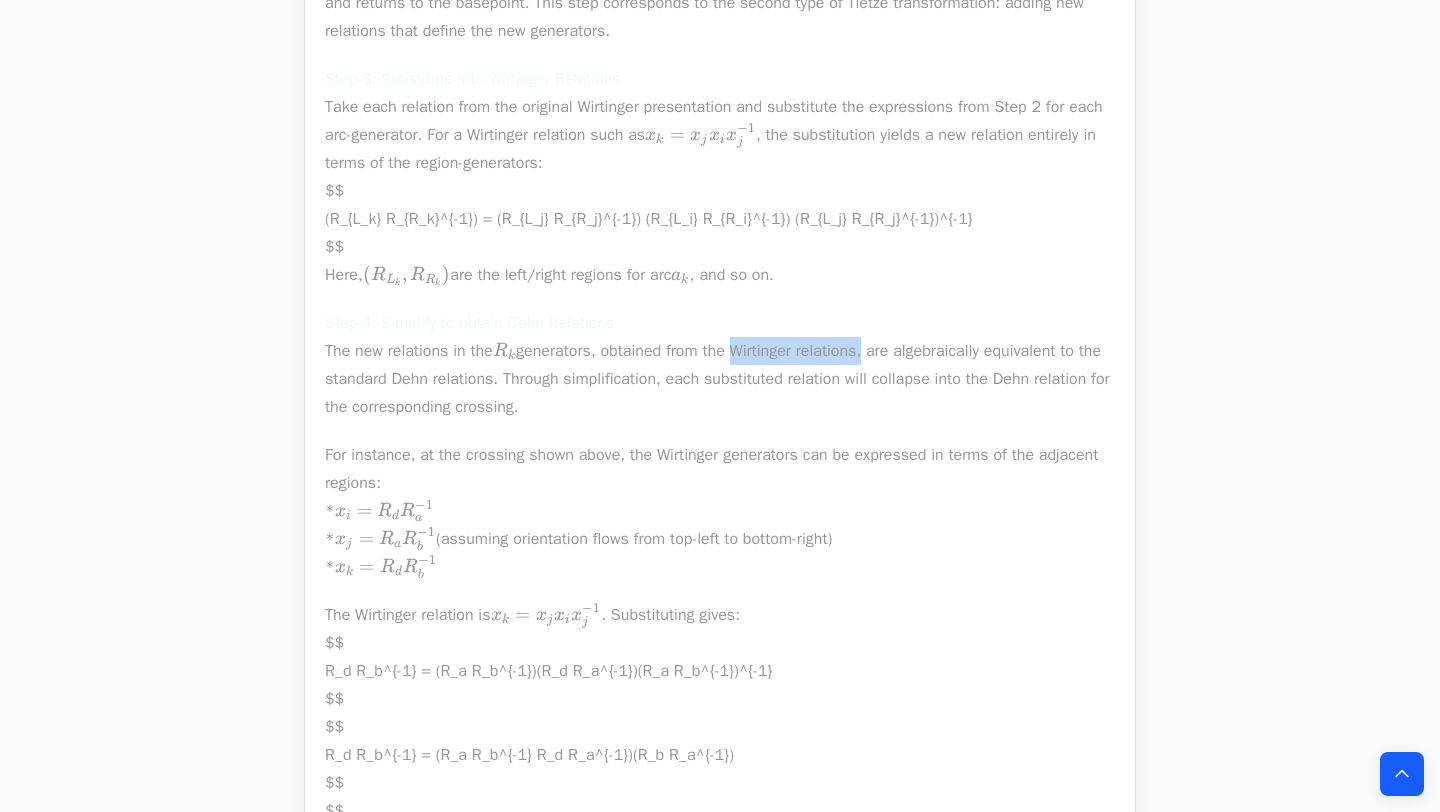 drag, startPoint x: 883, startPoint y: 468, endPoint x: 921, endPoint y: 468, distance: 38 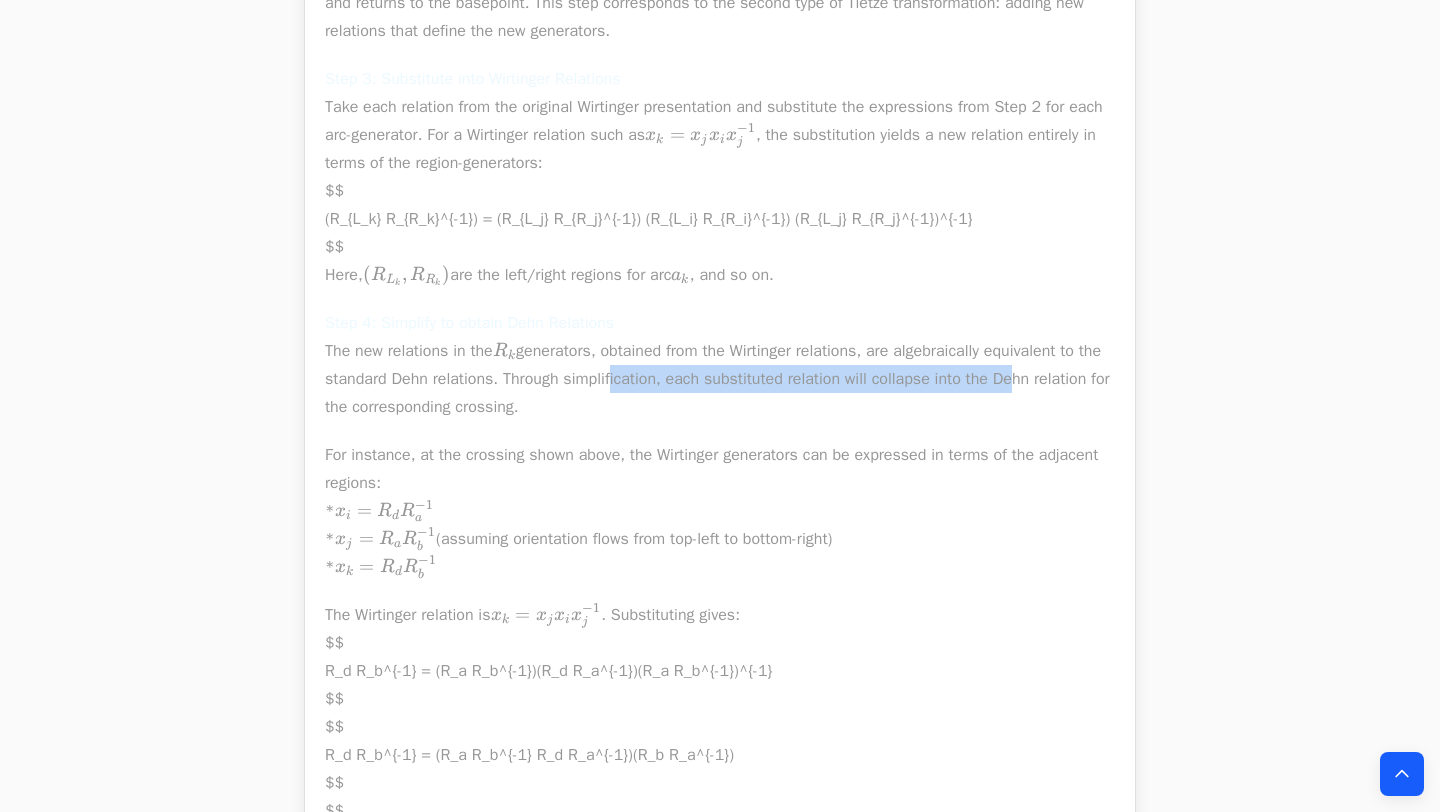 drag, startPoint x: 823, startPoint y: 492, endPoint x: 1080, endPoint y: 493, distance: 257.00195 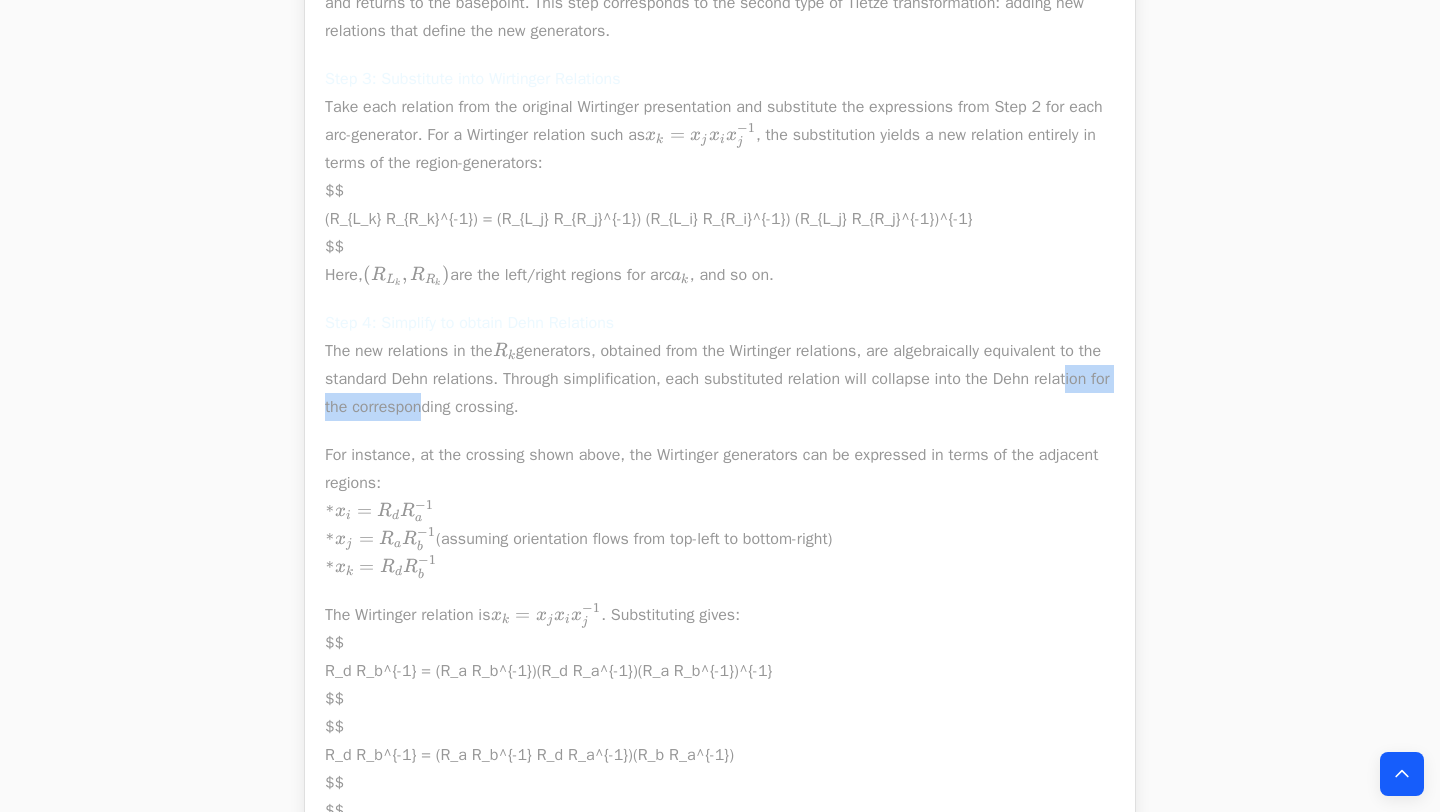 drag, startPoint x: 490, startPoint y: 519, endPoint x: 567, endPoint y: 520, distance: 77.00649 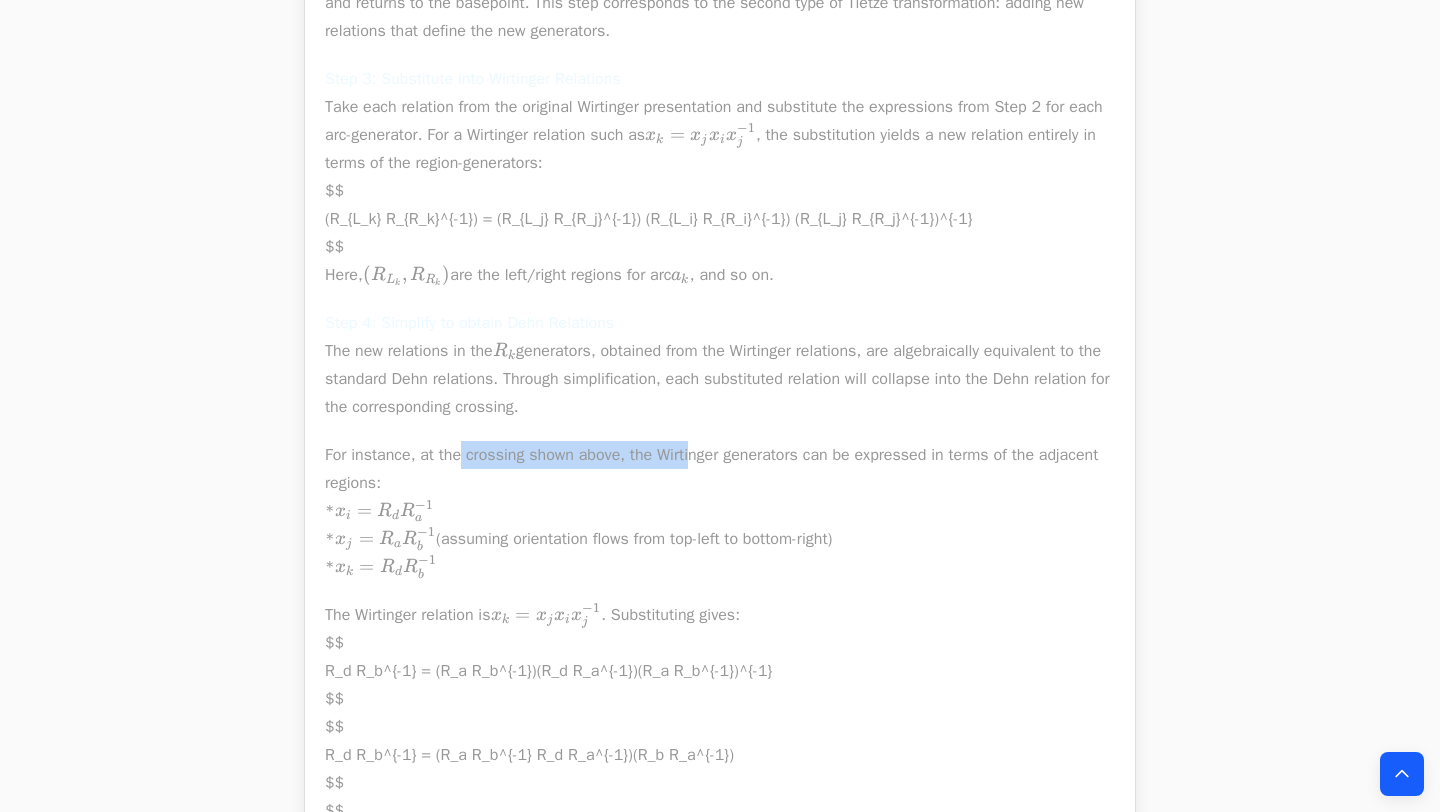 drag, startPoint x: 472, startPoint y: 571, endPoint x: 715, endPoint y: 574, distance: 243.01852 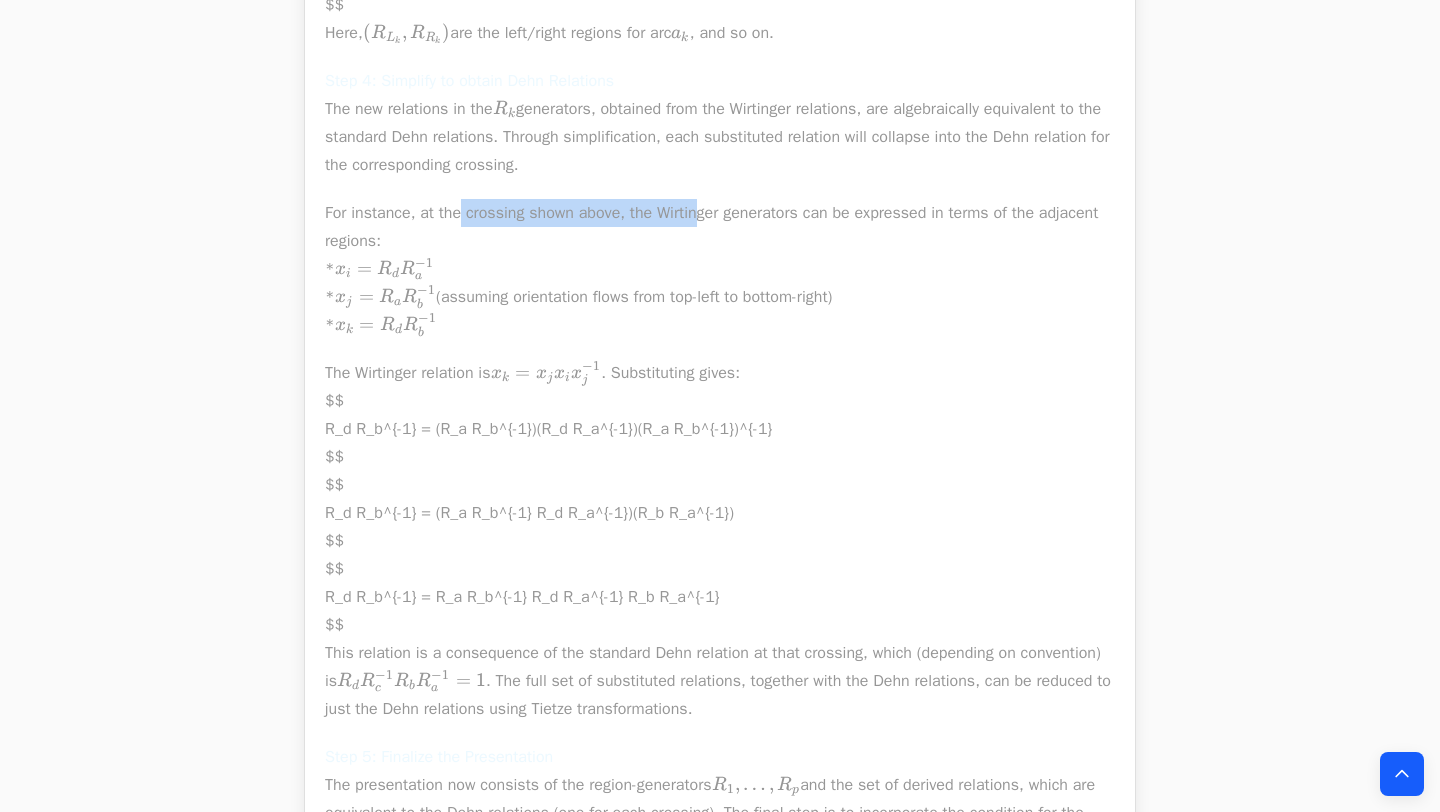 scroll, scrollTop: 4680, scrollLeft: 0, axis: vertical 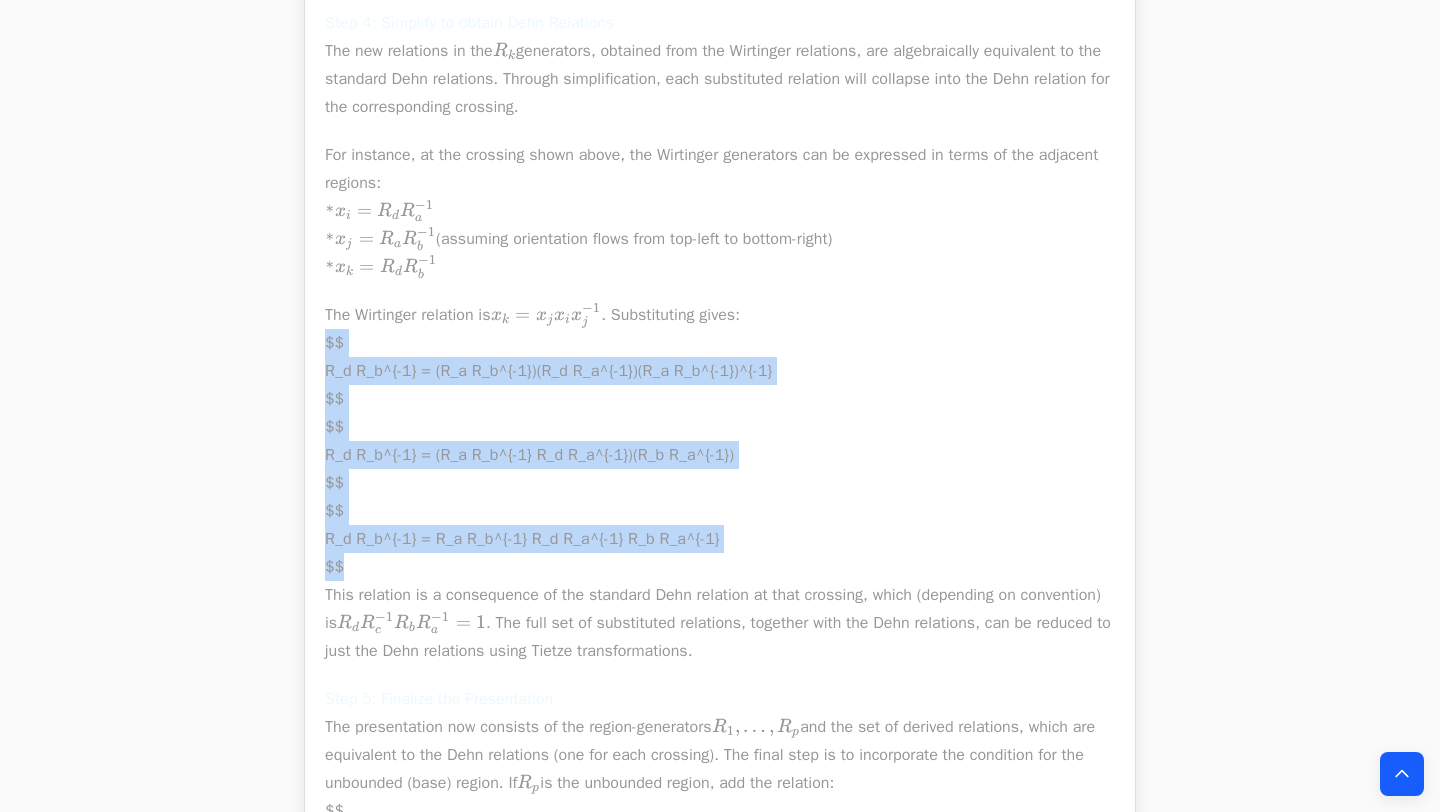 drag, startPoint x: 361, startPoint y: 680, endPoint x: 312, endPoint y: 456, distance: 229.29675 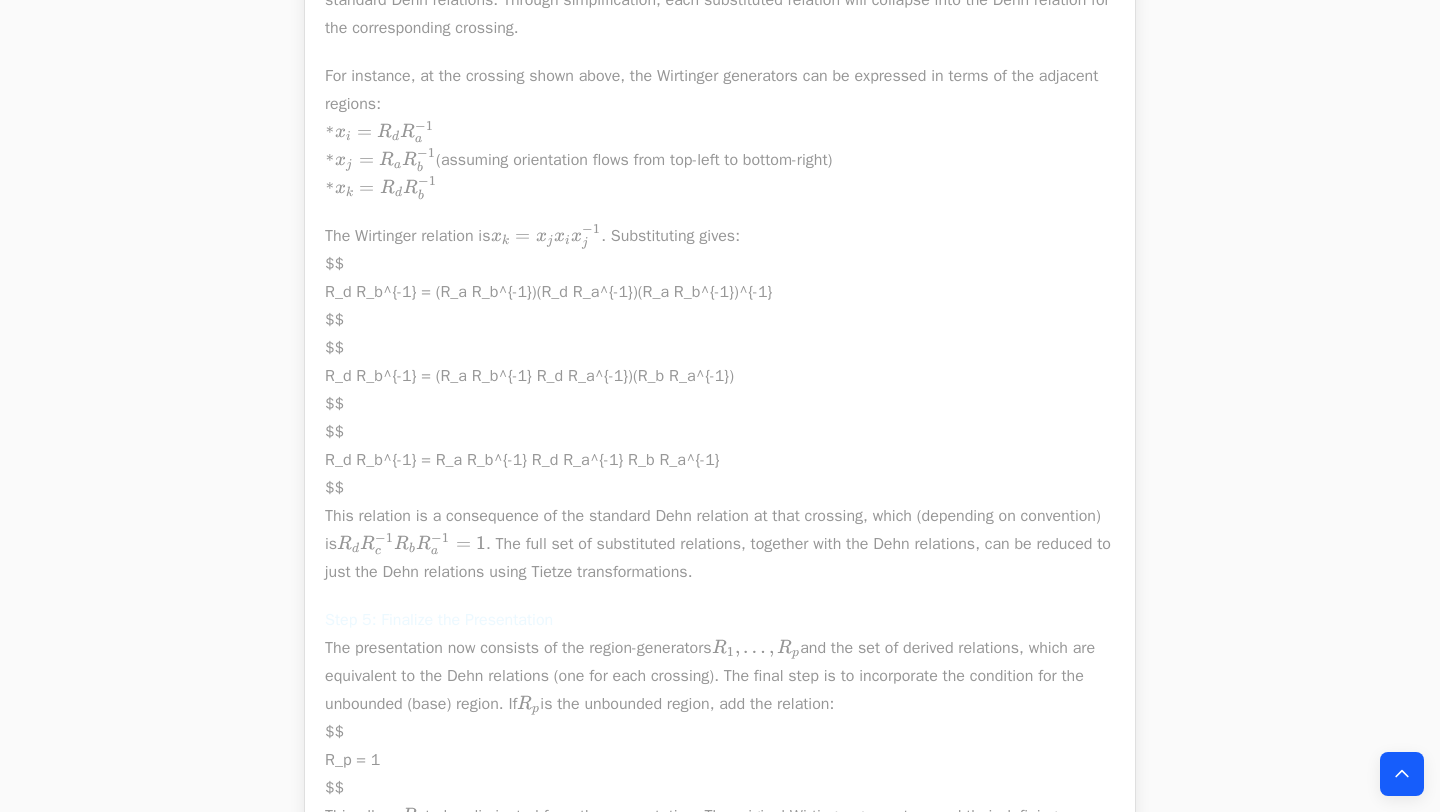 scroll, scrollTop: 4764, scrollLeft: 0, axis: vertical 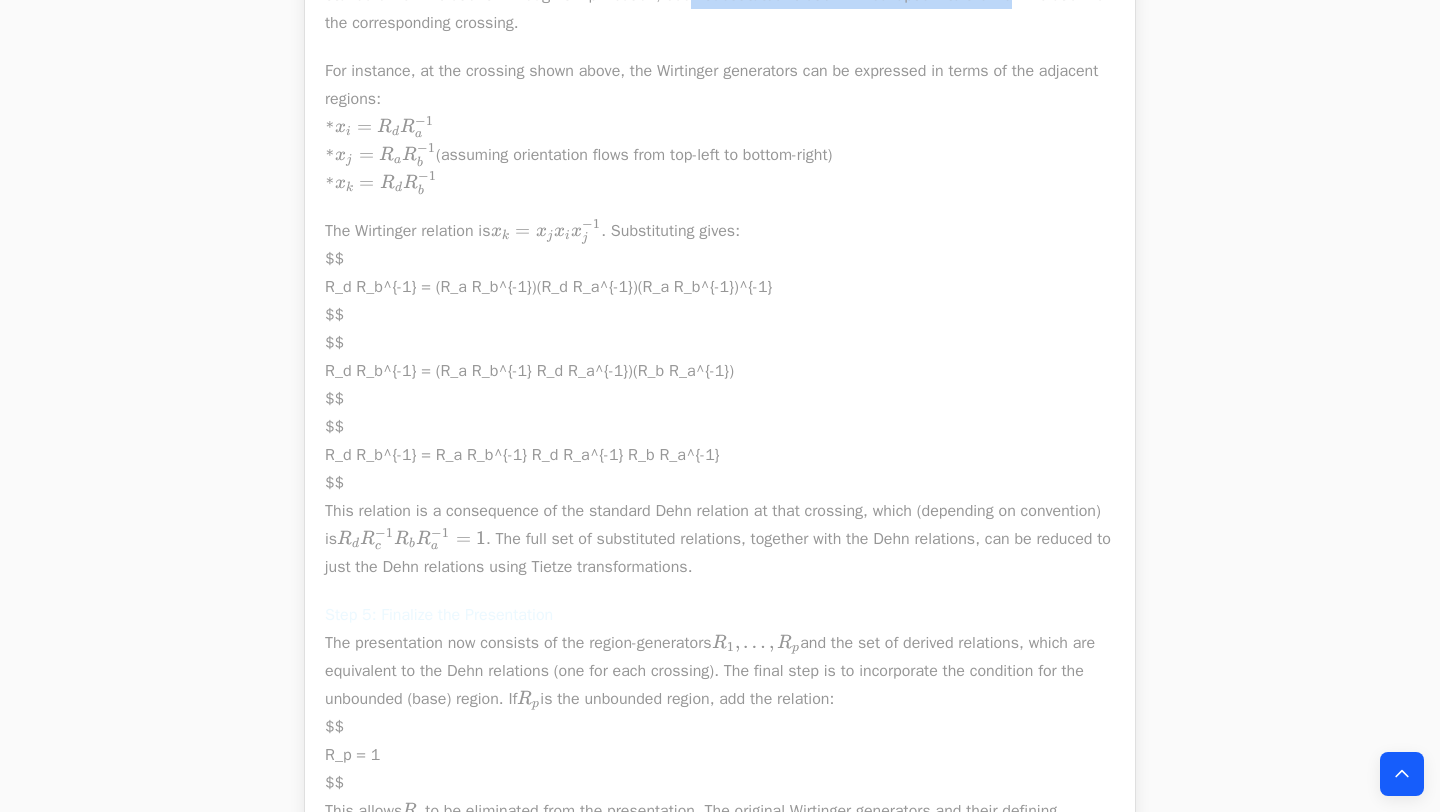 drag, startPoint x: 943, startPoint y: 101, endPoint x: 1053, endPoint y: 104, distance: 110.0409 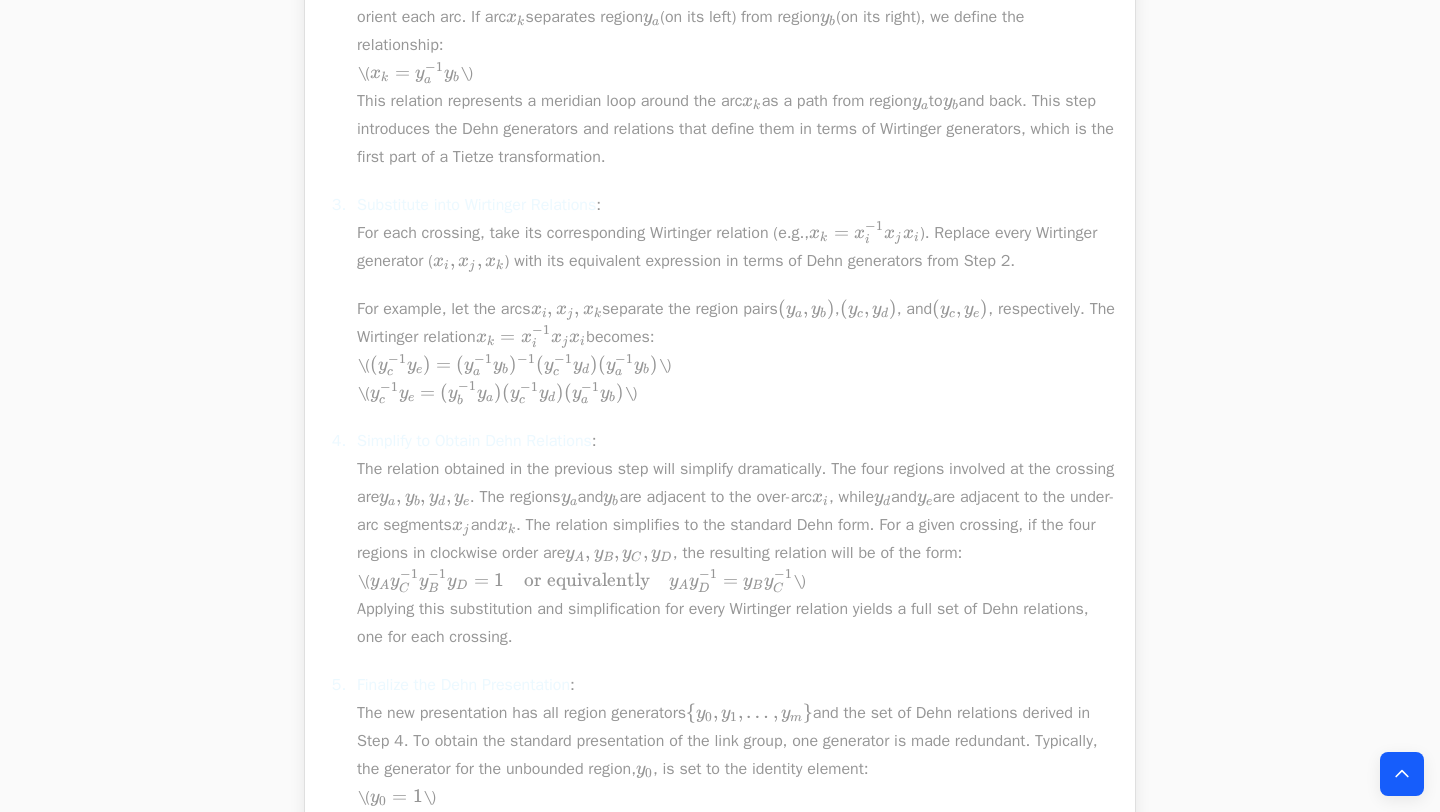 scroll, scrollTop: 1913, scrollLeft: 0, axis: vertical 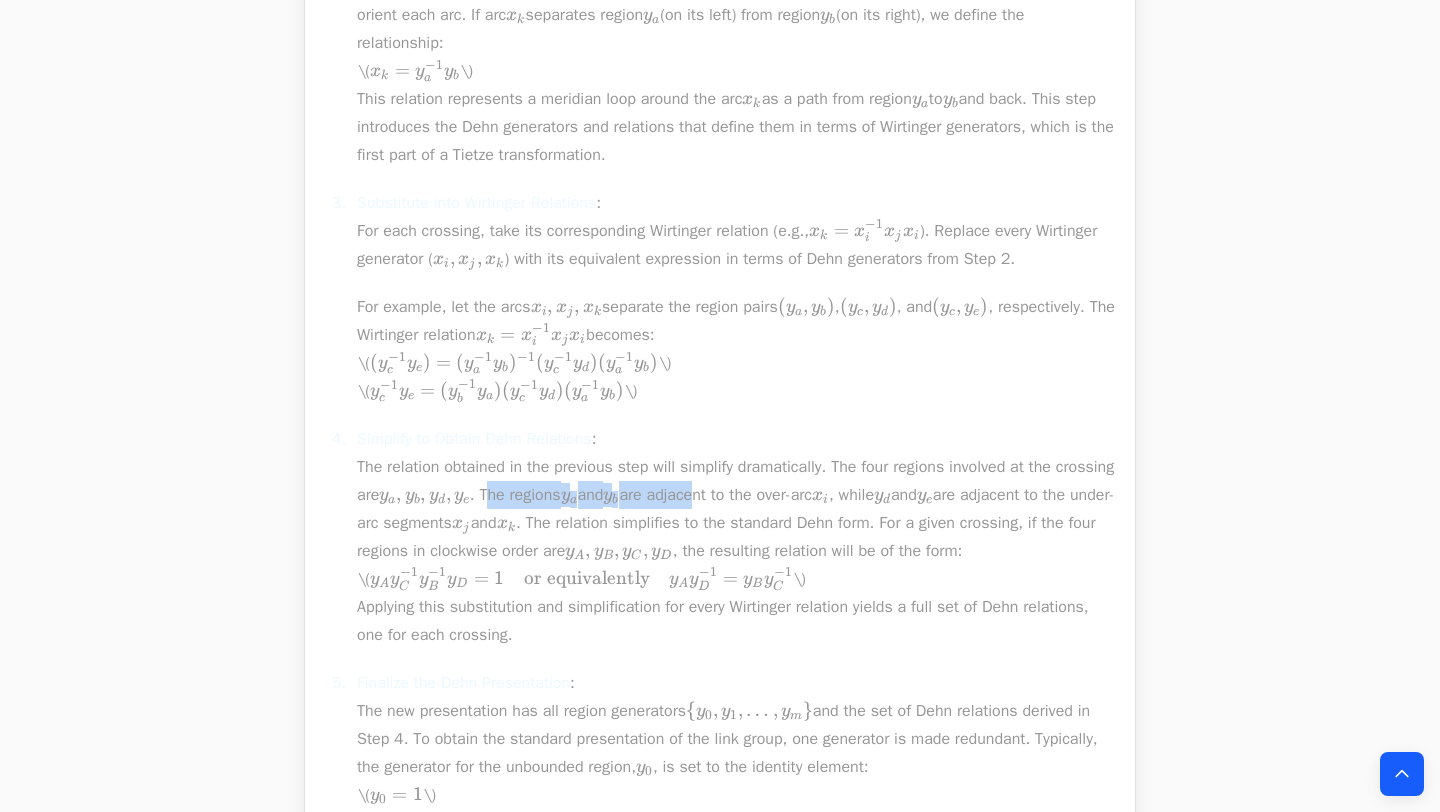 drag, startPoint x: 557, startPoint y: 501, endPoint x: 780, endPoint y: 498, distance: 223.02017 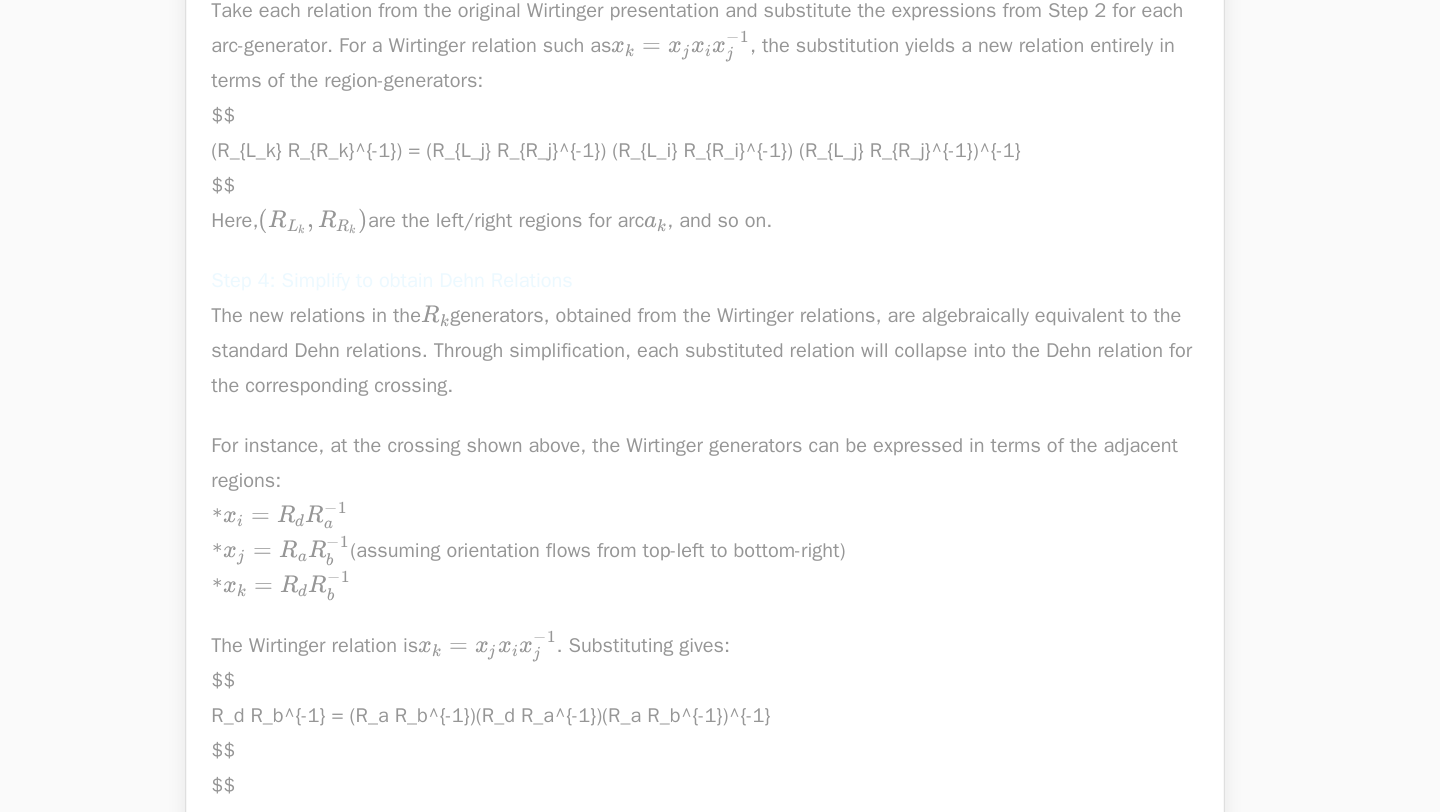 scroll, scrollTop: 4319, scrollLeft: 0, axis: vertical 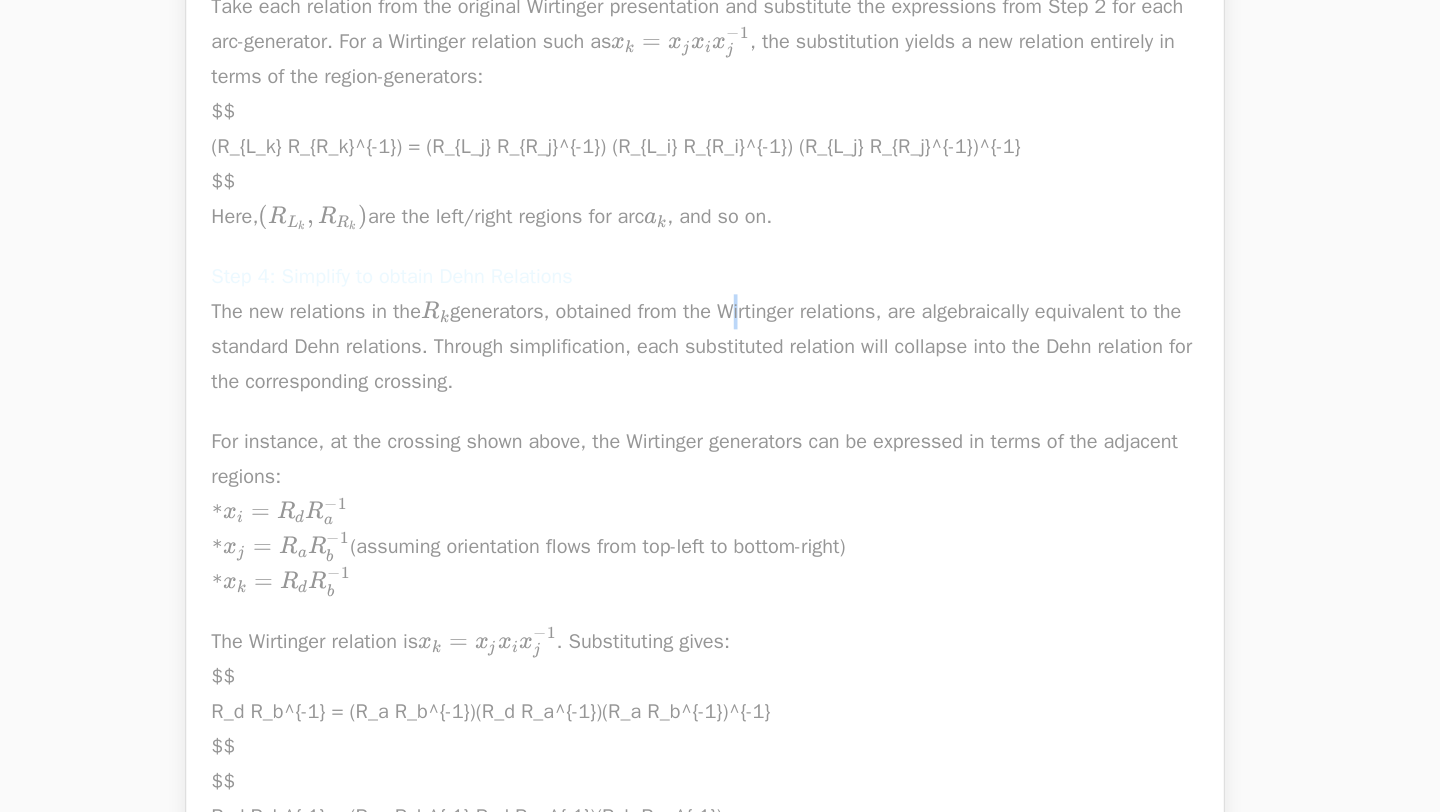drag, startPoint x: 753, startPoint y: 520, endPoint x: 768, endPoint y: 544, distance: 28.301943 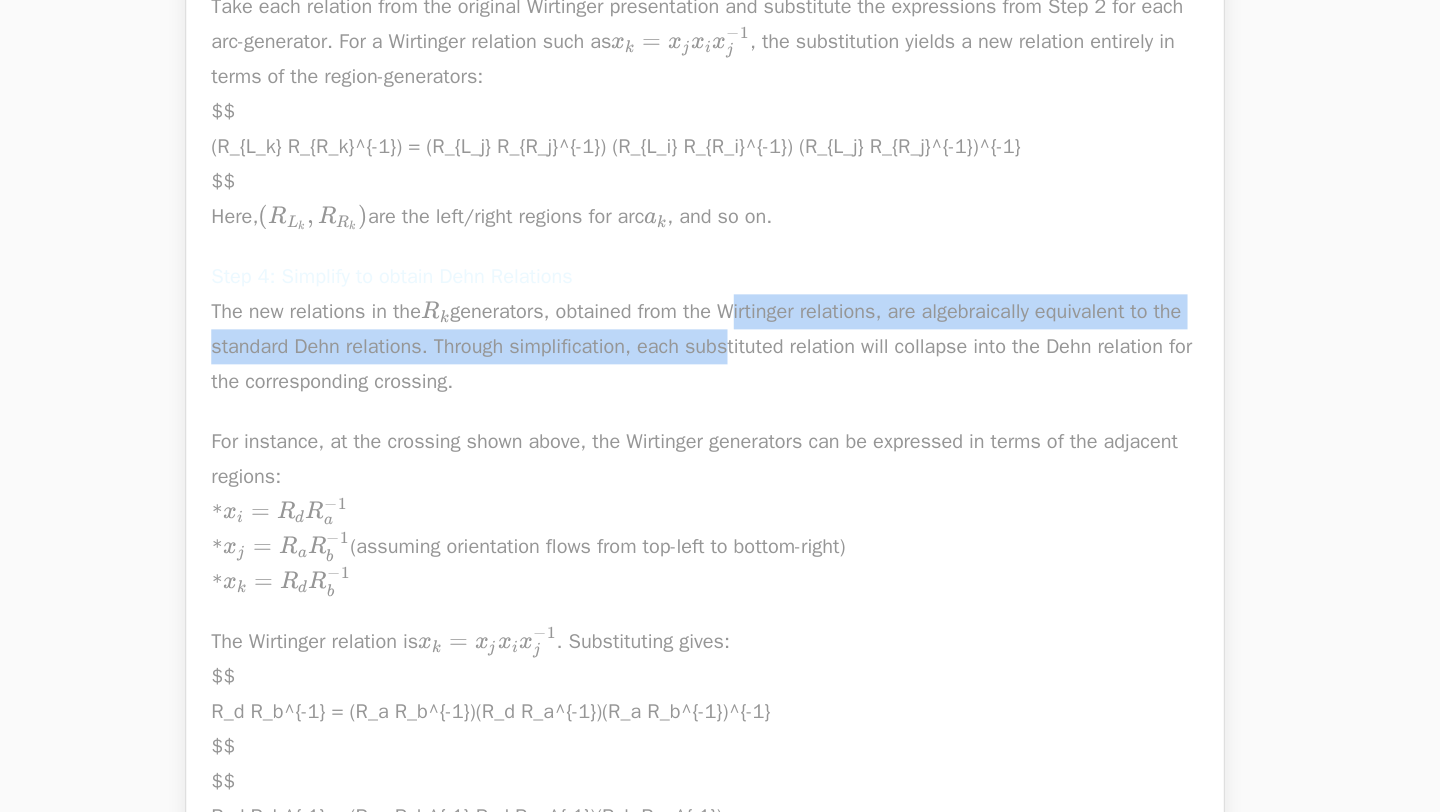 click on "Step 4: Simplify to obtain Dehn Relations
The new relations in the  R k R_k R k ​  generators, obtained from the Wirtinger relations, are algebraically equivalent to the standard Dehn relations. Through simplification, each substituted relation will collapse into the Dehn relation for the corresponding crossing." at bounding box center [720, 426] 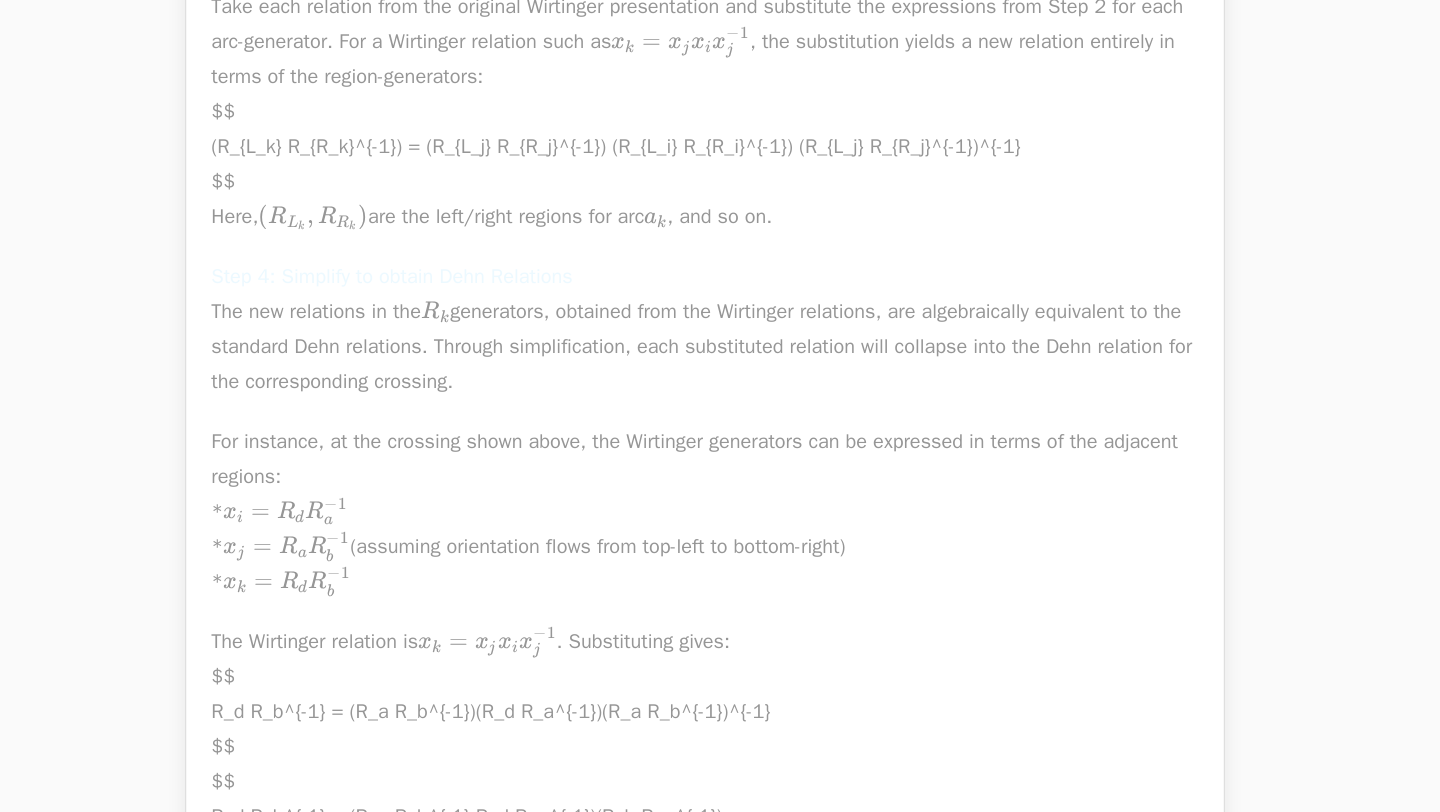 click on "Step 4: Simplify to obtain Dehn Relations
The new relations in the  R k R_k R k ​  generators, obtained from the Wirtinger relations, are algebraically equivalent to the standard Dehn relations. Through simplification, each substituted relation will collapse into the Dehn relation for the corresponding crossing." at bounding box center [720, 426] 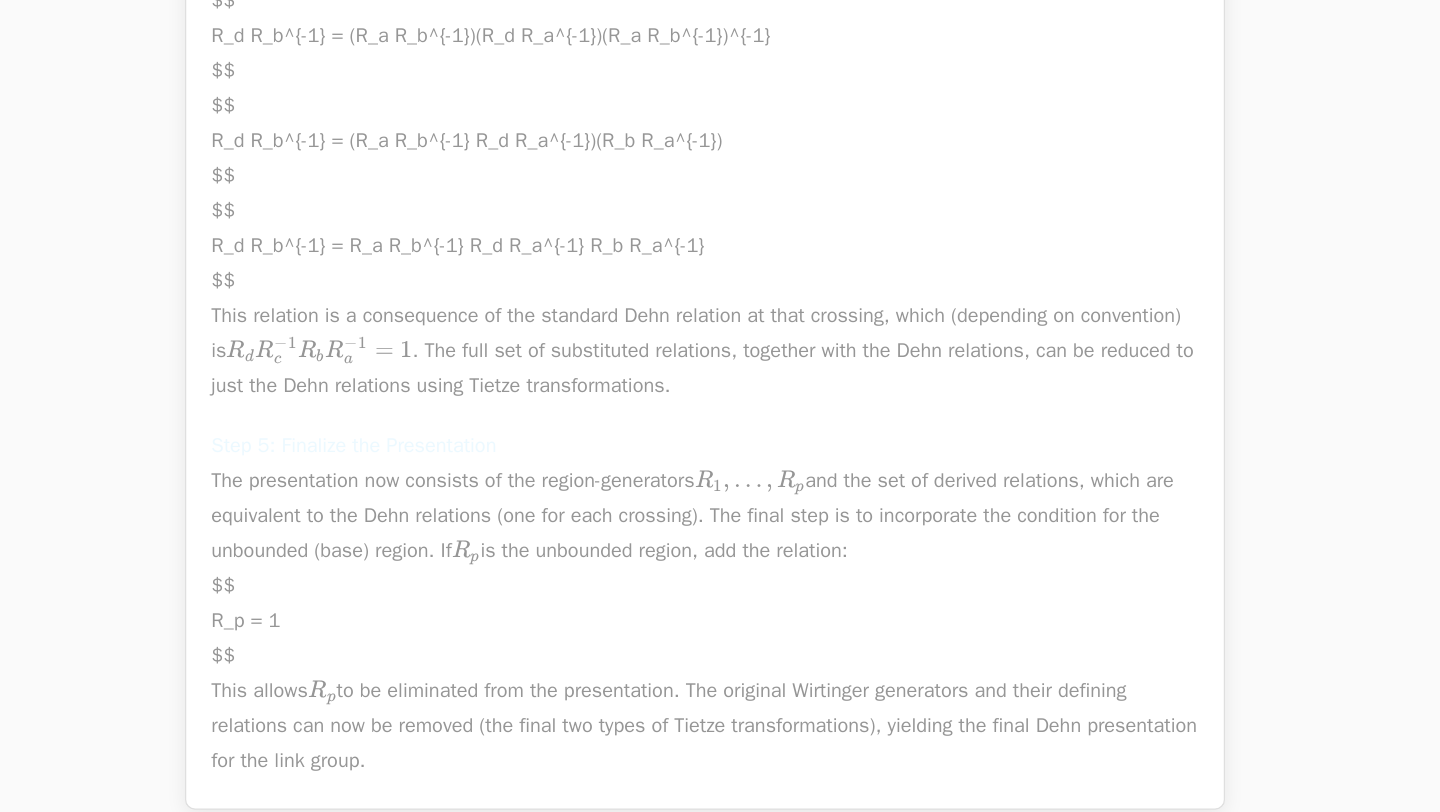 scroll, scrollTop: 4862, scrollLeft: 0, axis: vertical 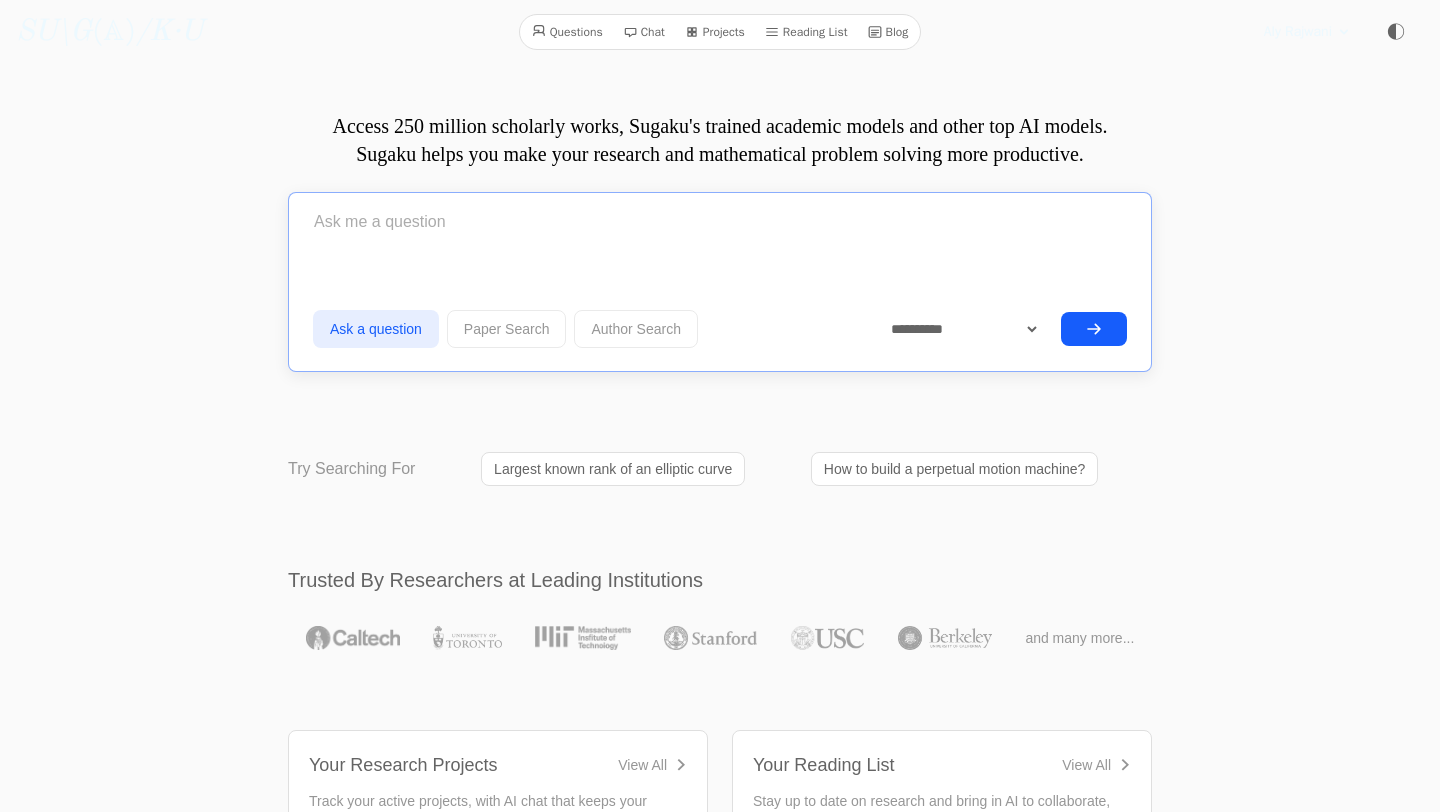 click at bounding box center [720, 222] 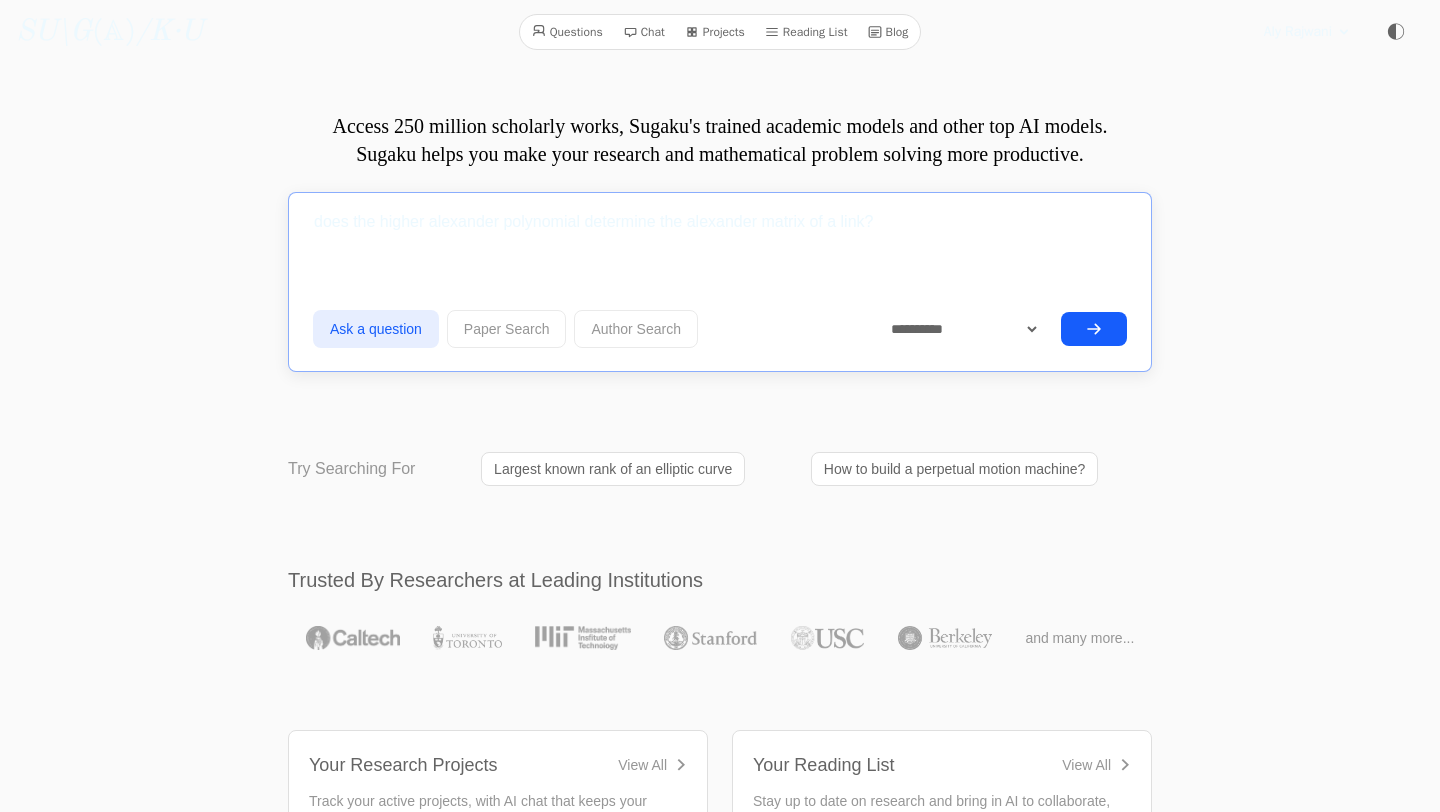 type on "does the higher alexander polynomial determine the alexander matrix of a link?" 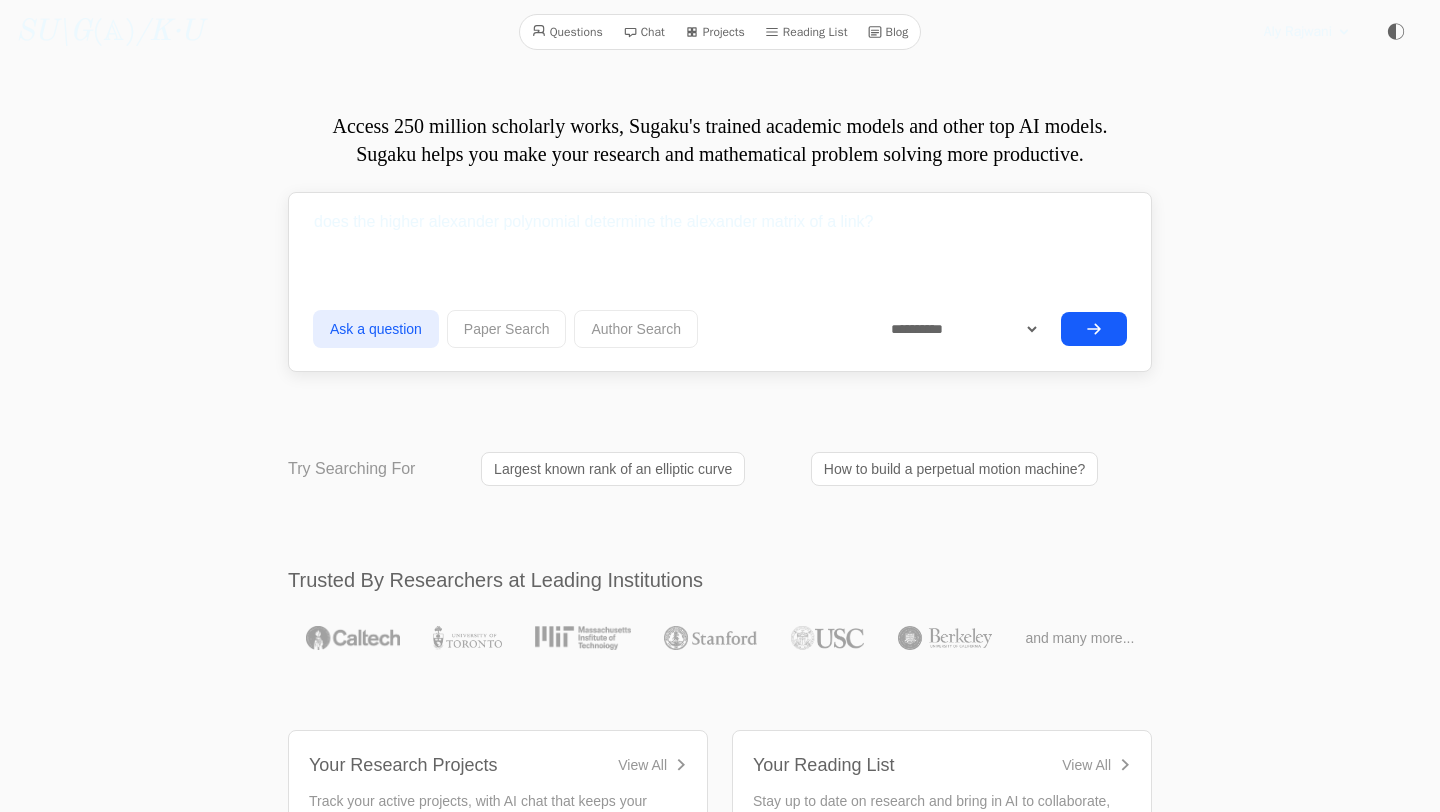 type 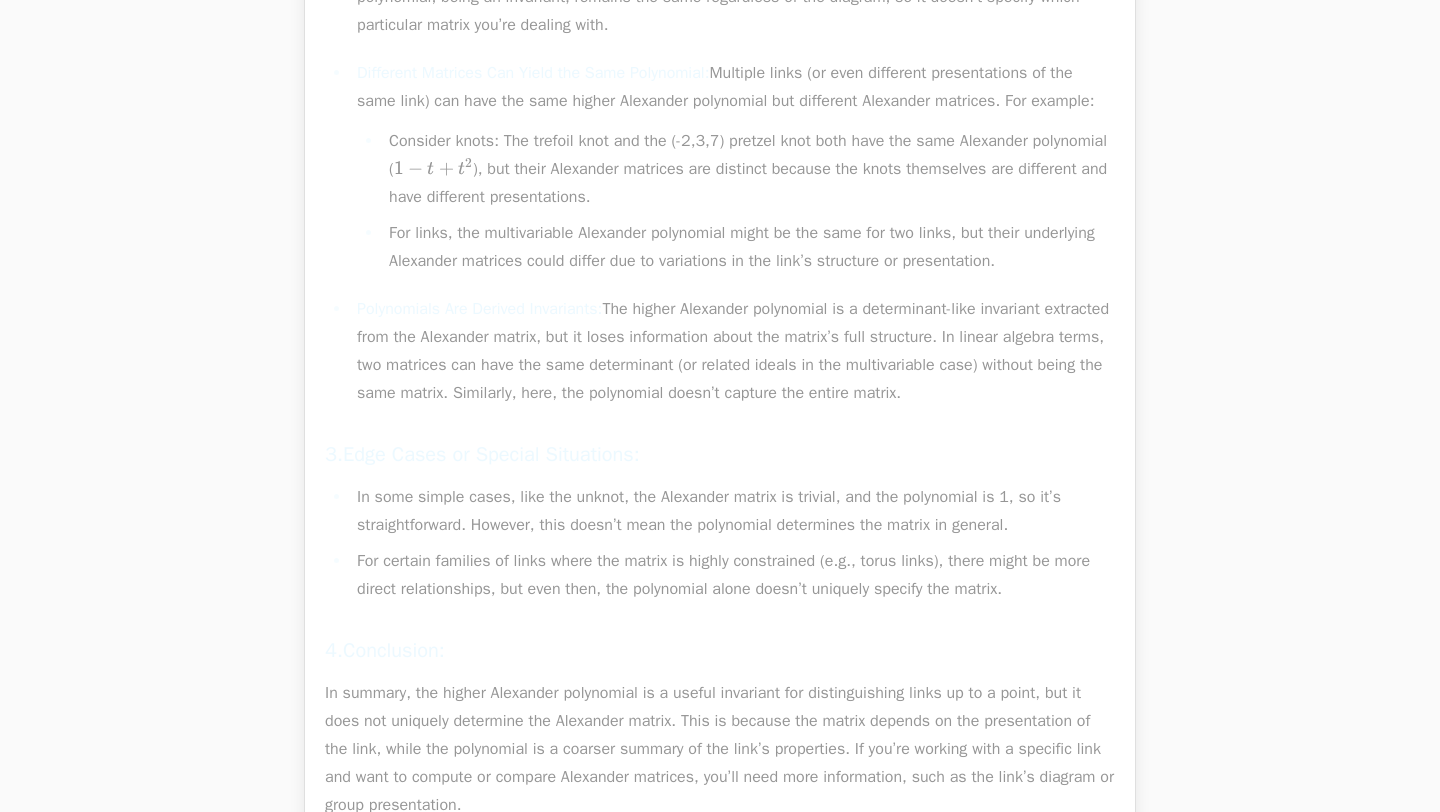 scroll, scrollTop: 5857, scrollLeft: 0, axis: vertical 